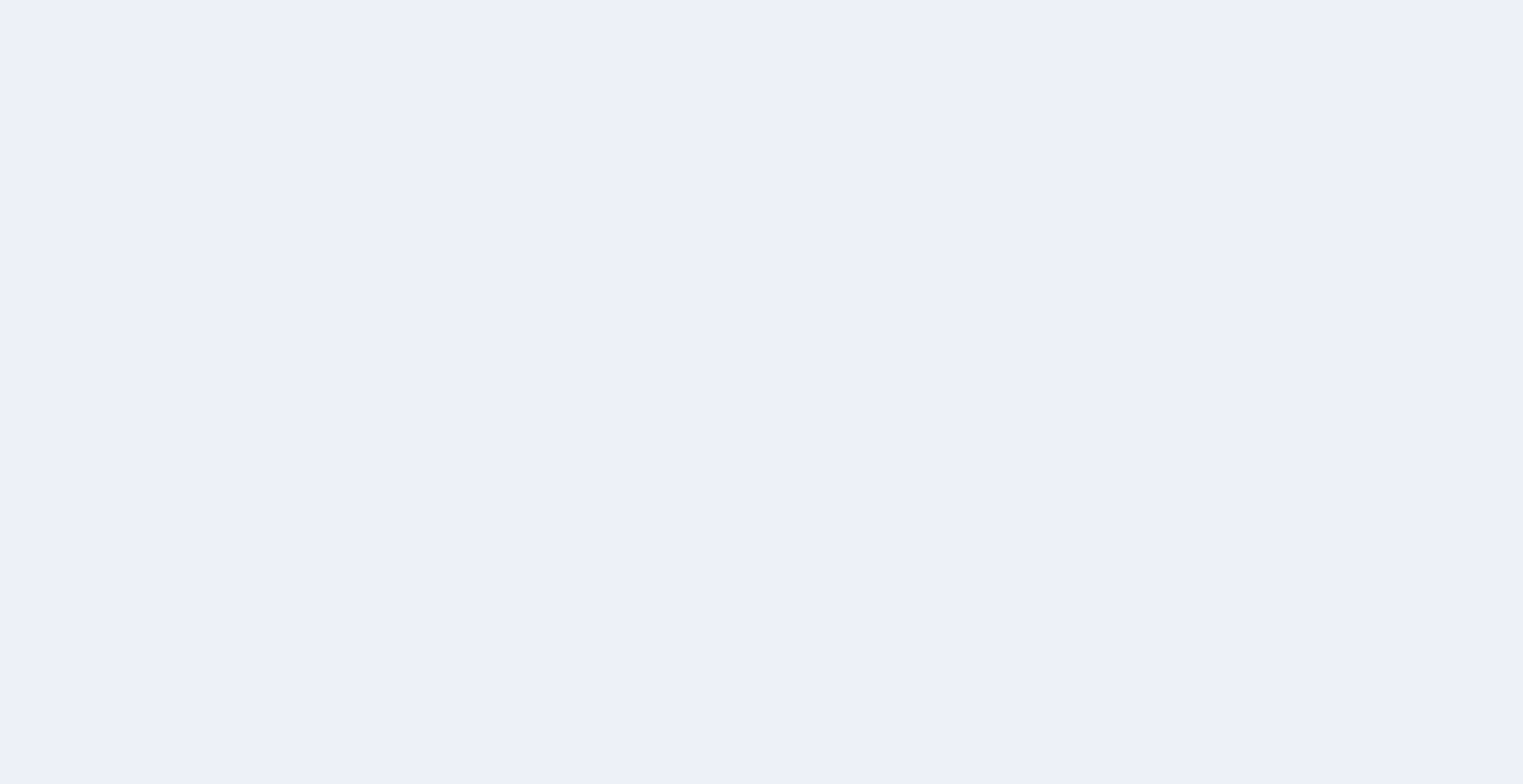 scroll, scrollTop: 0, scrollLeft: 0, axis: both 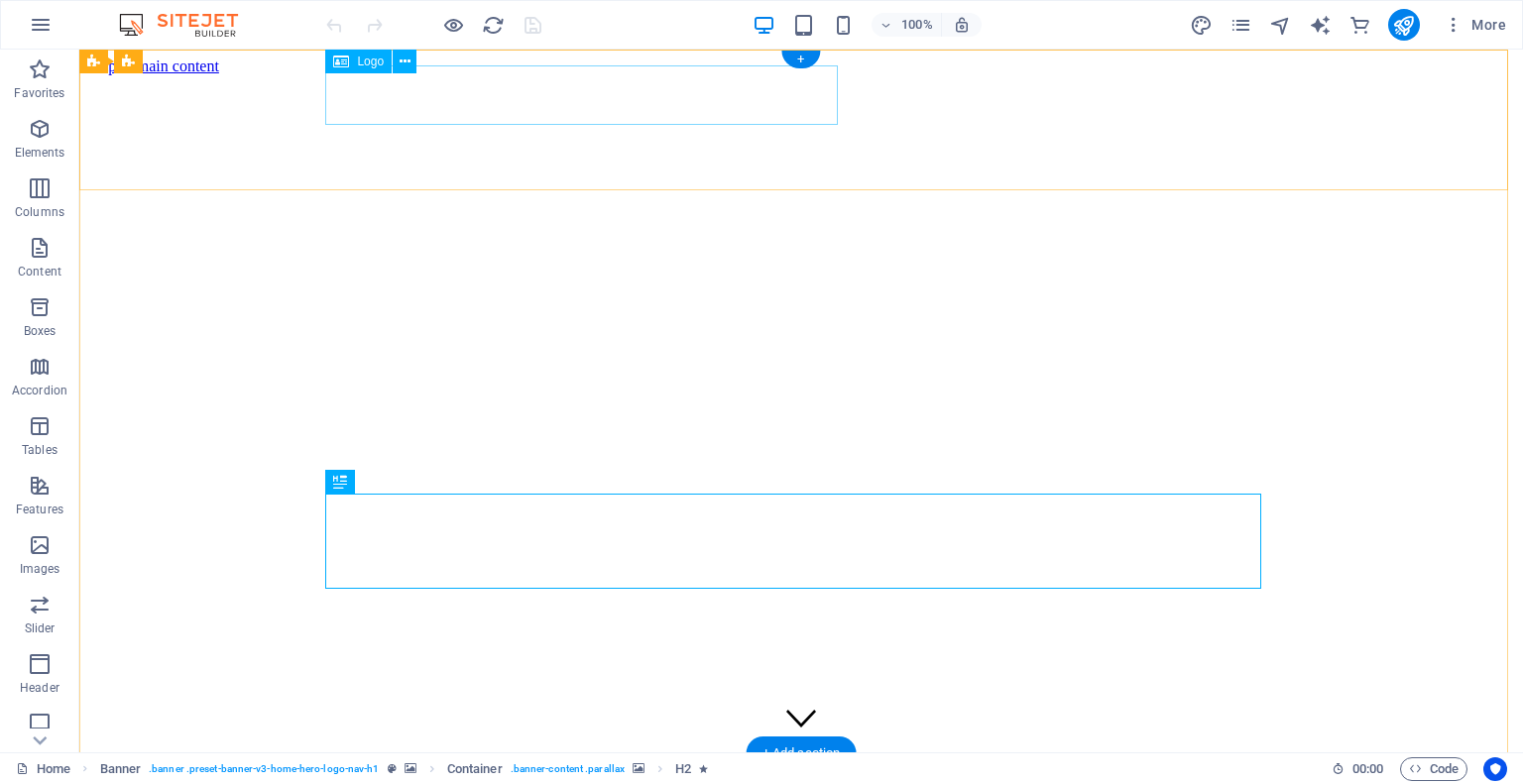 click on "securetechinnovations.co.za" at bounding box center (801, 818) 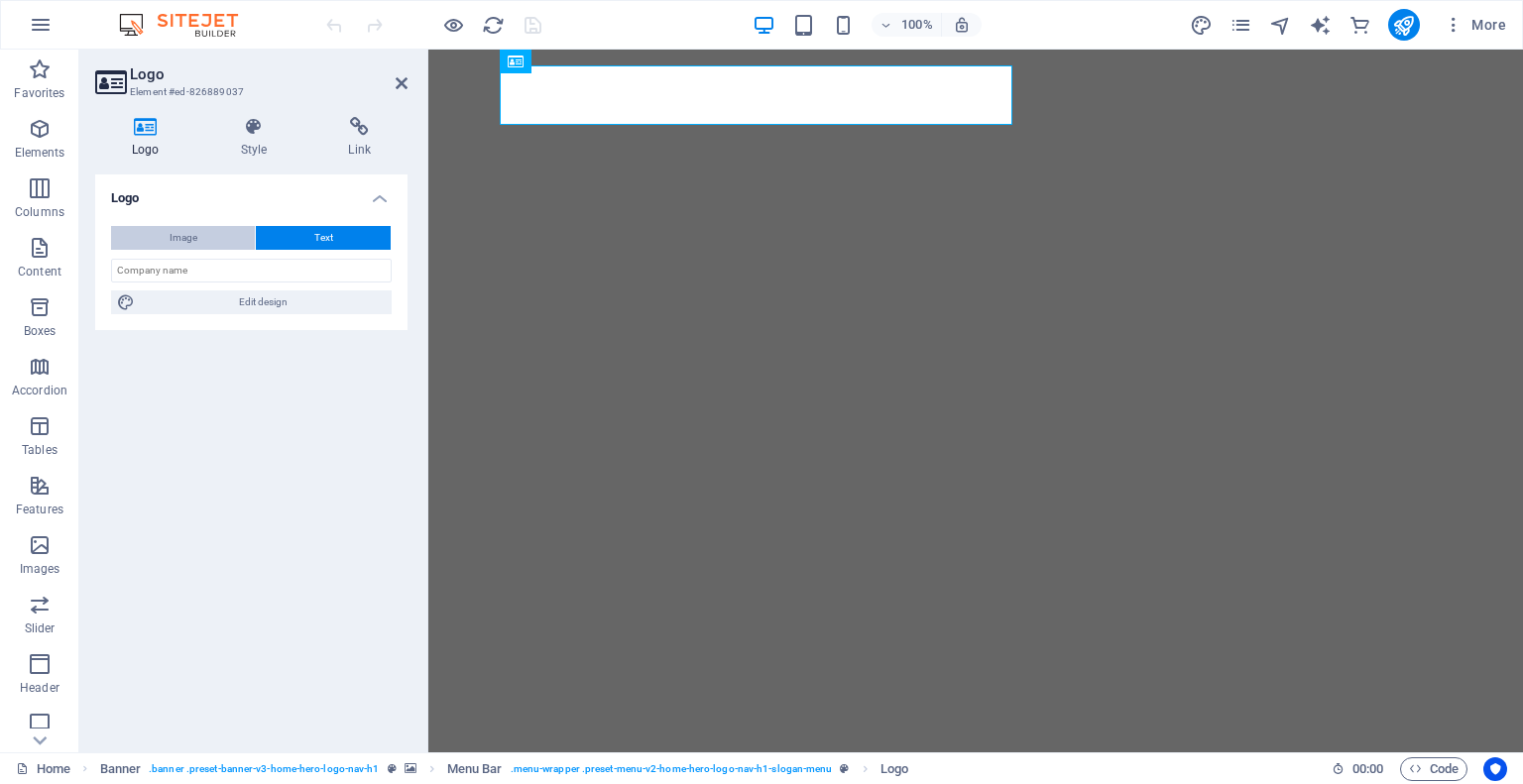 click on "Image" at bounding box center [182, 238] 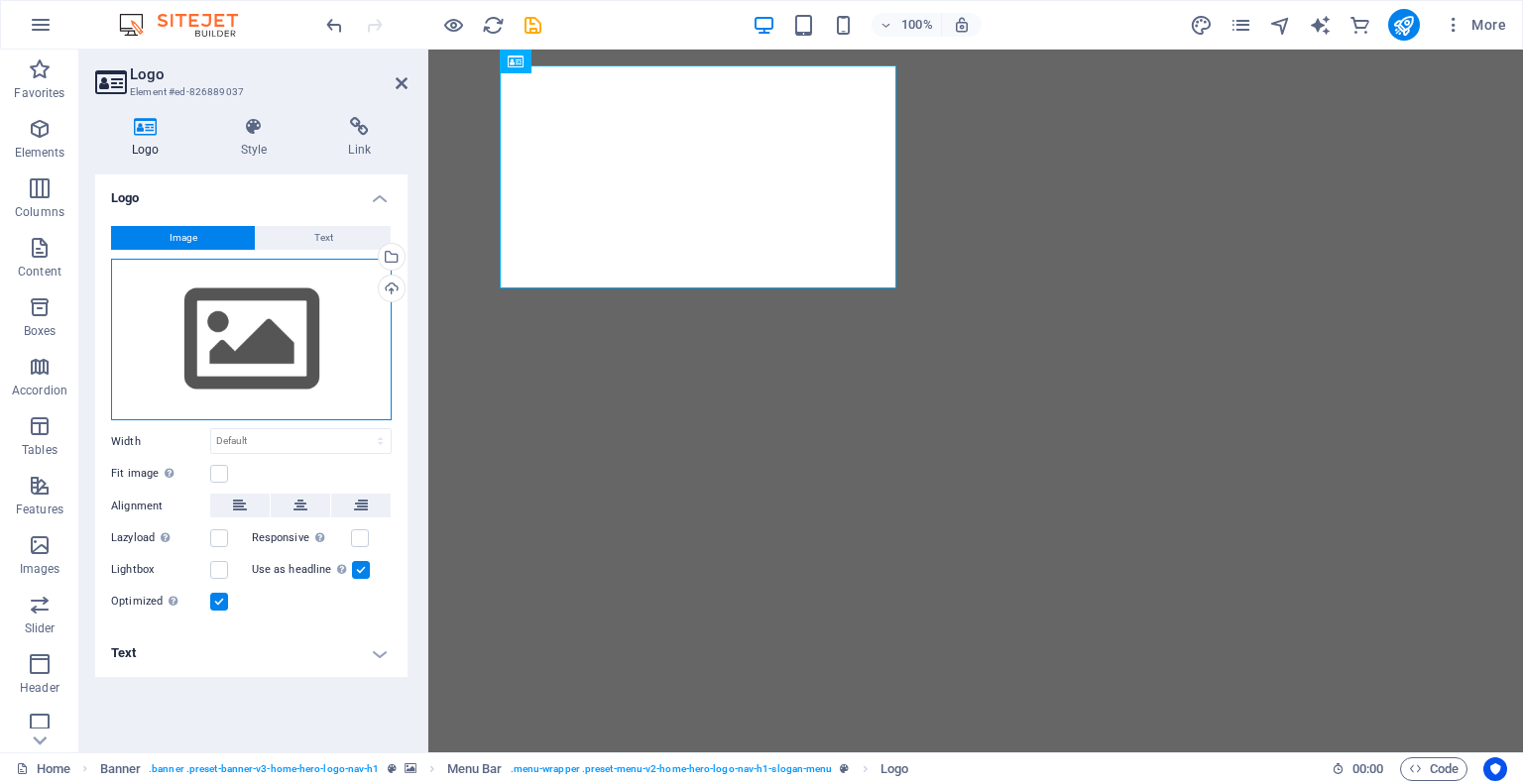 click on "Drag files here, click to choose files or select files from Files or our free stock photos & videos" at bounding box center (251, 340) 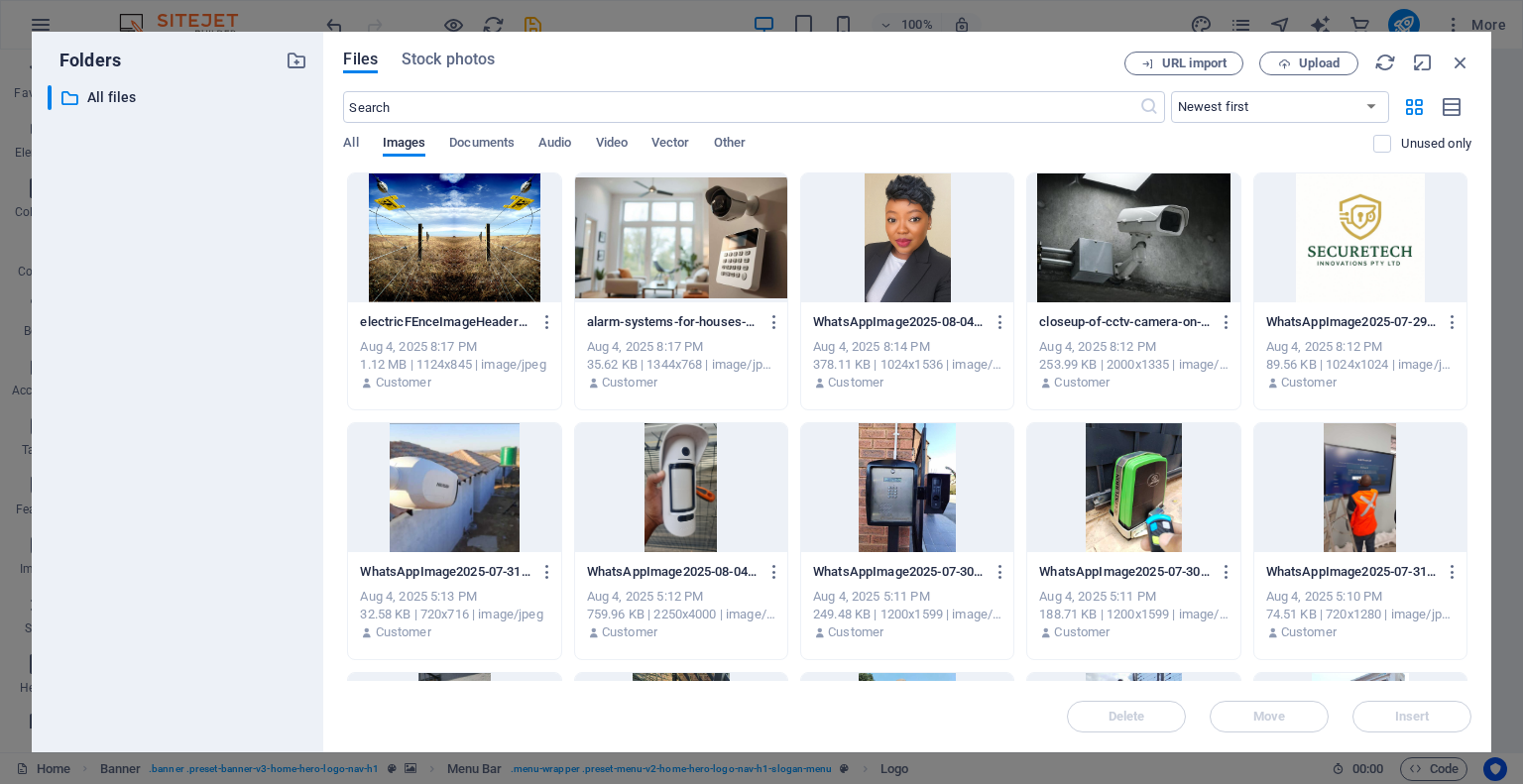 click on "​ All files All files" at bounding box center [177, 410] 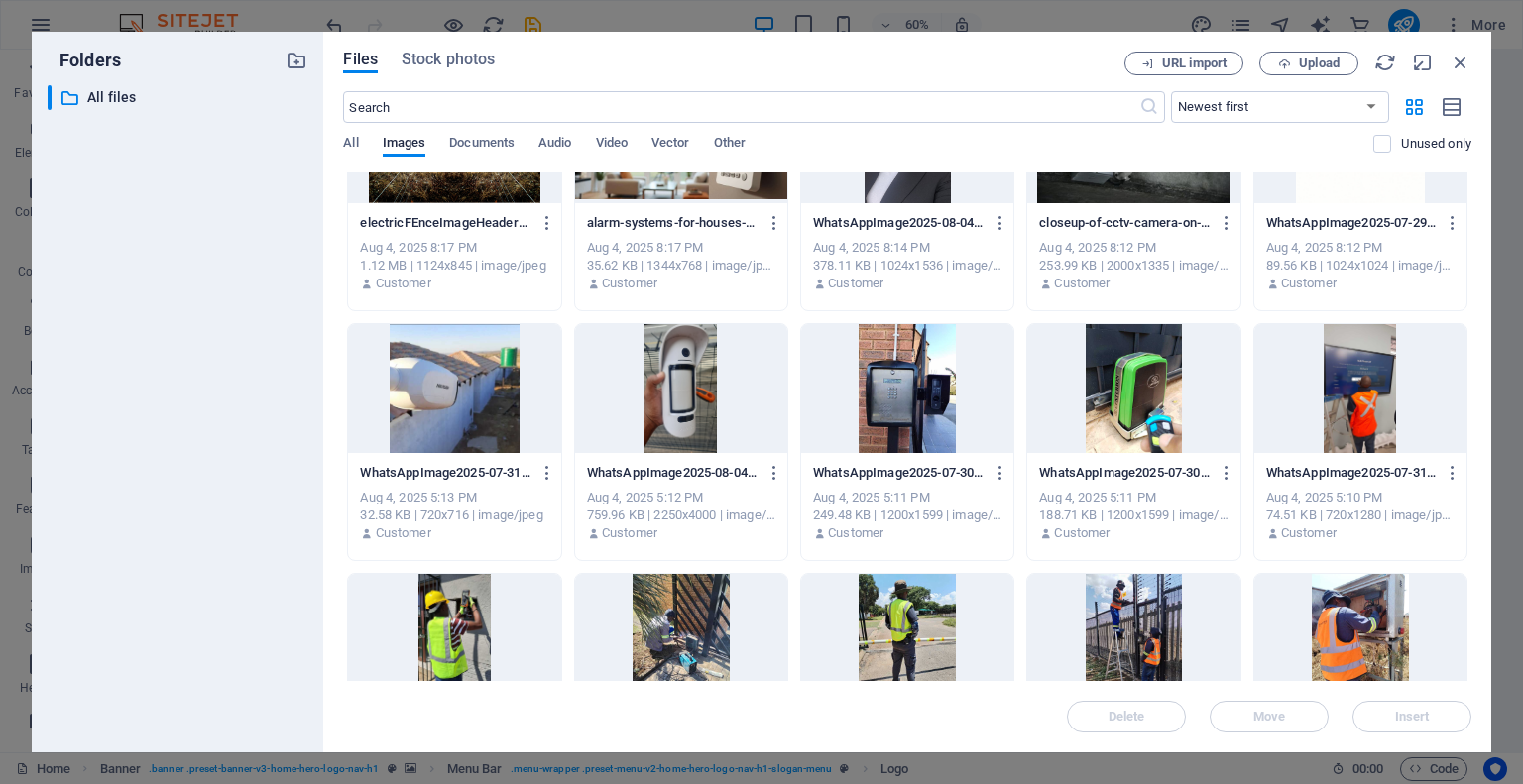 scroll, scrollTop: 0, scrollLeft: 0, axis: both 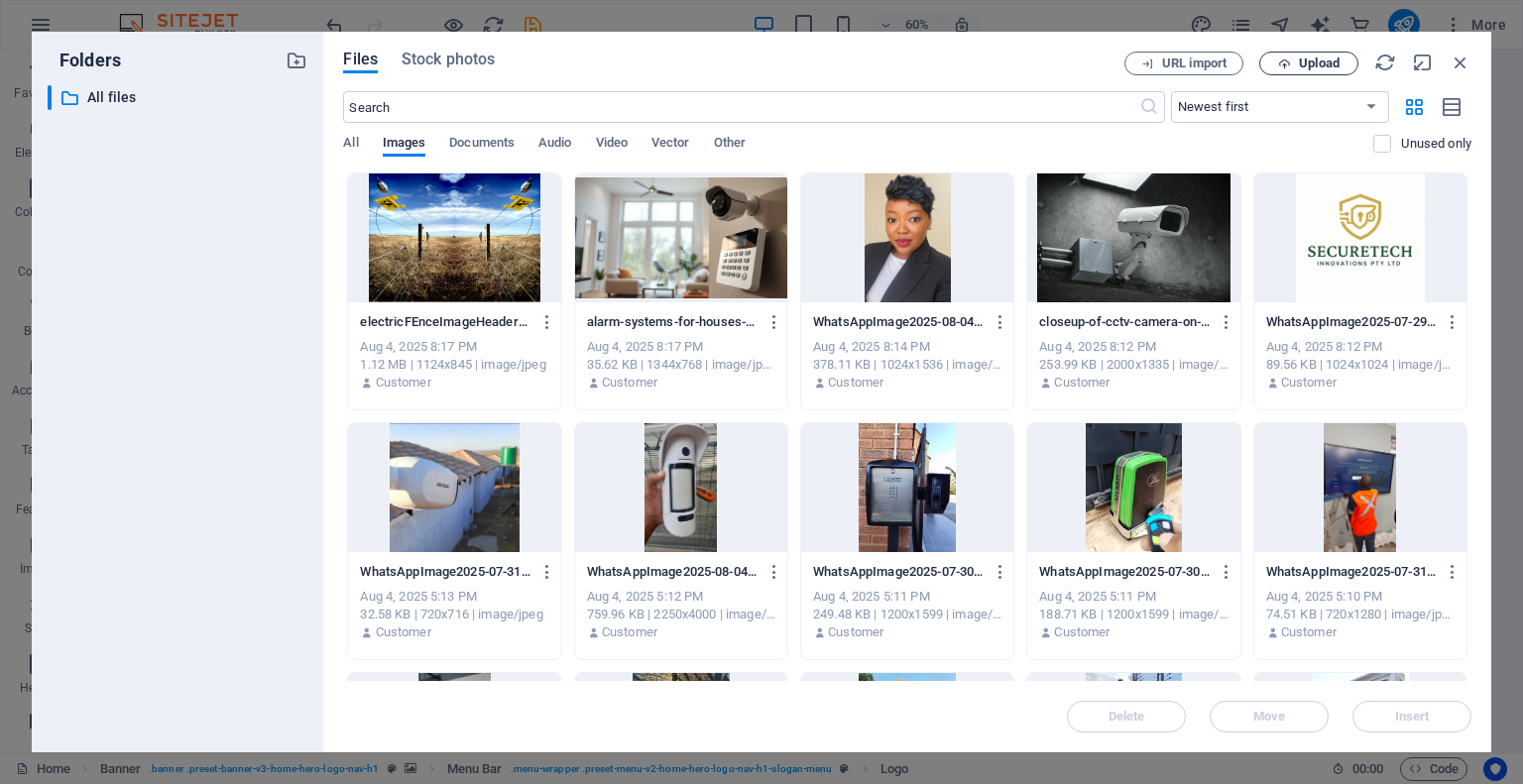 click on "Upload" at bounding box center [1319, 63] 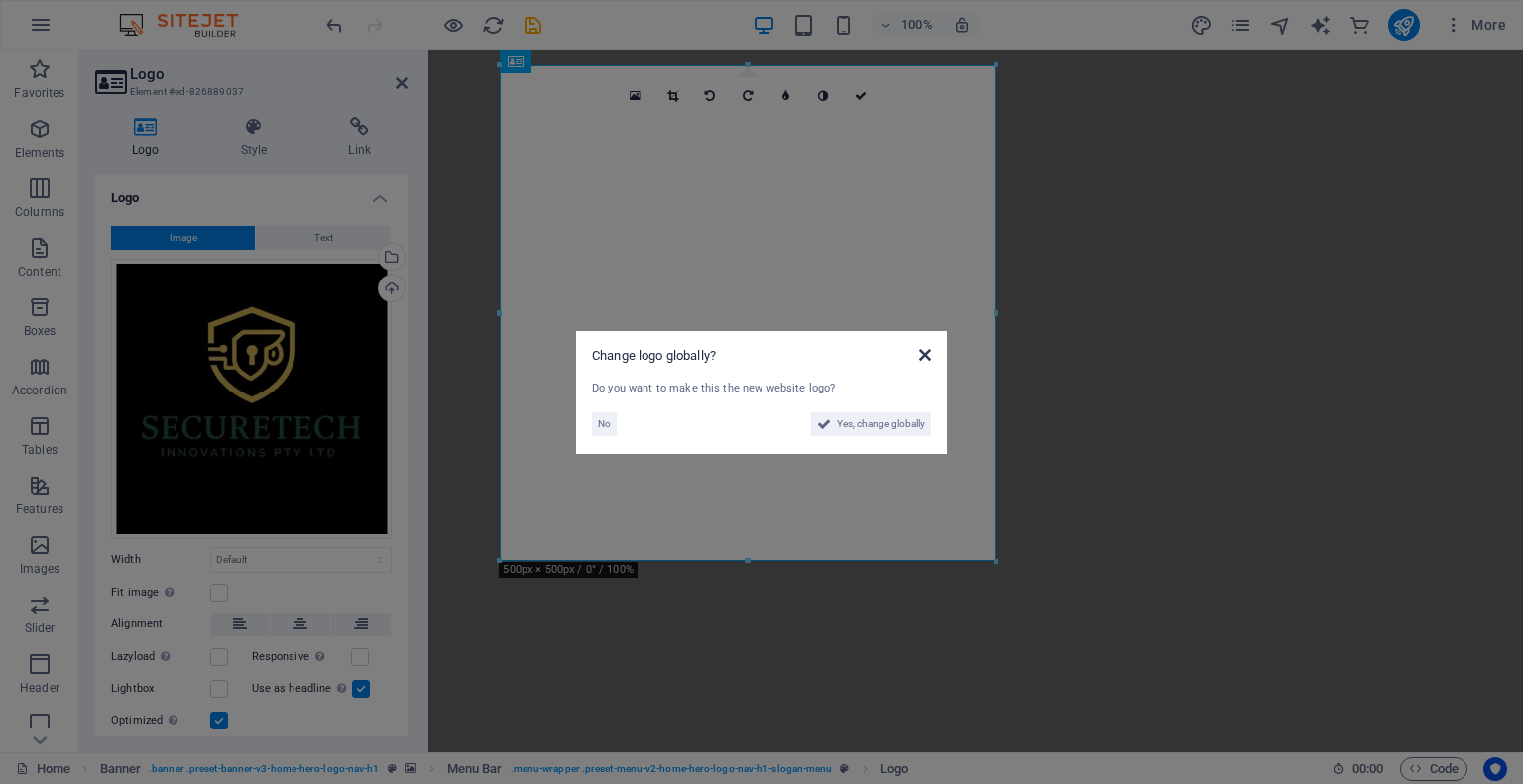 click at bounding box center (925, 355) 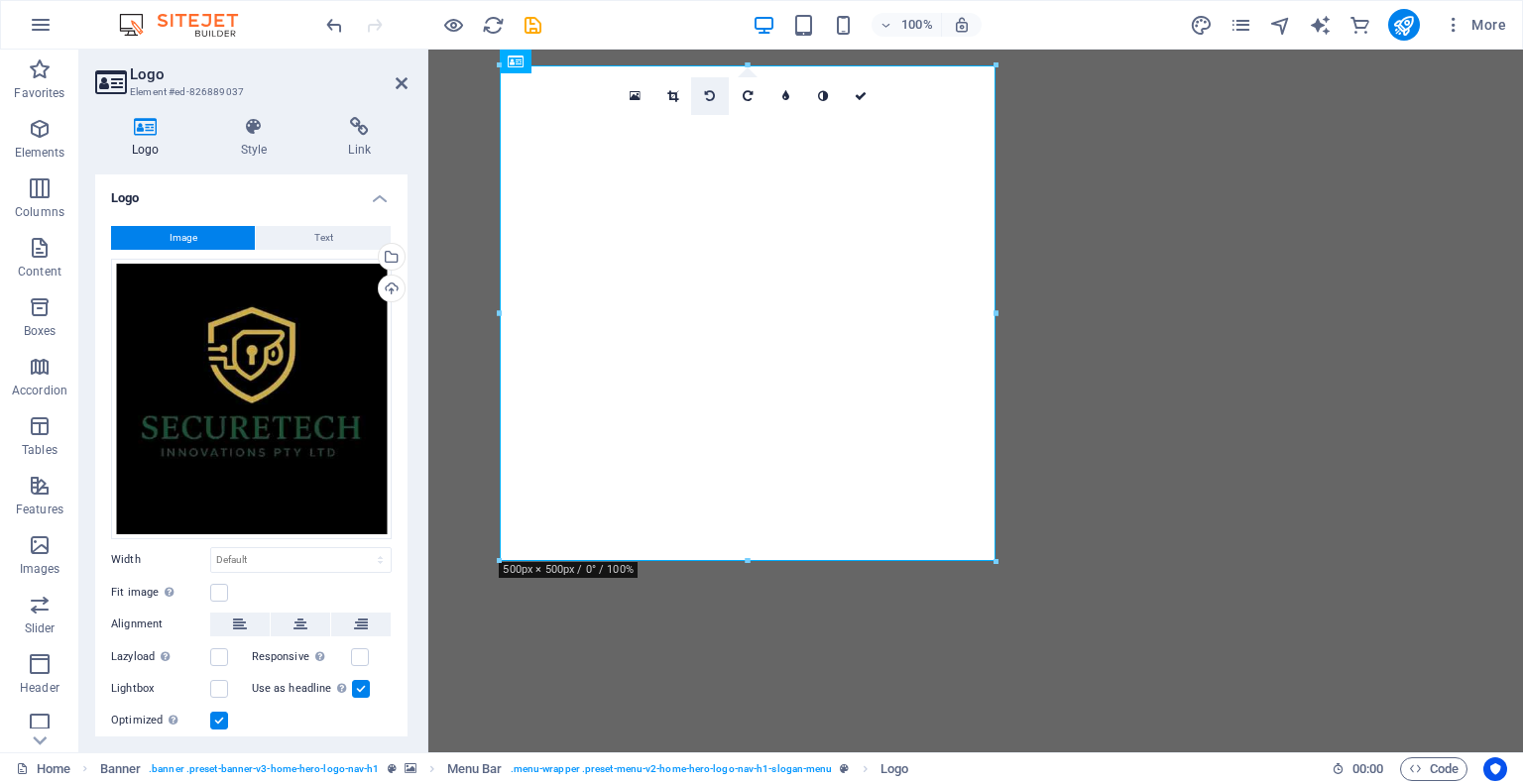 click at bounding box center [710, 96] 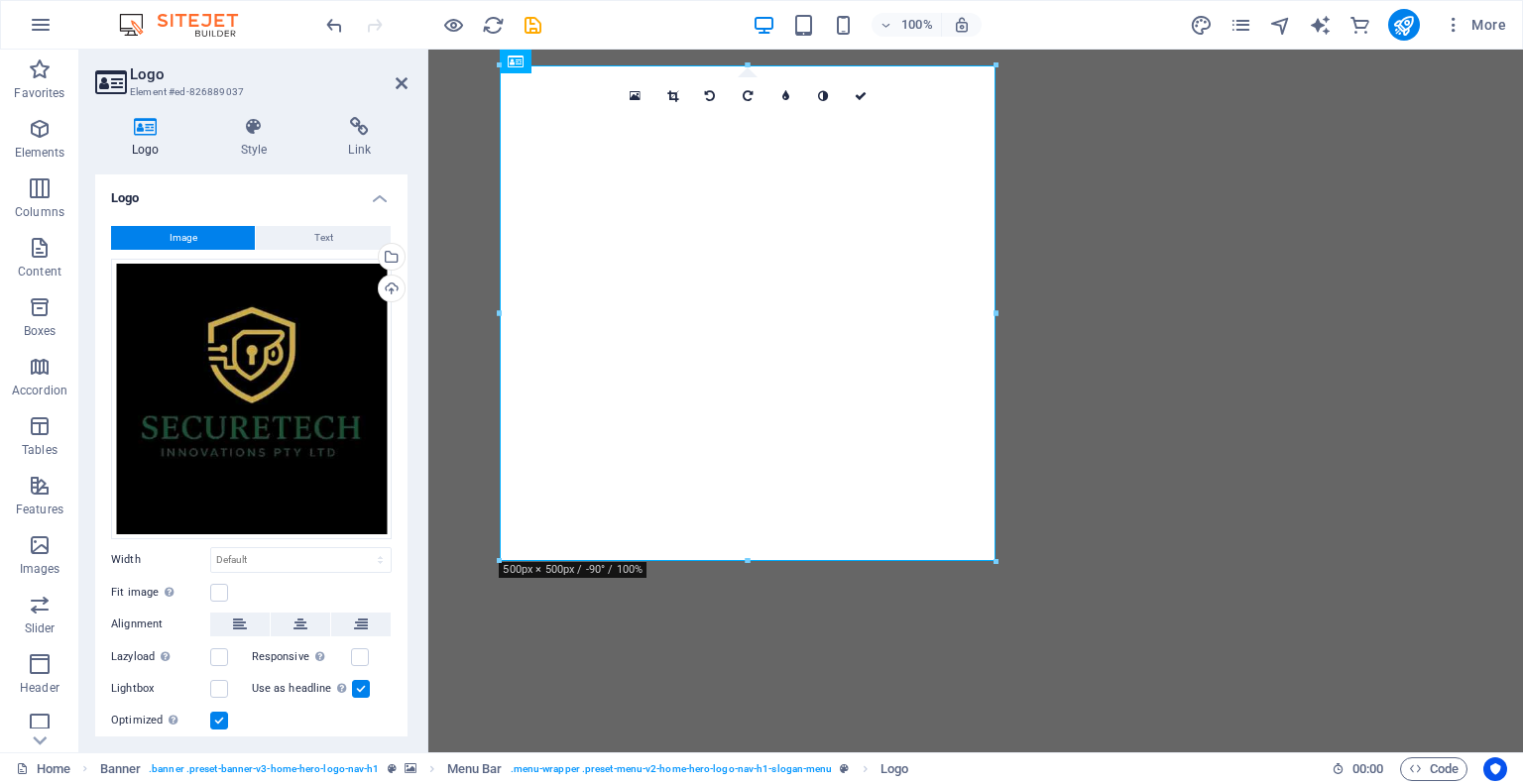 click at bounding box center [710, 96] 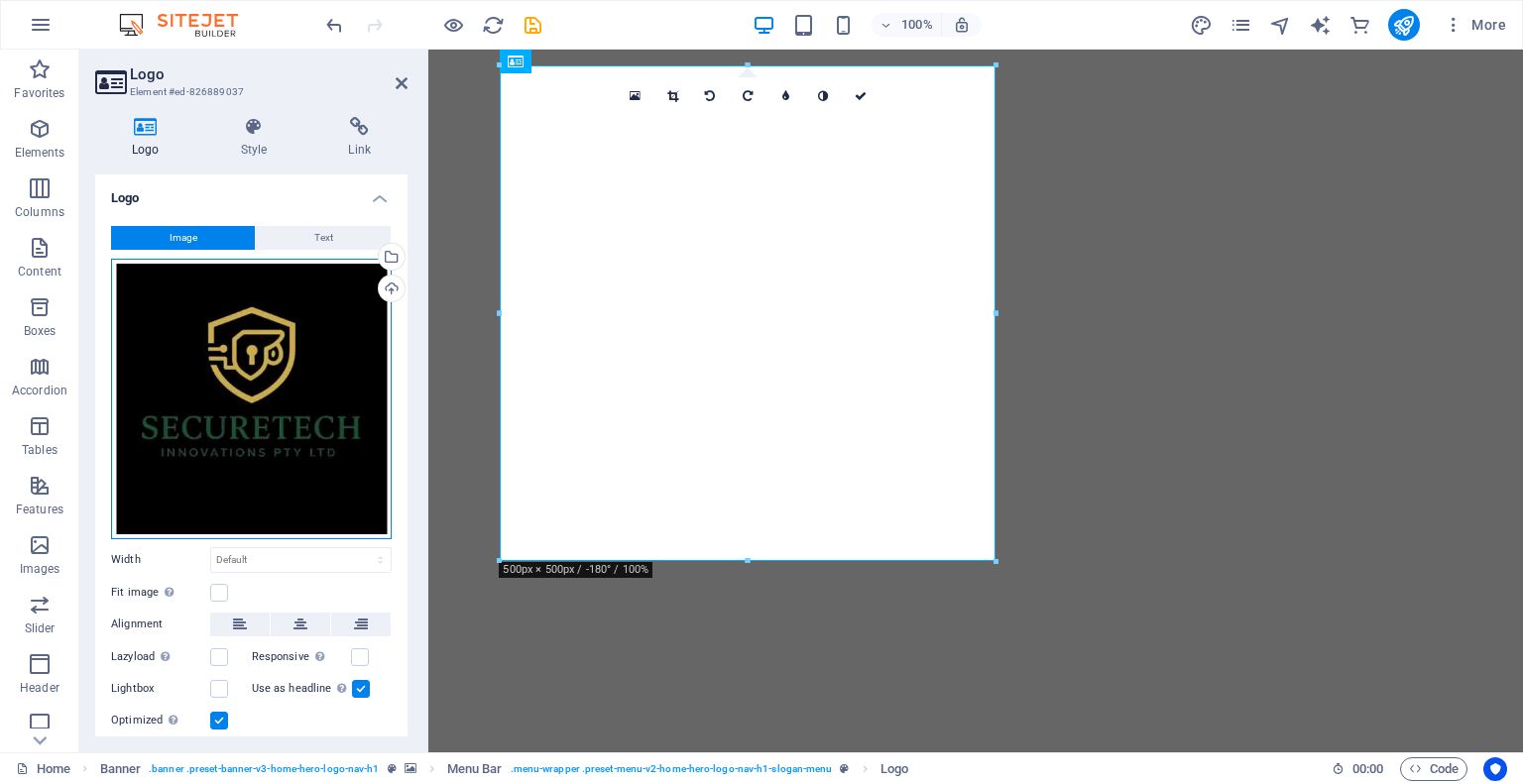 click on "Drag files here, click to choose files or select files from Files or our free stock photos & videos" at bounding box center [251, 398] 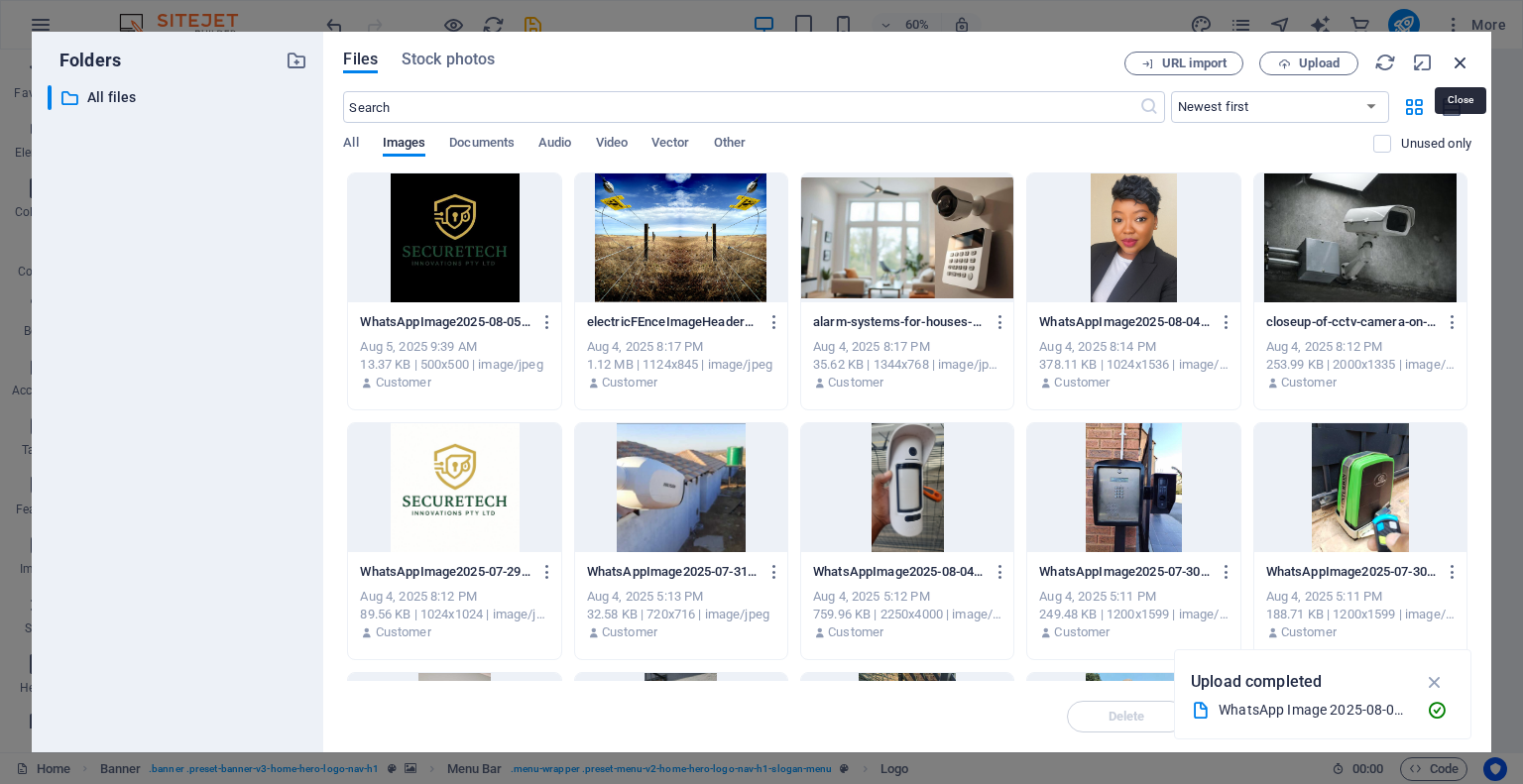 click at bounding box center [1461, 62] 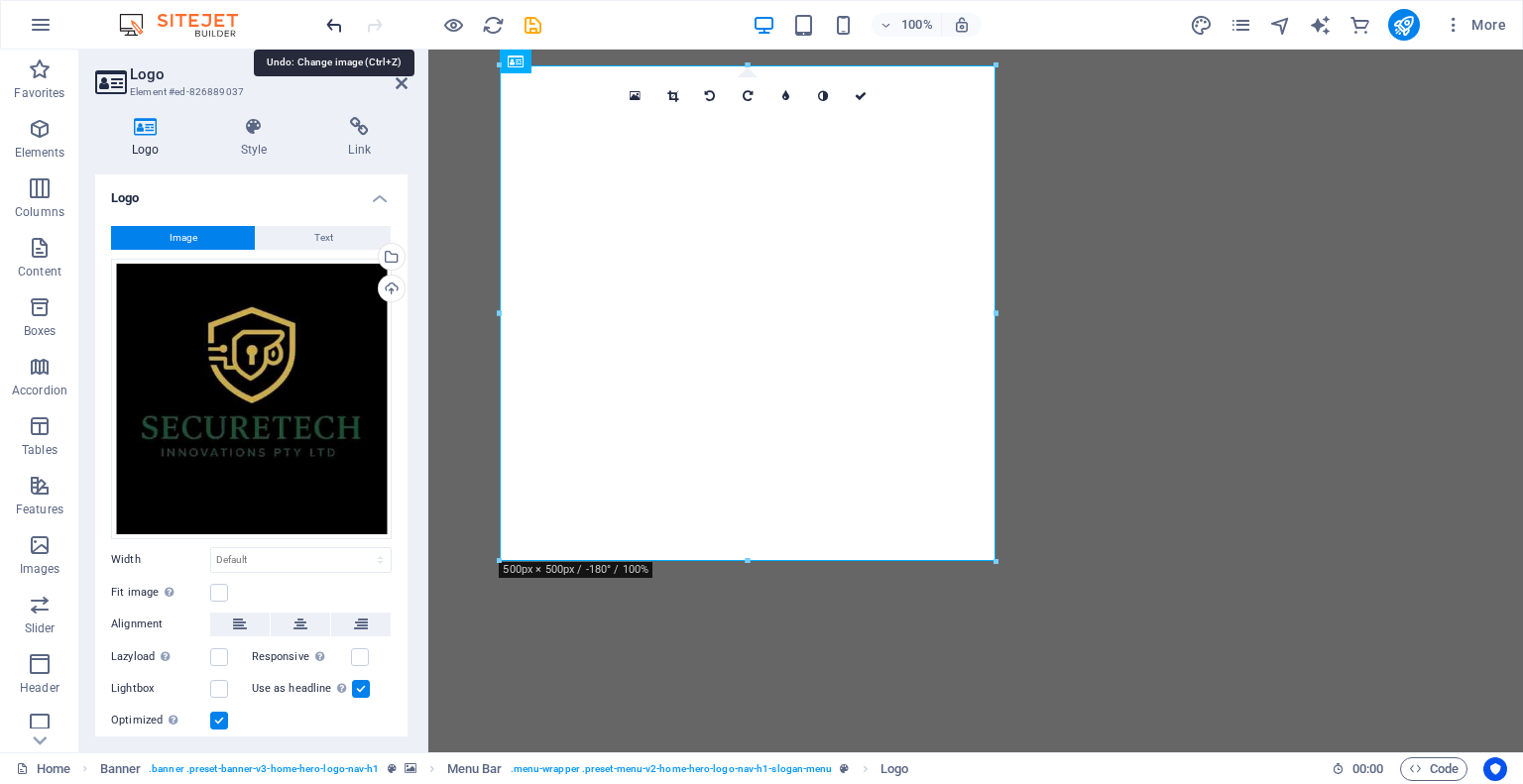 click at bounding box center (334, 25) 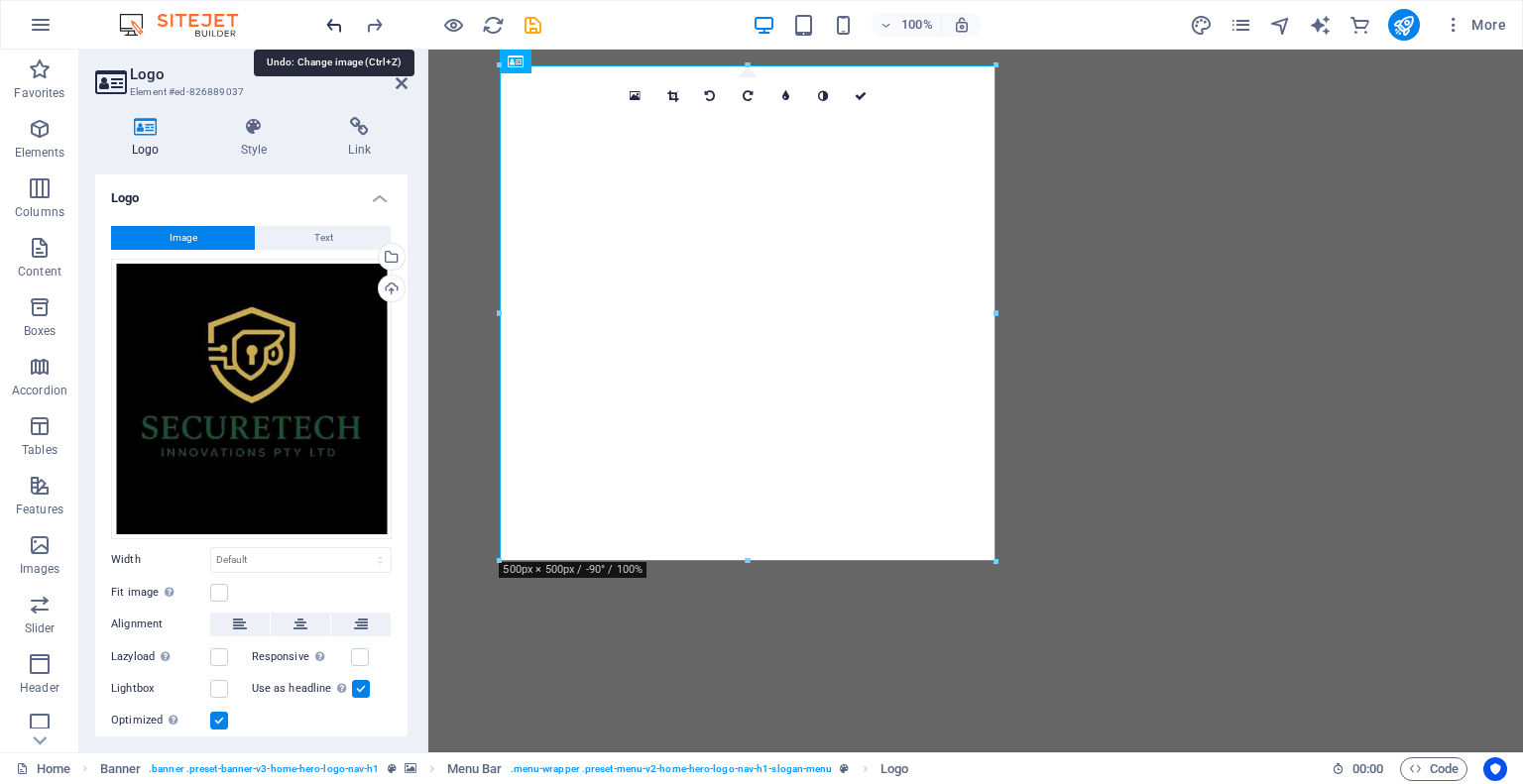 click at bounding box center (334, 25) 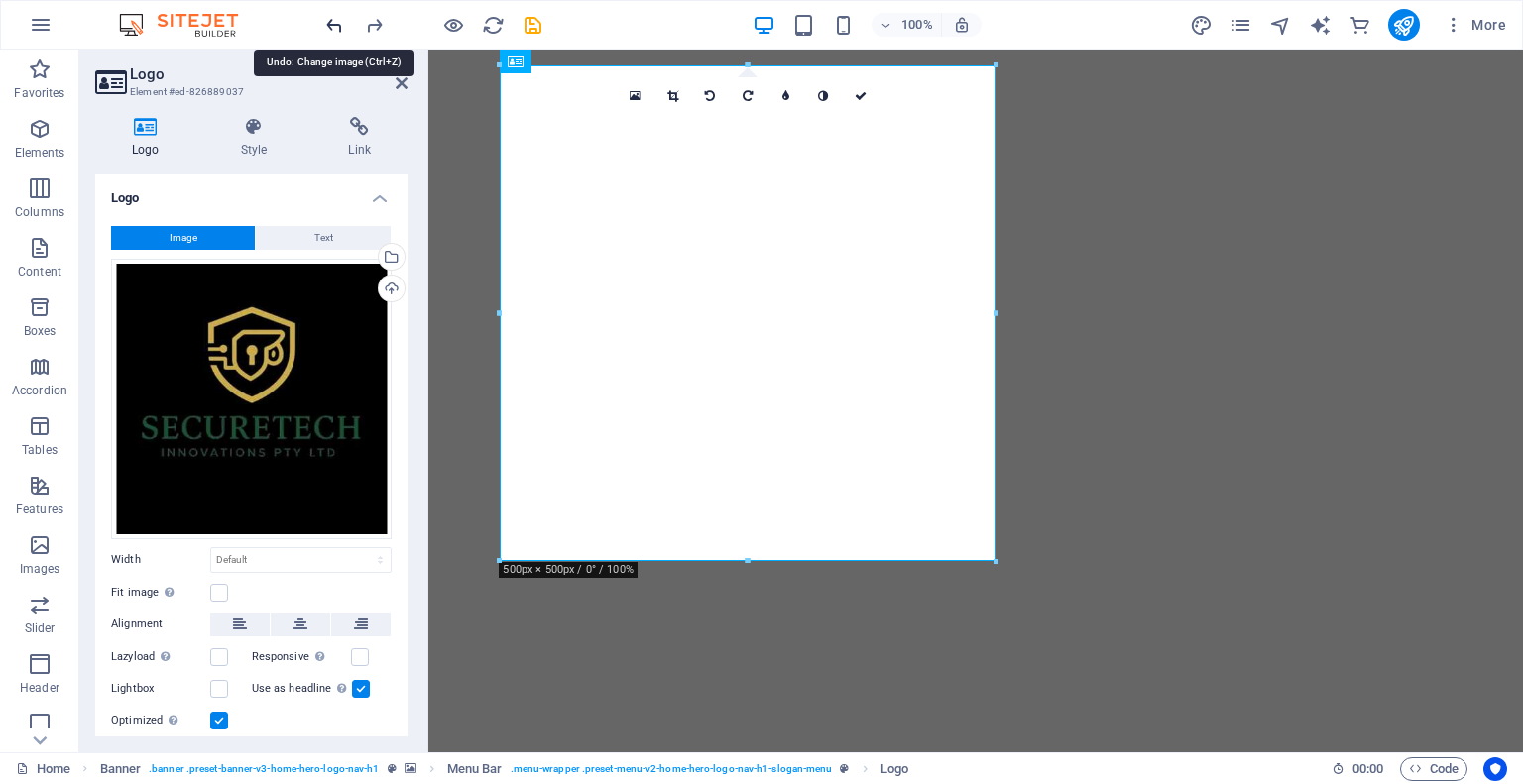 click at bounding box center (334, 25) 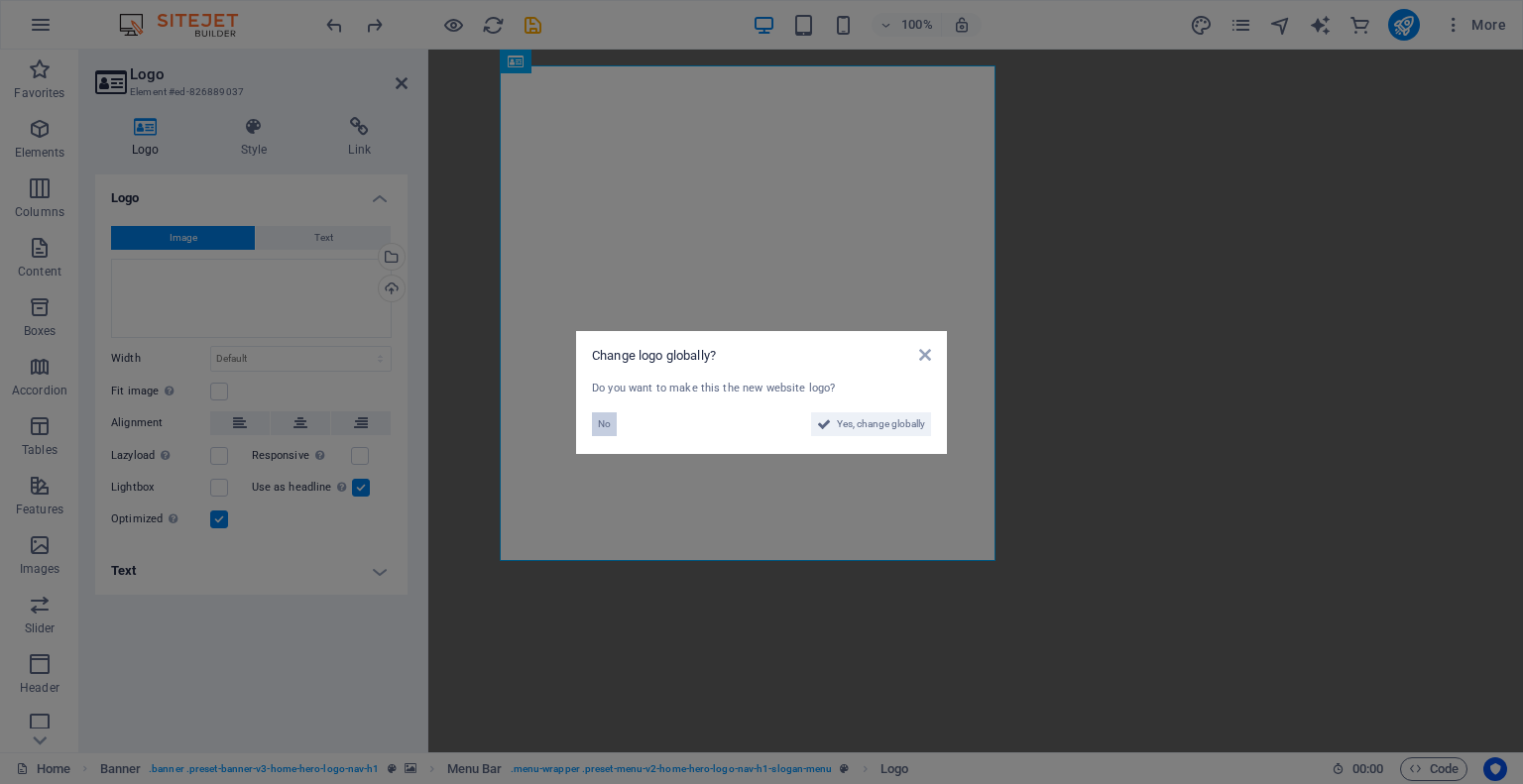 click on "No" at bounding box center (604, 424) 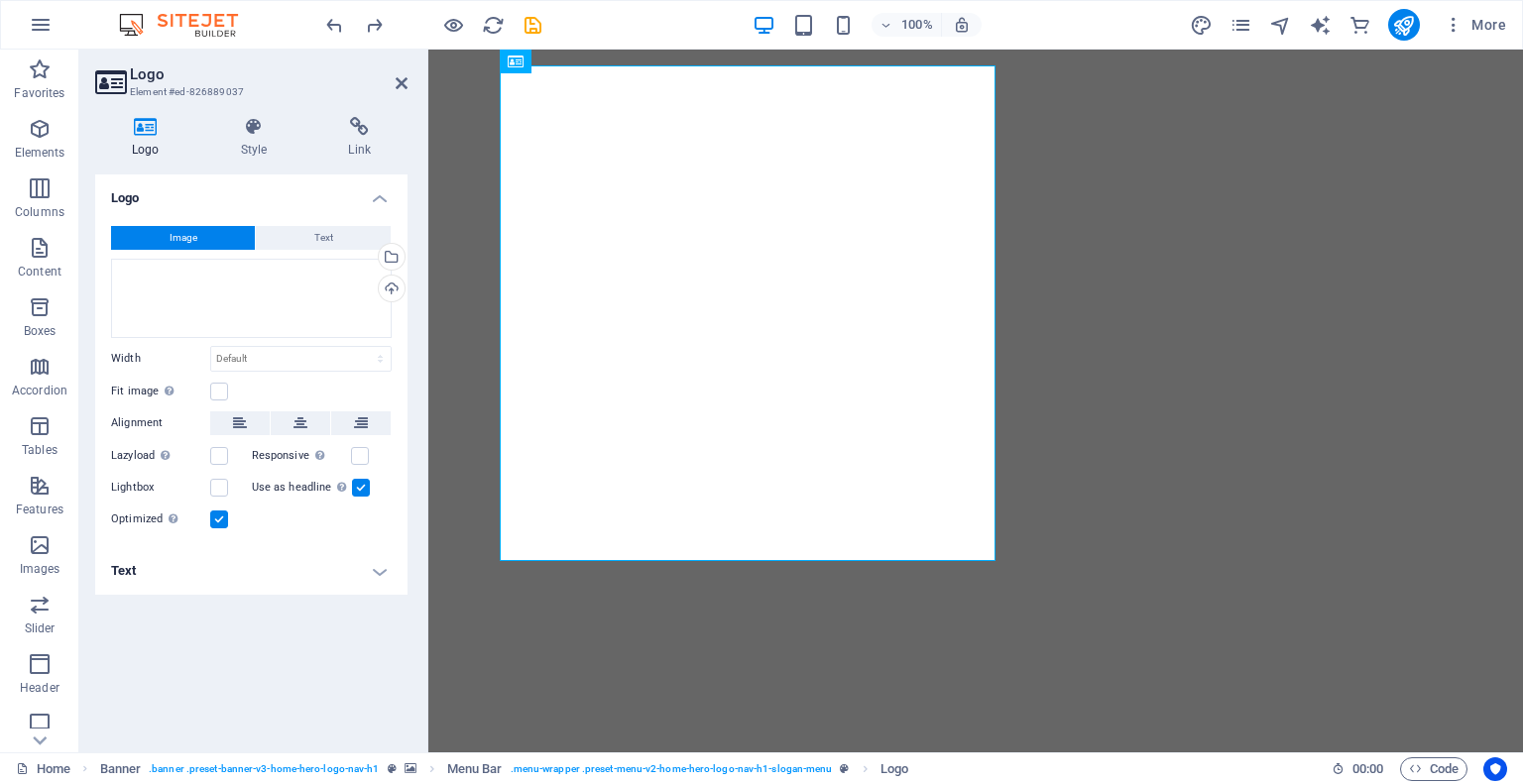 click at bounding box center [433, 25] 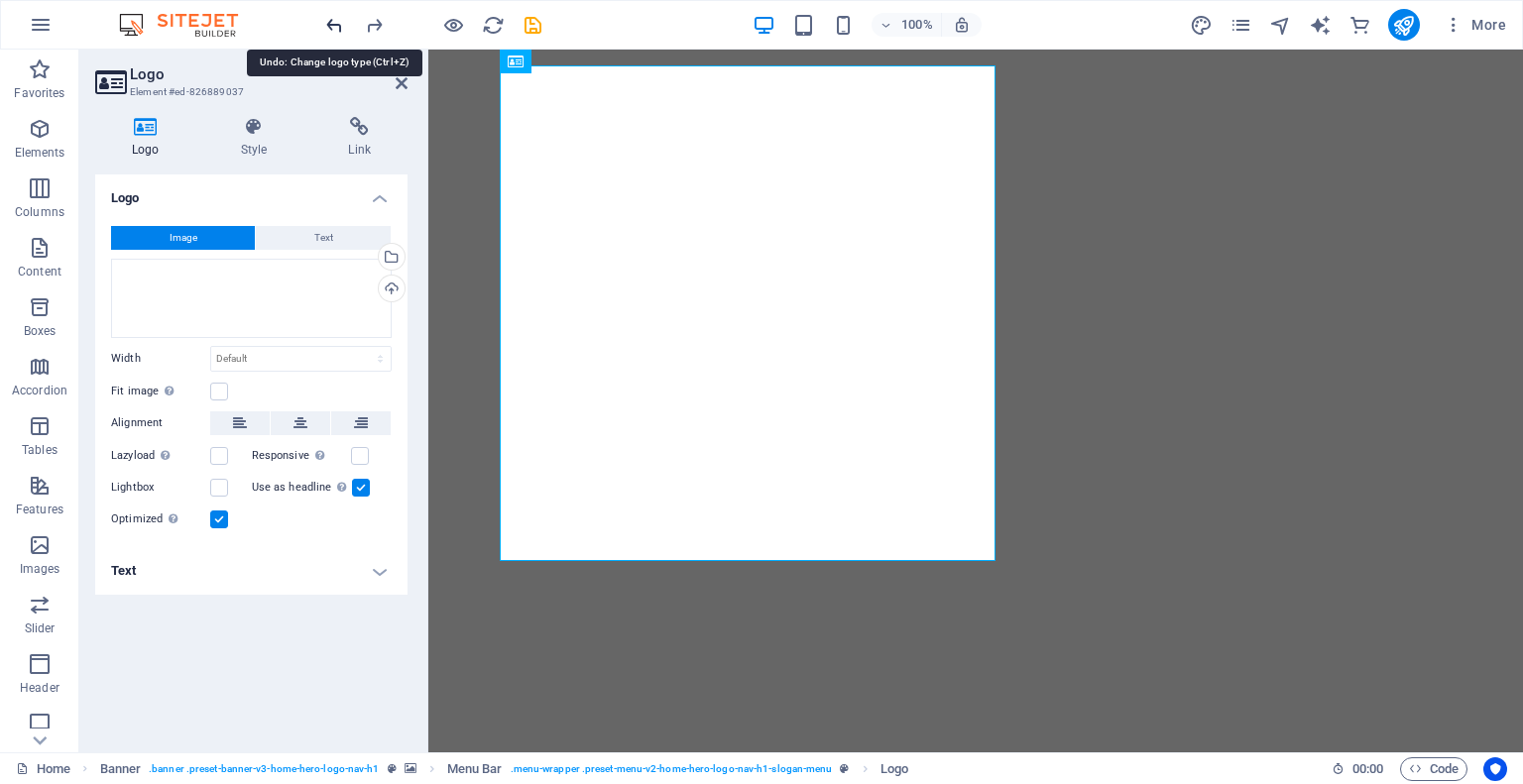 click at bounding box center [334, 25] 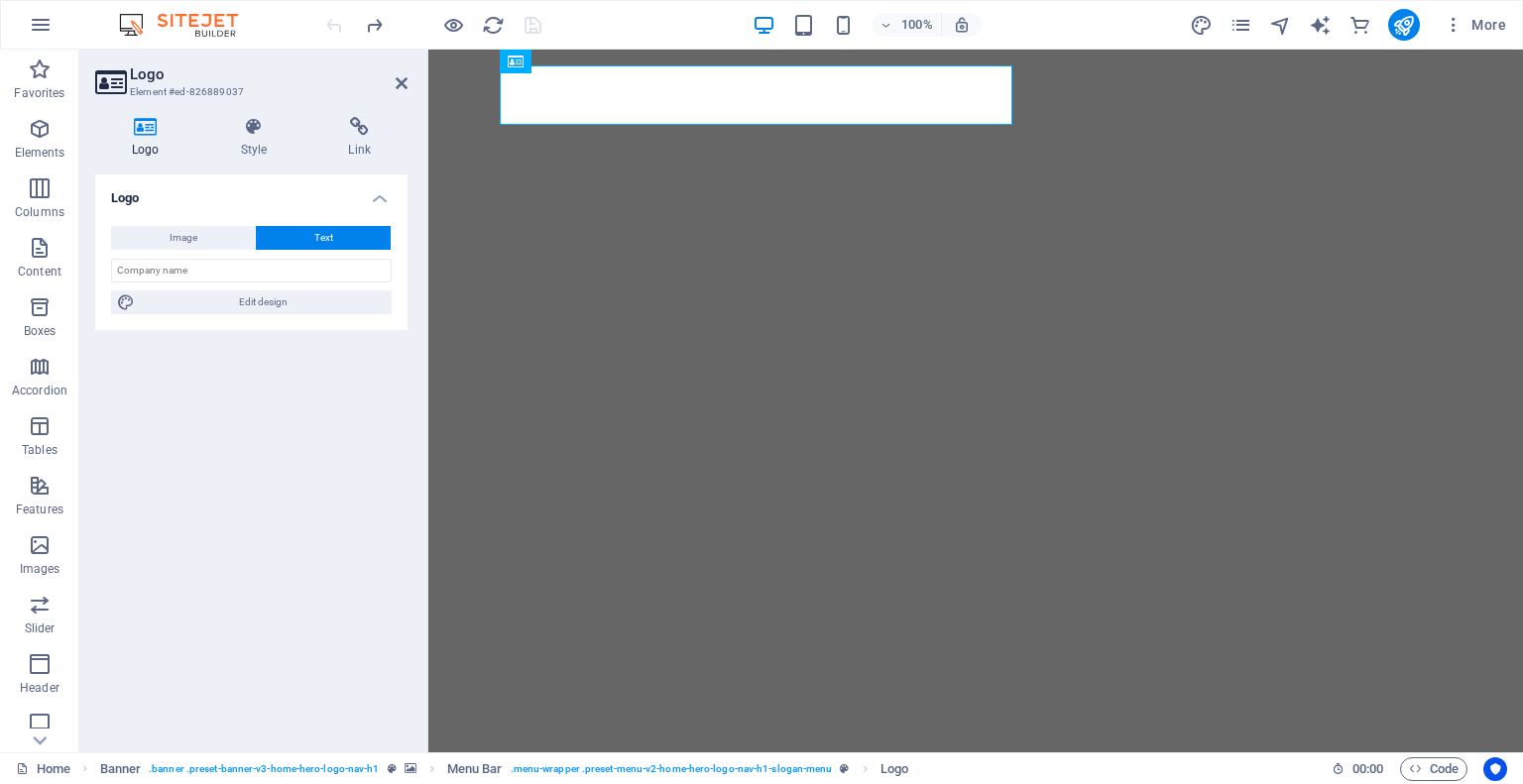 click at bounding box center [433, 25] 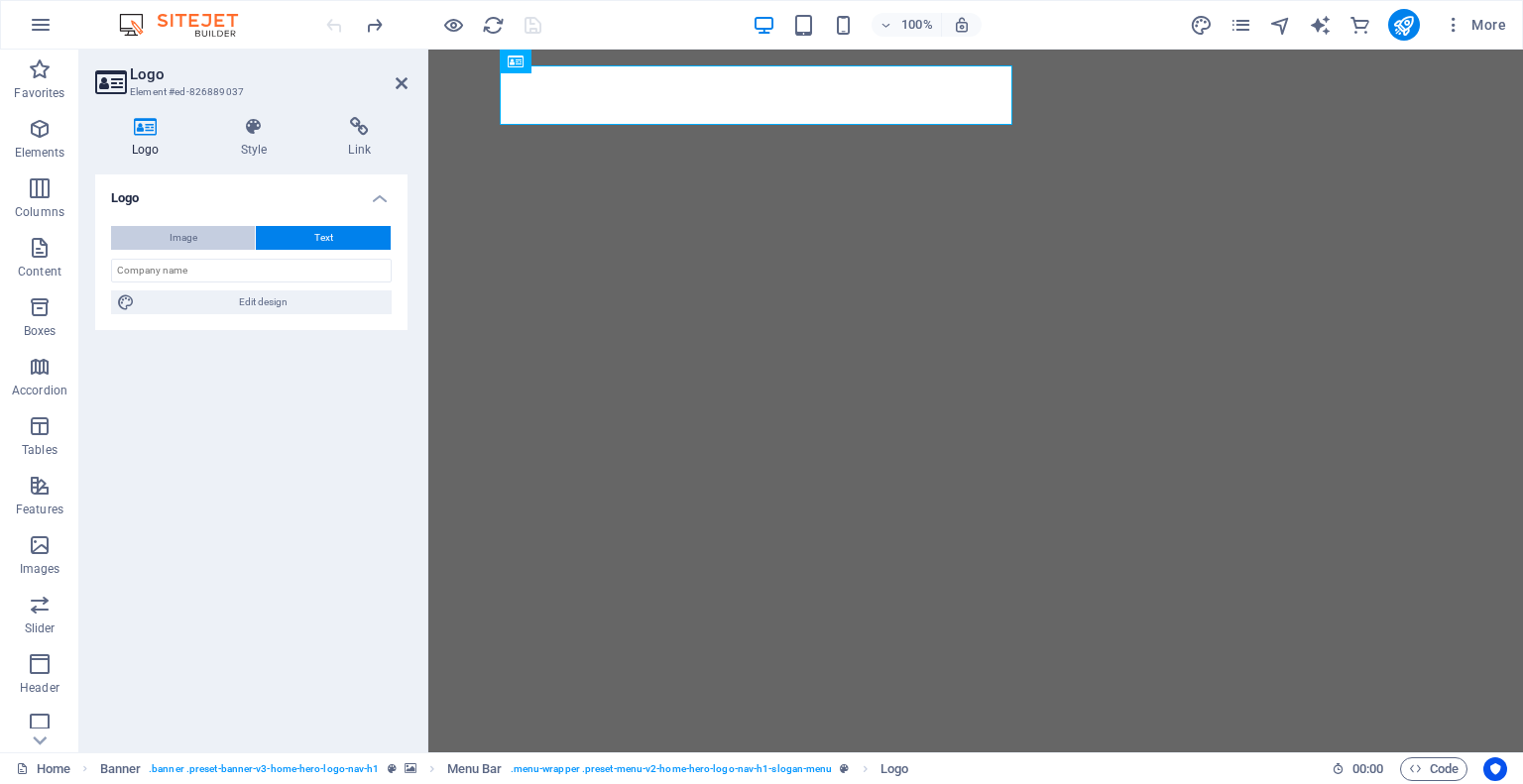 click on "Image" at bounding box center [183, 238] 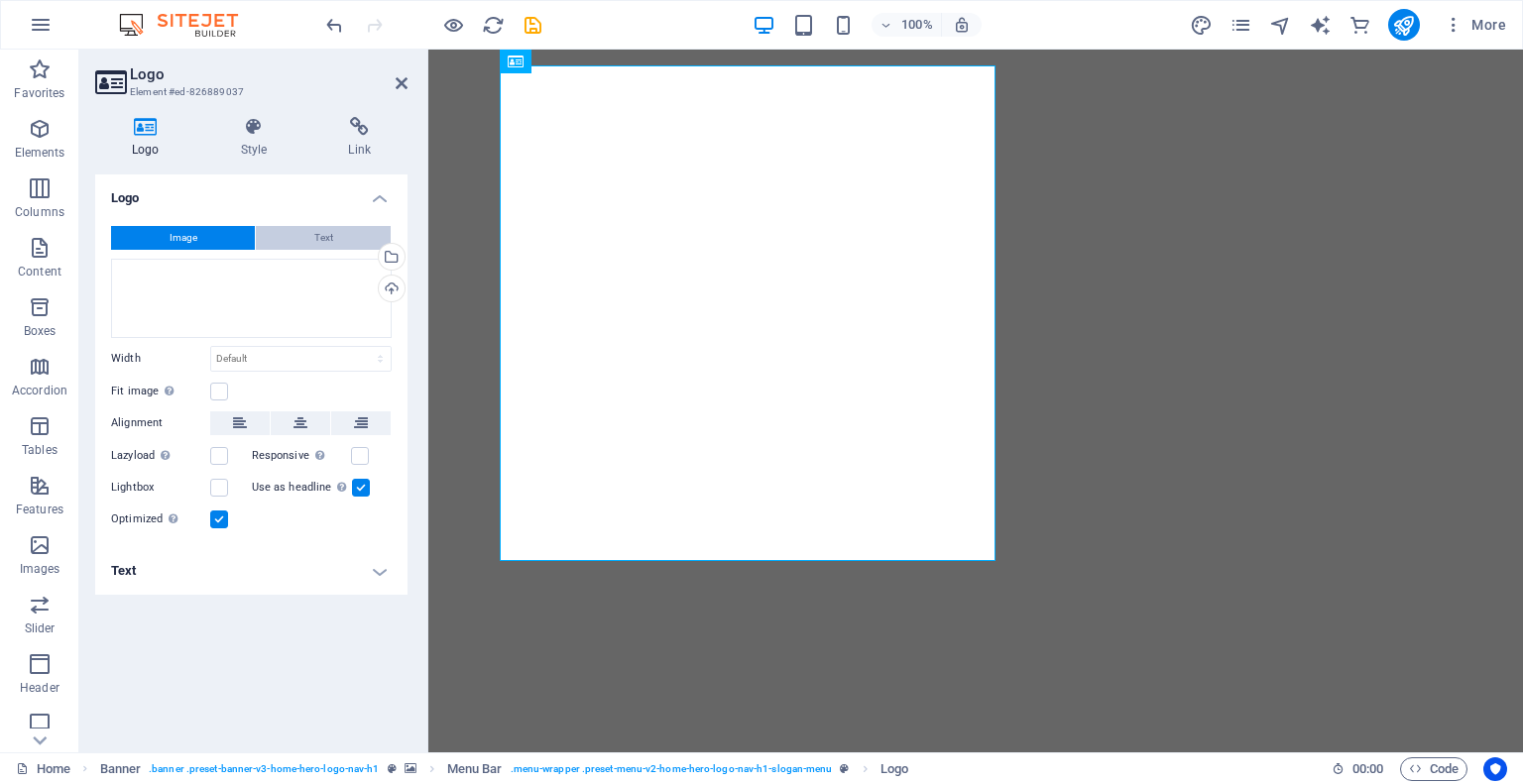click on "Text" at bounding box center [323, 238] 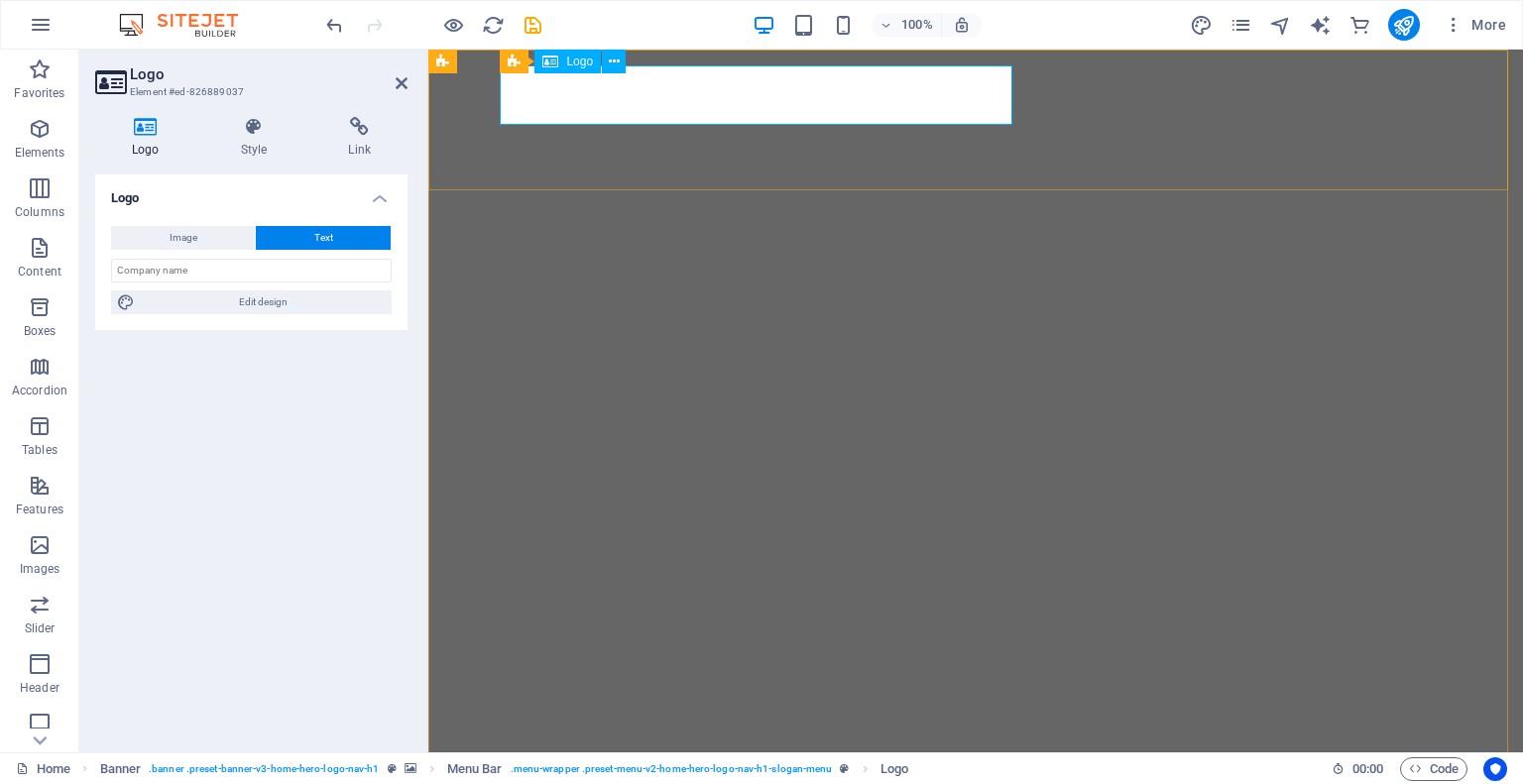 click on "securetechinnovations.co.za" at bounding box center (976, 799) 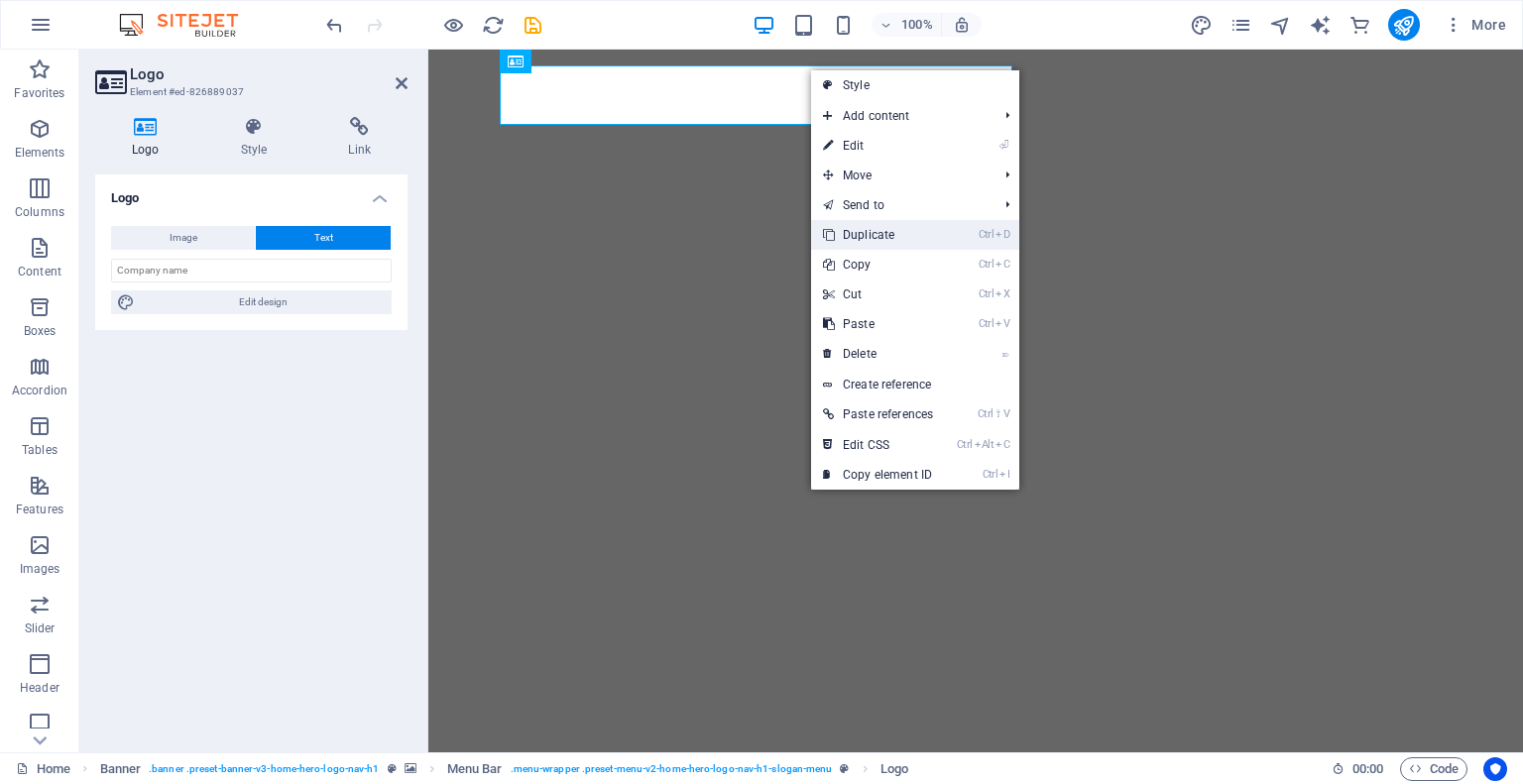 click on "Ctrl D  Duplicate" at bounding box center [878, 235] 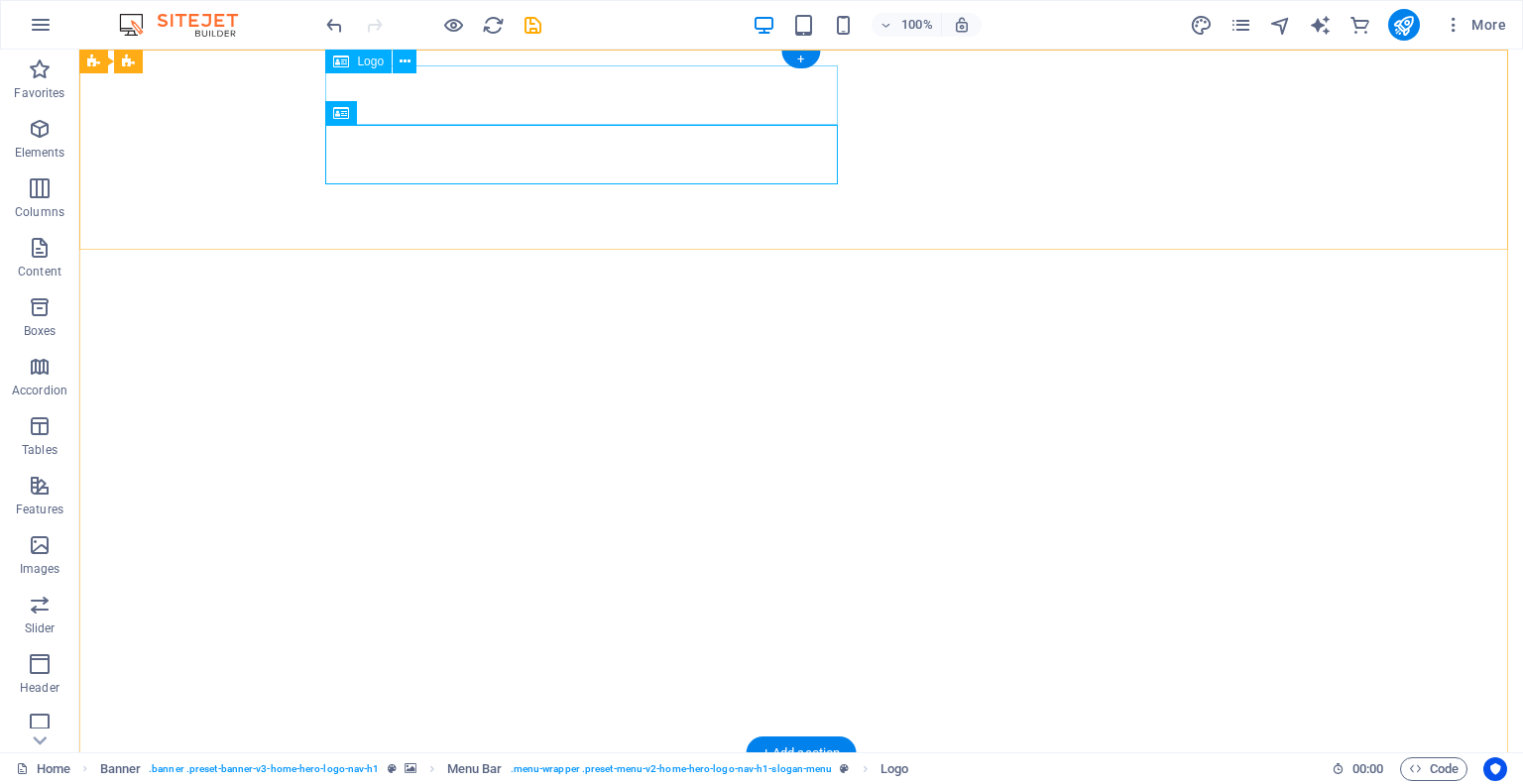 click on "securetechinnovations.co.za" at bounding box center [801, 799] 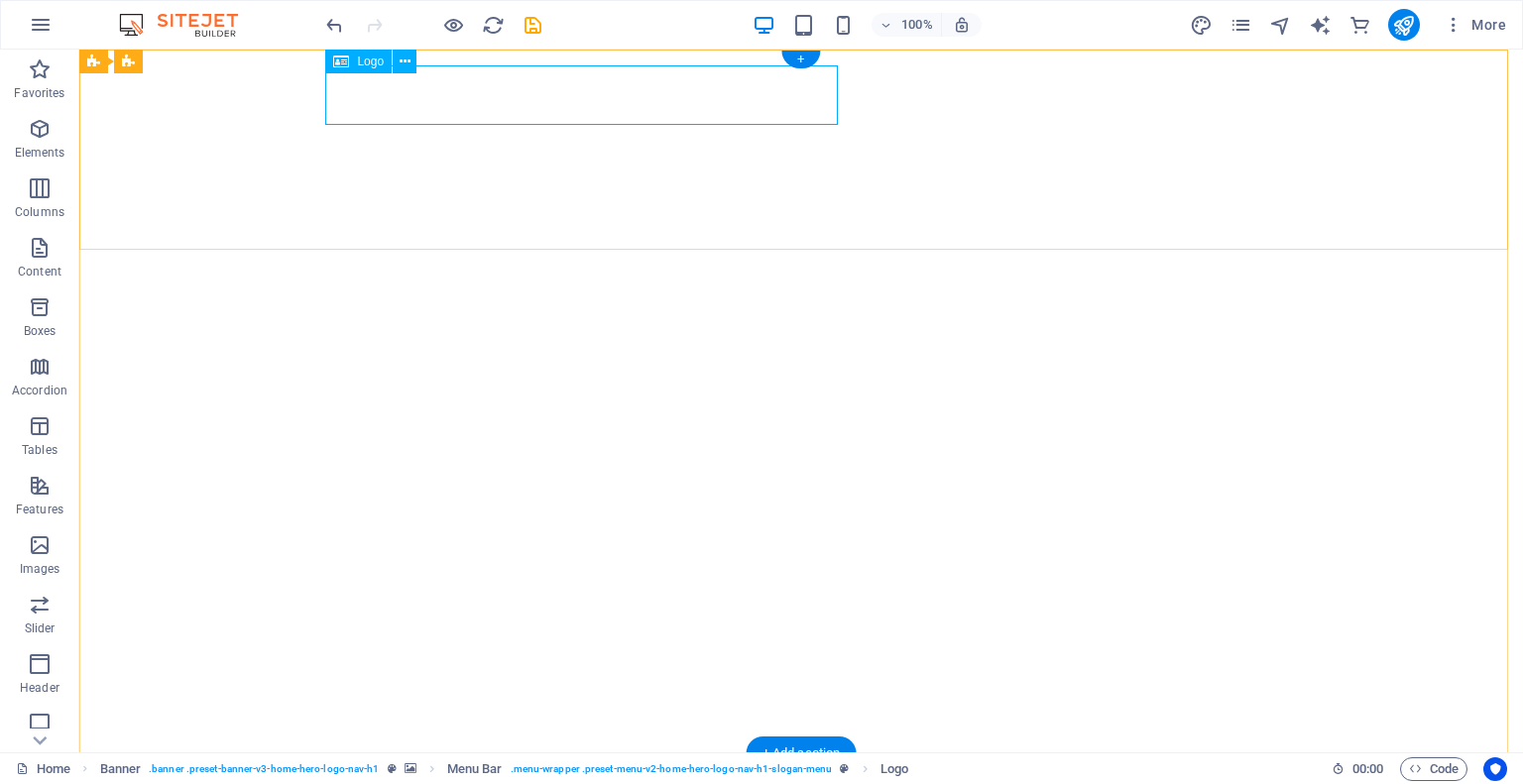 click on "securetechinnovations.co.za" at bounding box center (801, 799) 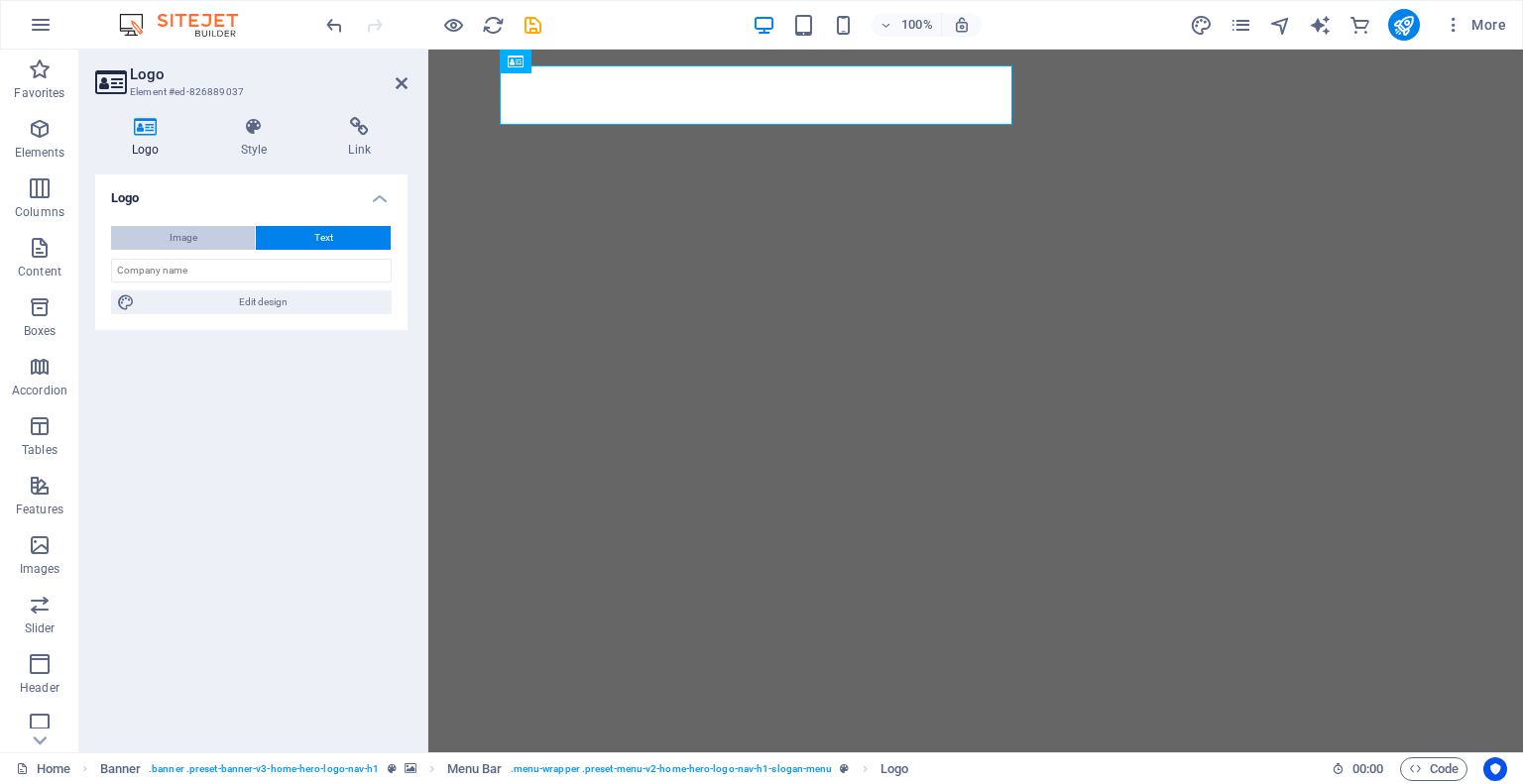 click on "Image" at bounding box center (182, 238) 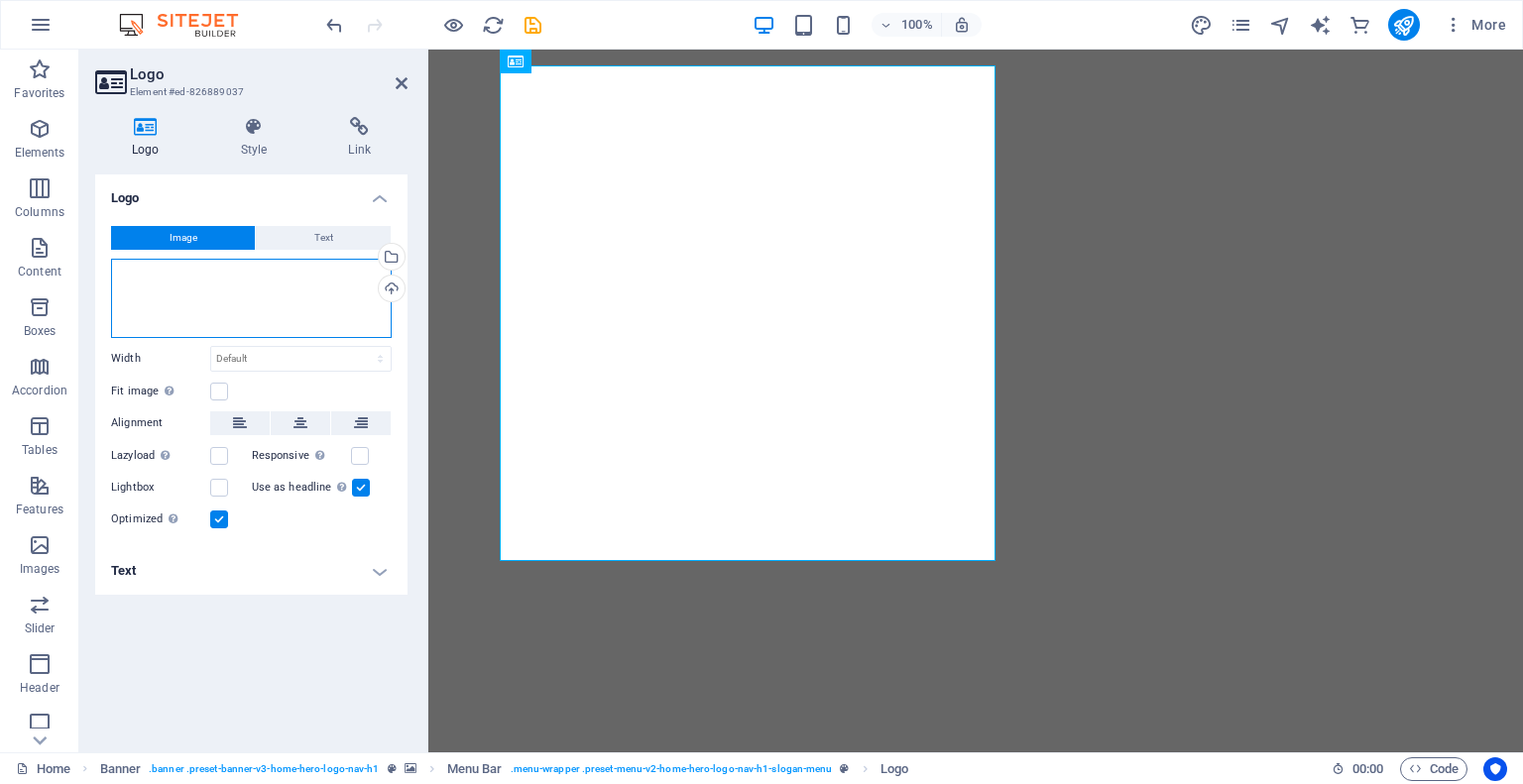 click on "Drag files here, click to choose files or select files from Files or our free stock photos & videos" at bounding box center [251, 298] 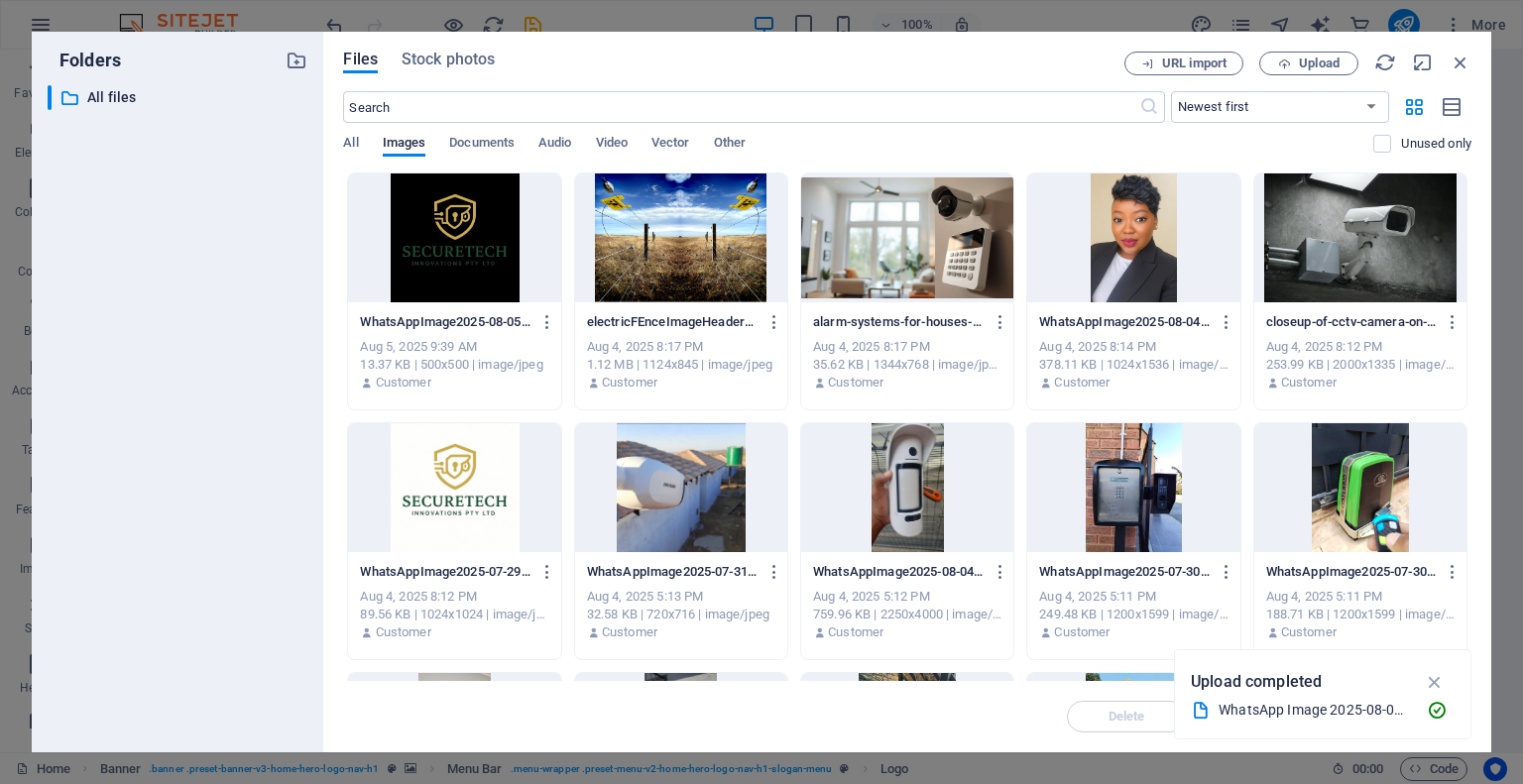 click on "​ All files All files" at bounding box center [177, 410] 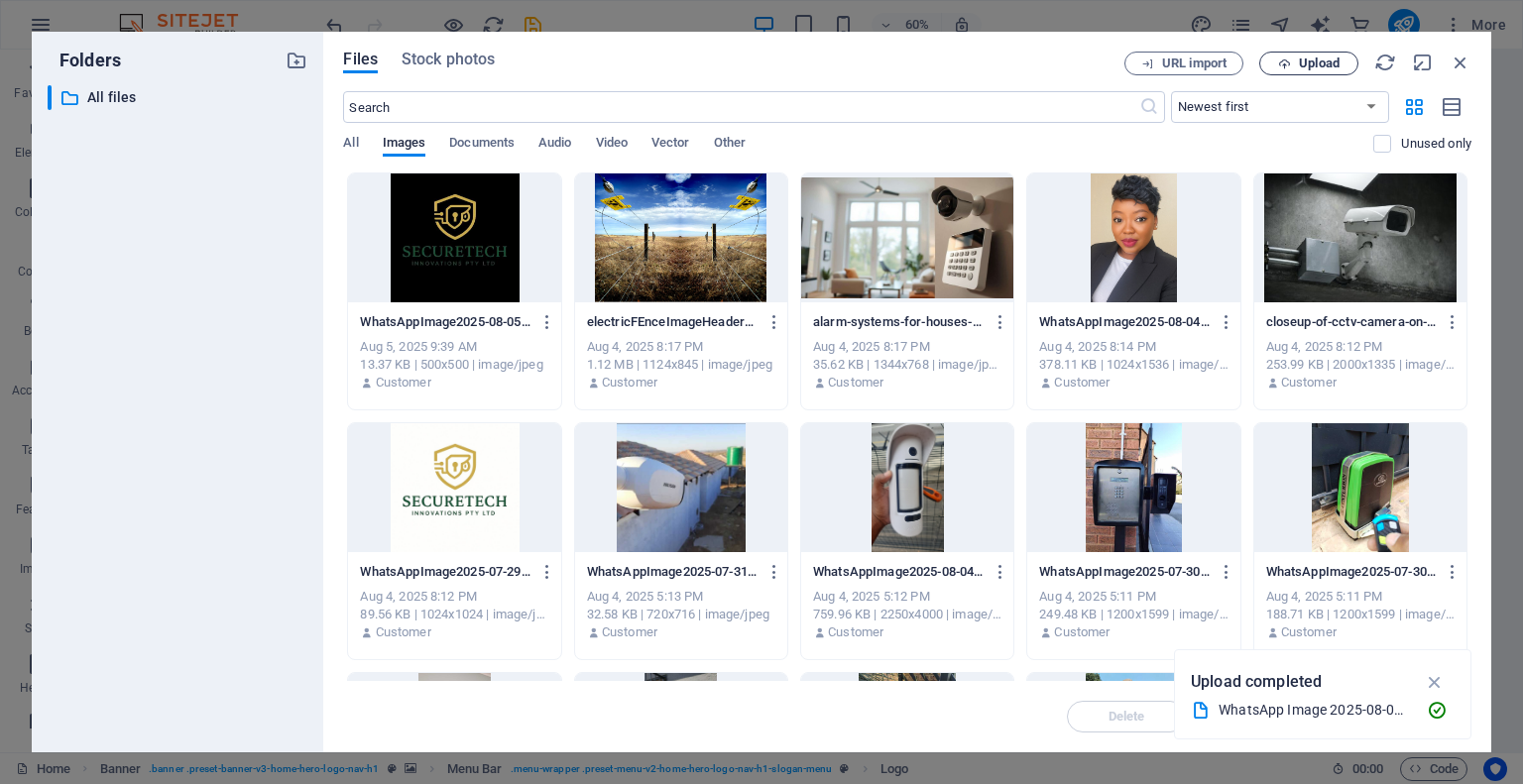 click on "Upload" at bounding box center (1319, 63) 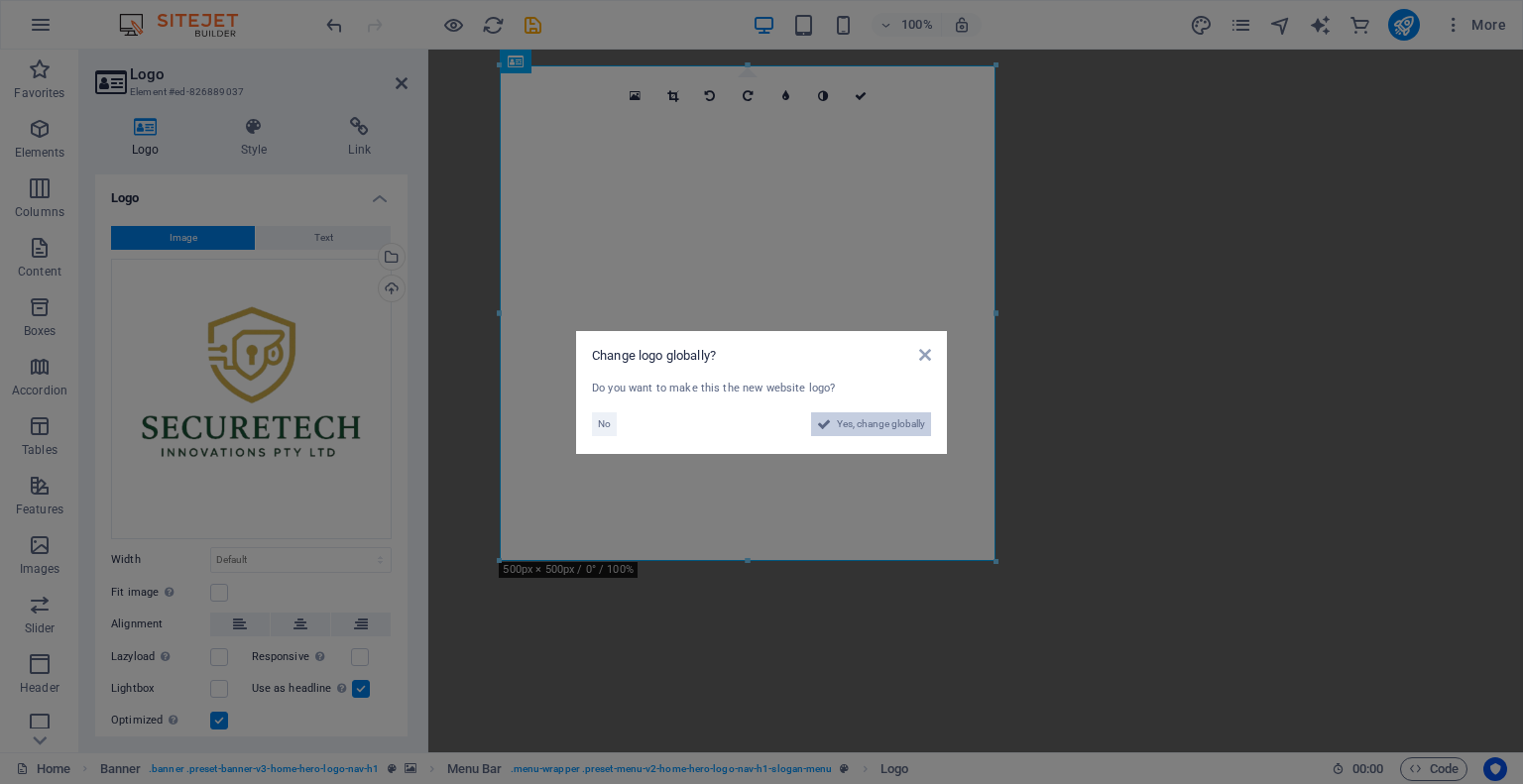click on "Yes, change globally" at bounding box center (880, 424) 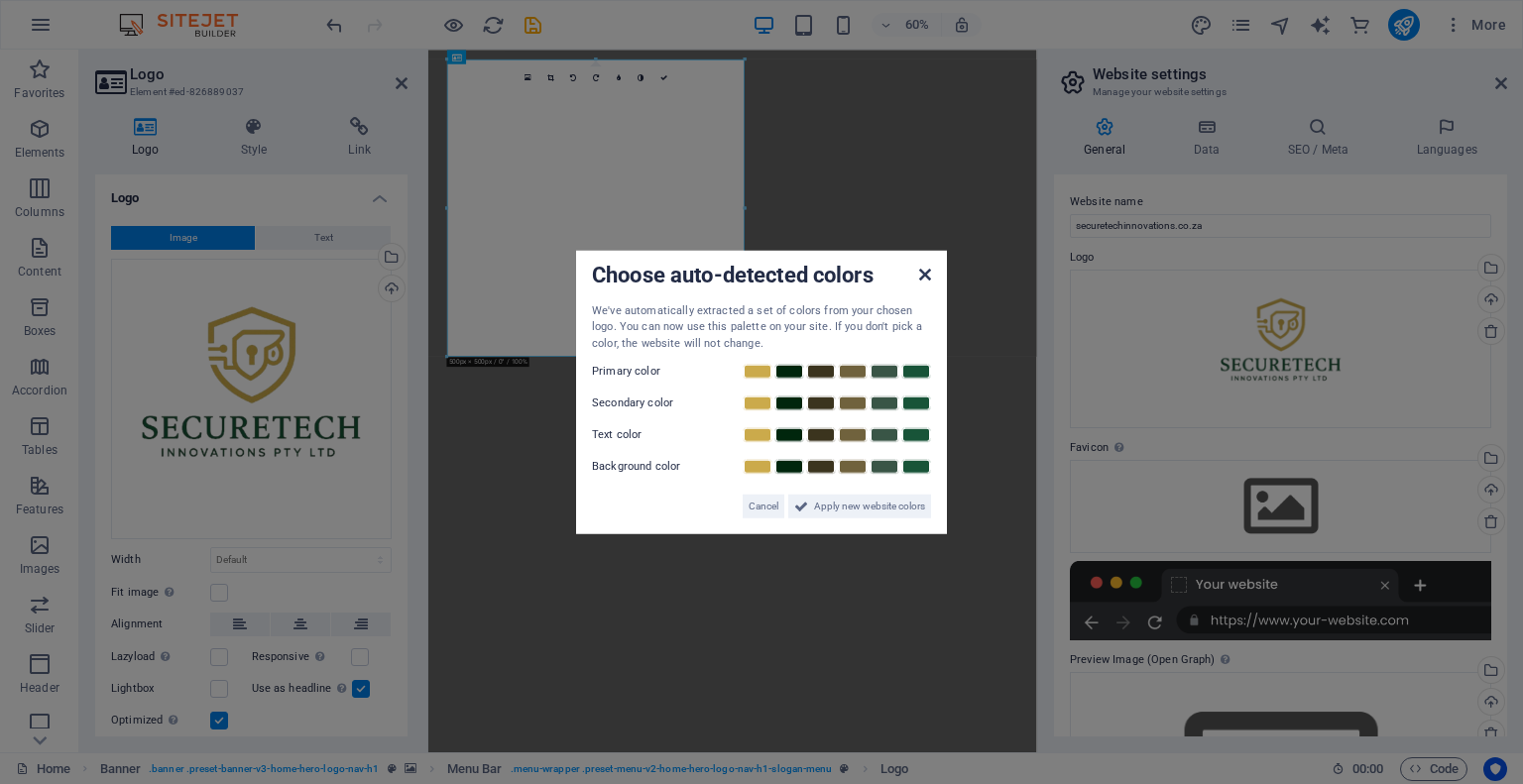 click at bounding box center [925, 274] 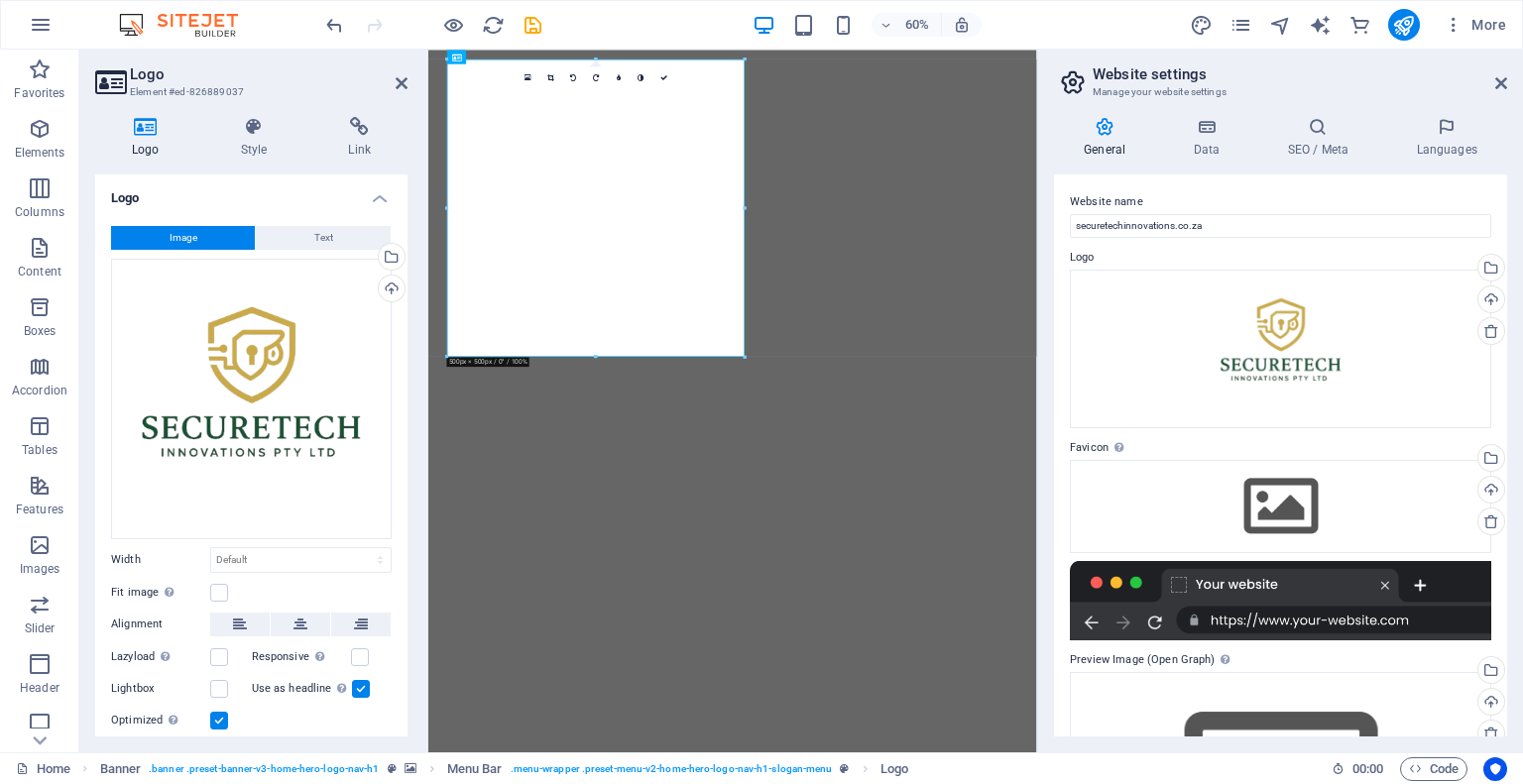 click on "Website settings Manage your website settings  General  Data  SEO / Meta  Languages Website name securetechinnovations.co.za Logo Drag files here, click to choose files or select files from Files or our free stock photos & videos Select files from the file manager, stock photos, or upload file(s) Upload Favicon Set the favicon of your website here. A favicon is a small icon shown in the browser tab next to your website title. It helps visitors identify your website. Drag files here, click to choose files or select files from Files or our free stock photos & videos Select files from the file manager, stock photos, or upload file(s) Upload Preview Image (Open Graph) This image will be shown when the website is shared on social networks Drag files here, click to choose files or select files from Files or our free stock photos & videos Select files from the file manager, stock photos, or upload file(s) Upload Contact data for this website. This can be used everywhere on the website and will update automatically." at bounding box center (1280, 400) 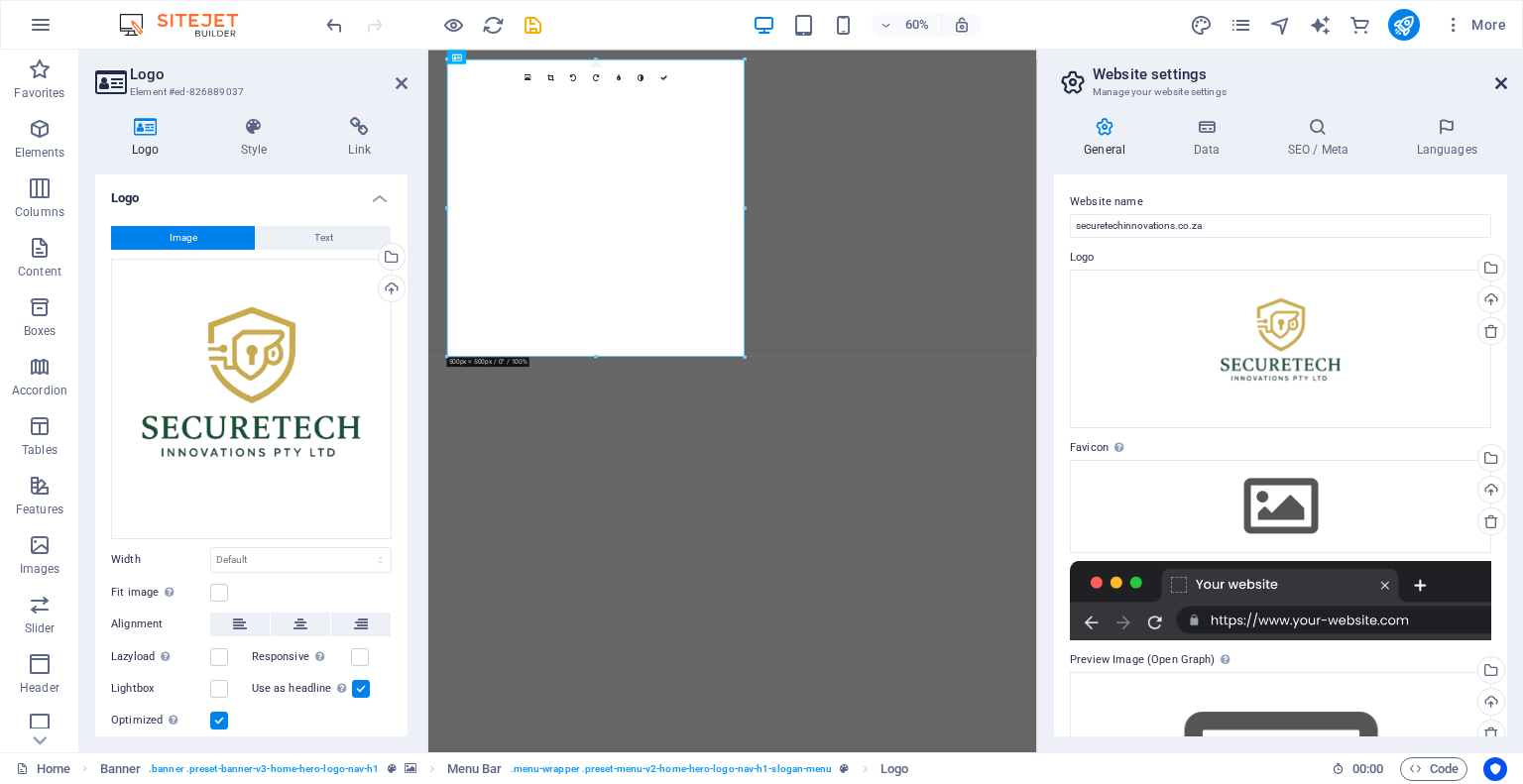 click at bounding box center (1501, 83) 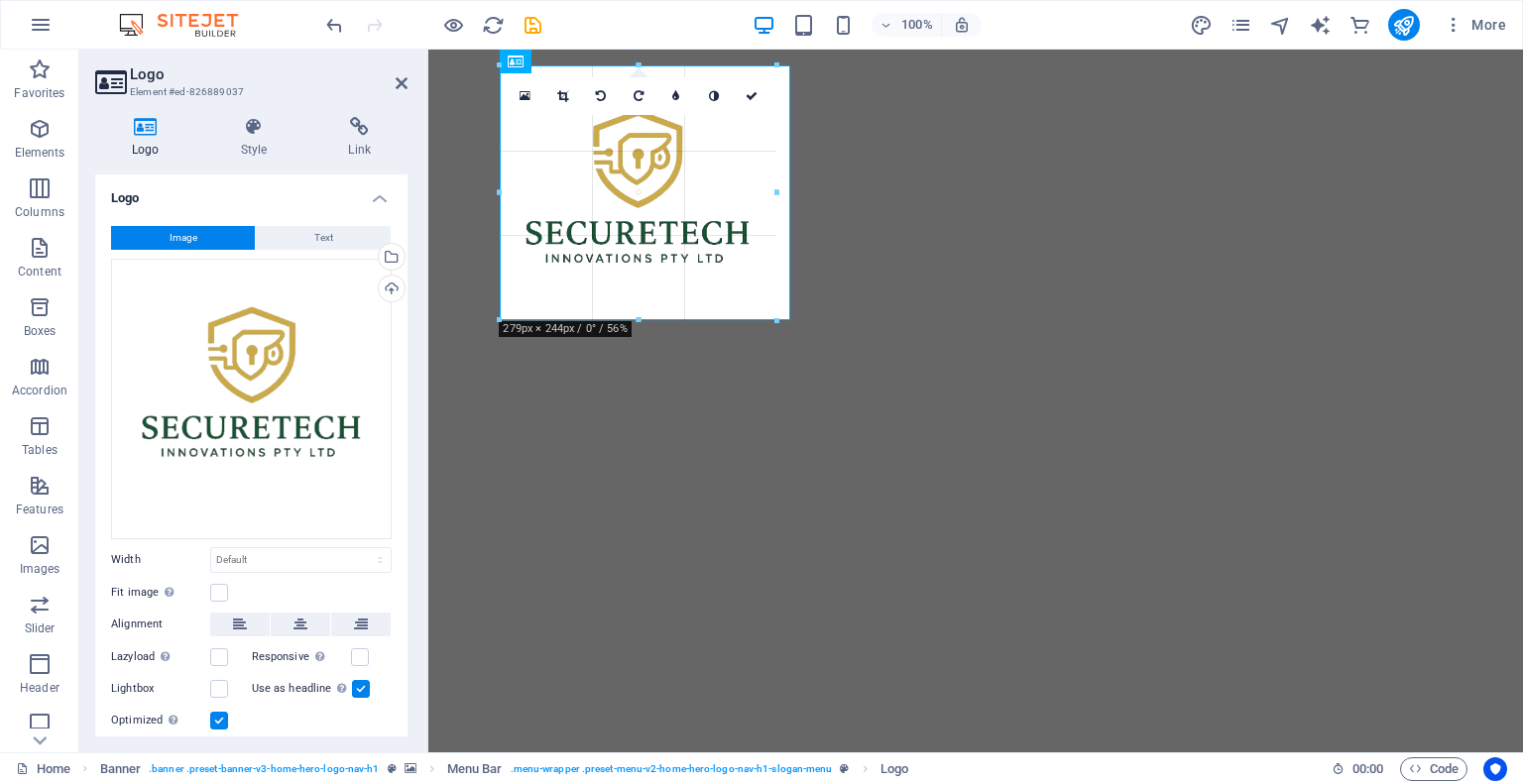 drag, startPoint x: 996, startPoint y: 562, endPoint x: 790, endPoint y: 226, distance: 394.12181 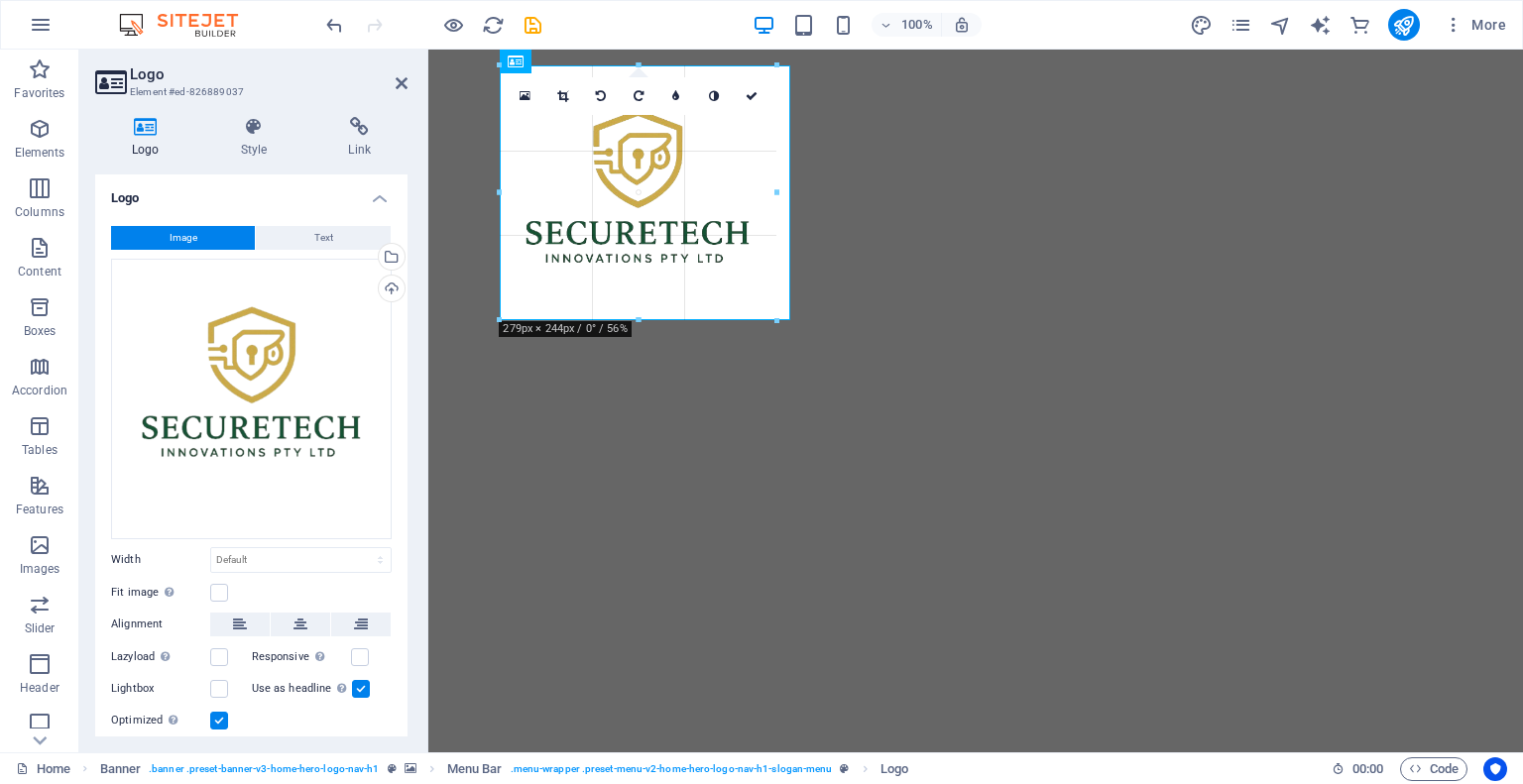 type on "293" 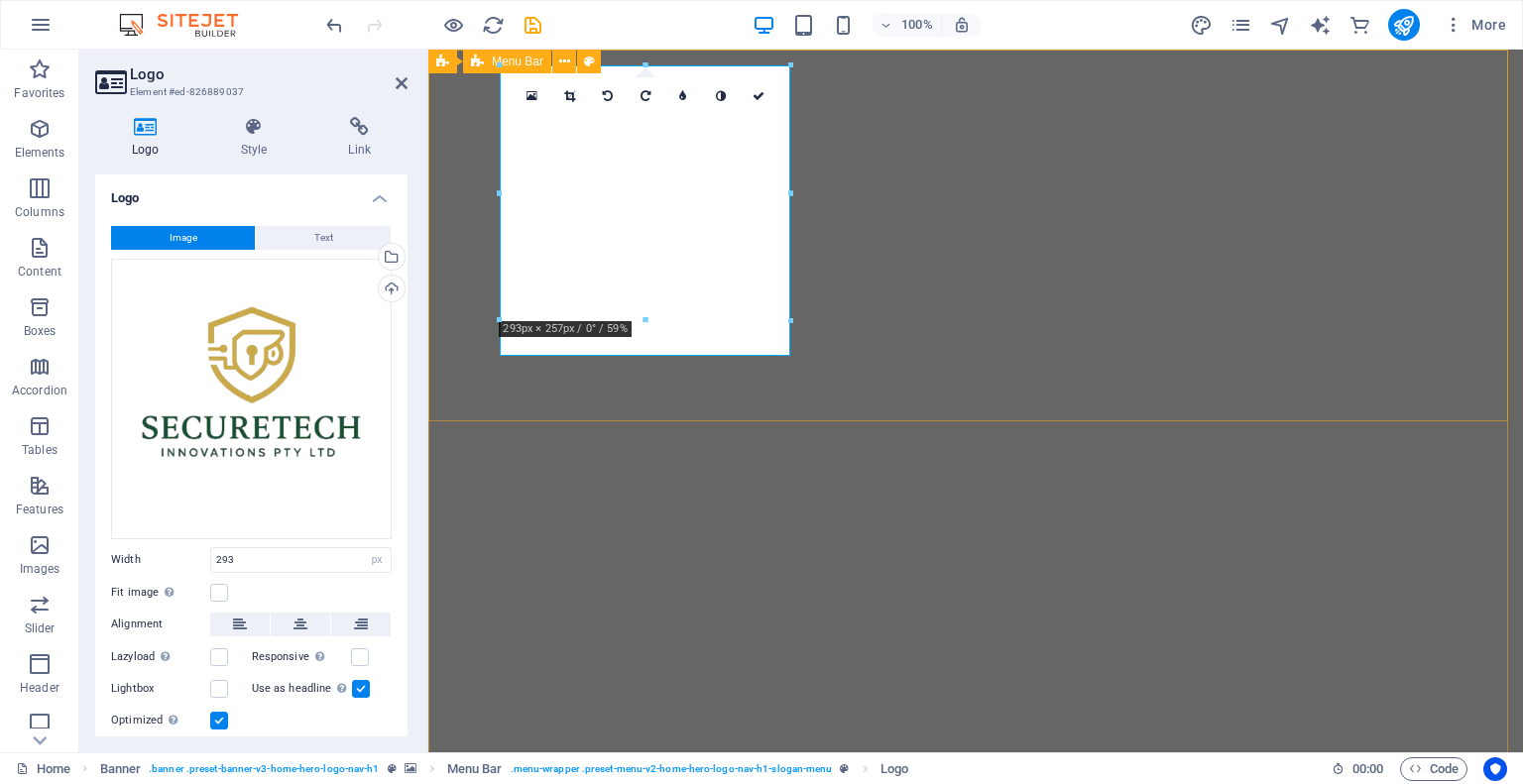click on "securetechinnovations.co.za Home Values Services Team Gallery" at bounding box center [976, 968] 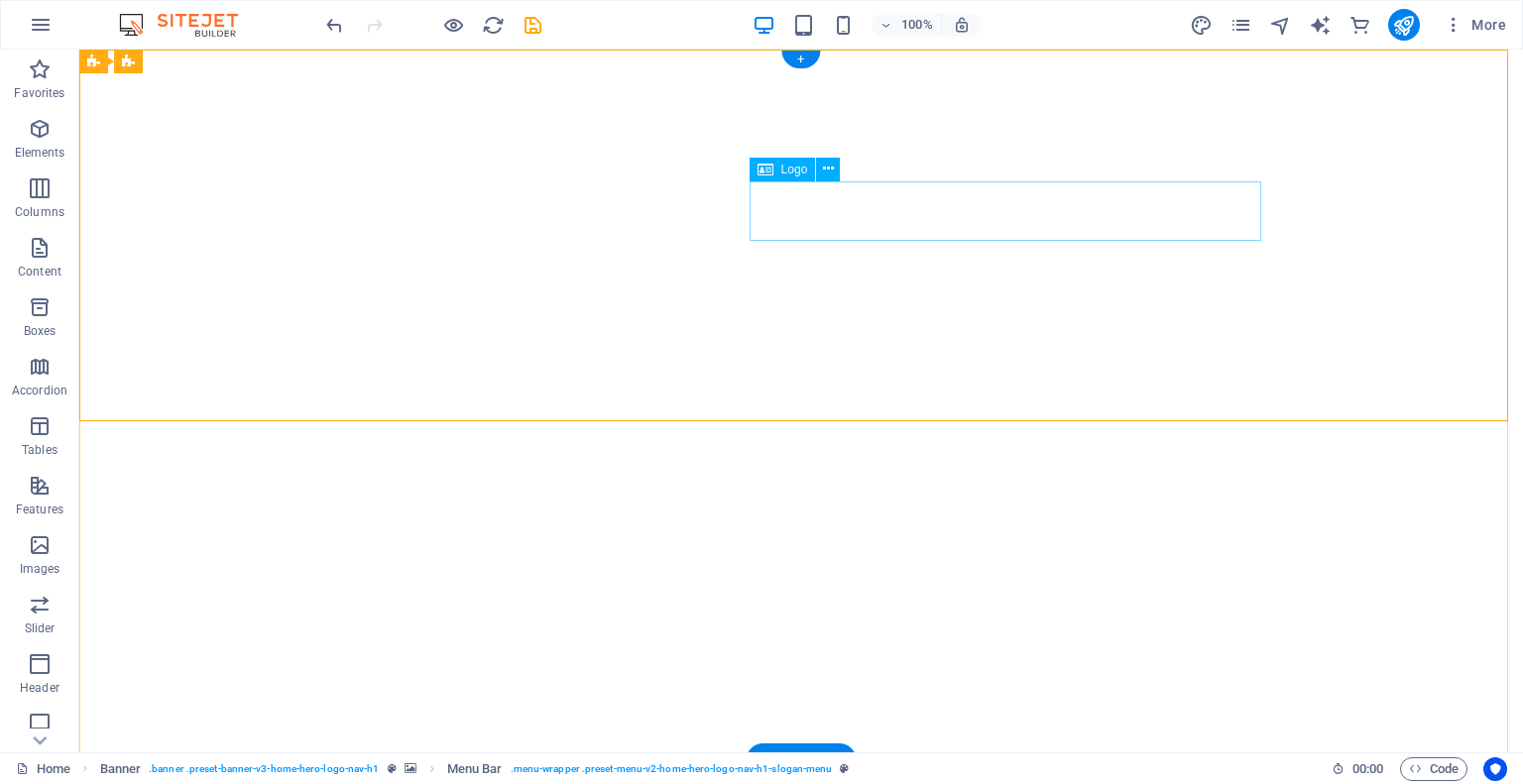 click on "securetechinnovations.co.za" at bounding box center (801, 1096) 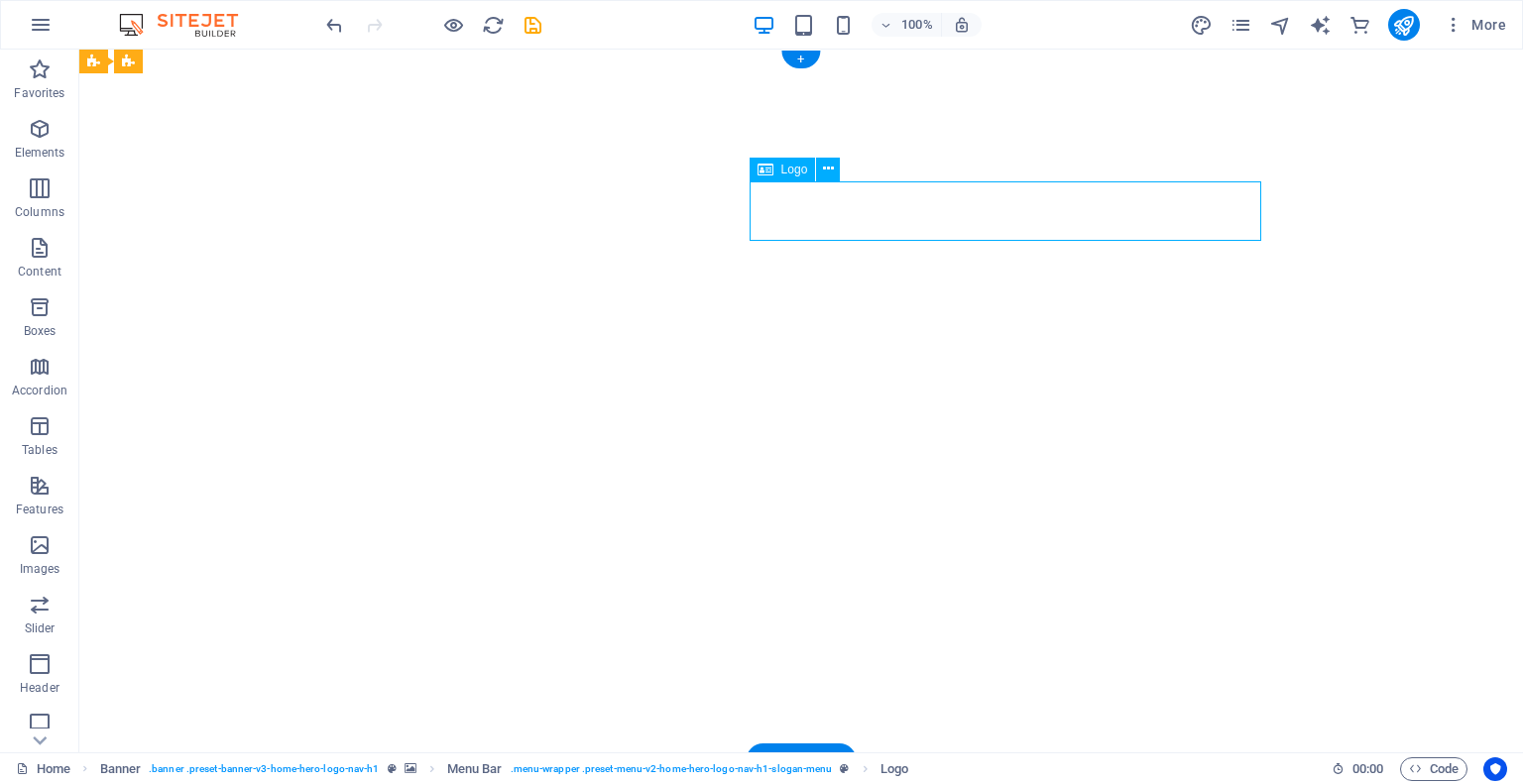 click on "securetechinnovations.co.za" at bounding box center [801, 1096] 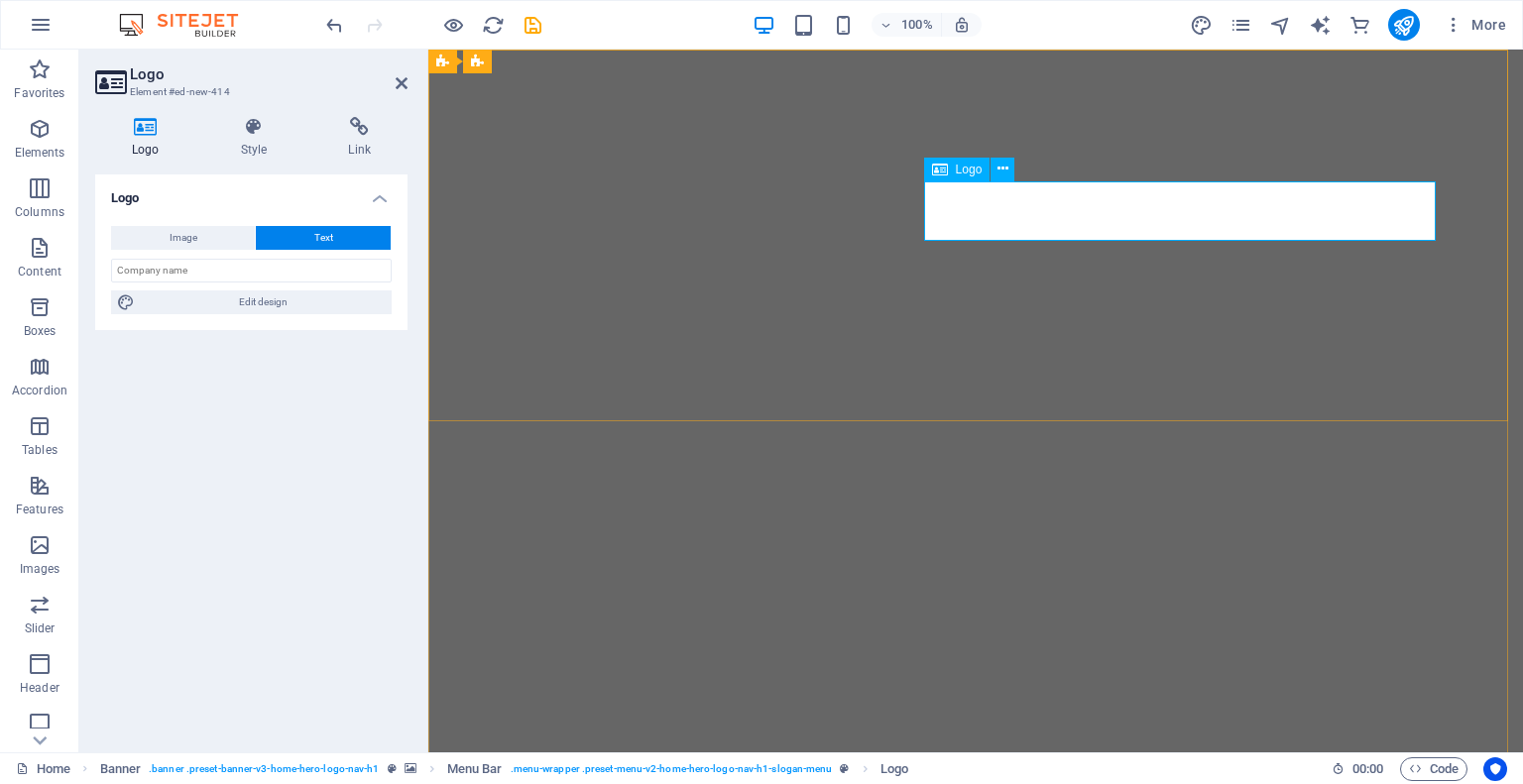 click on "securetechinnovations.co.za" at bounding box center (976, 1096) 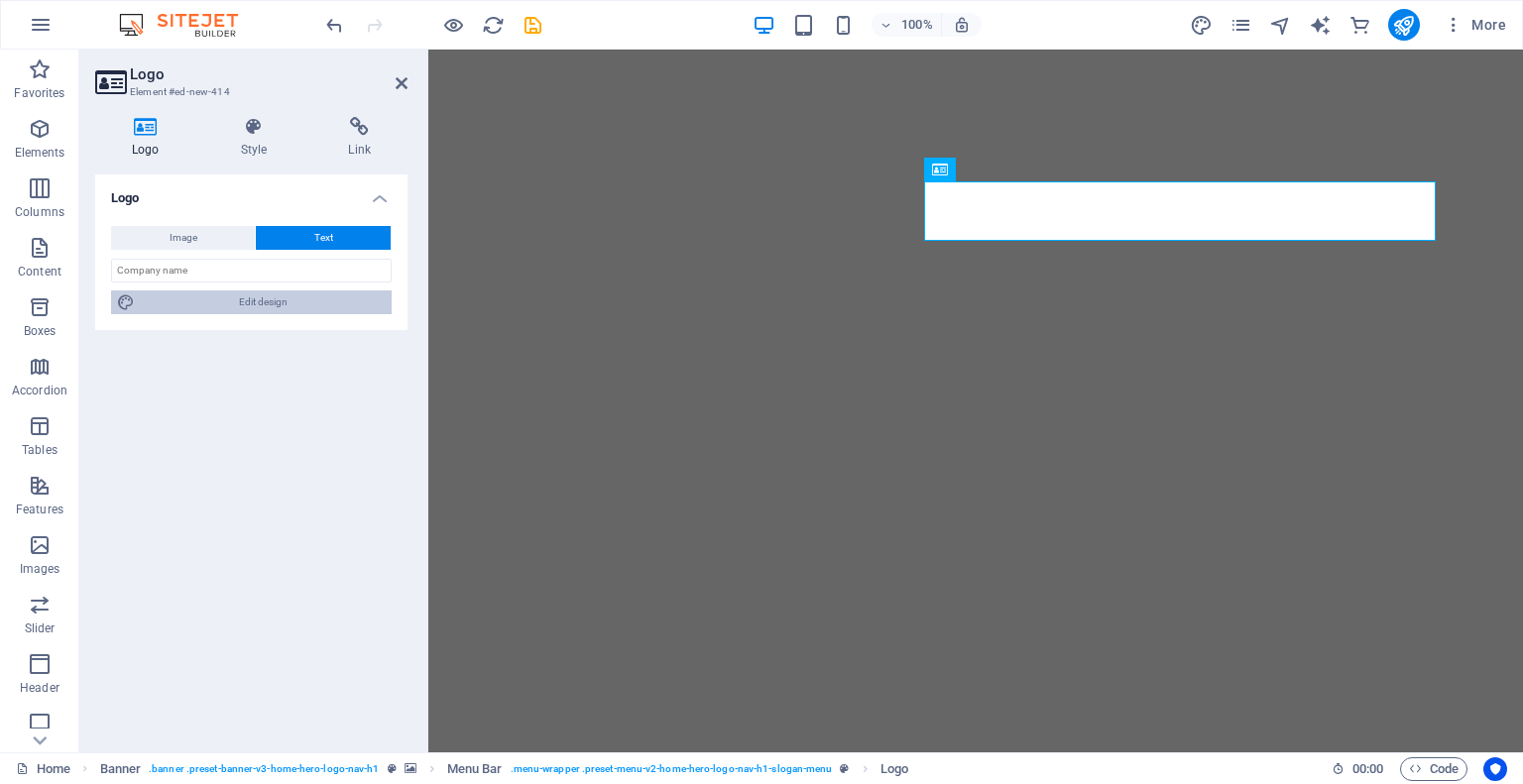 click on "Edit design" at bounding box center (263, 302) 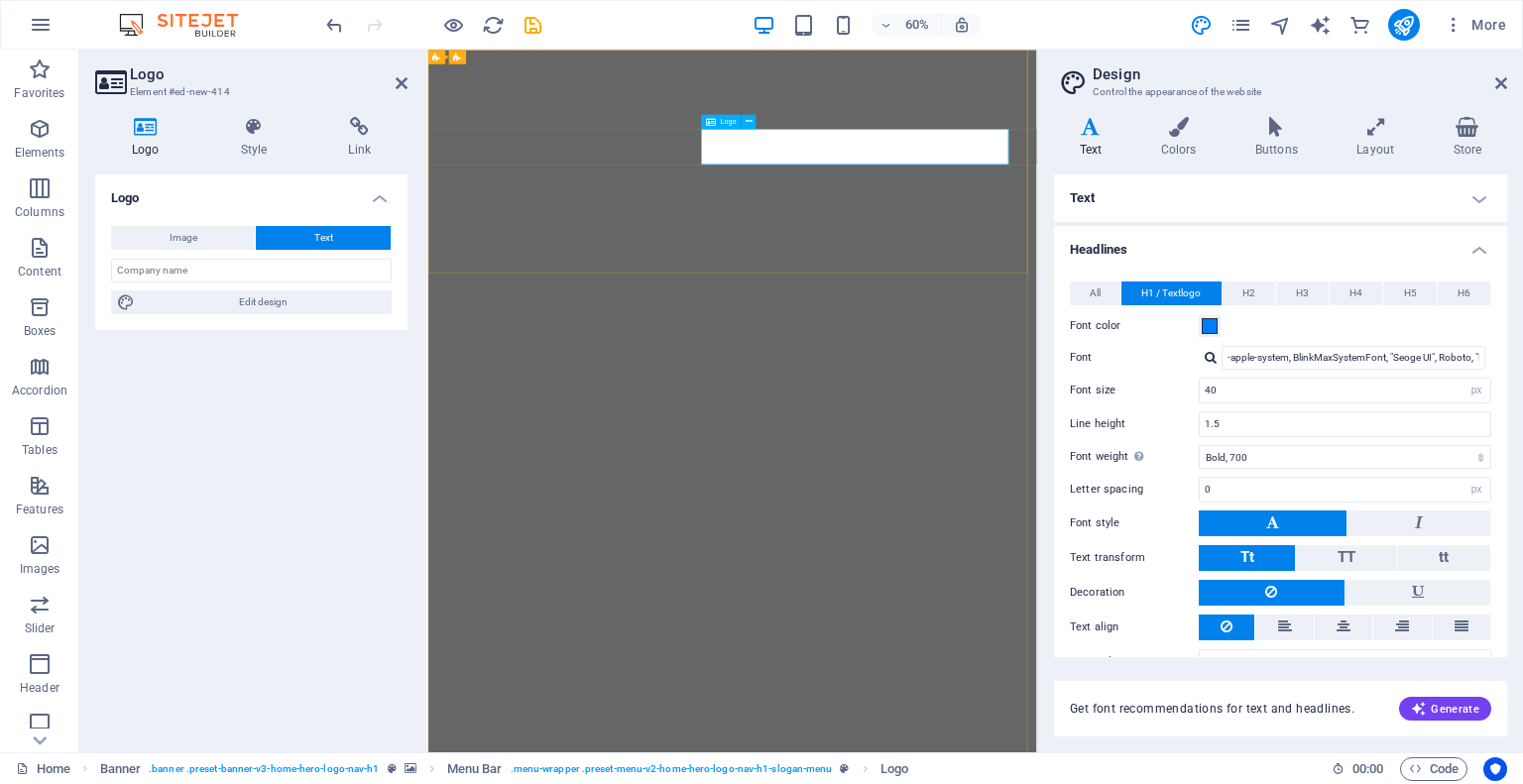 click on "securetechinnovations.co.za" at bounding box center (936, 1557) 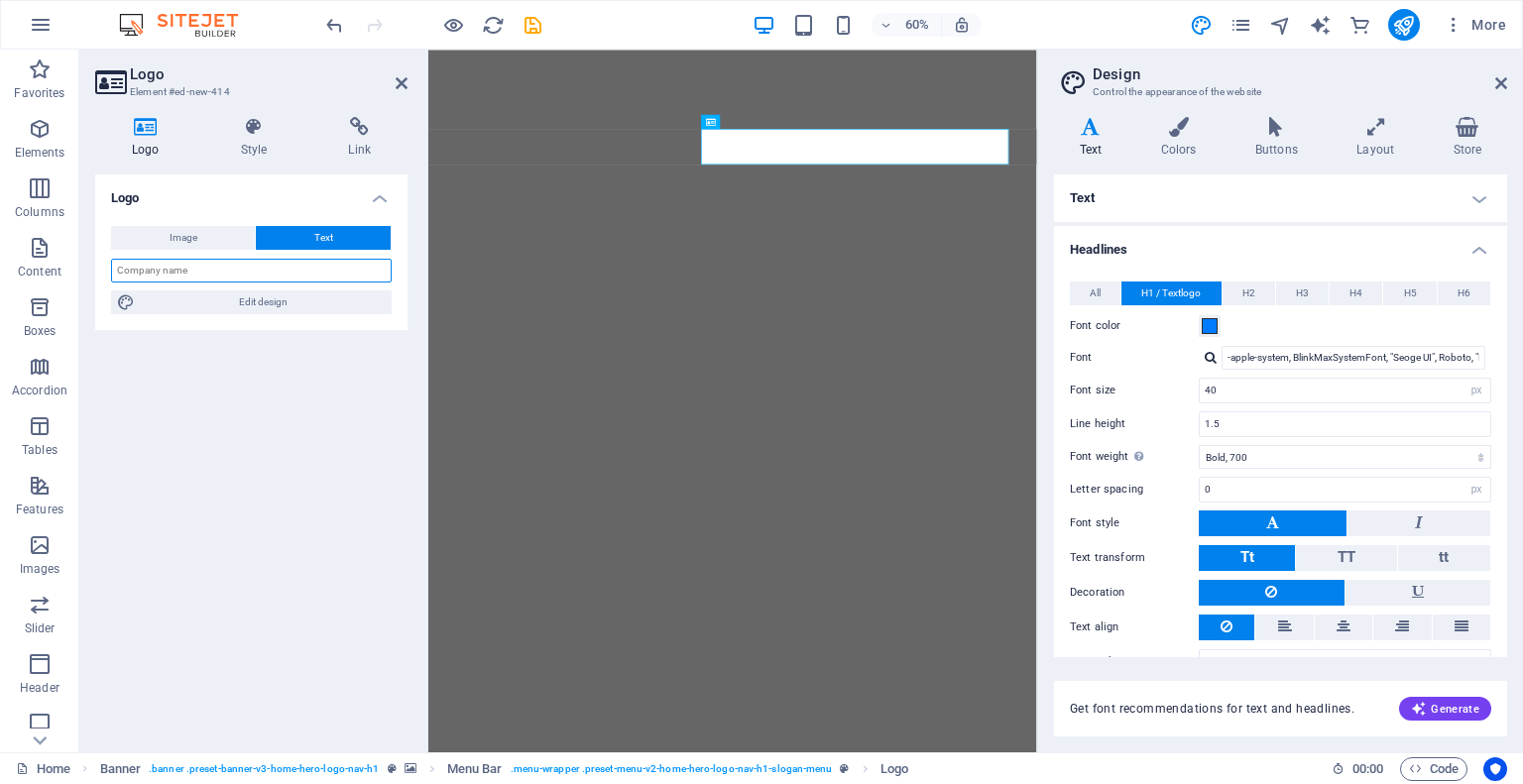 click at bounding box center (251, 271) 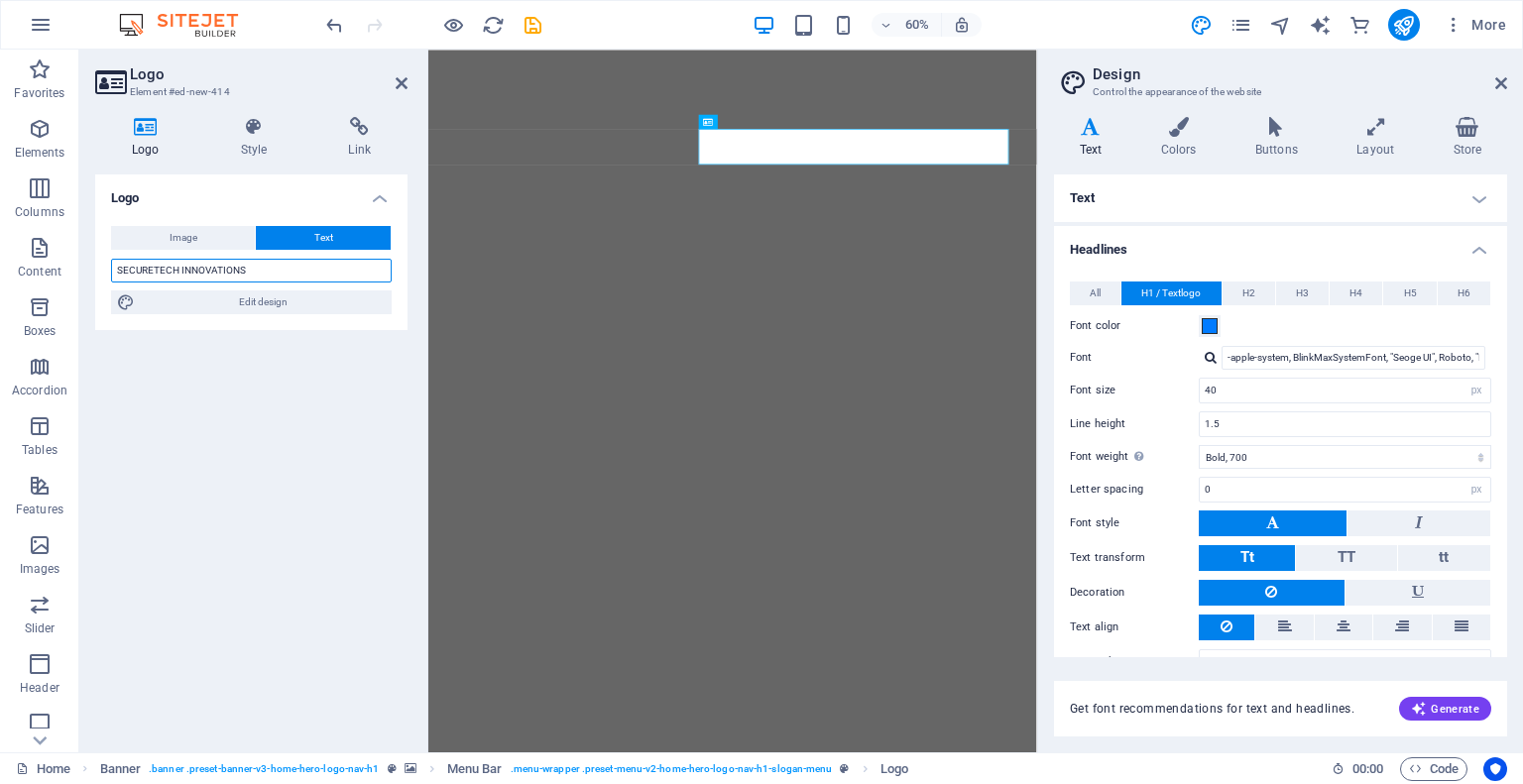 type on "SECURETECH INNOVATIONS" 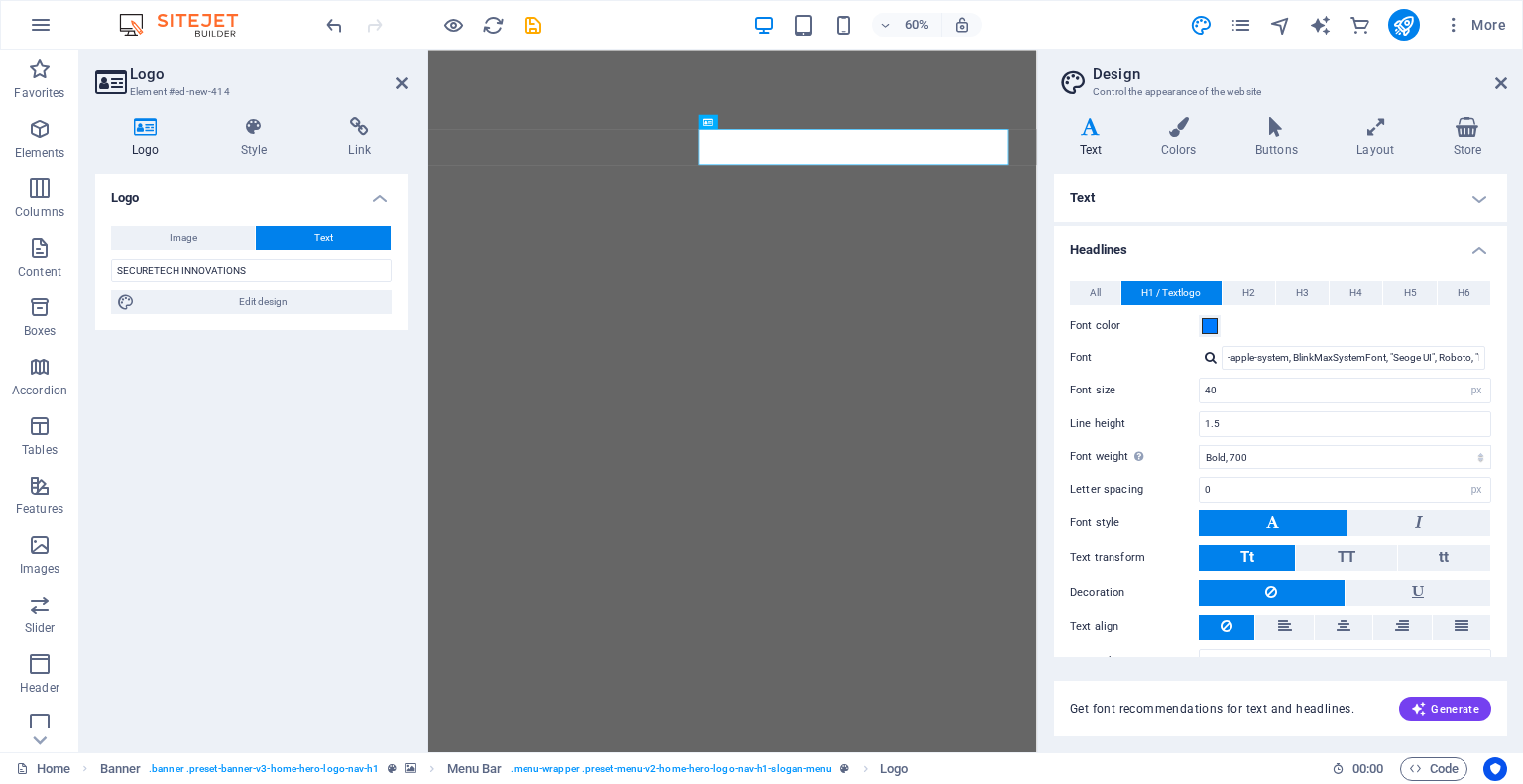 click at bounding box center (935, 1958) 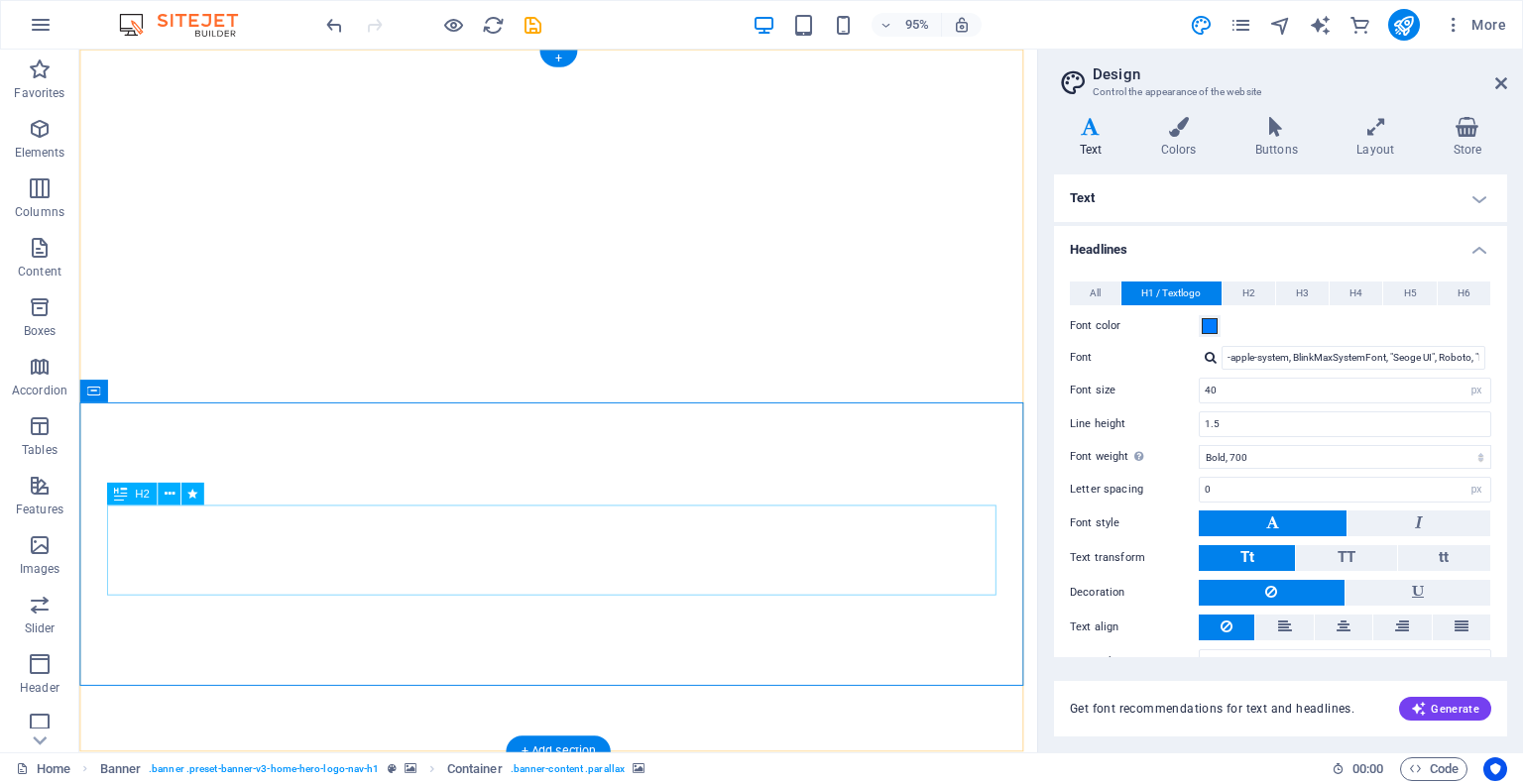 click on "Welcome to SecureTech Innovations - Your Trusted Security Partner" at bounding box center (584, 2687) 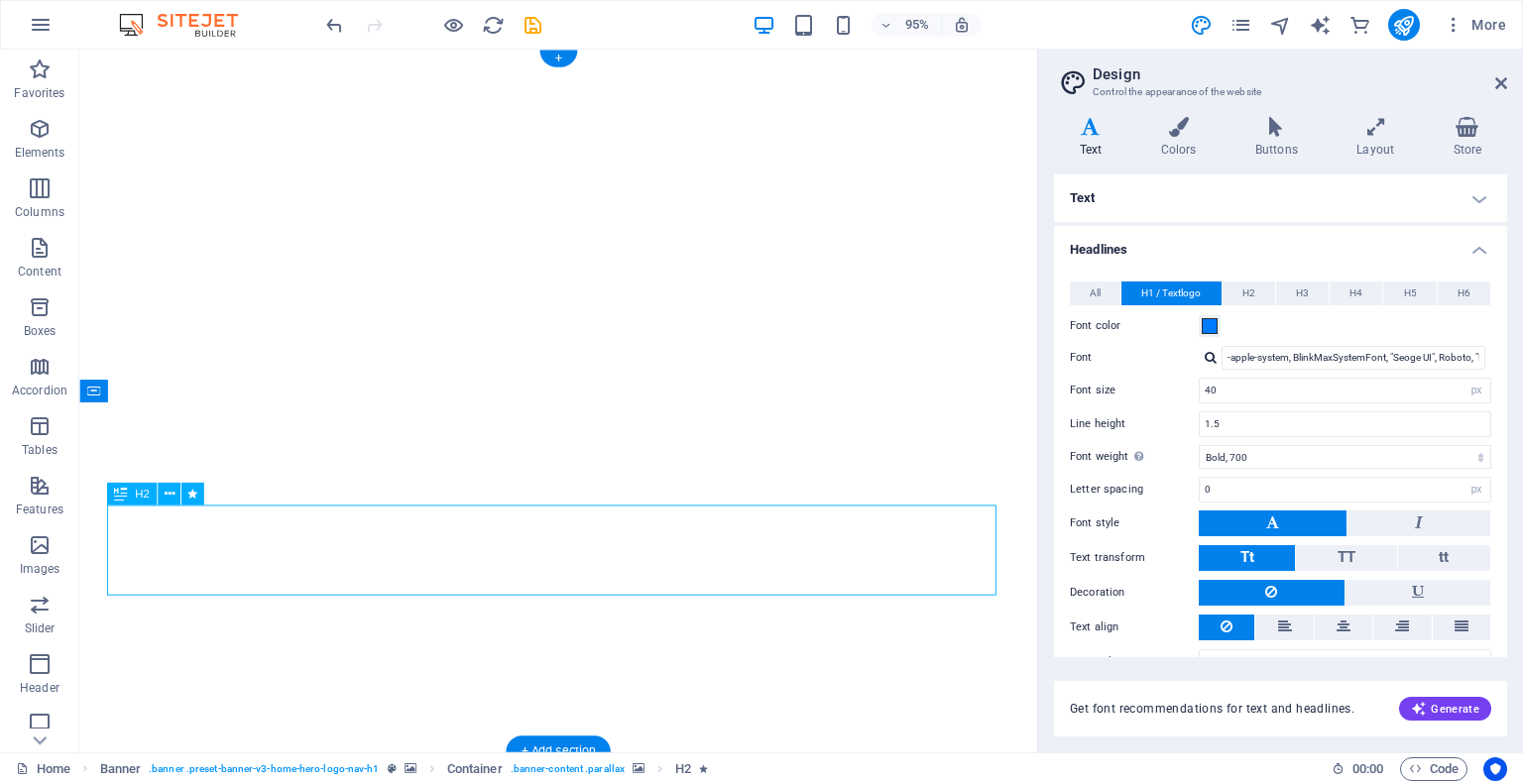 click on "Welcome to SecureTech Innovations - Your Trusted Security Partner" at bounding box center [584, 2687] 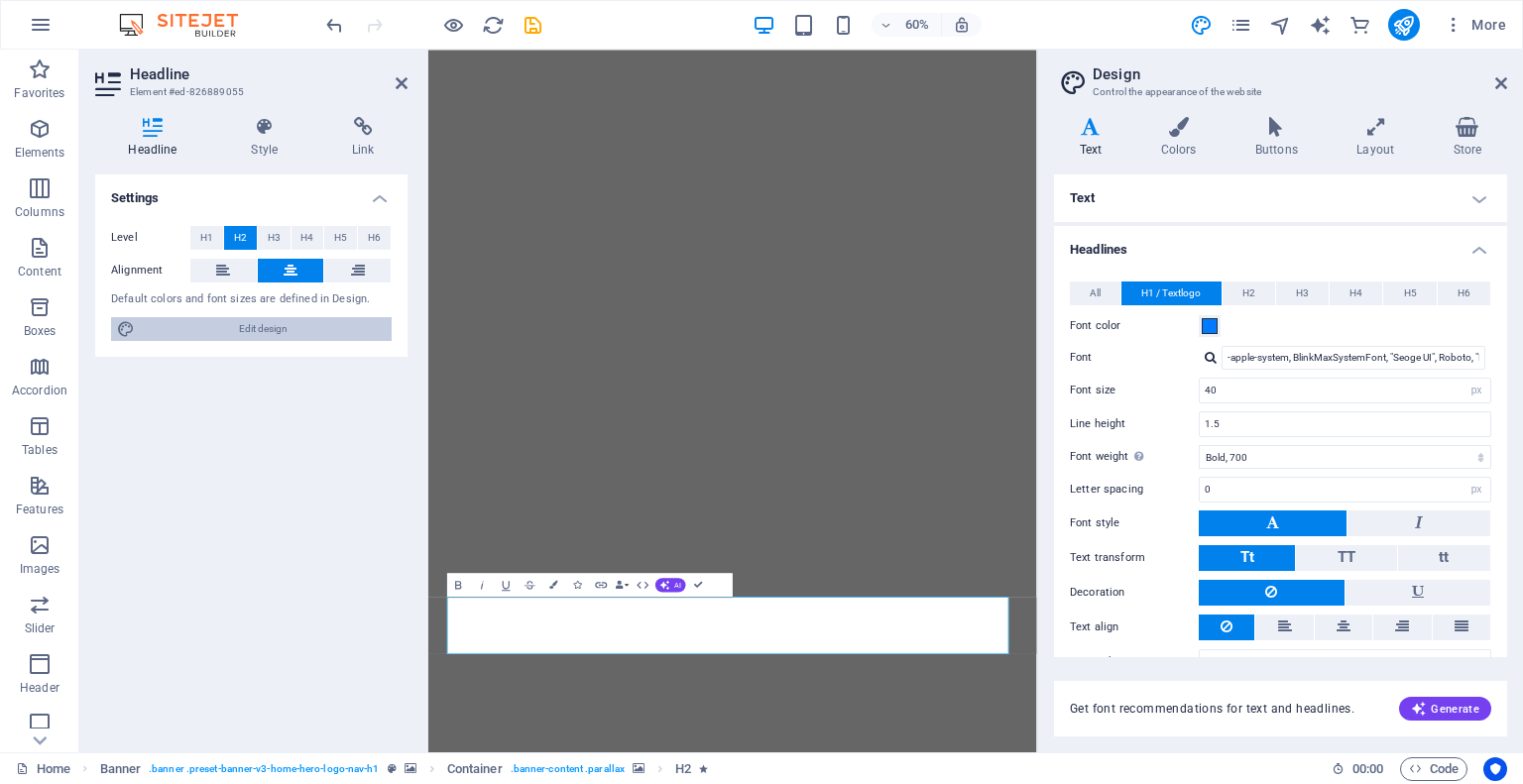 click on "Edit design" at bounding box center (263, 329) 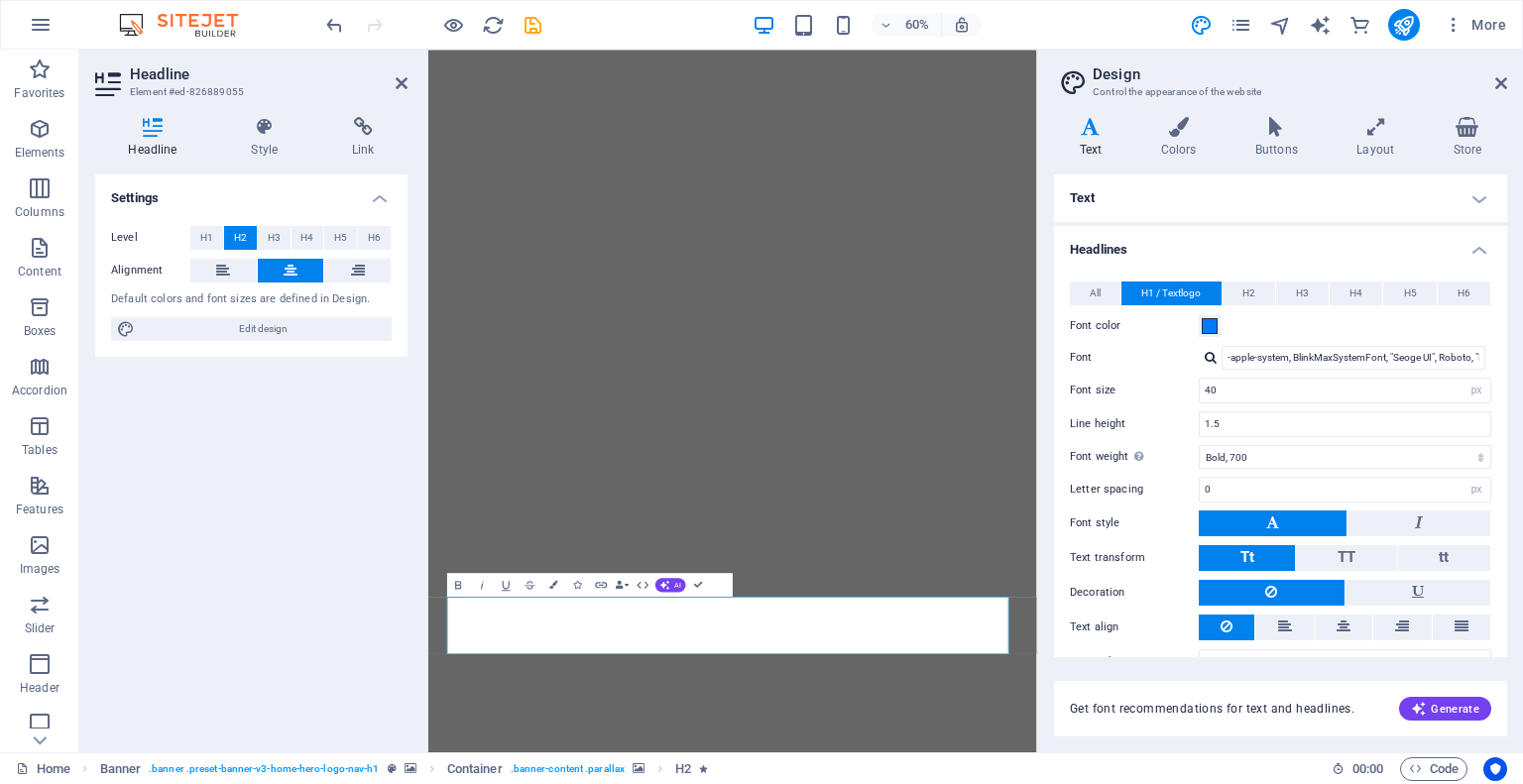 drag, startPoint x: 1508, startPoint y: 364, endPoint x: 1505, endPoint y: 383, distance: 19.235384 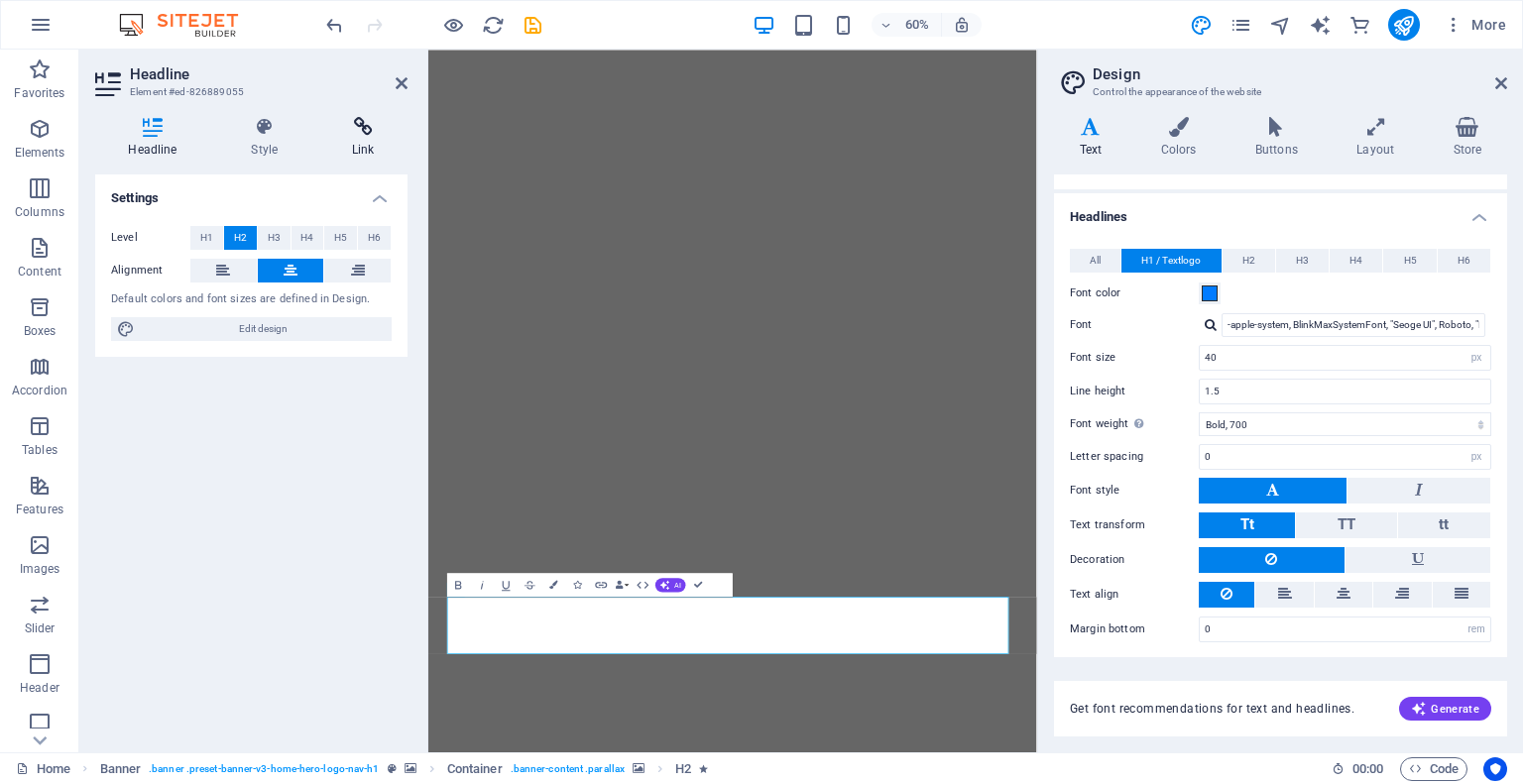 click on "Link" at bounding box center [363, 138] 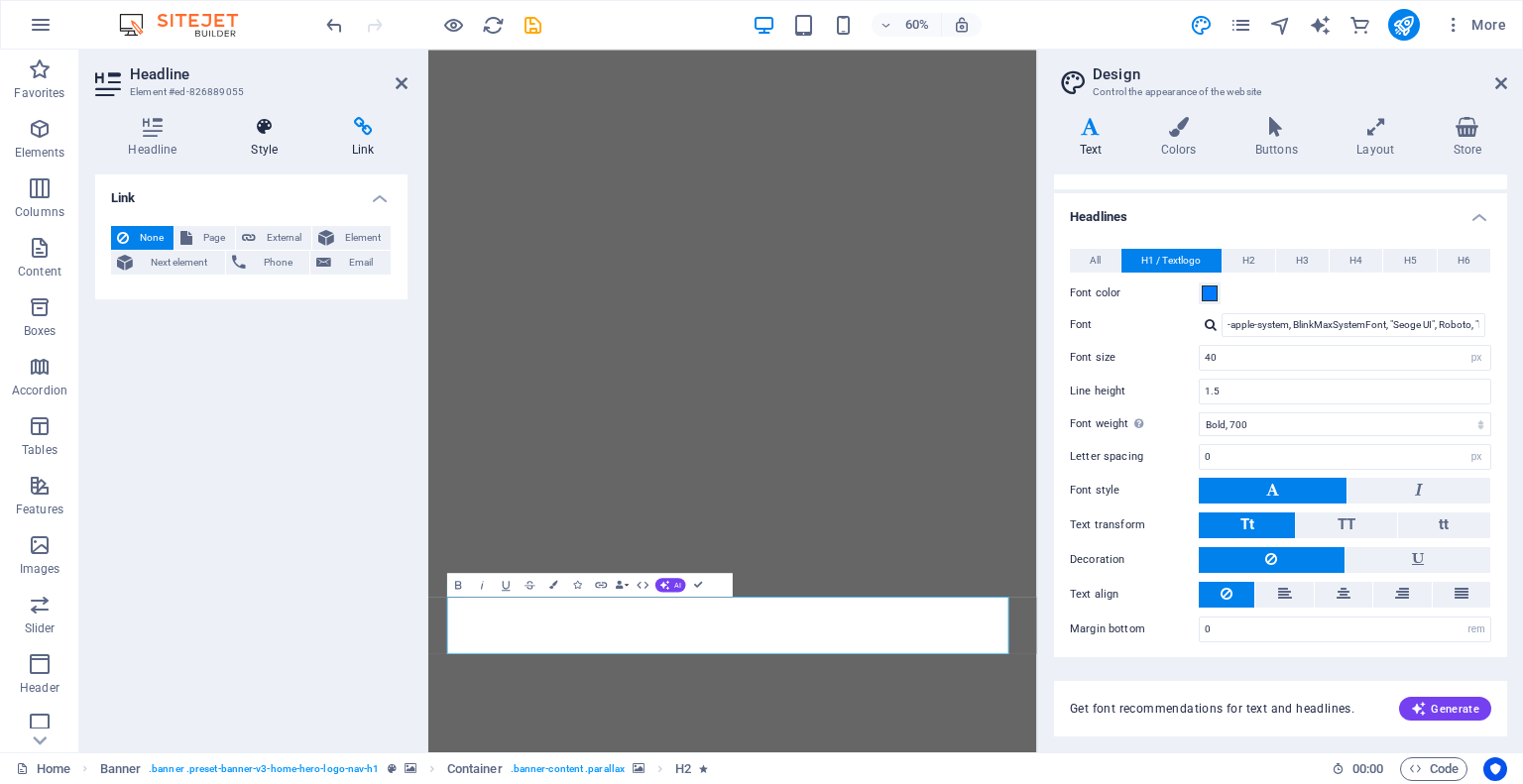 click on "Style" at bounding box center (269, 138) 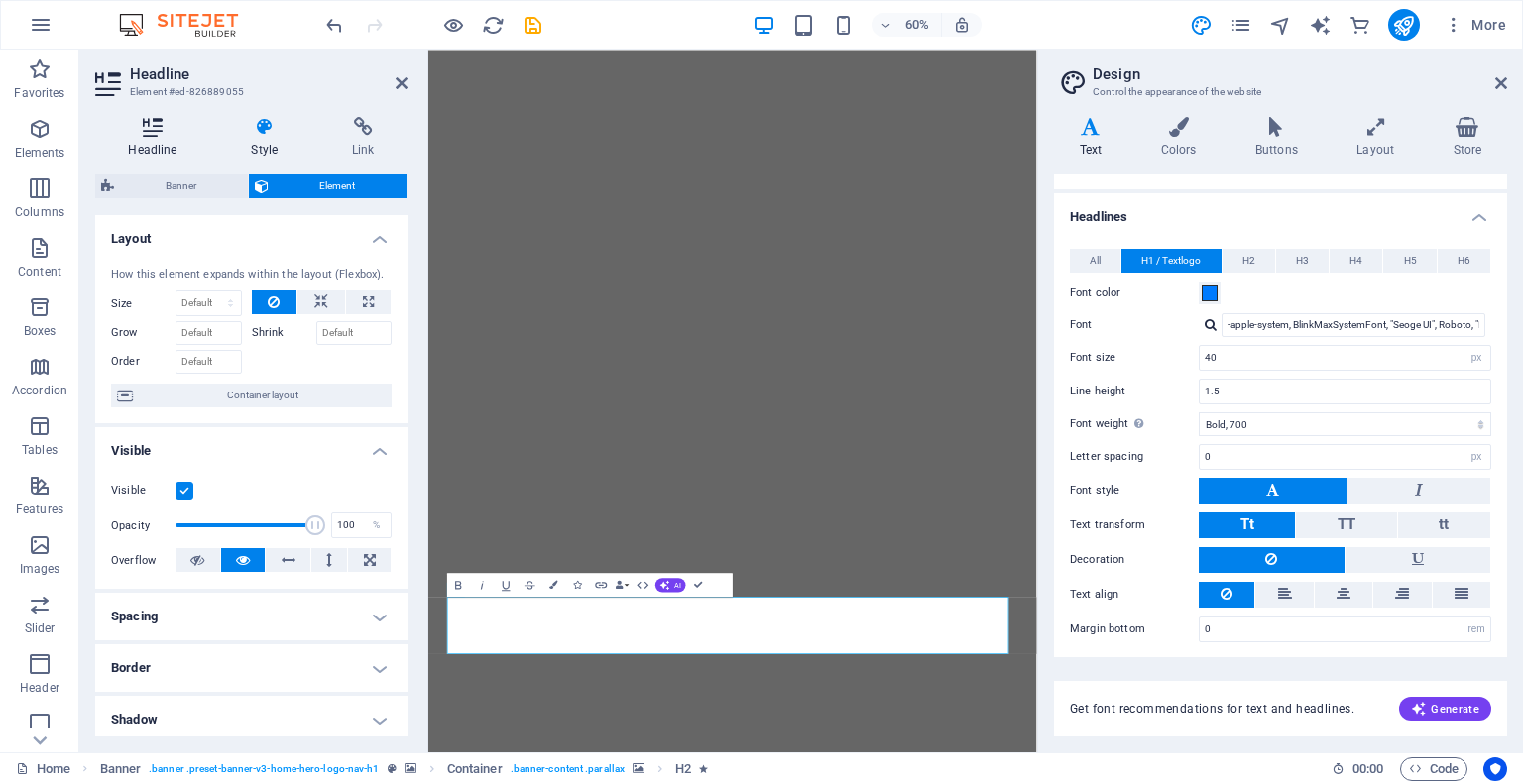 click on "Headline" at bounding box center (157, 138) 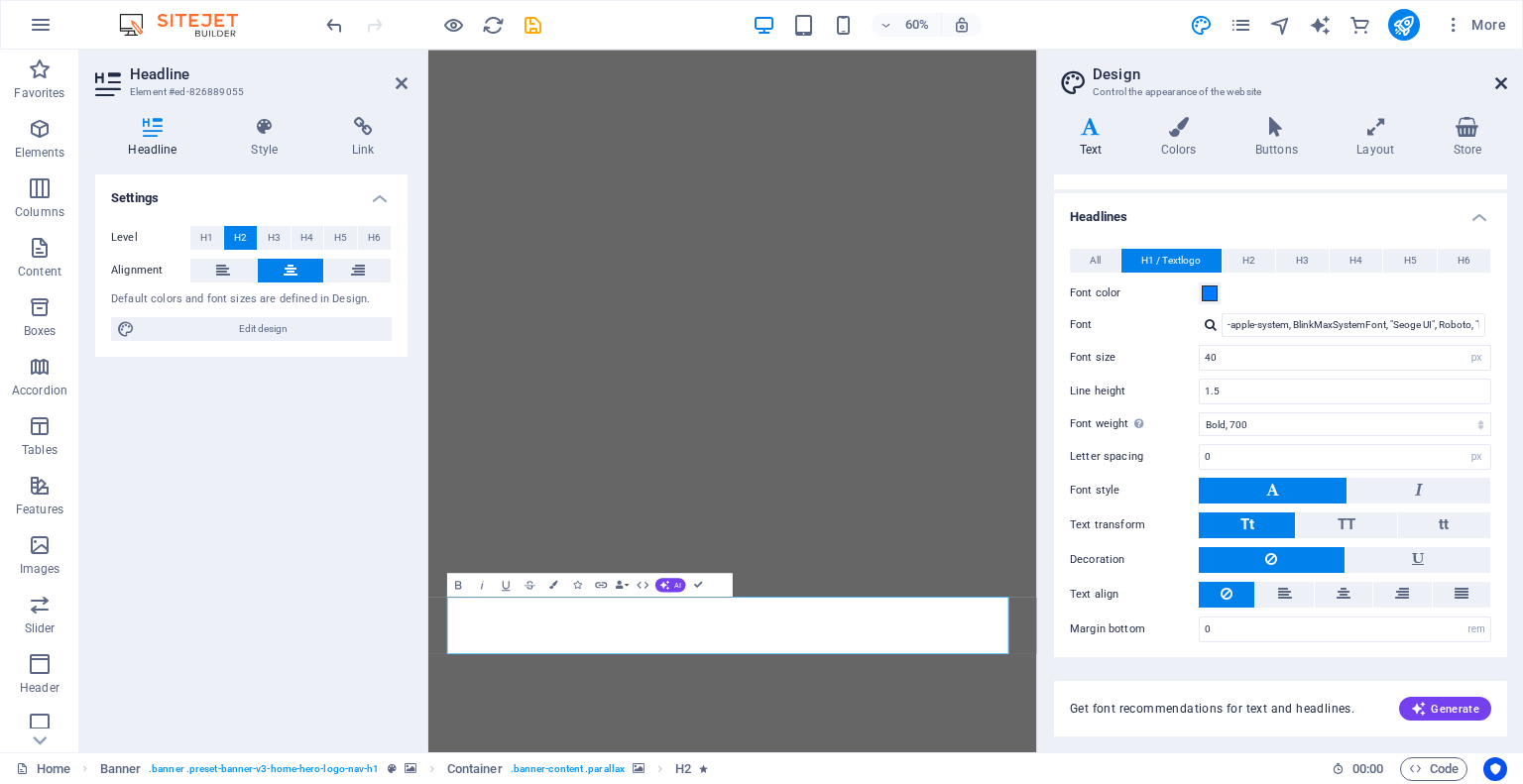 click at bounding box center [1501, 83] 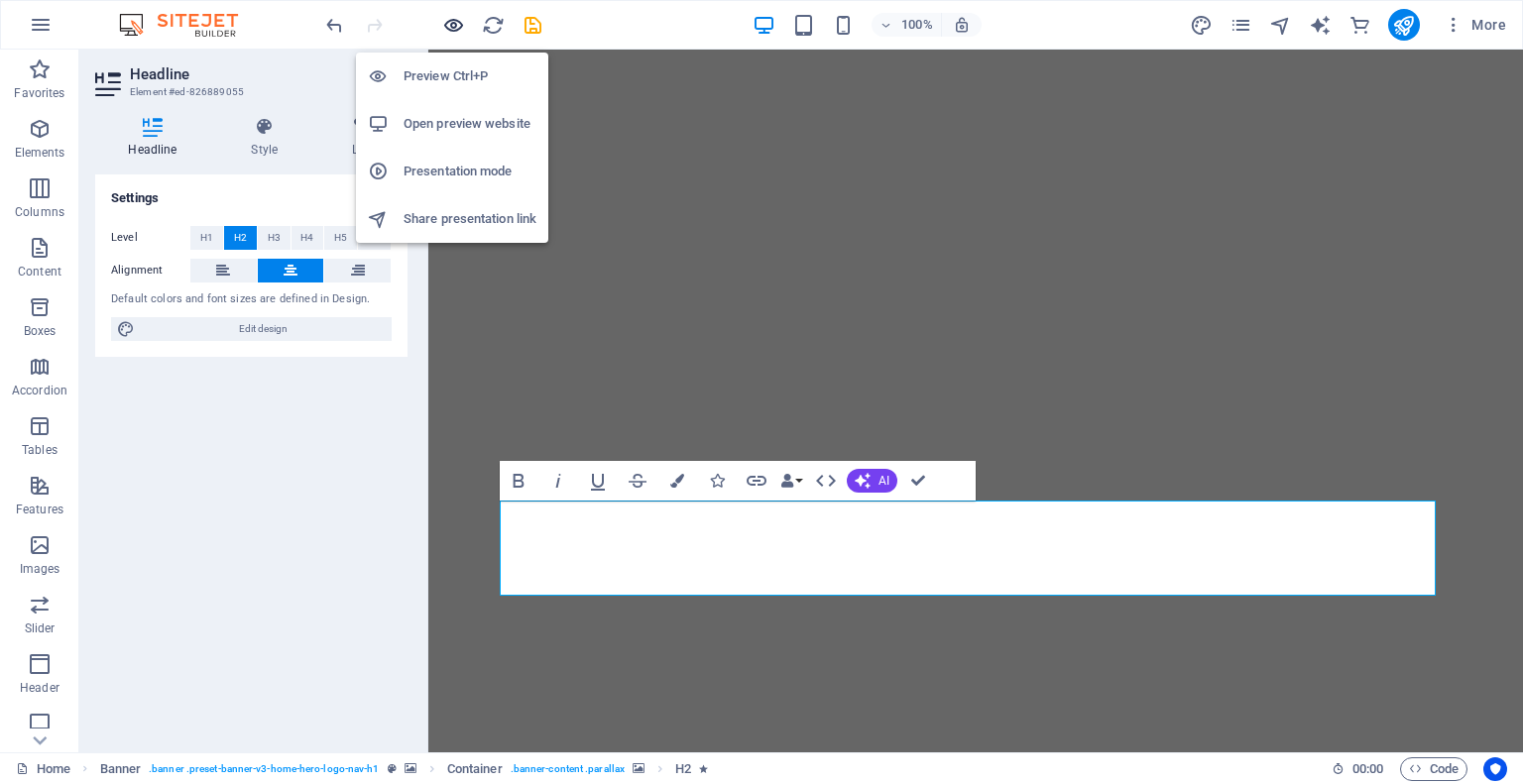 click at bounding box center [453, 25] 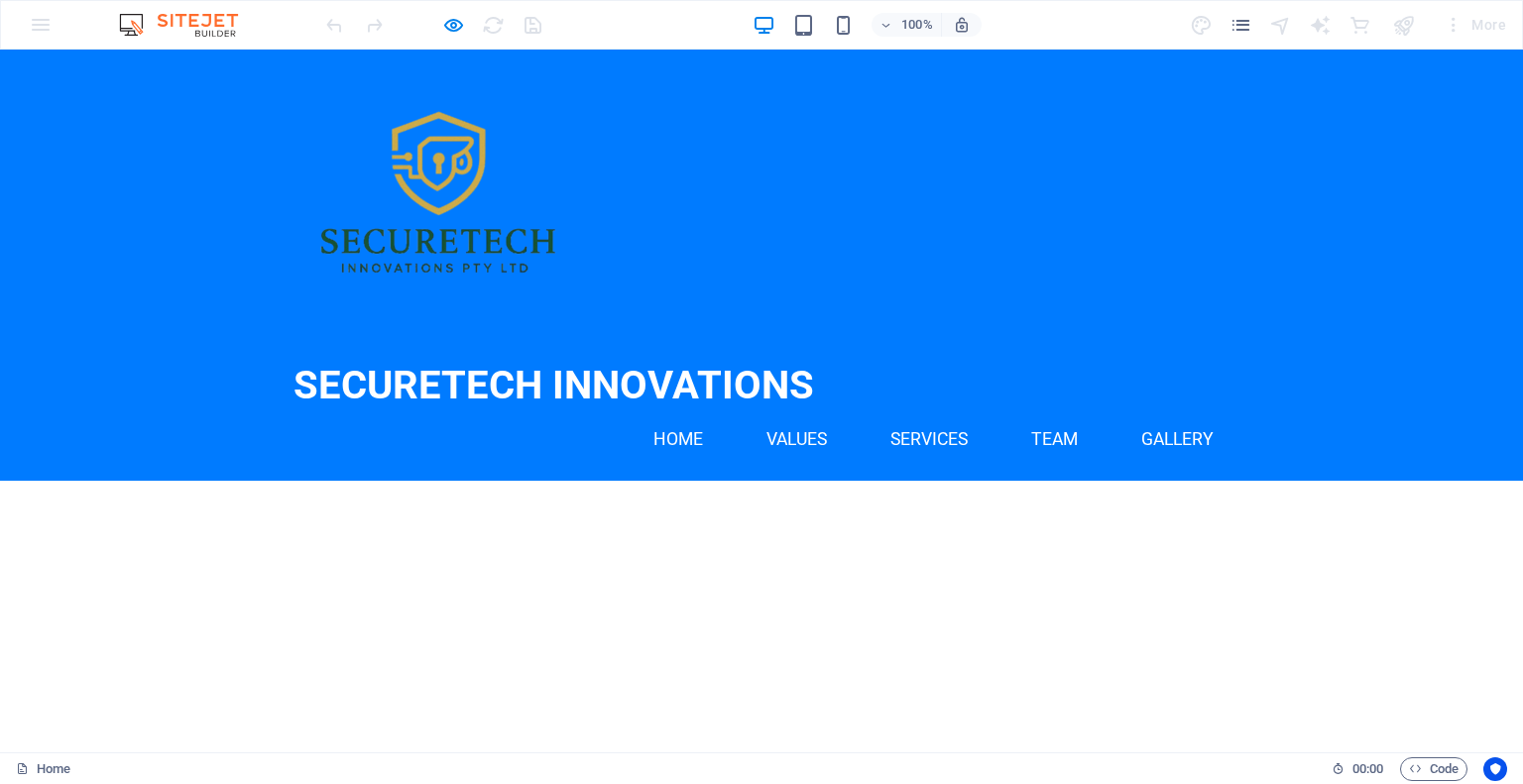 scroll, scrollTop: 0, scrollLeft: 0, axis: both 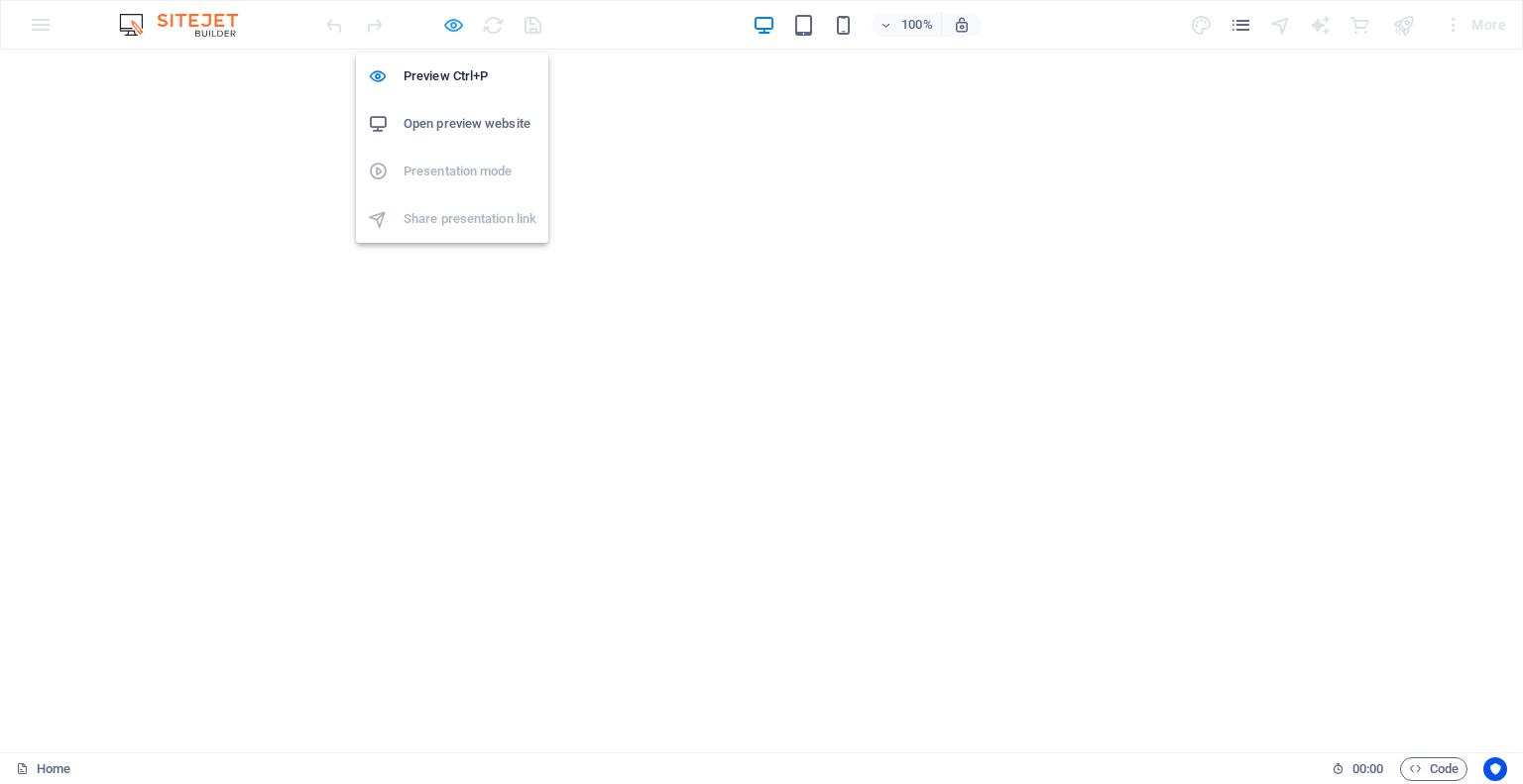 click at bounding box center (453, 25) 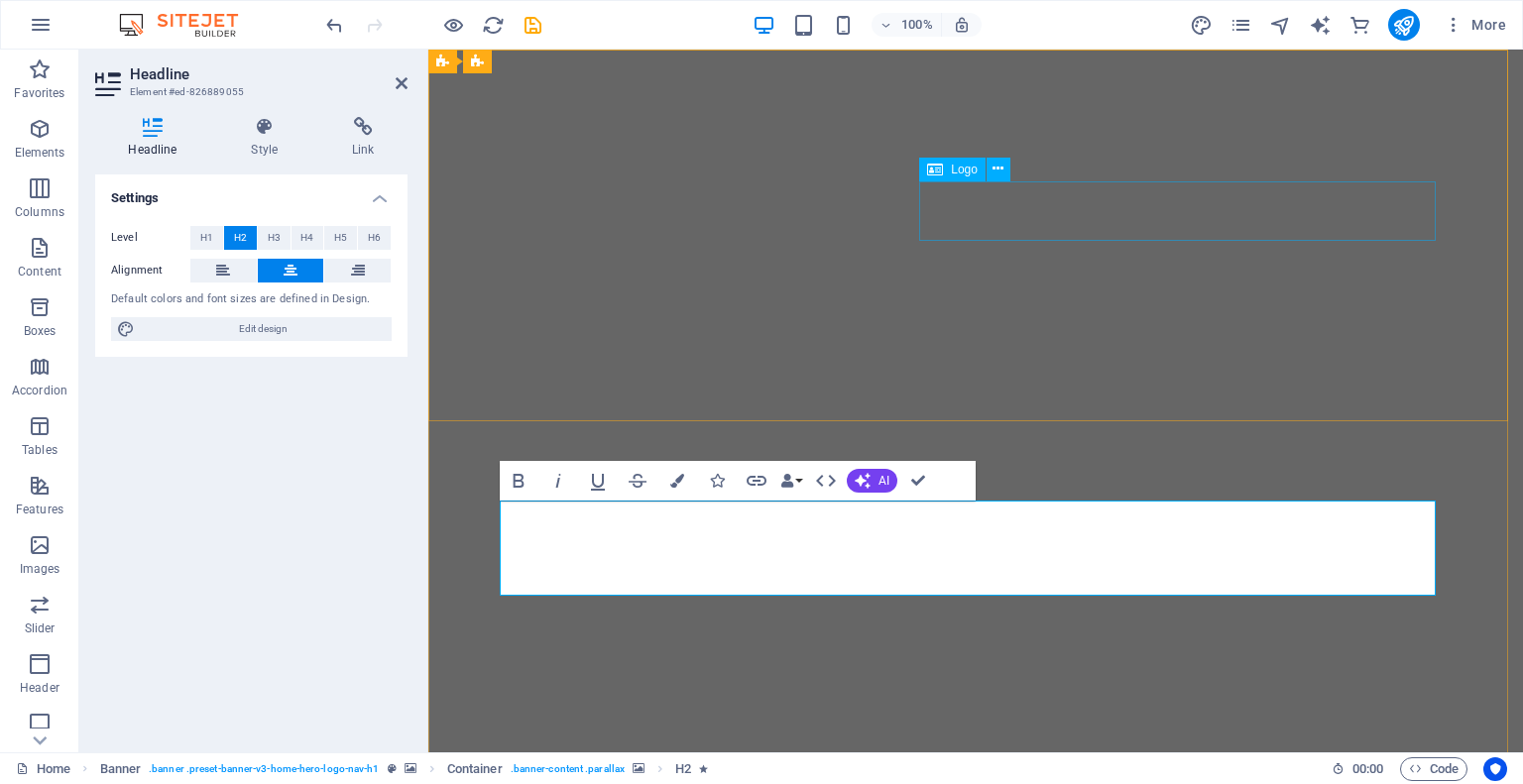 click on "SECURETECH INNOVATIONS" at bounding box center (976, 1089) 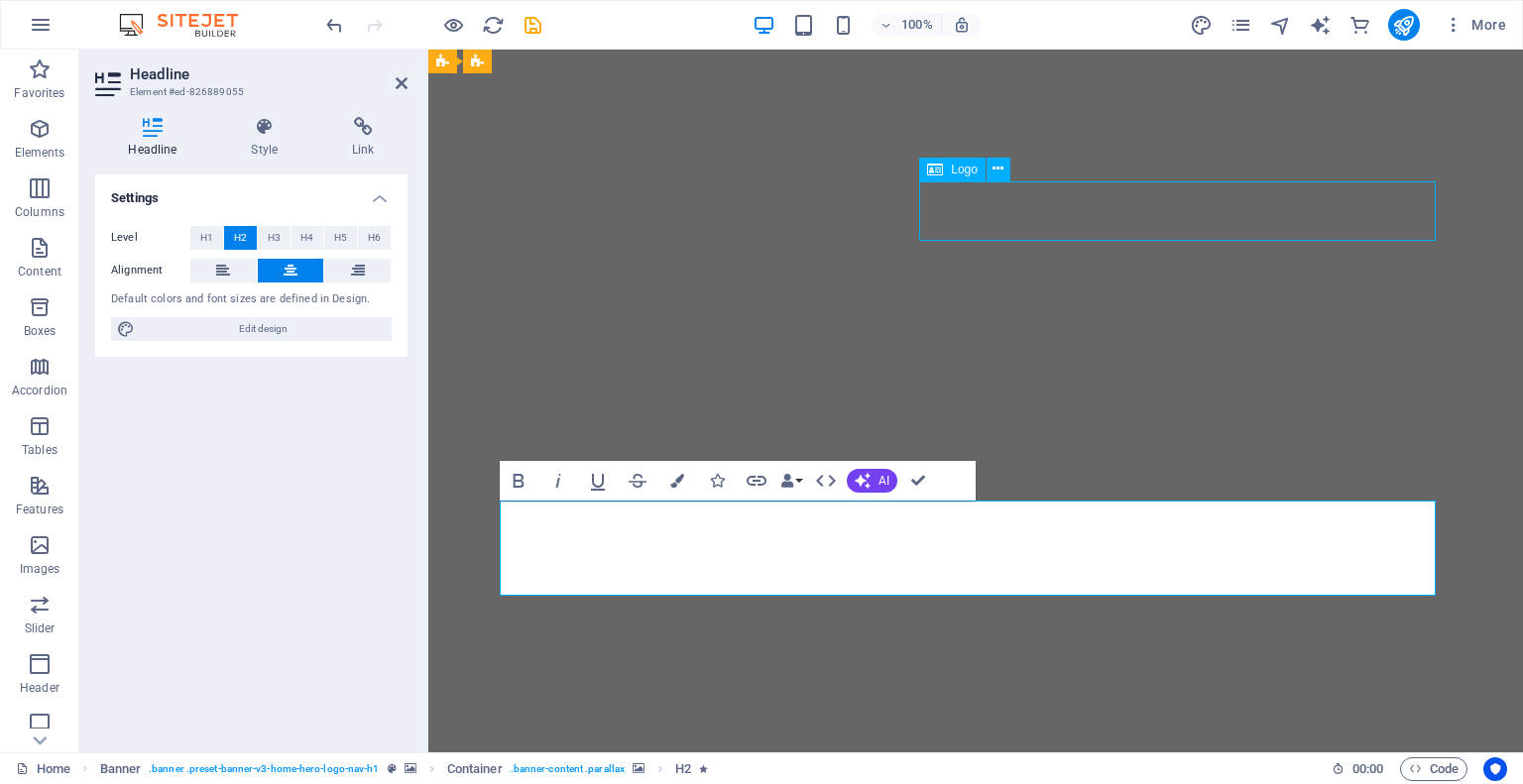 click on "SECURETECH INNOVATIONS" at bounding box center [976, 1089] 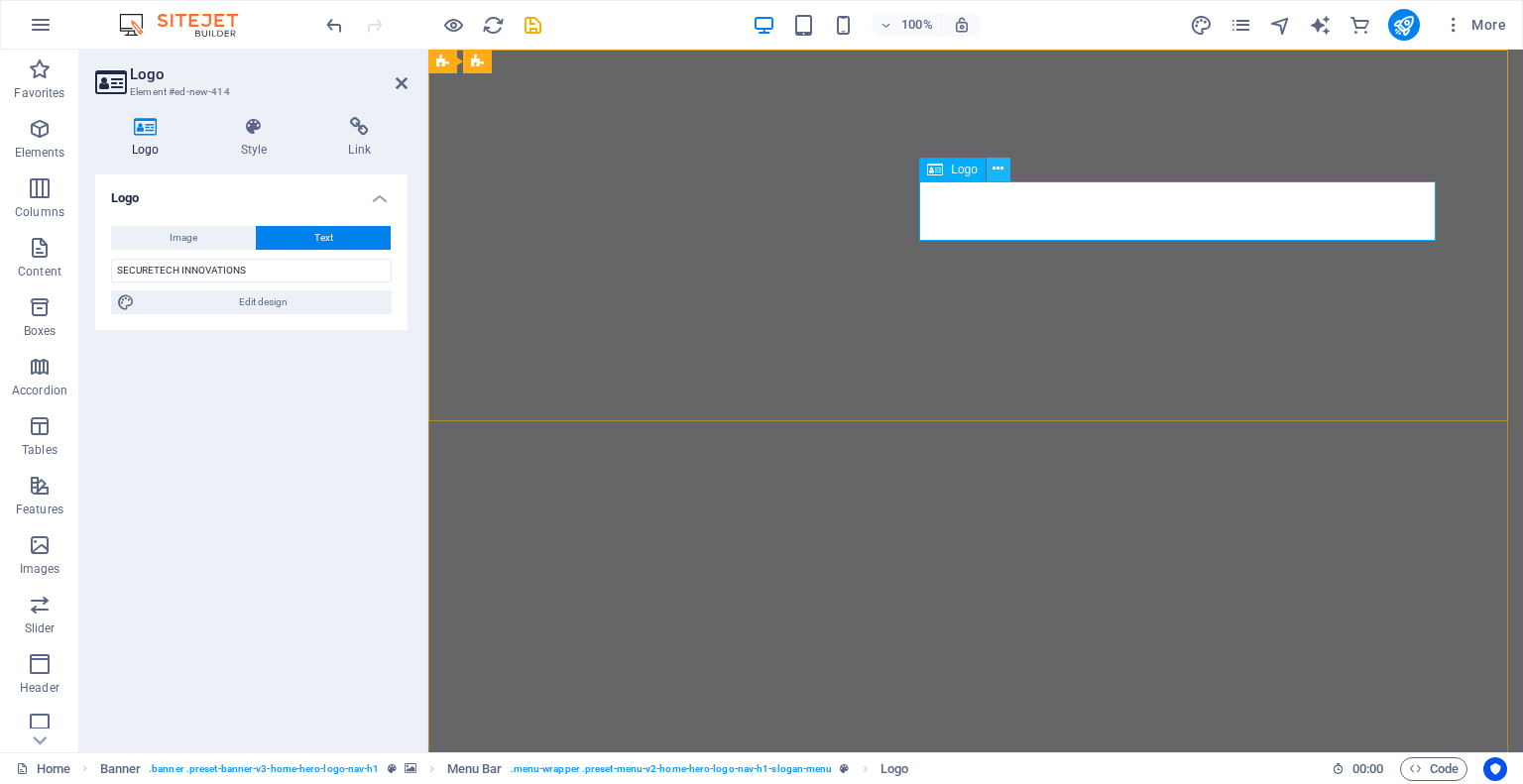 click at bounding box center [997, 168] 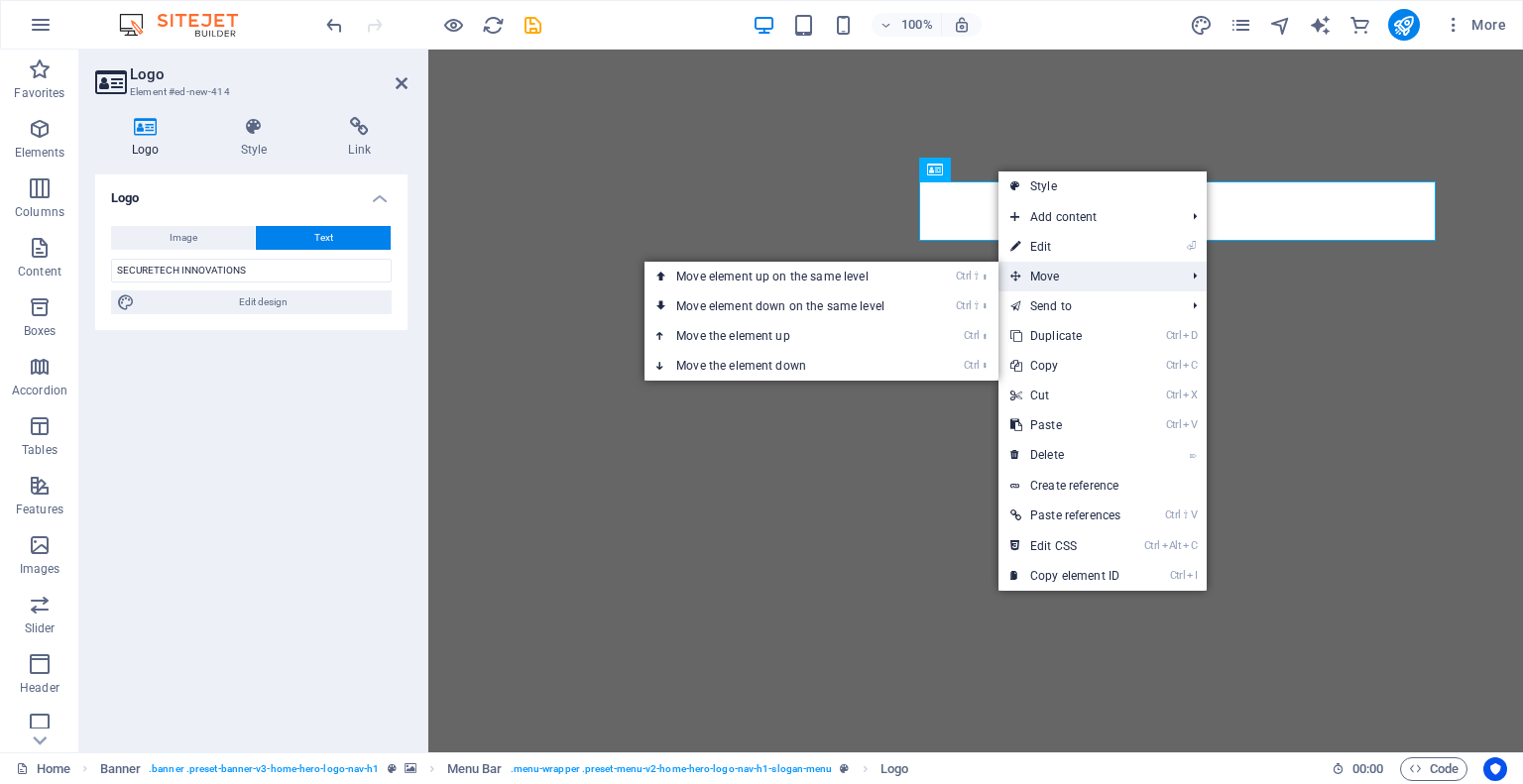 click on "Move" at bounding box center (1088, 277) 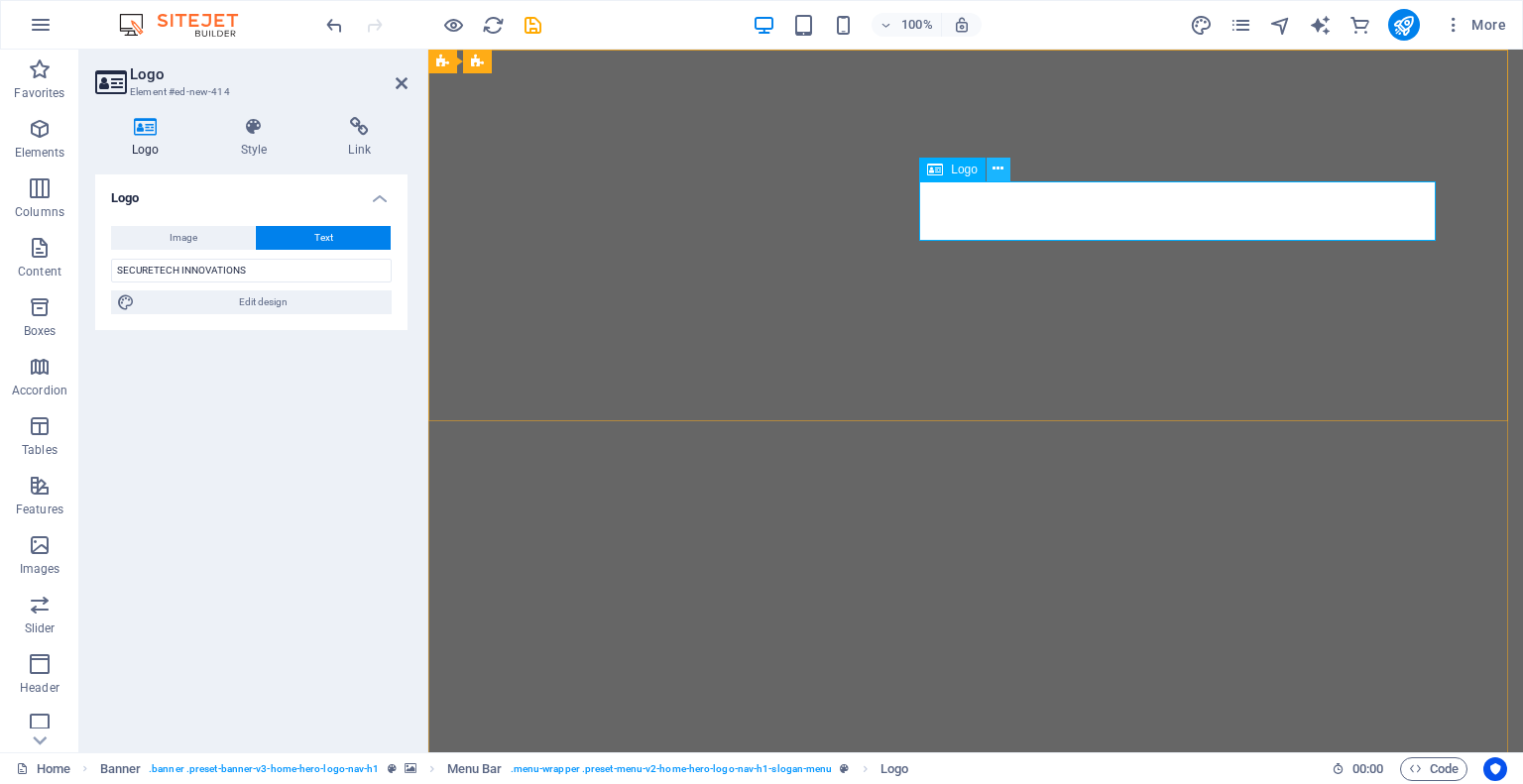 click at bounding box center (998, 169) 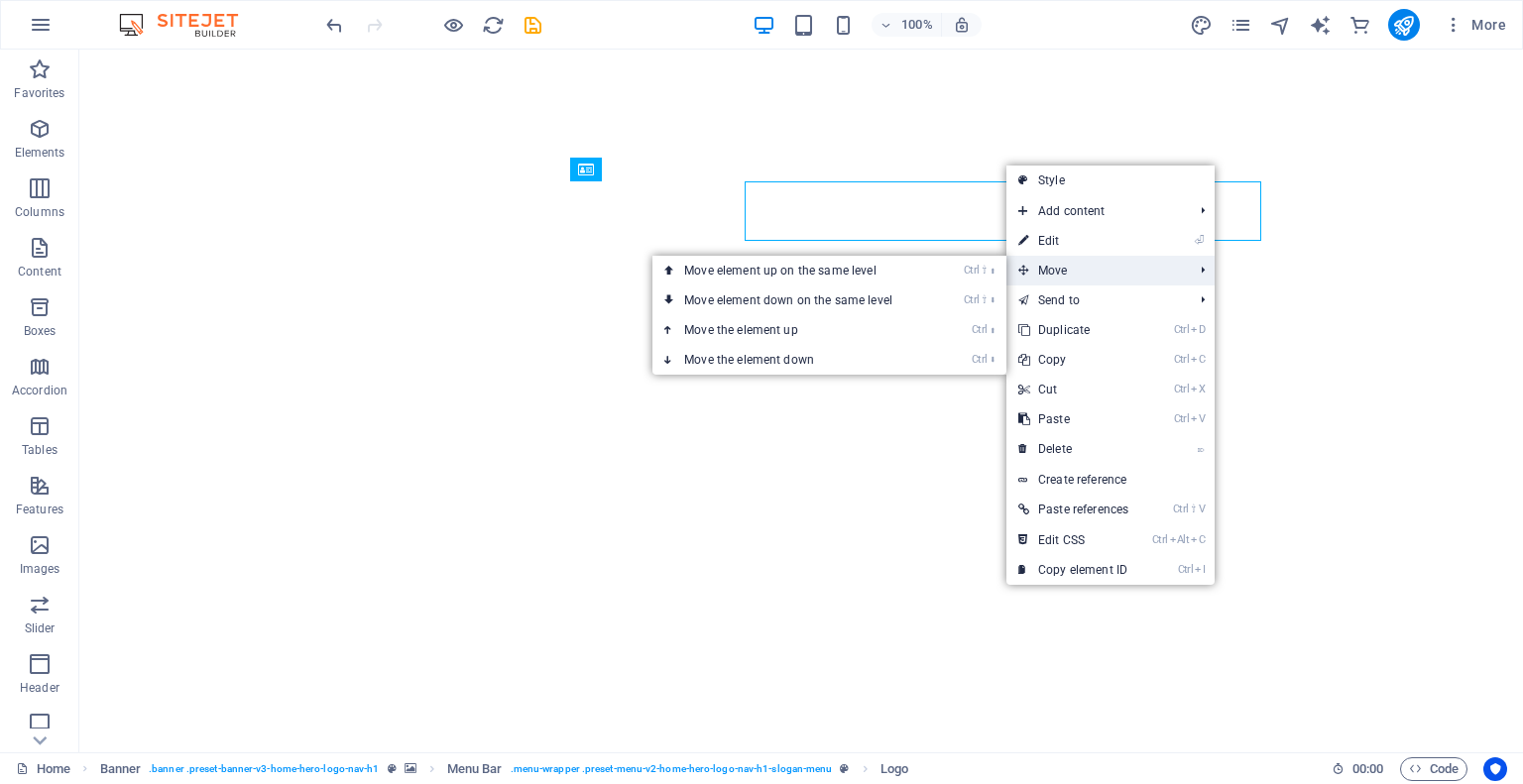 click on "Move" at bounding box center (1096, 271) 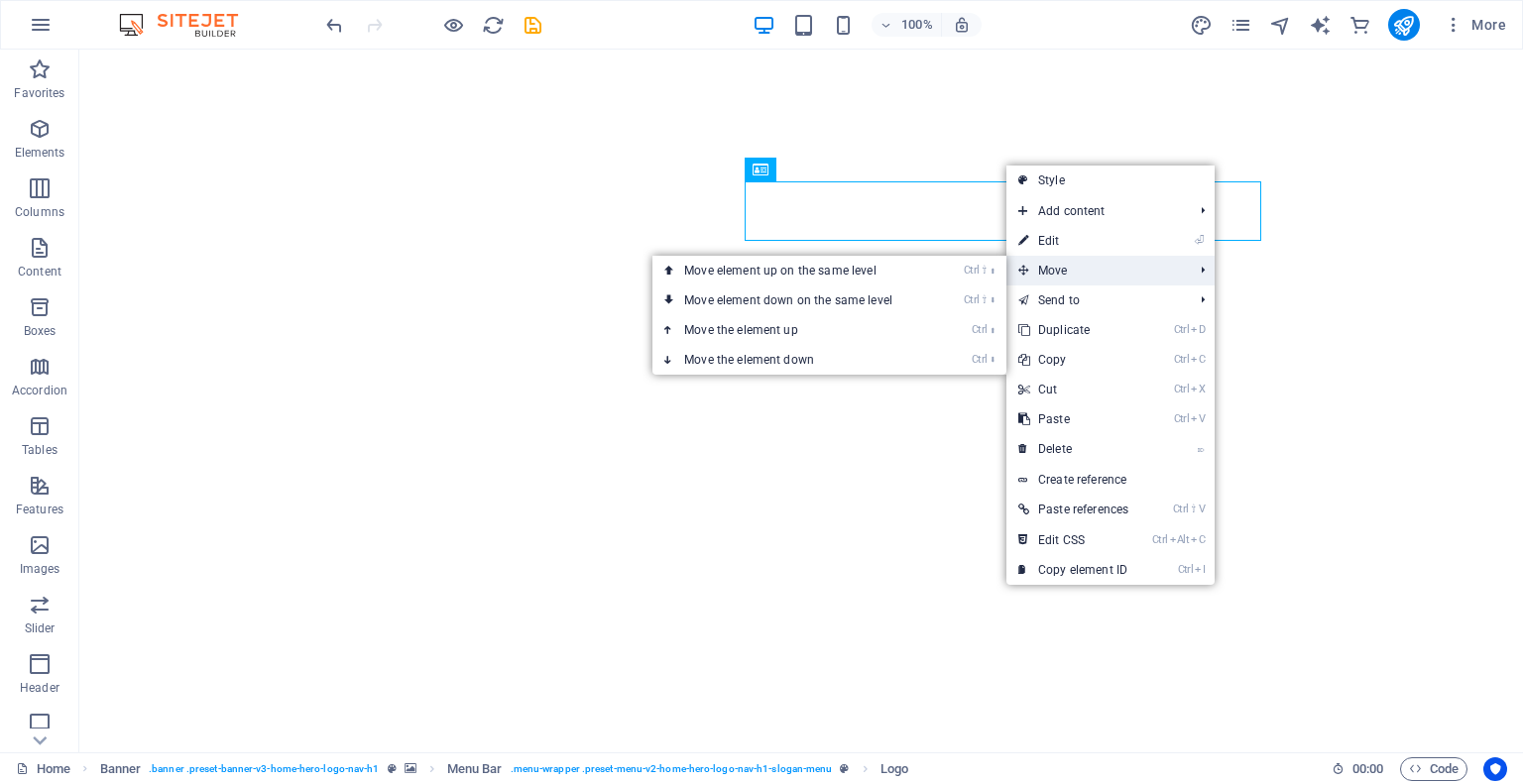 click on "Move Ctrl ⇧ ⬆  Move element up on the same level Ctrl ⇧ ⬇  Move element down on the same level Ctrl ⬆  Move the element up Ctrl ⬇  Move the element down" at bounding box center [1111, 271] 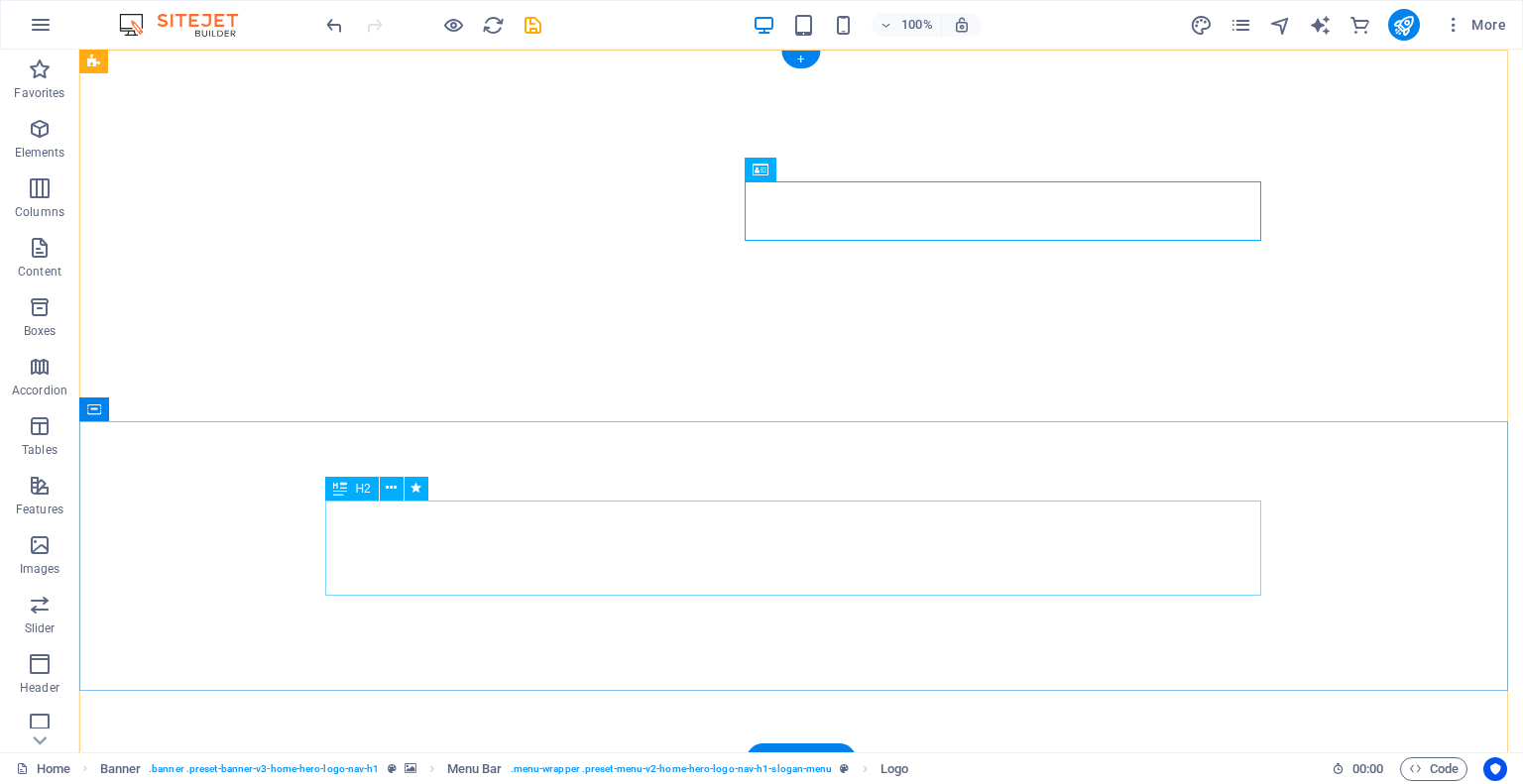 click on "Welcome to SecureTech Innovations - Your Trusted Security Partner" at bounding box center [801, 1762] 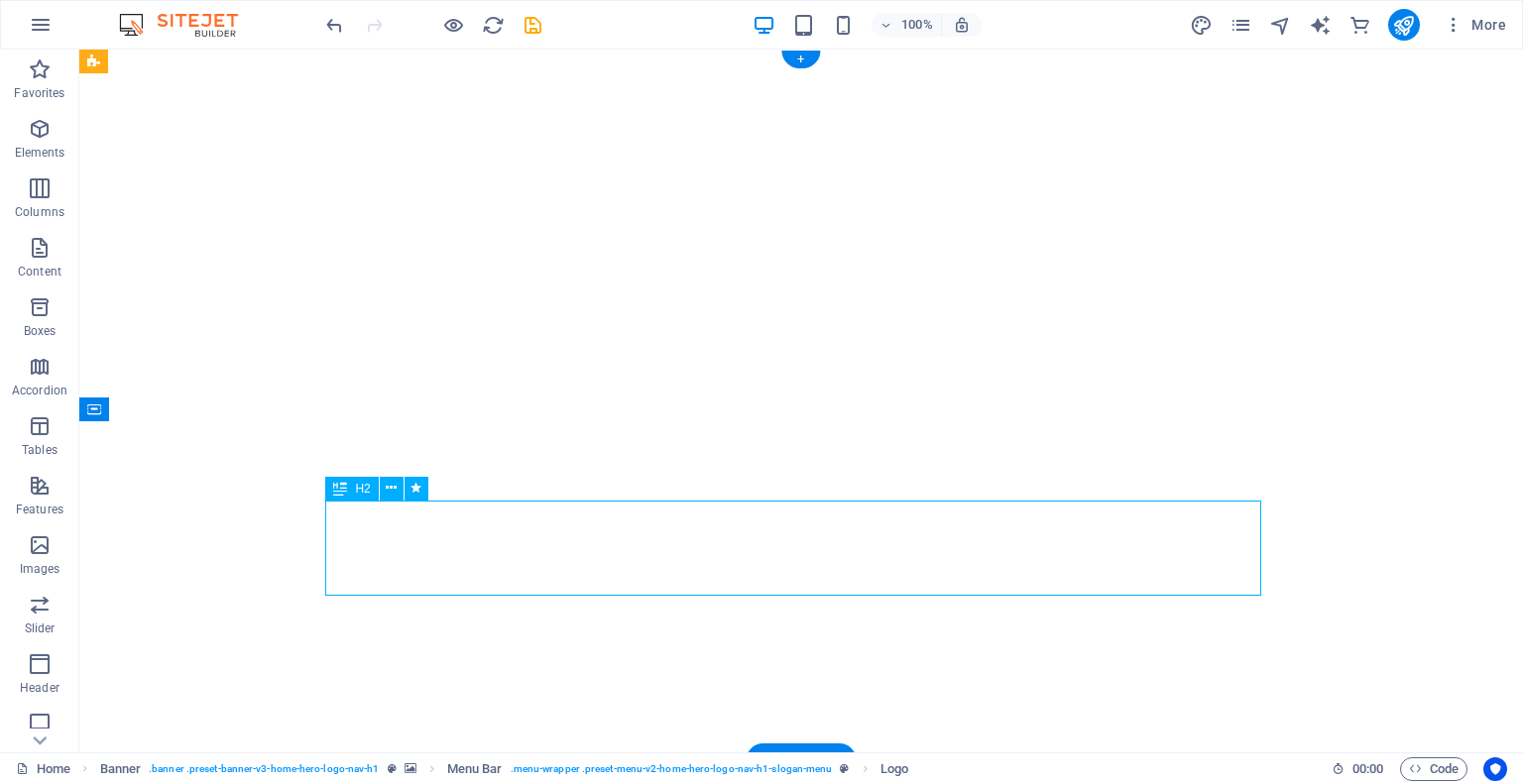 click on "Welcome to SecureTech Innovations - Your Trusted Security Partner" at bounding box center (801, 1762) 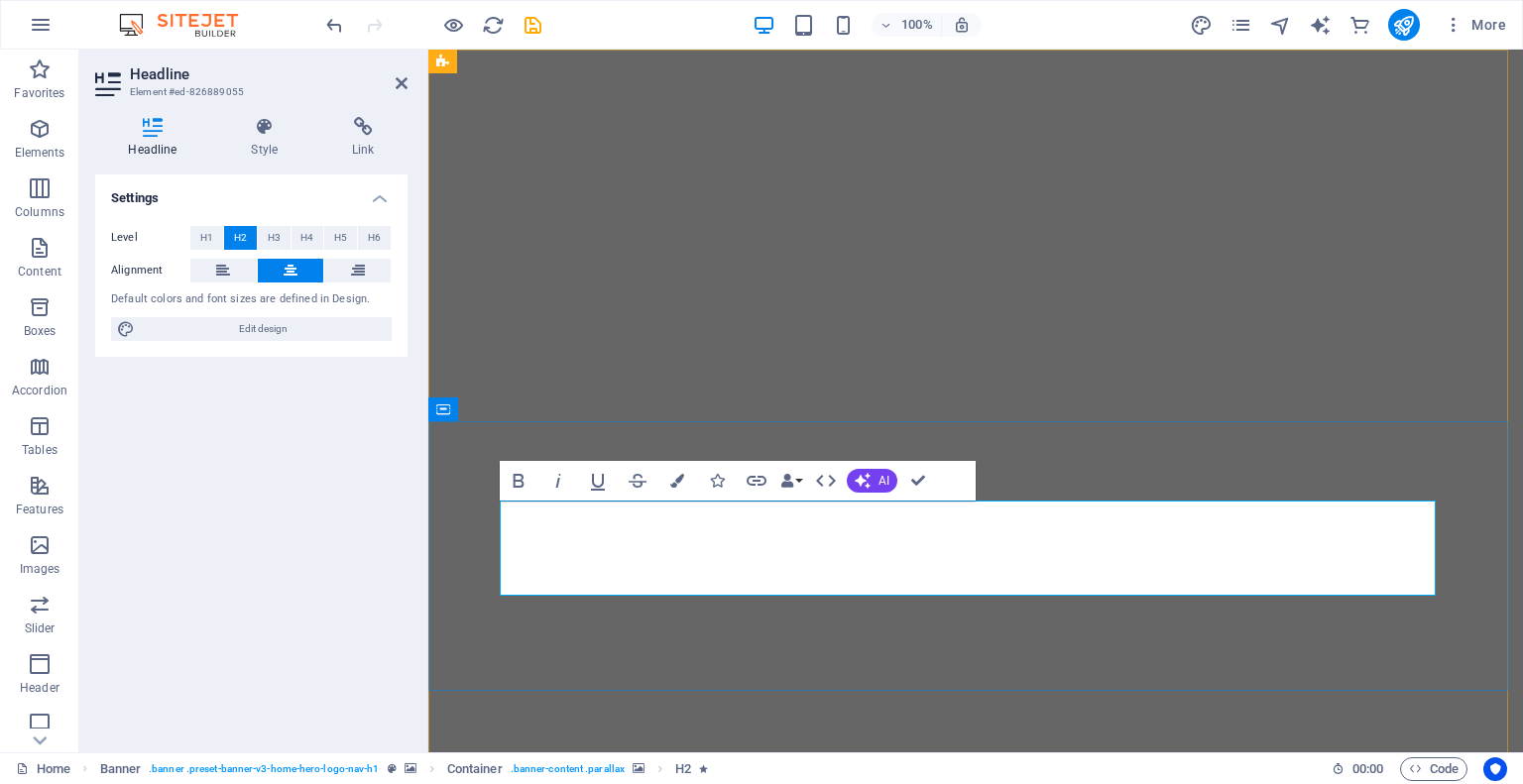 click on "Welcome to SecureTech Innovations - Your Trusted Security Partner" at bounding box center [976, 1762] 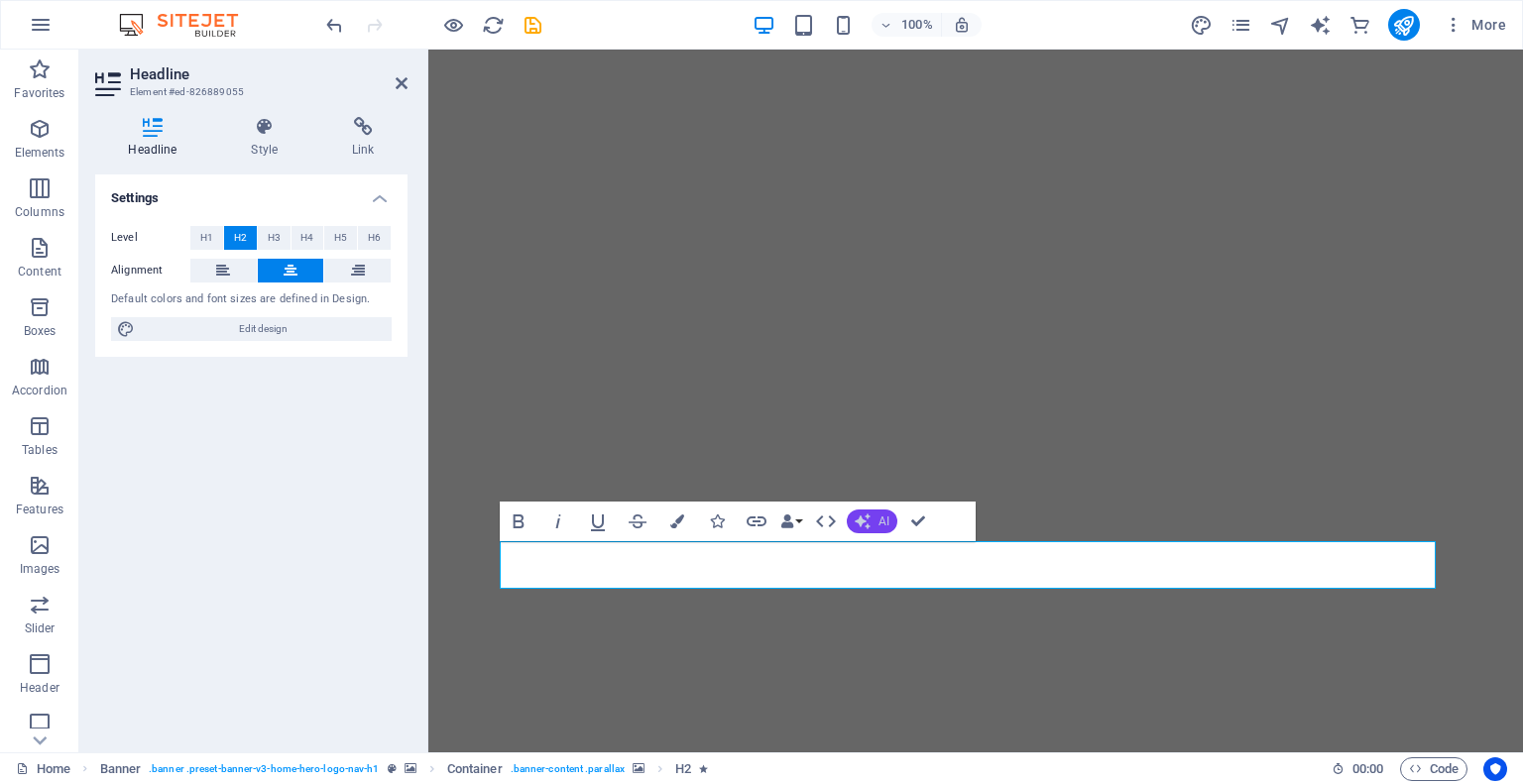 click on "AI" at bounding box center [872, 521] 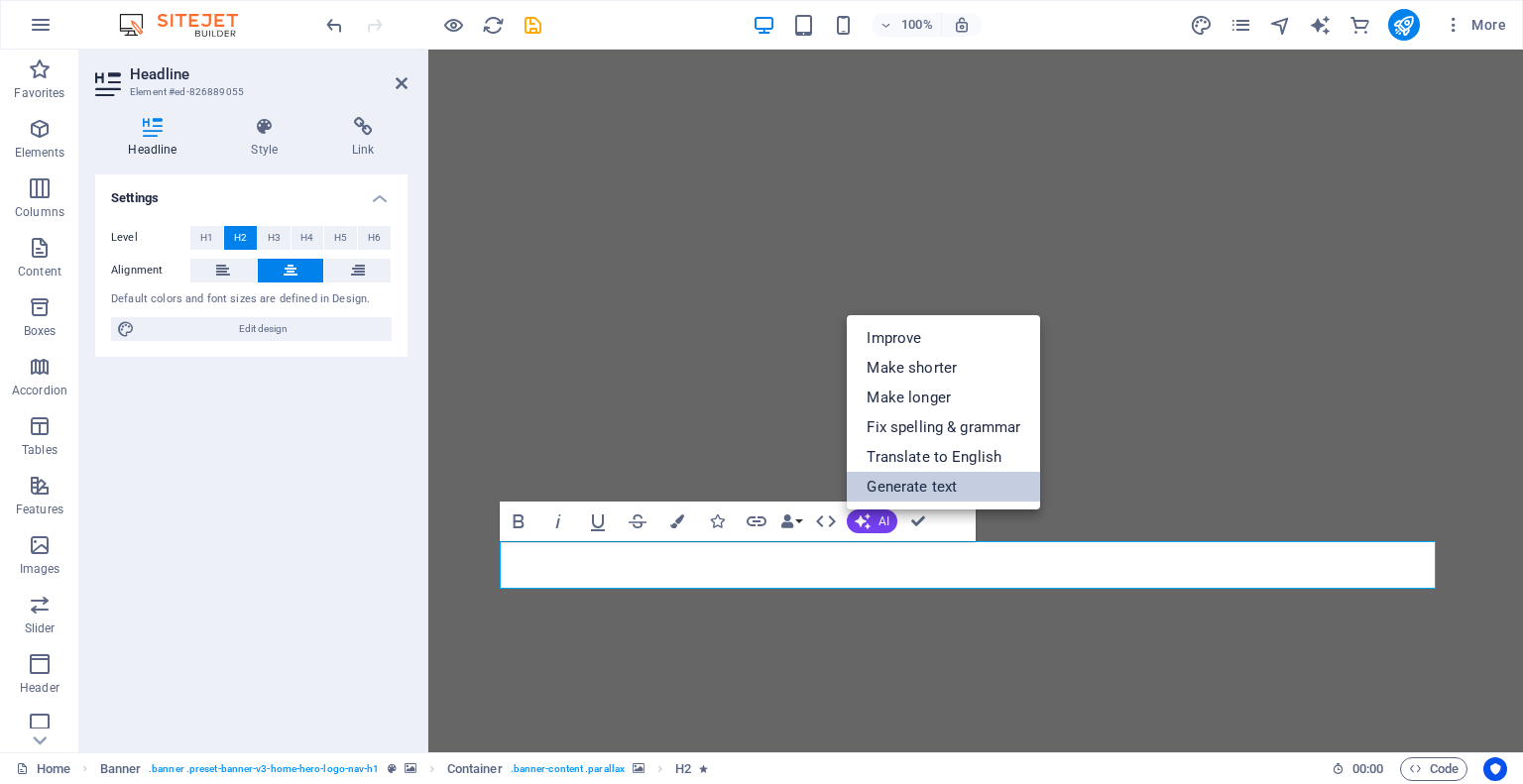 click on "Generate text" at bounding box center (943, 487) 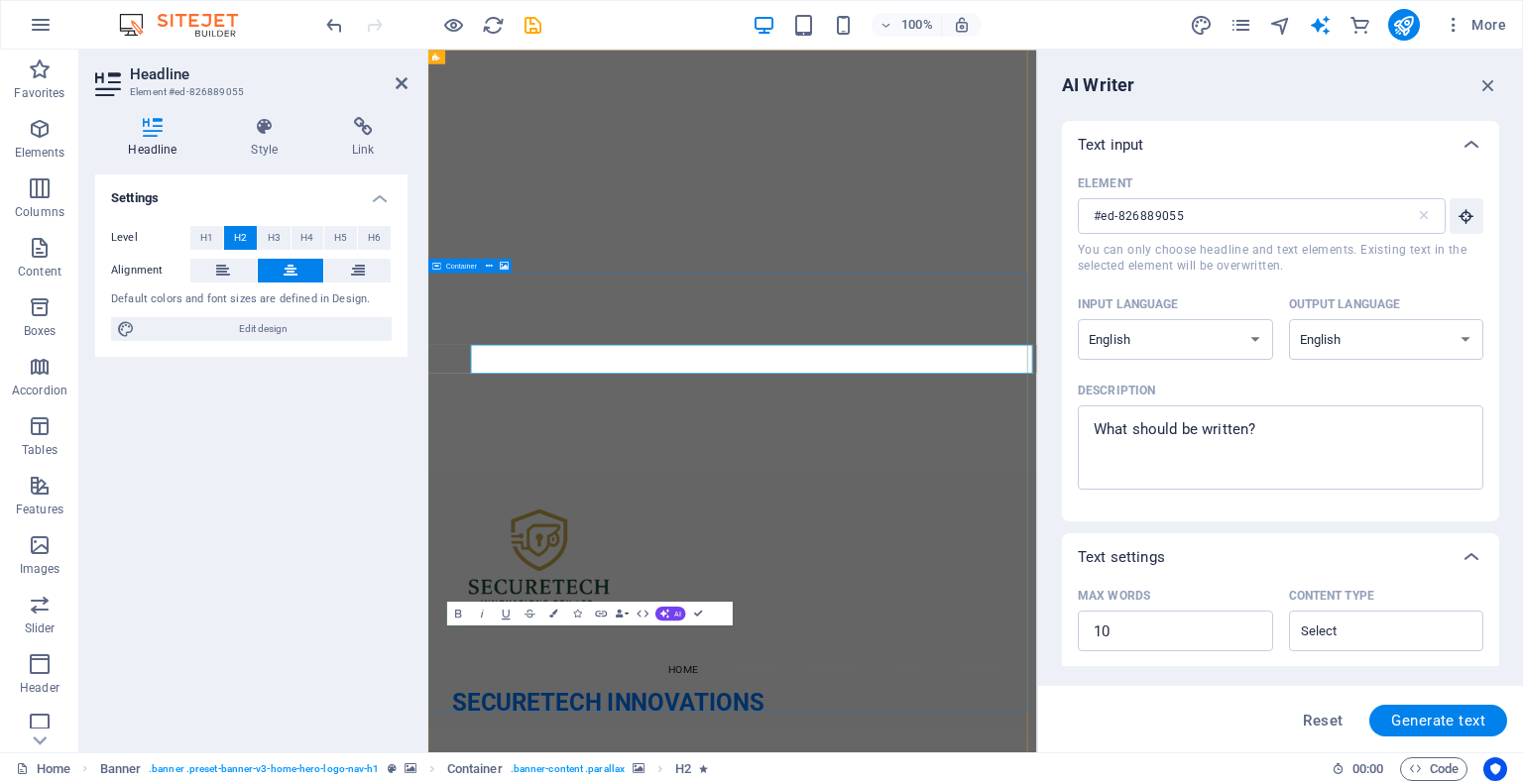 scroll, scrollTop: 0, scrollLeft: 0, axis: both 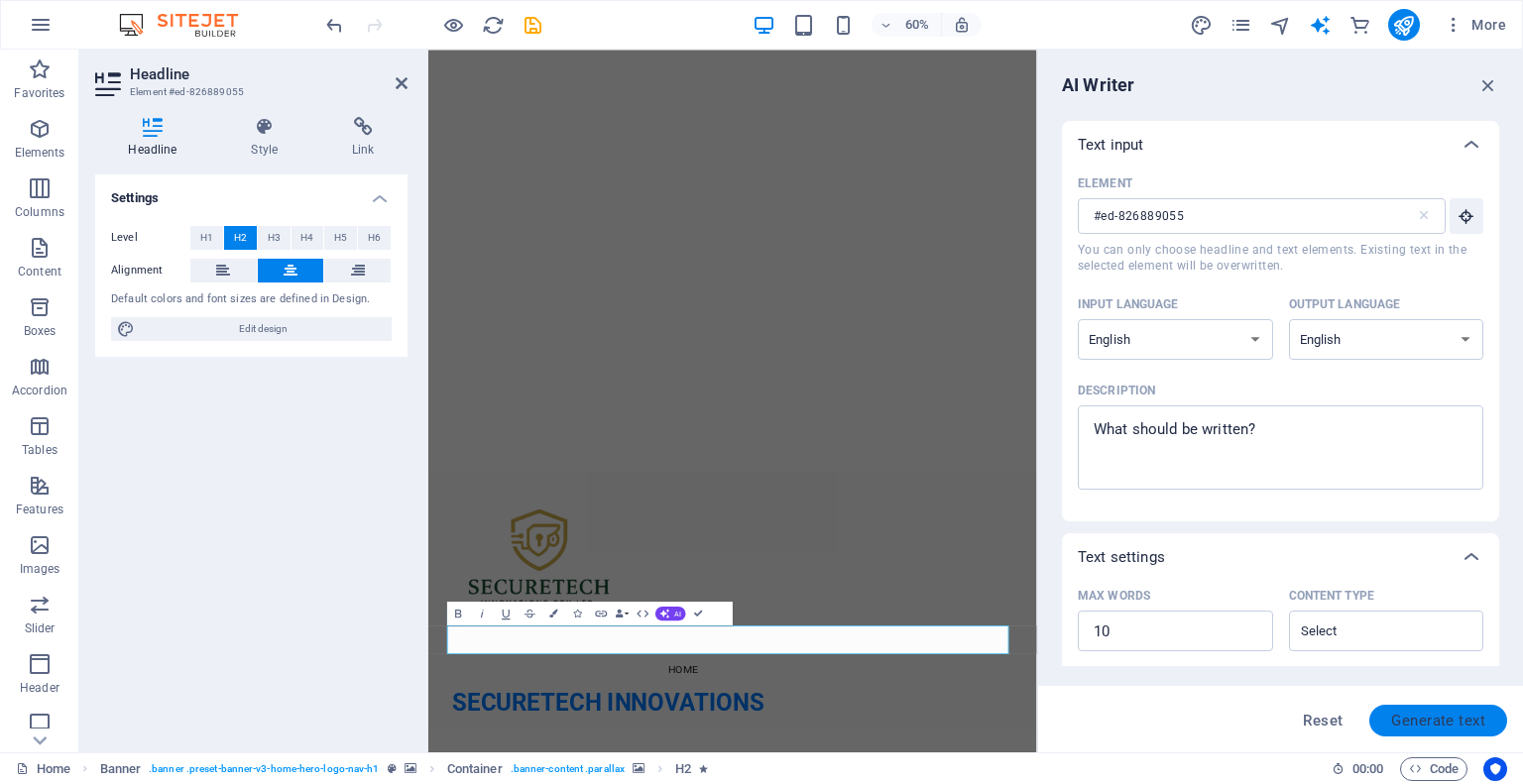 click on "Generate text" at bounding box center (1438, 721) 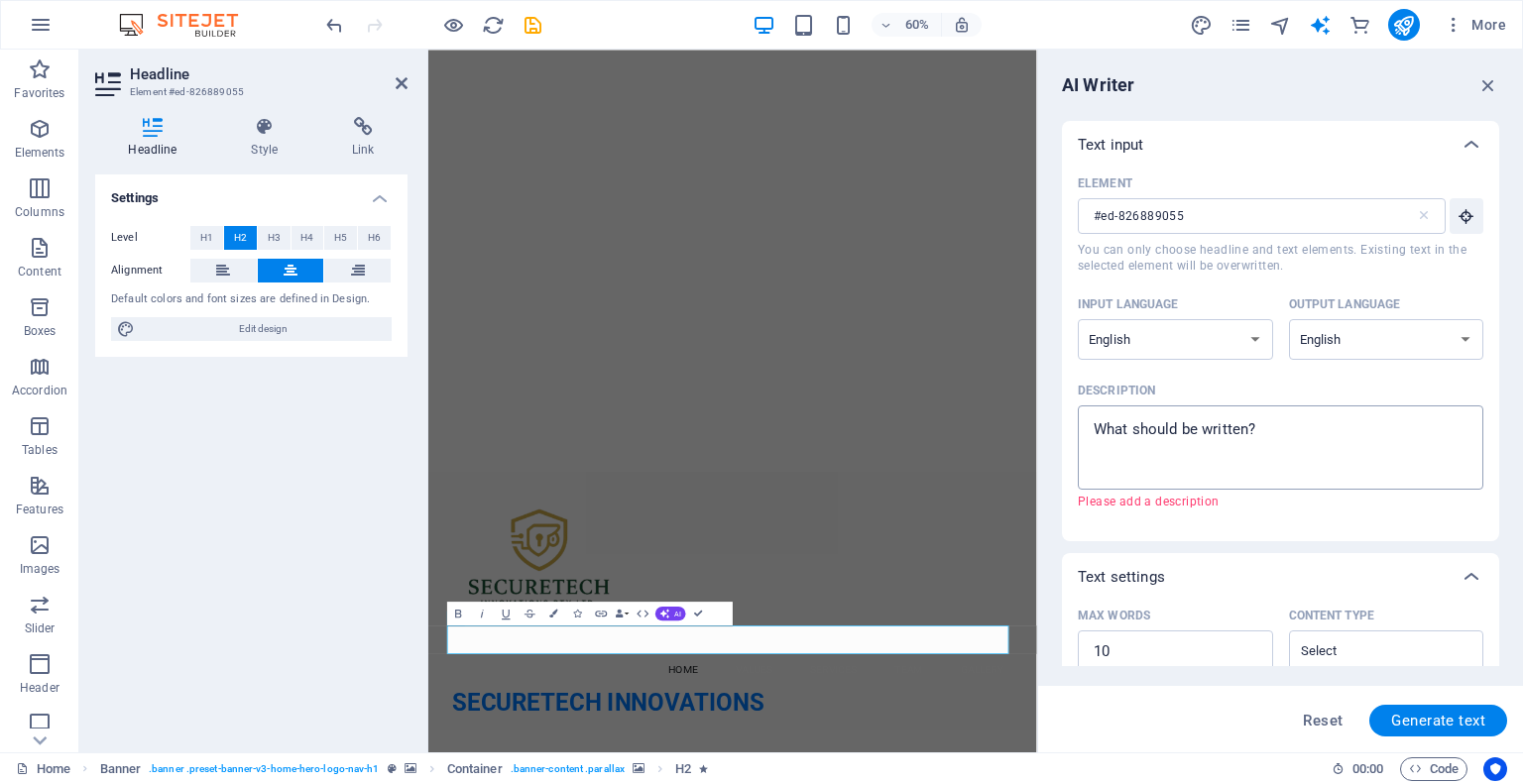 type on "x" 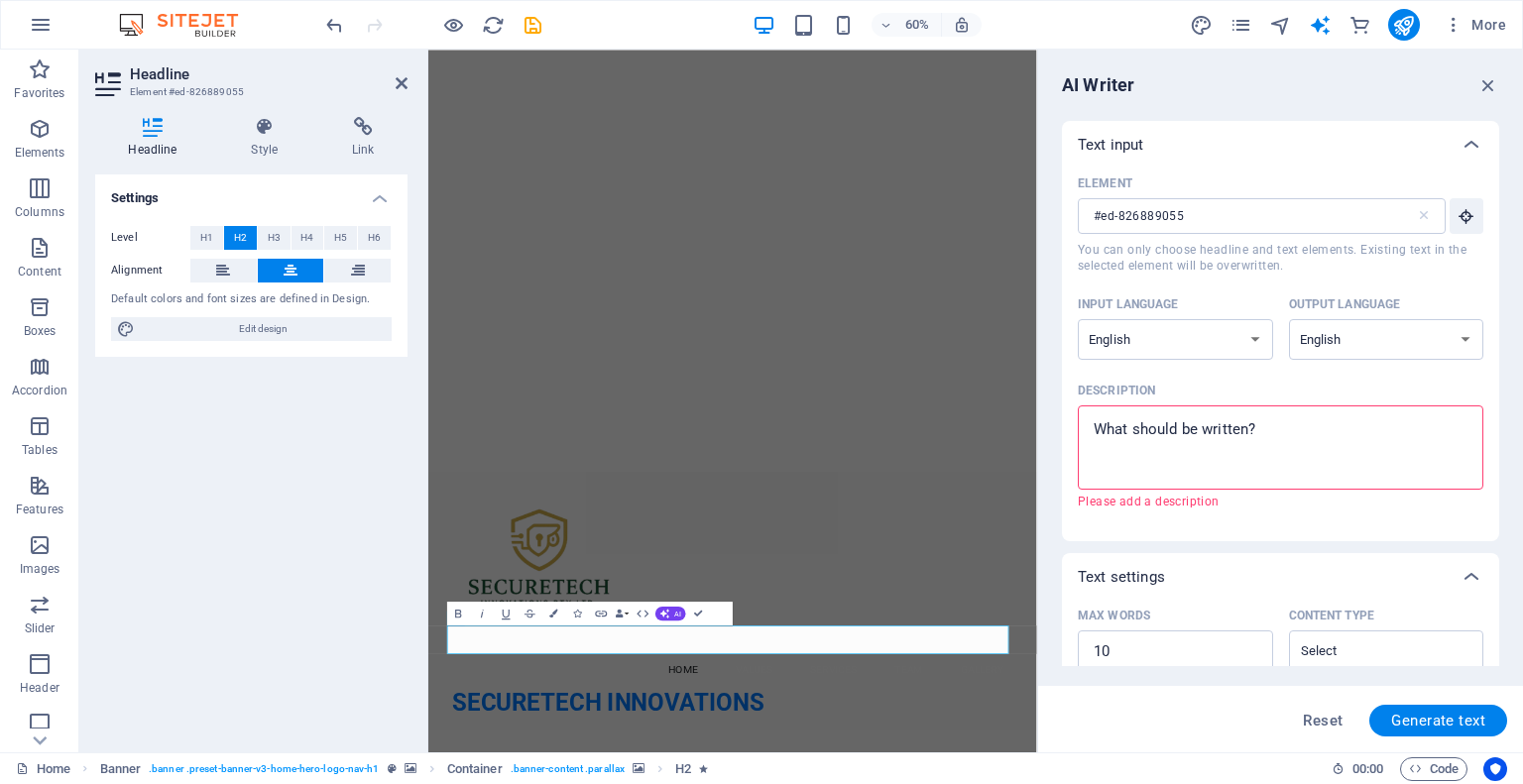 click on "Description x ​ Please add a description" at bounding box center [1280, 447] 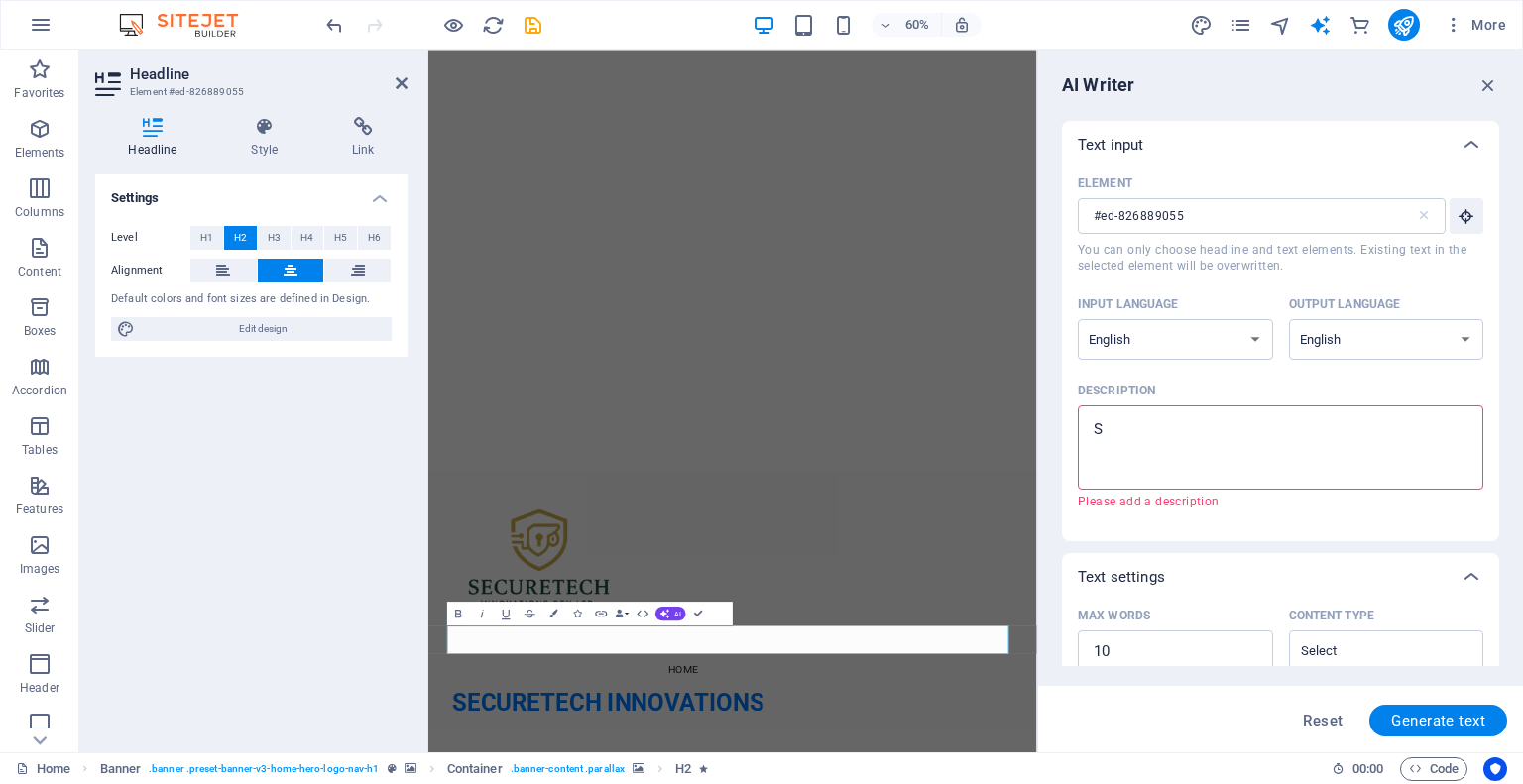 type on "SL" 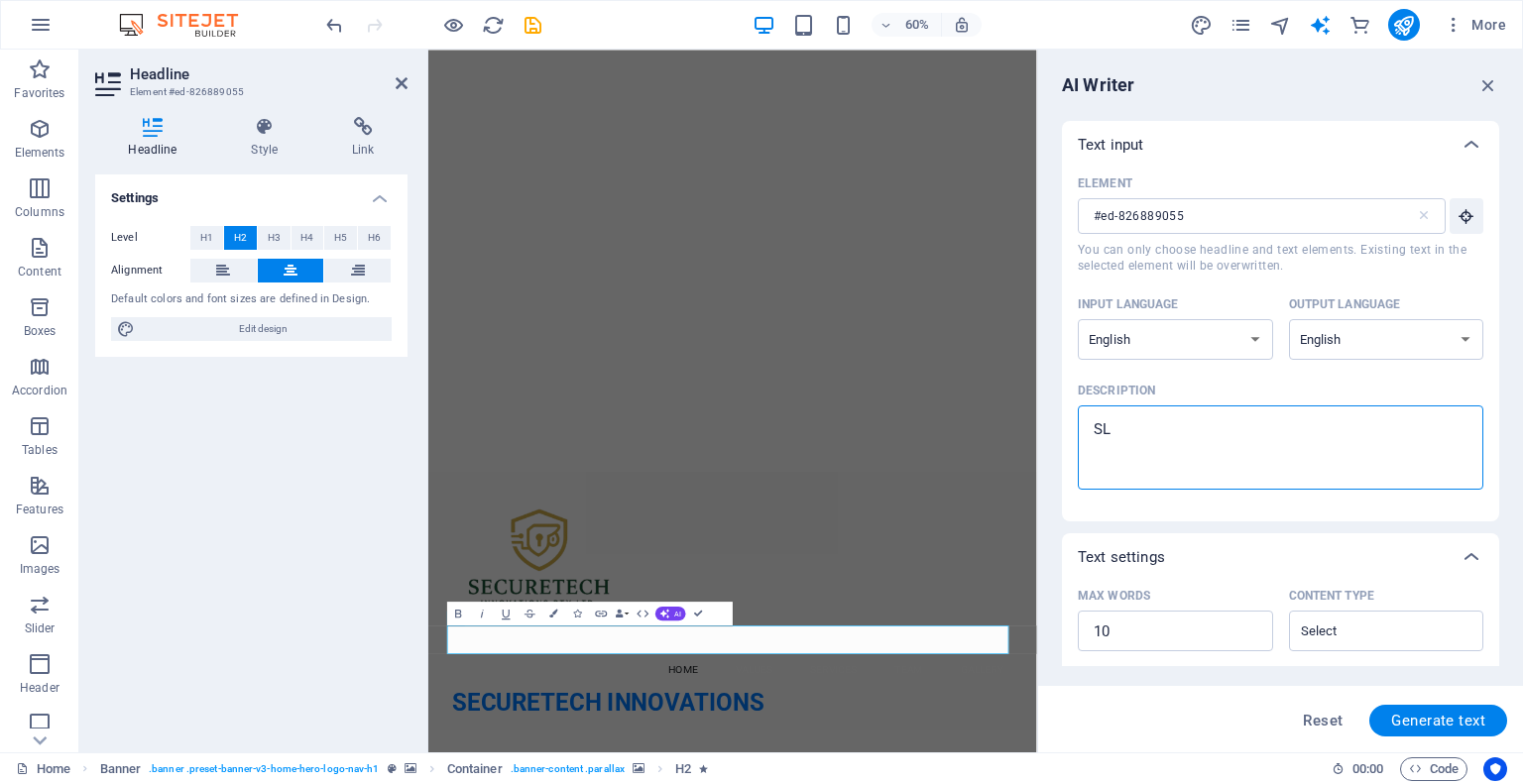 type on "SLO" 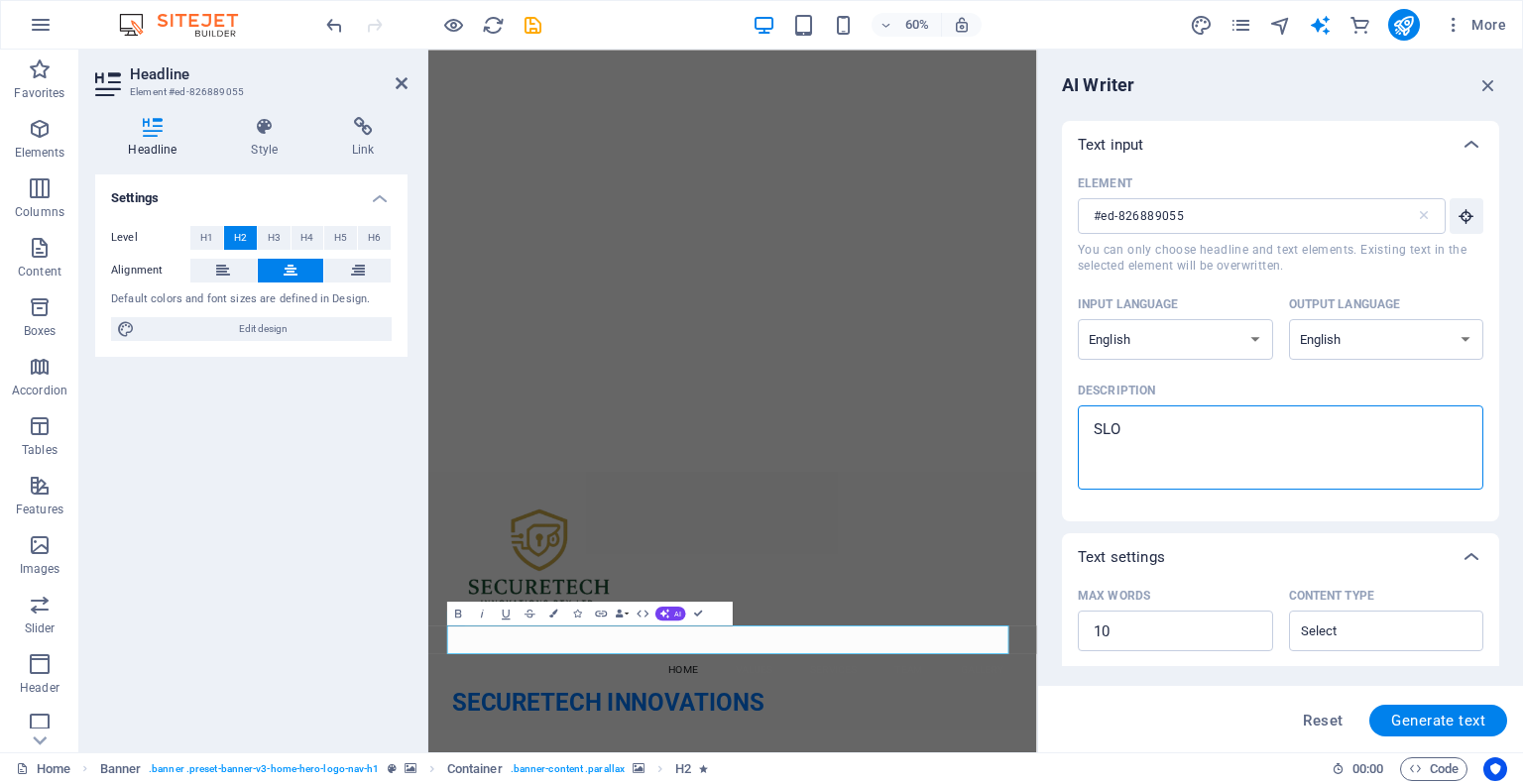 type on "x" 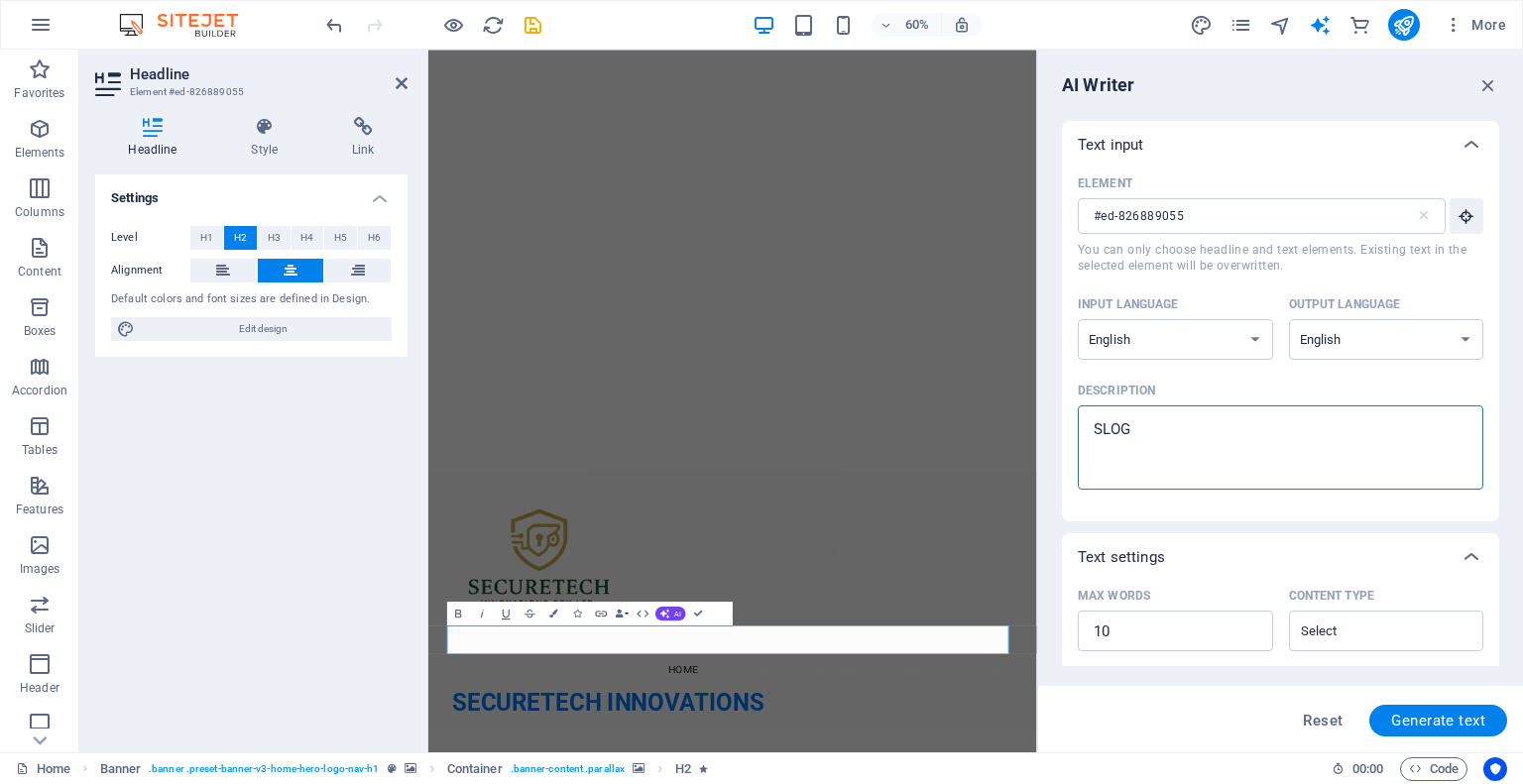 type on "SLOGA" 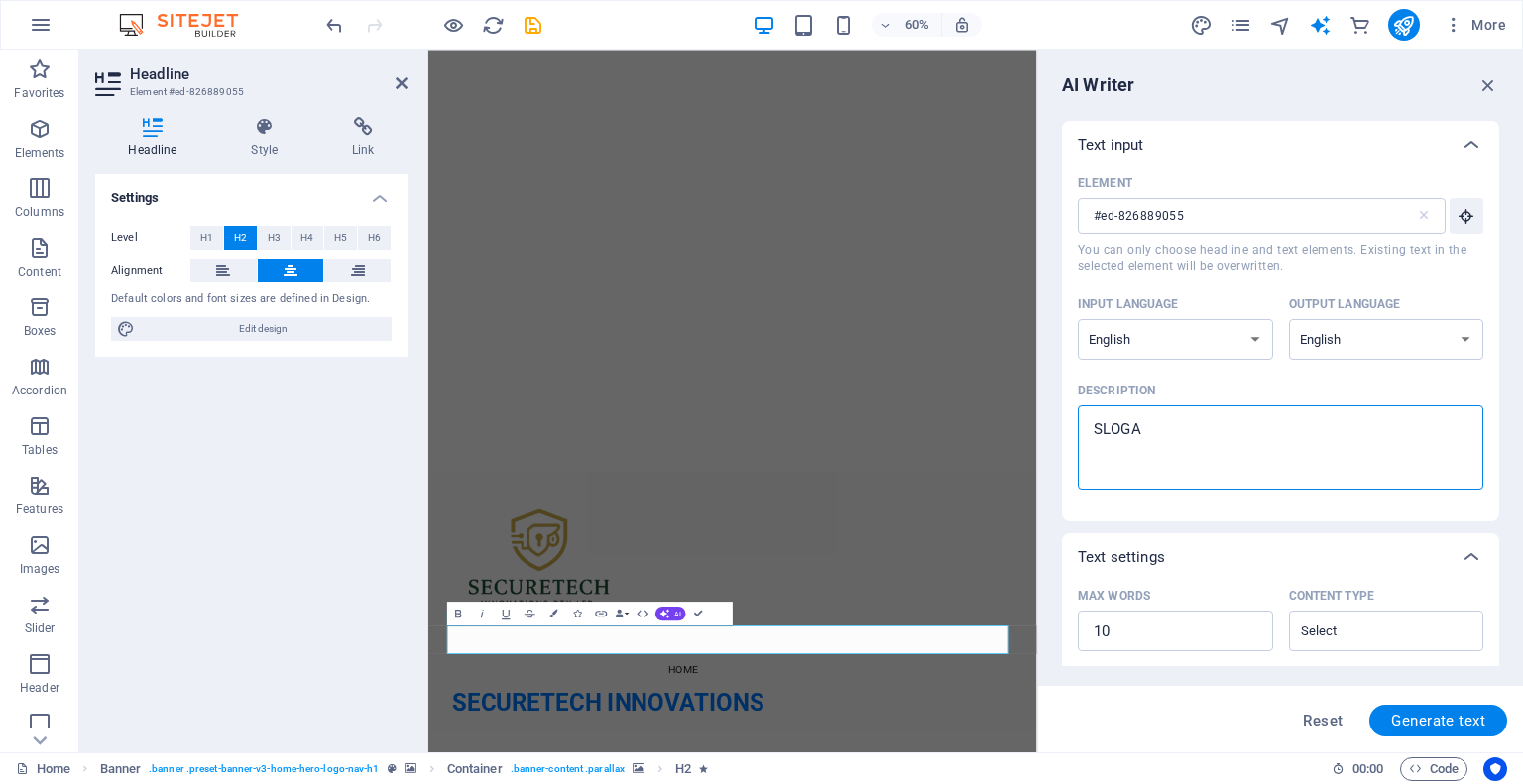 type on "SLOGAN" 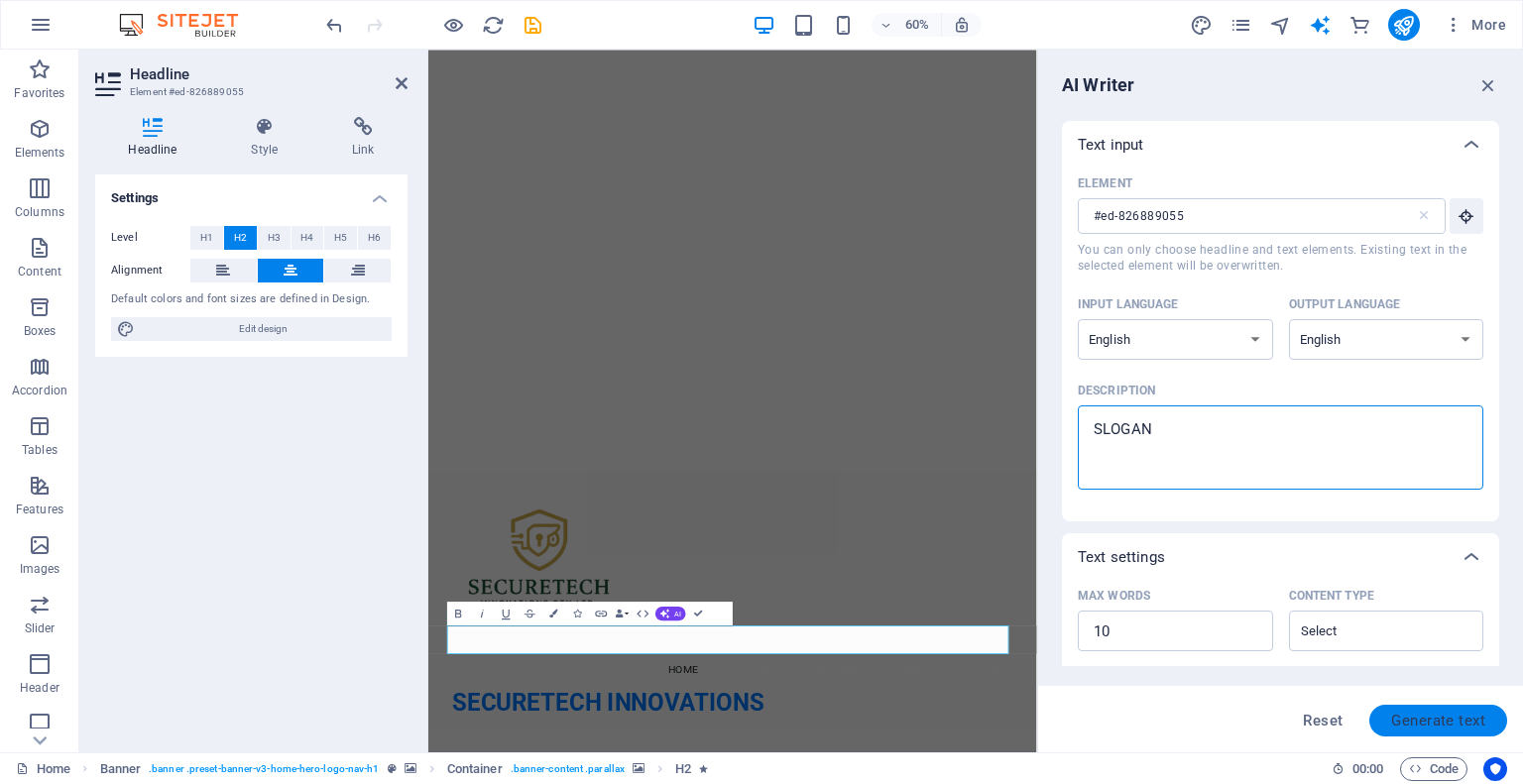 type on "SLOGAN" 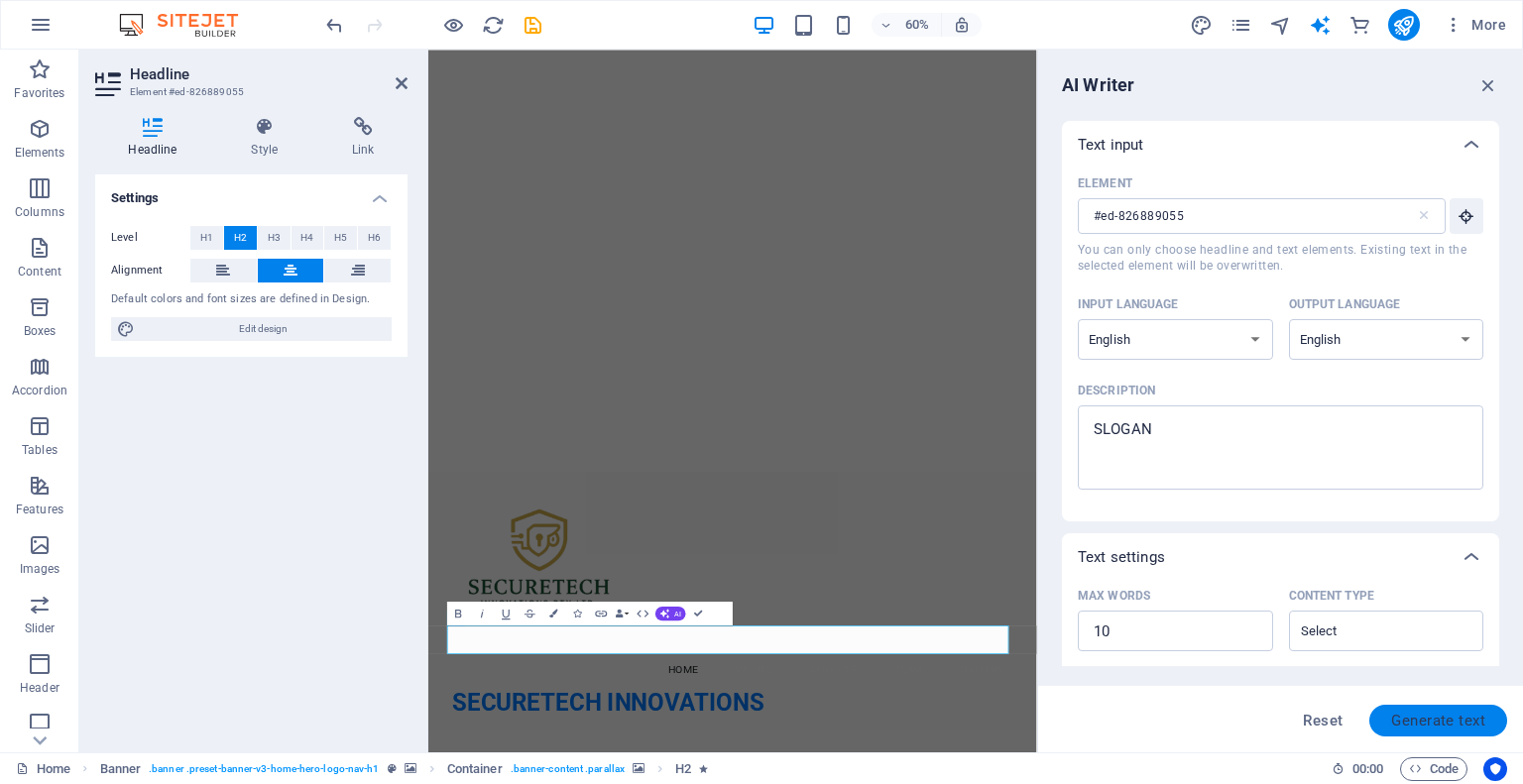 click on "Generate text" at bounding box center (1438, 721) 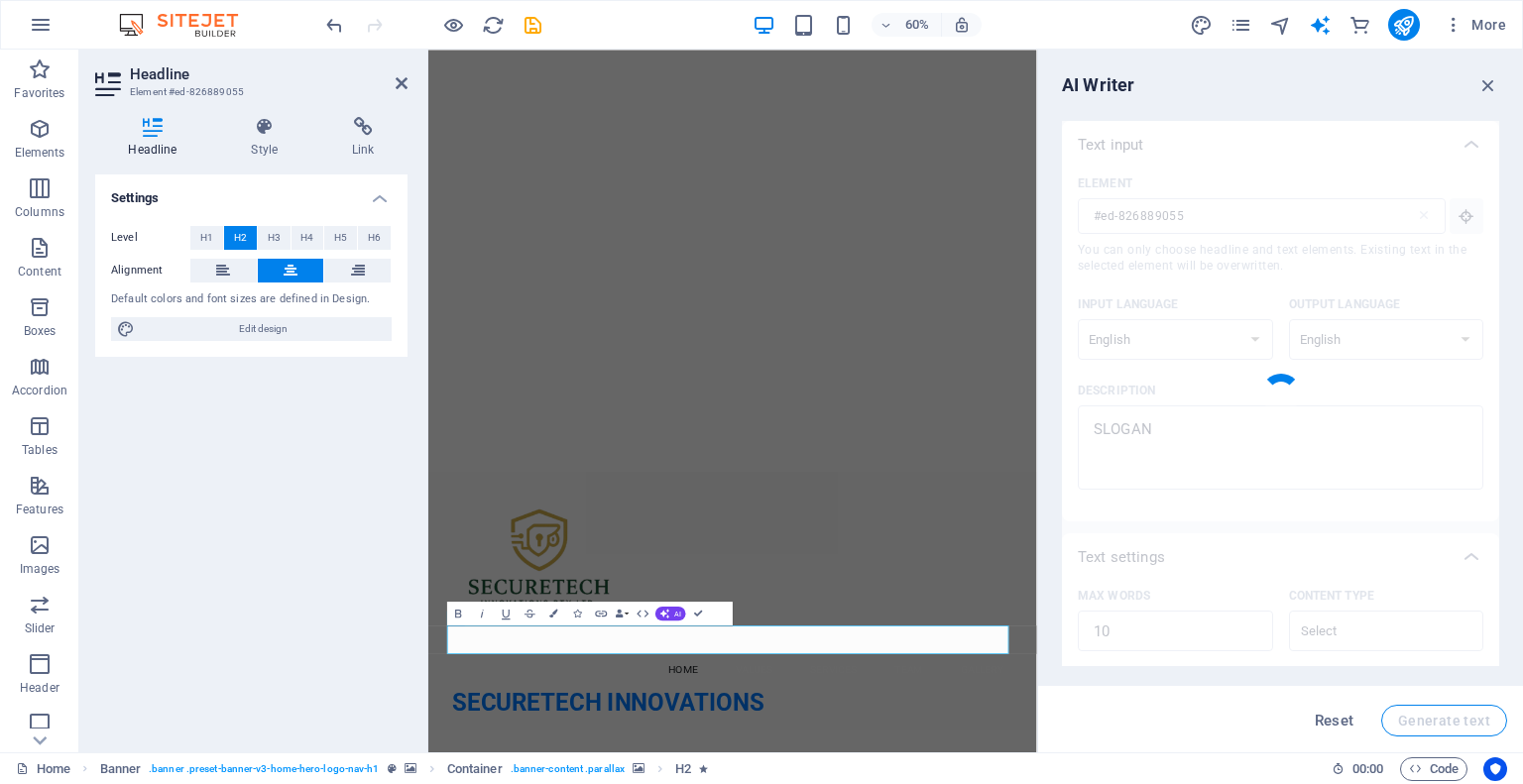 type 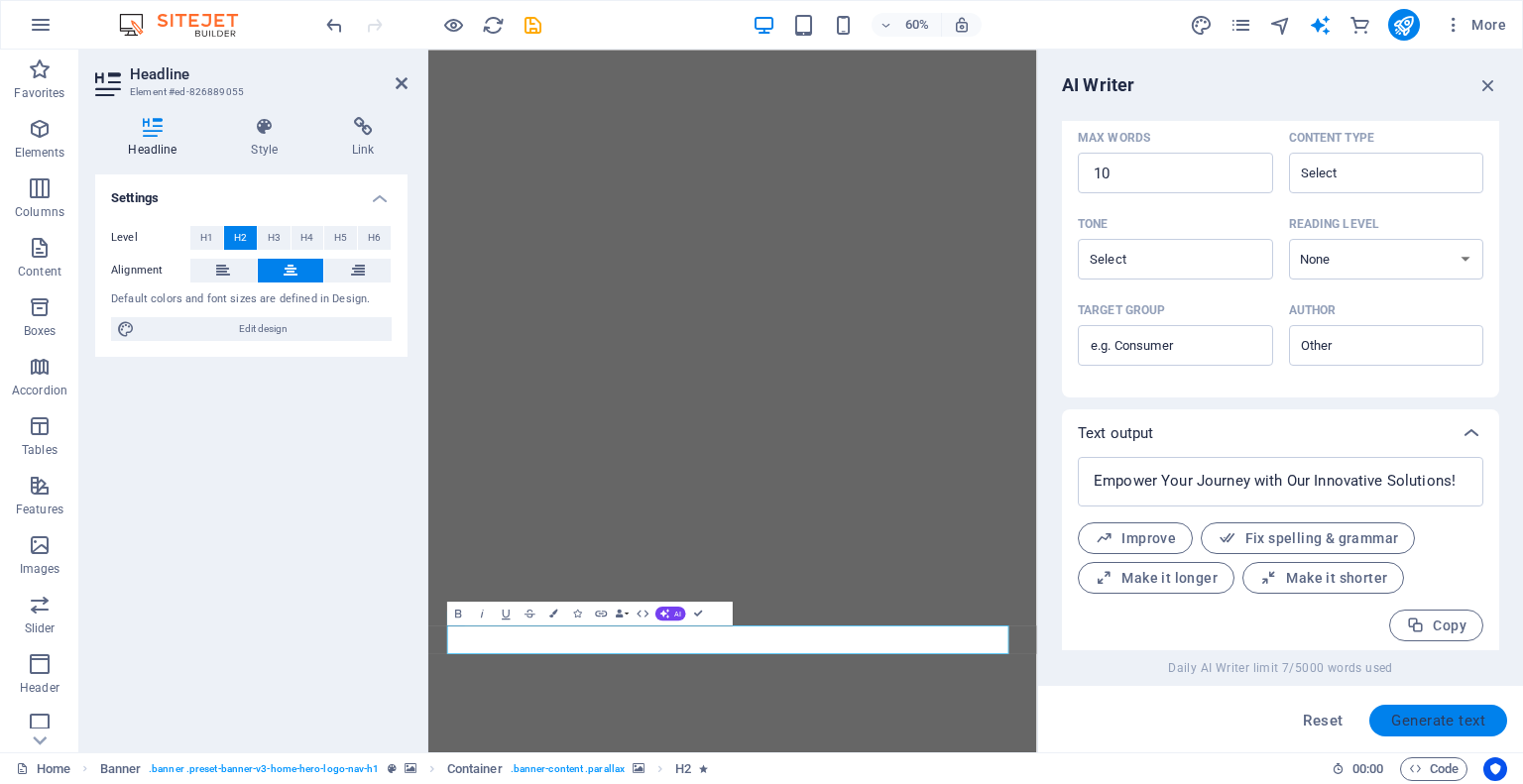 scroll, scrollTop: 464, scrollLeft: 0, axis: vertical 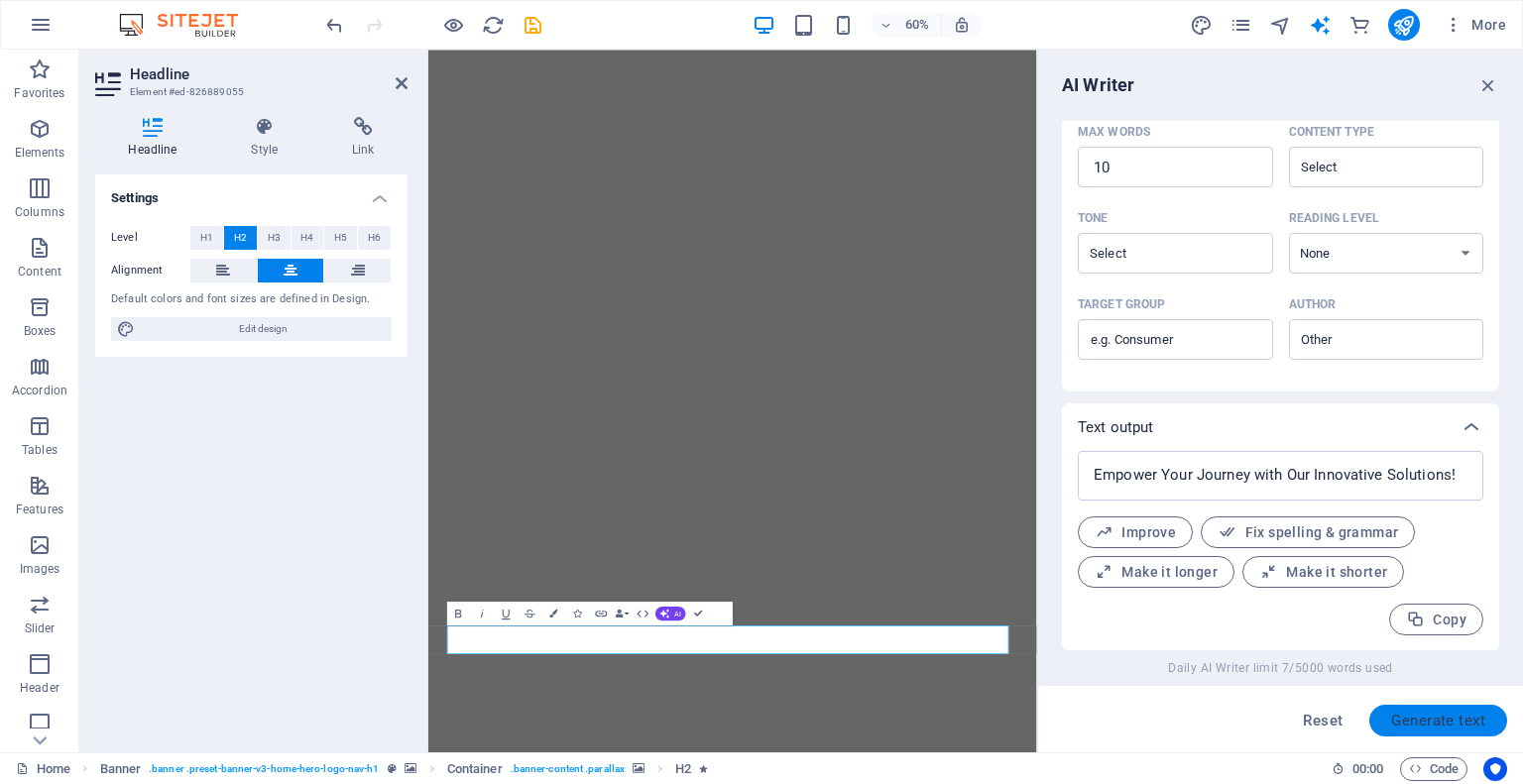 click on "Generate text" at bounding box center (1438, 721) 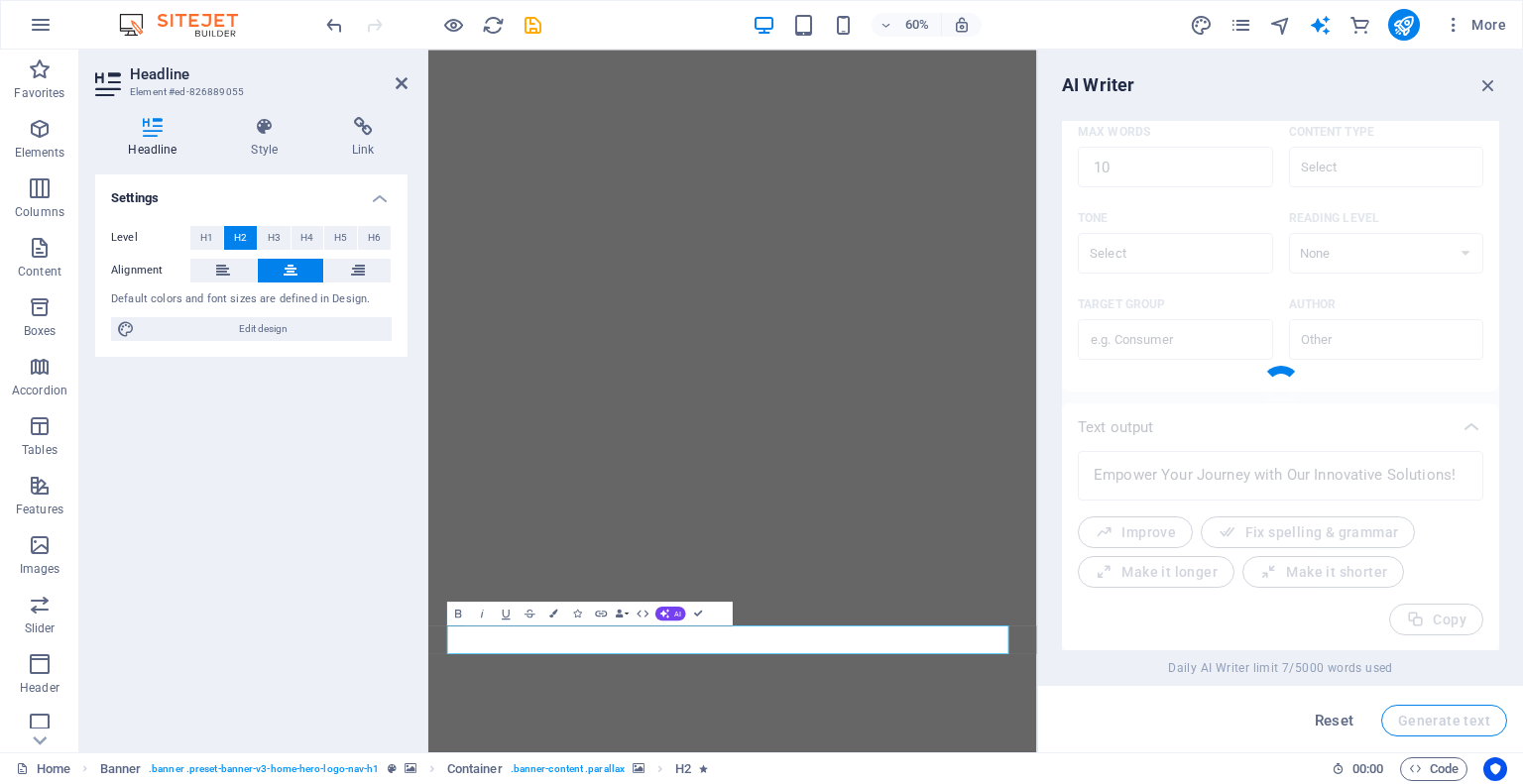 type on "x" 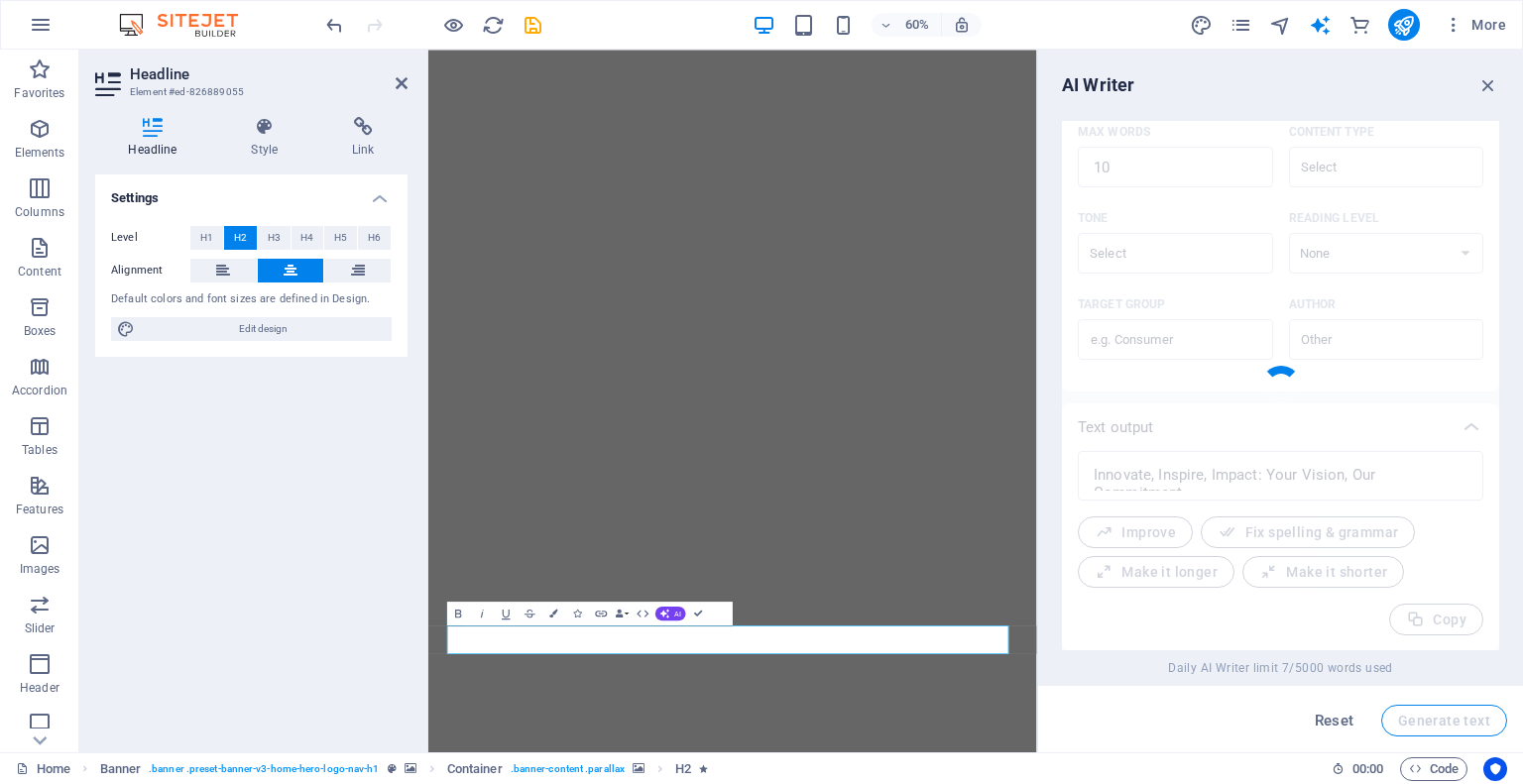 scroll, scrollTop: 482, scrollLeft: 0, axis: vertical 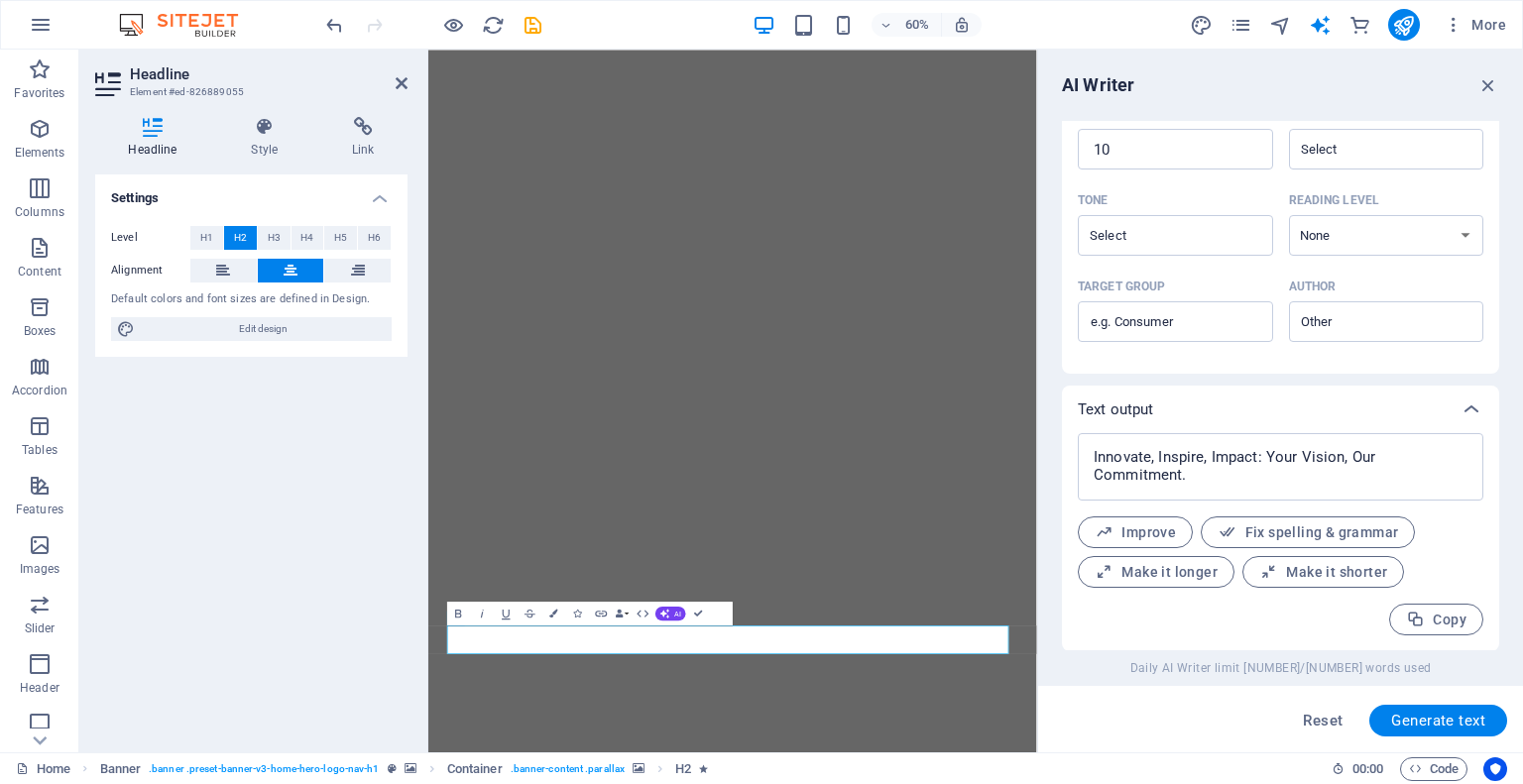 click at bounding box center [935, 1958] 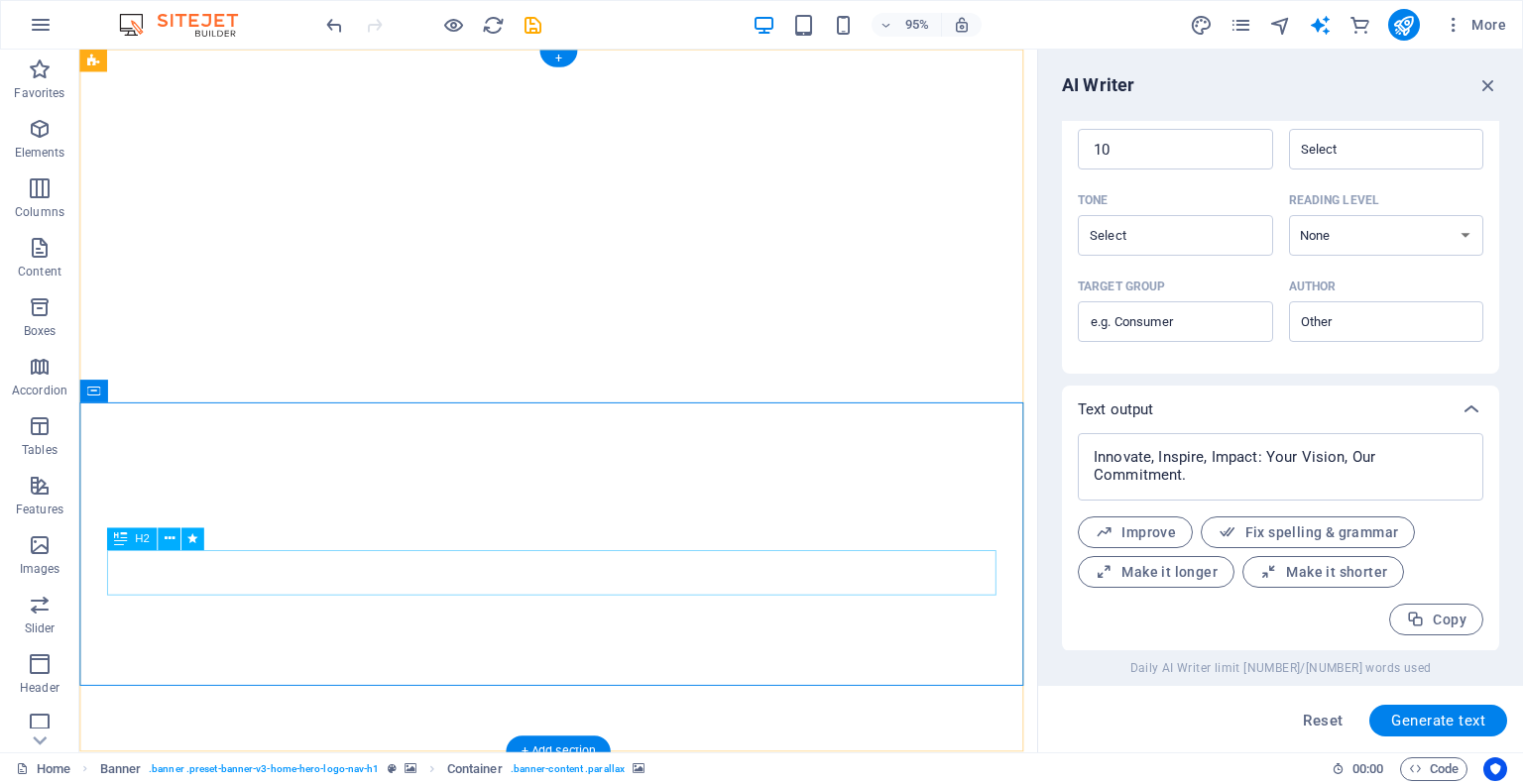 click on "Innovate, Inspire, Impact: Your Vision, Our Commitment." at bounding box center (584, 1799) 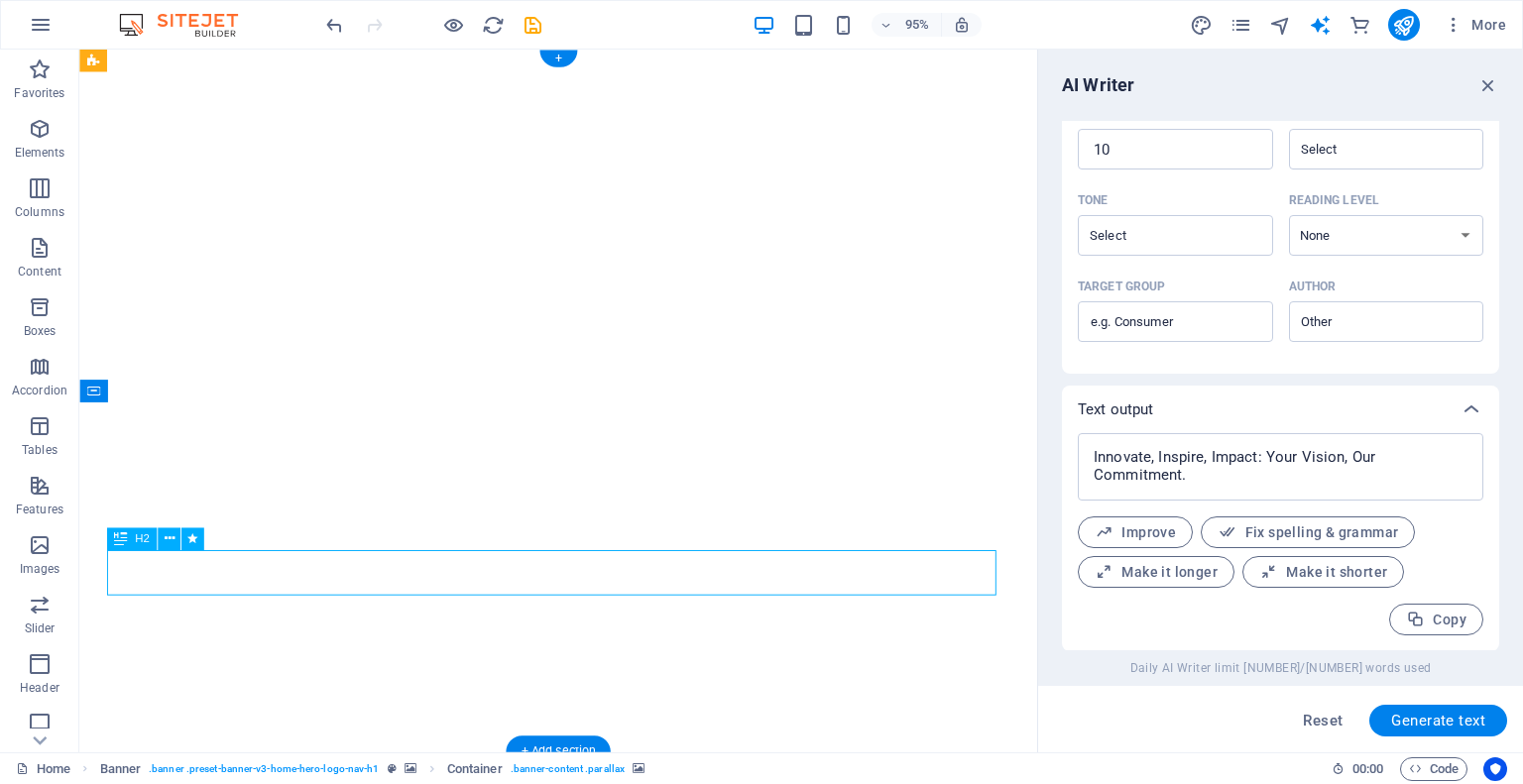 click on "Innovate, Inspire, Impact: Your Vision, Our Commitment." at bounding box center (584, 1799) 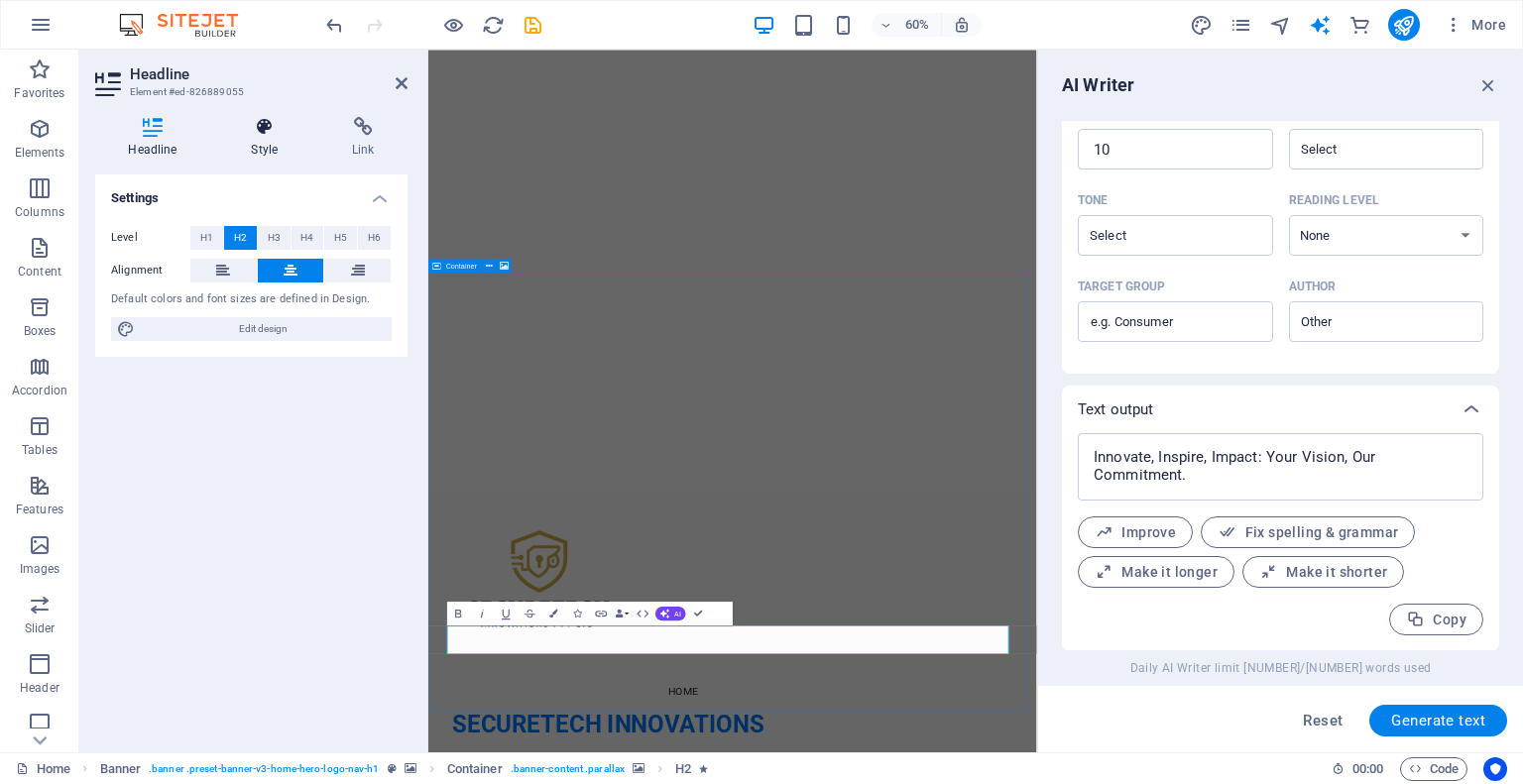 click at bounding box center (265, 127) 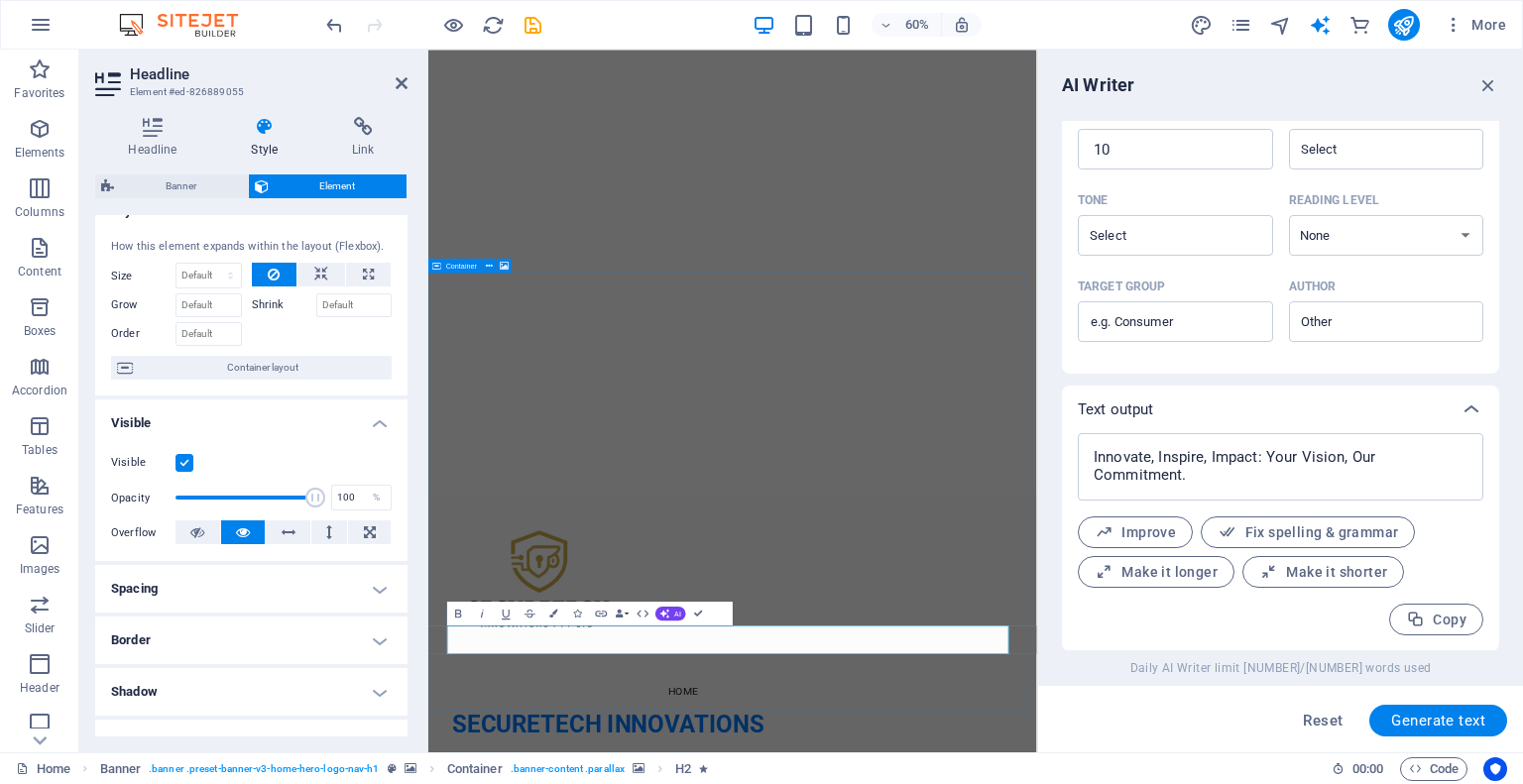 scroll, scrollTop: 0, scrollLeft: 0, axis: both 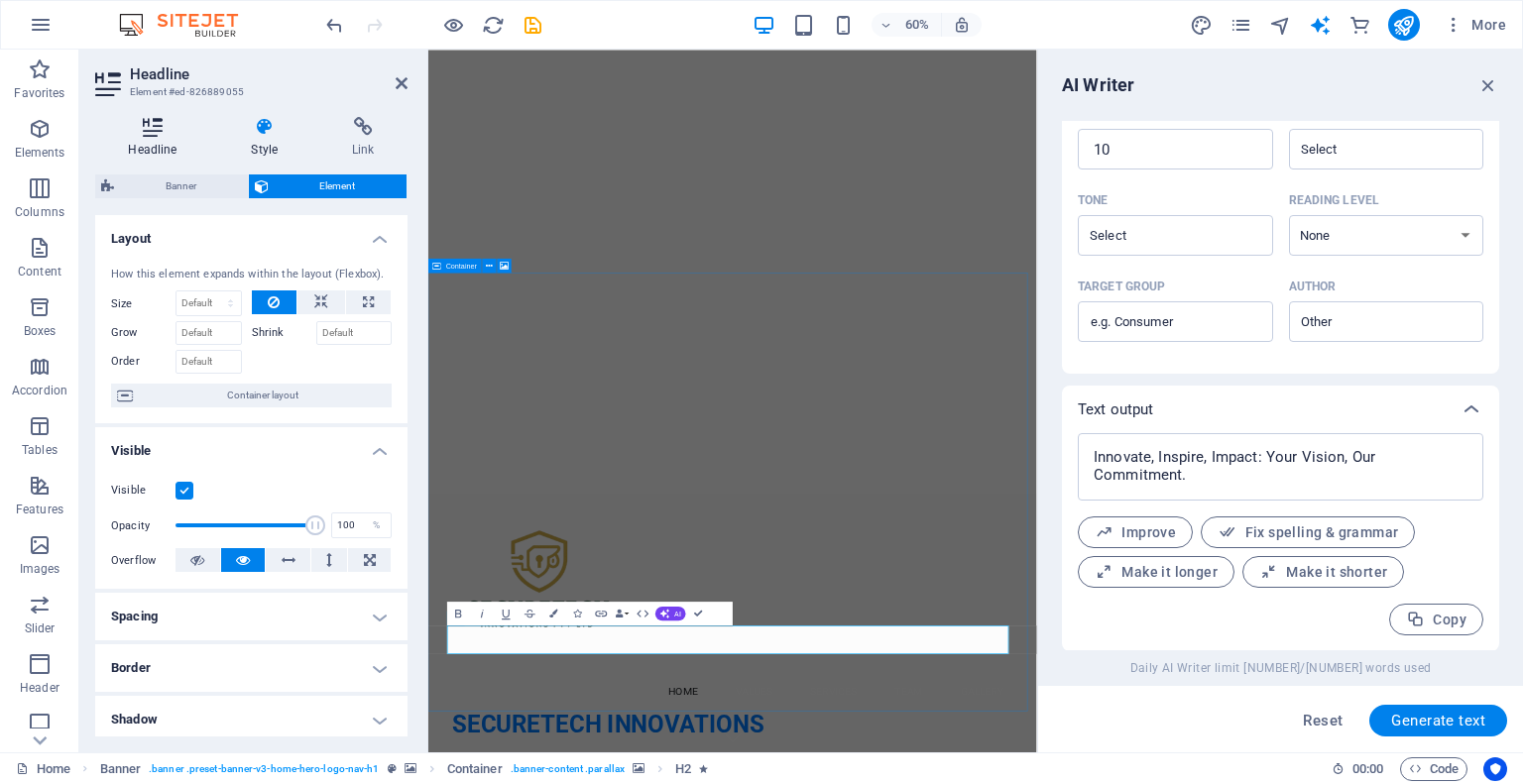 click on "Headline" at bounding box center (157, 138) 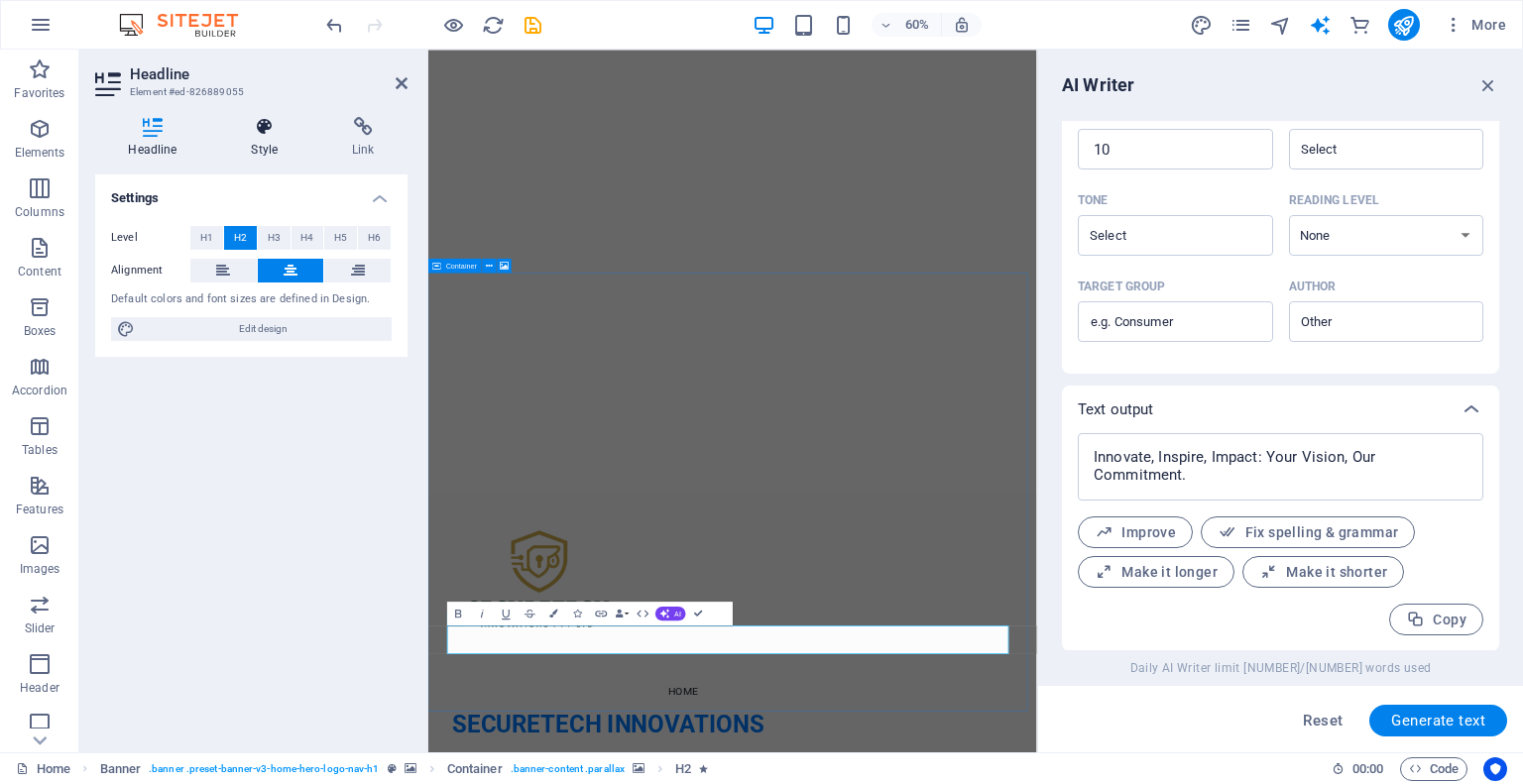 click on "Style" at bounding box center [269, 138] 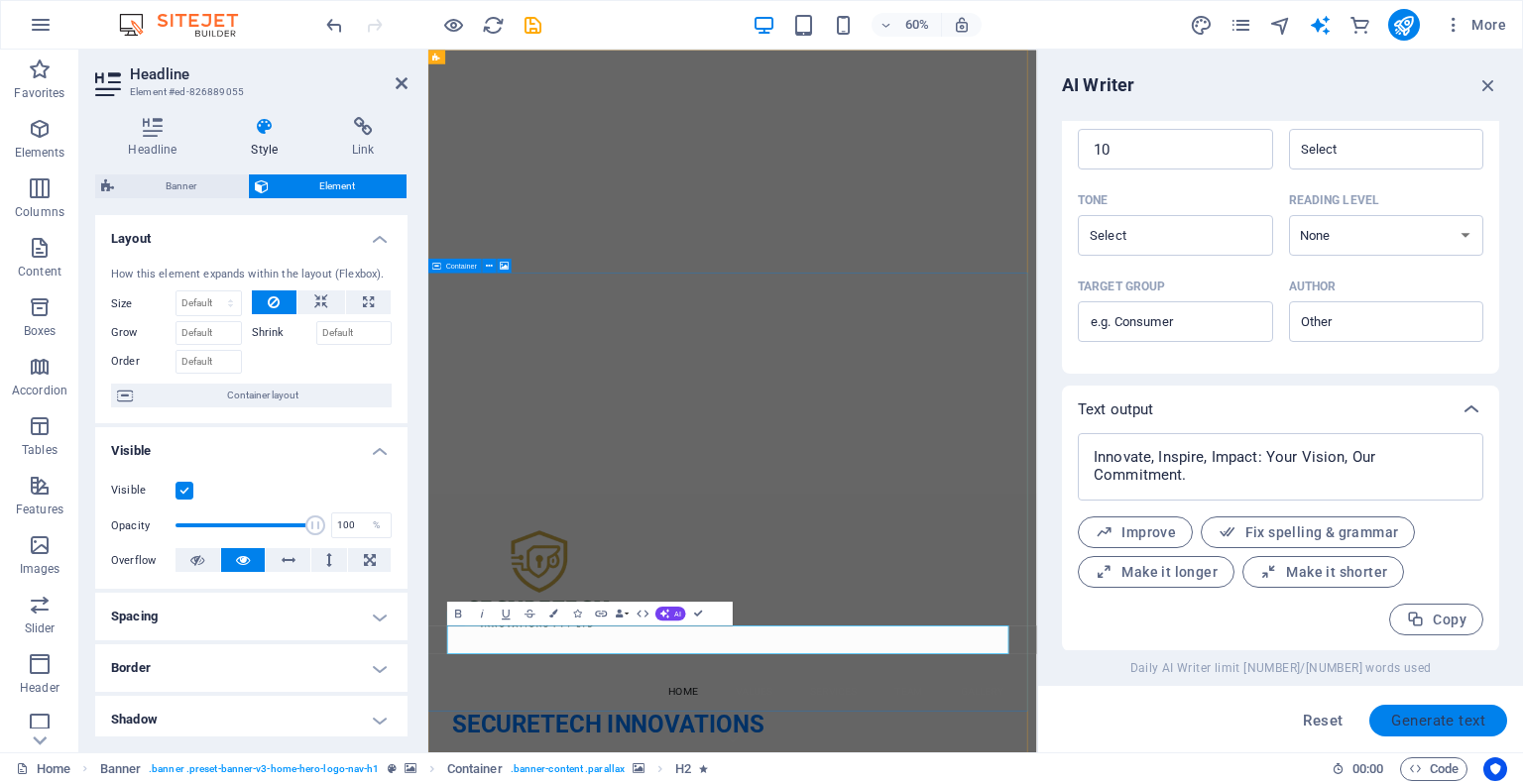 click on "Generate text" at bounding box center (1438, 721) 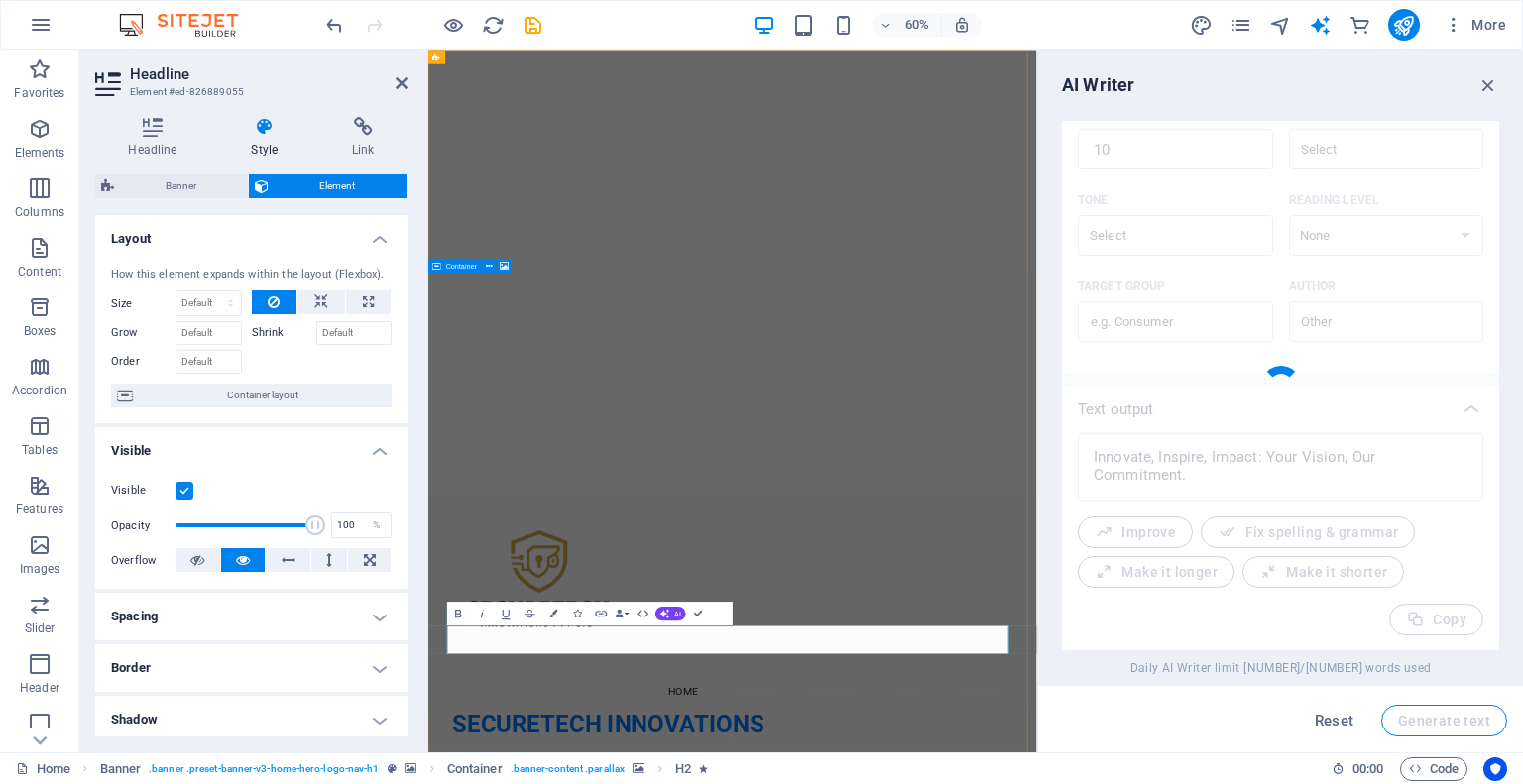 type 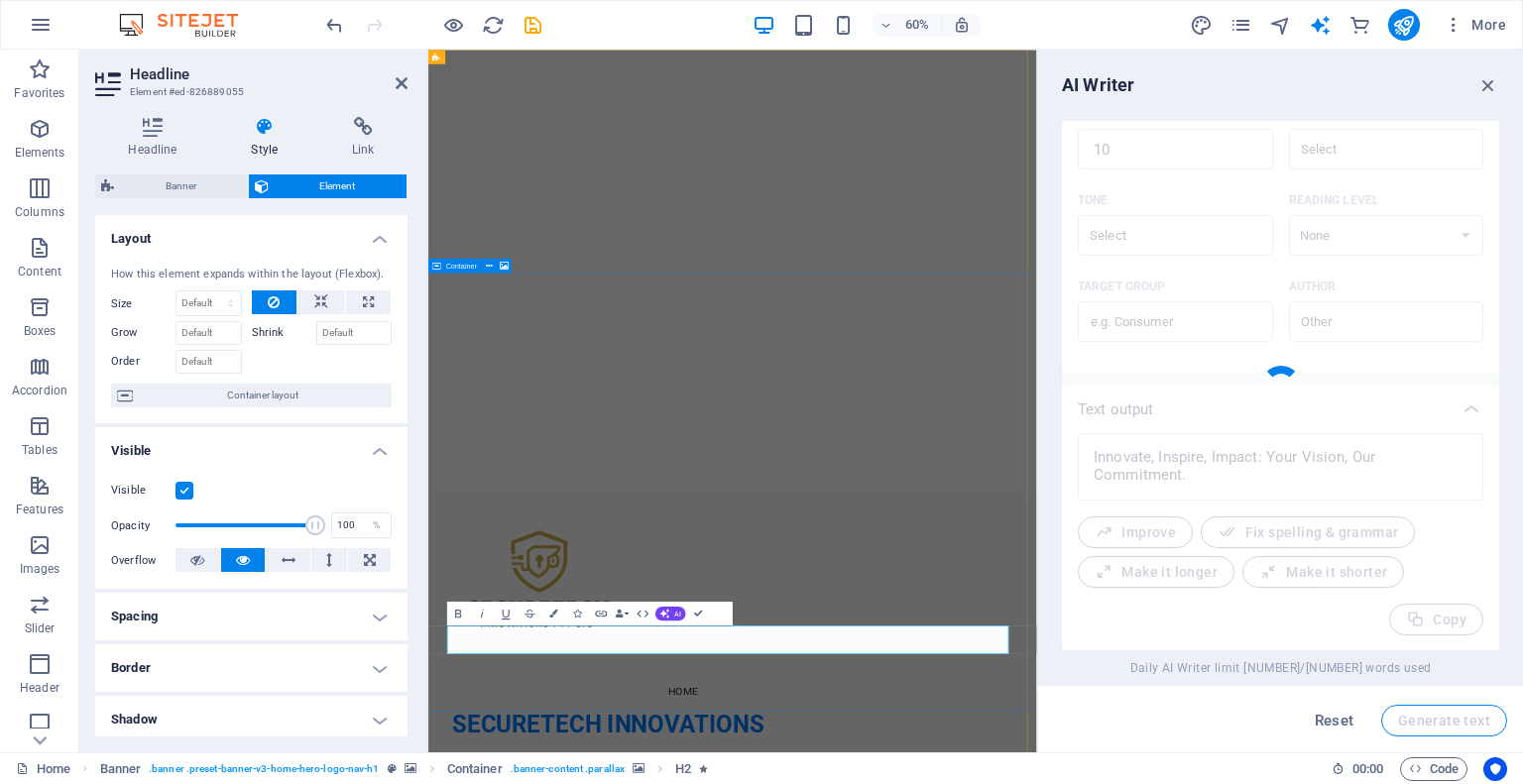 type on "x" 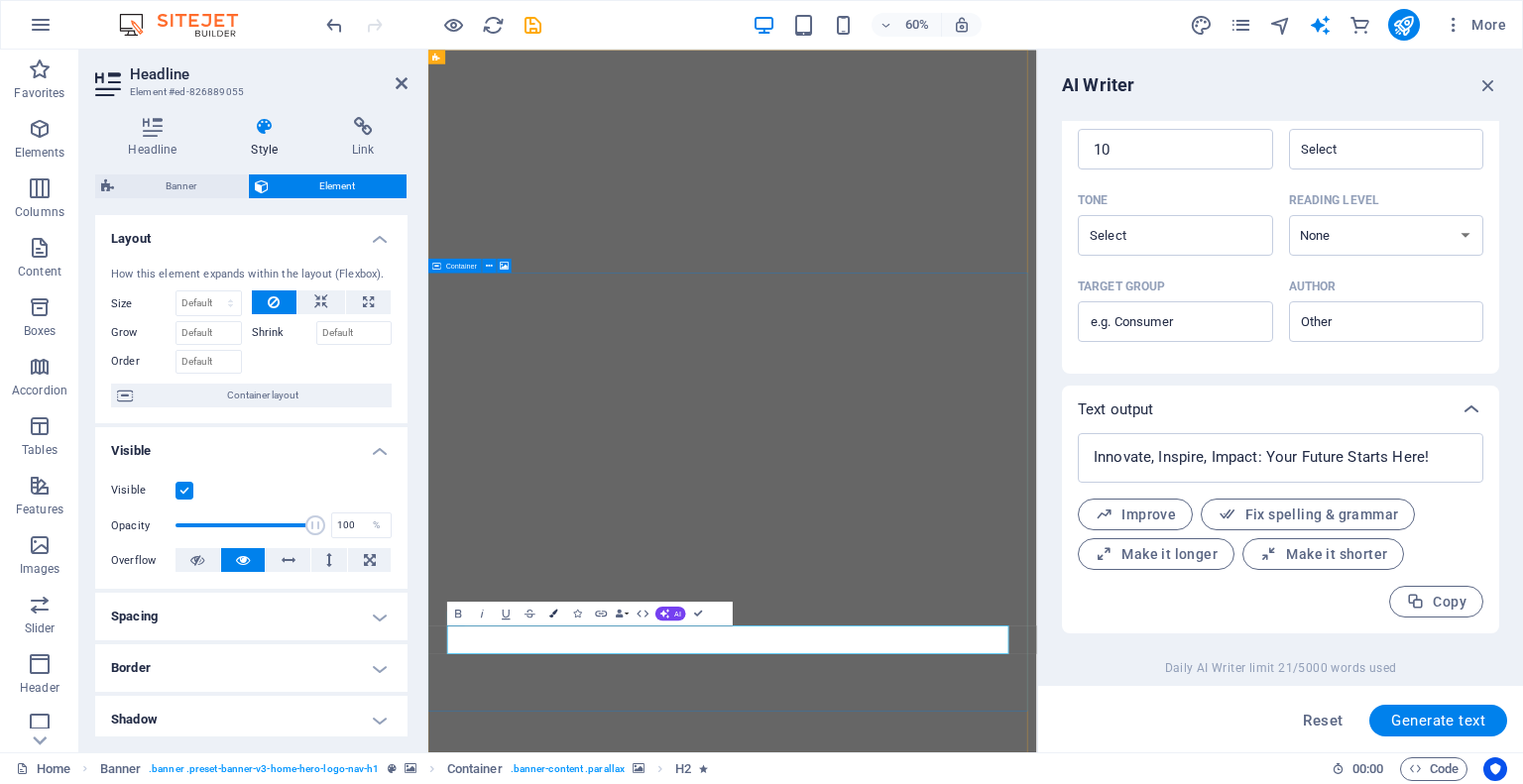 click on "Colors" at bounding box center [553, 614] 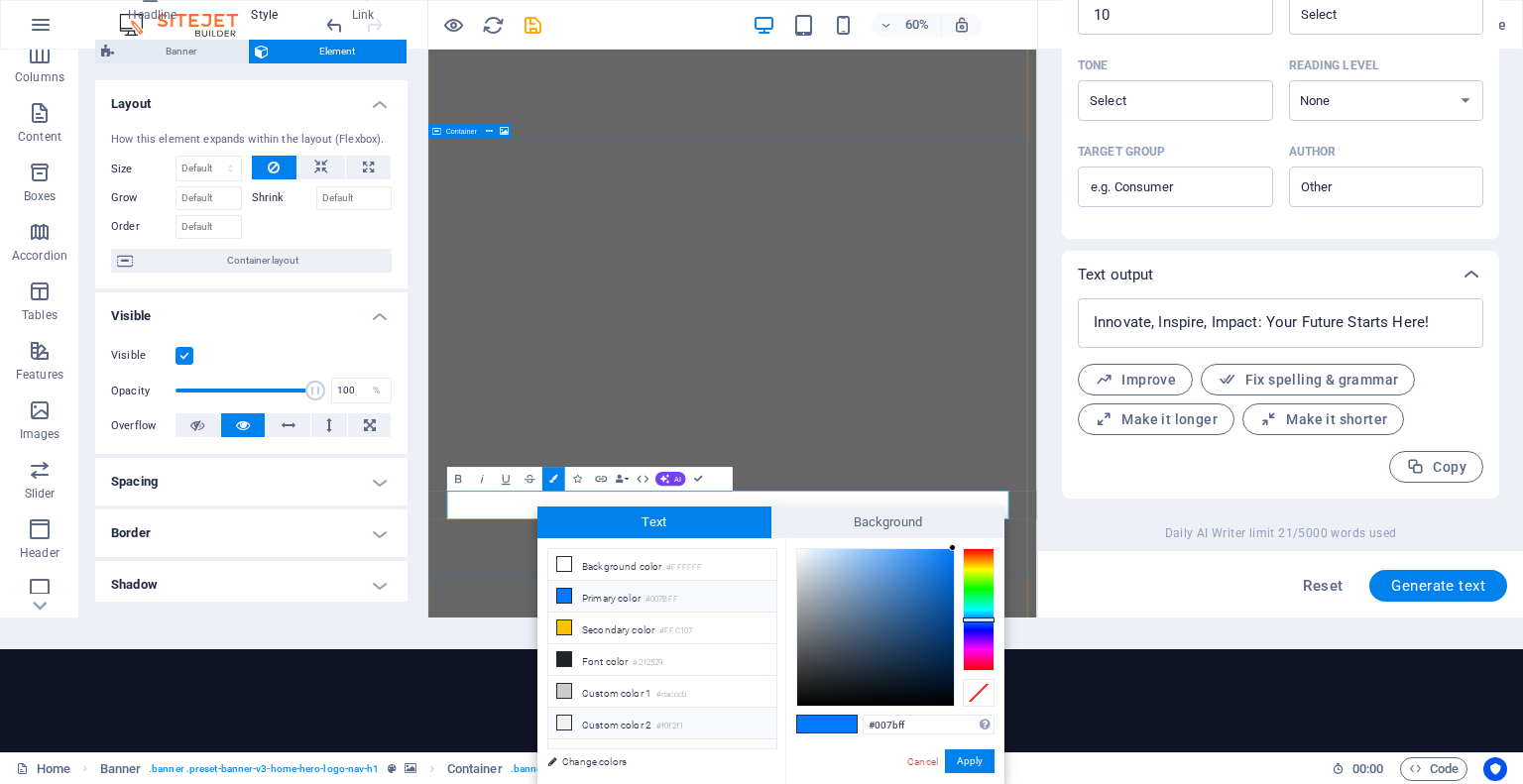 click on "Custom color 2
#f0f2f1" at bounding box center (662, 724) 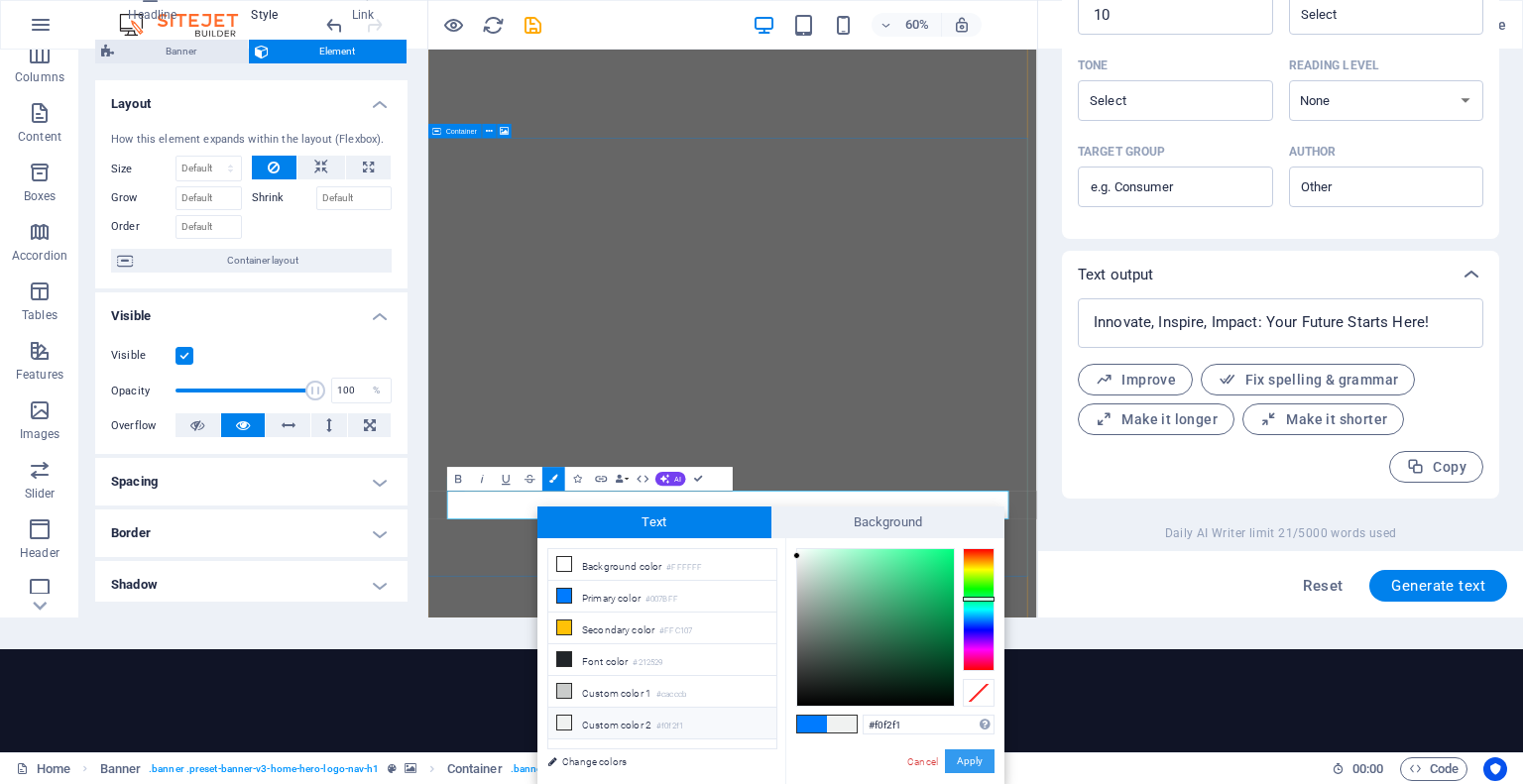 click on "Apply" at bounding box center (970, 761) 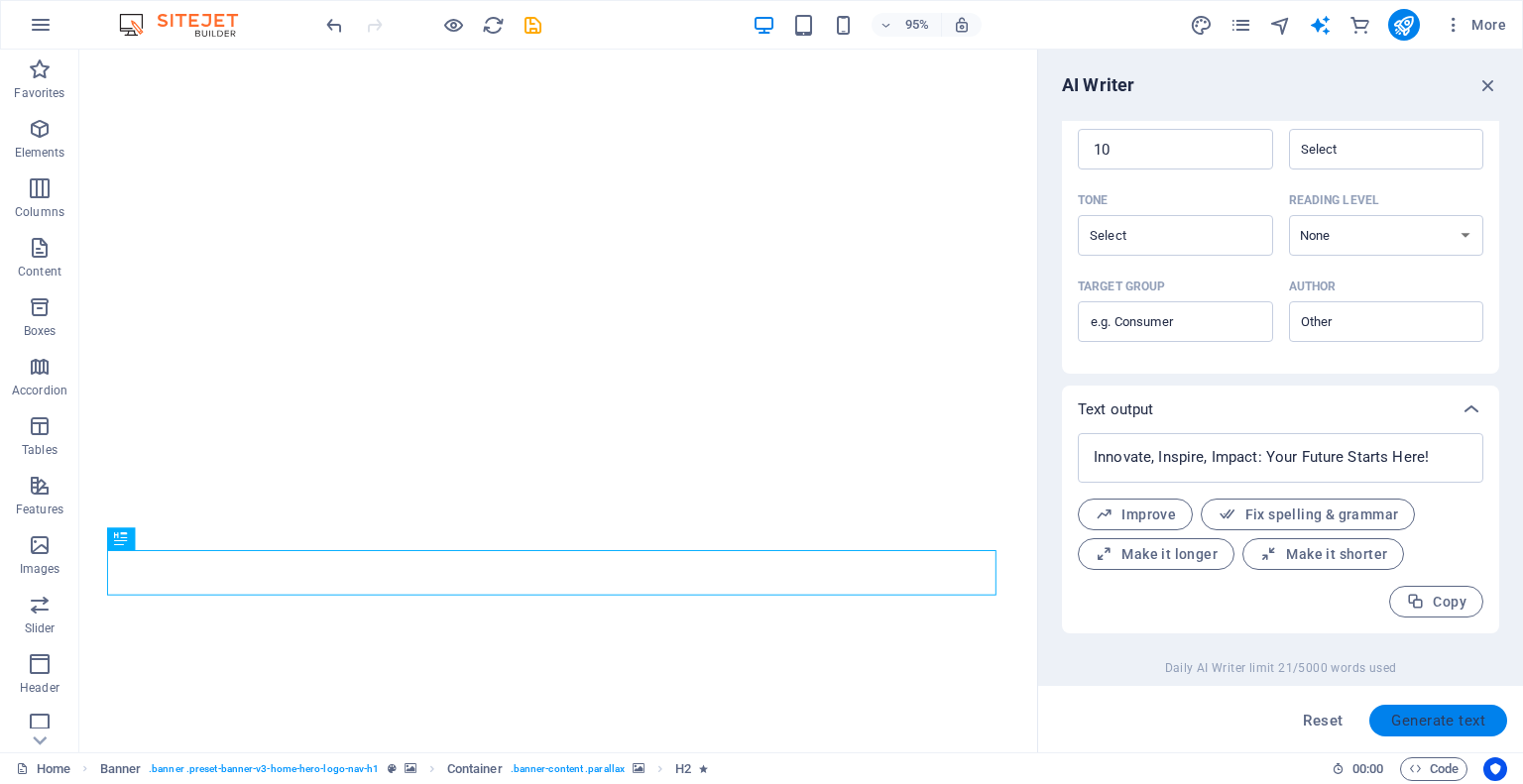 click on "Generate text" at bounding box center (1438, 721) 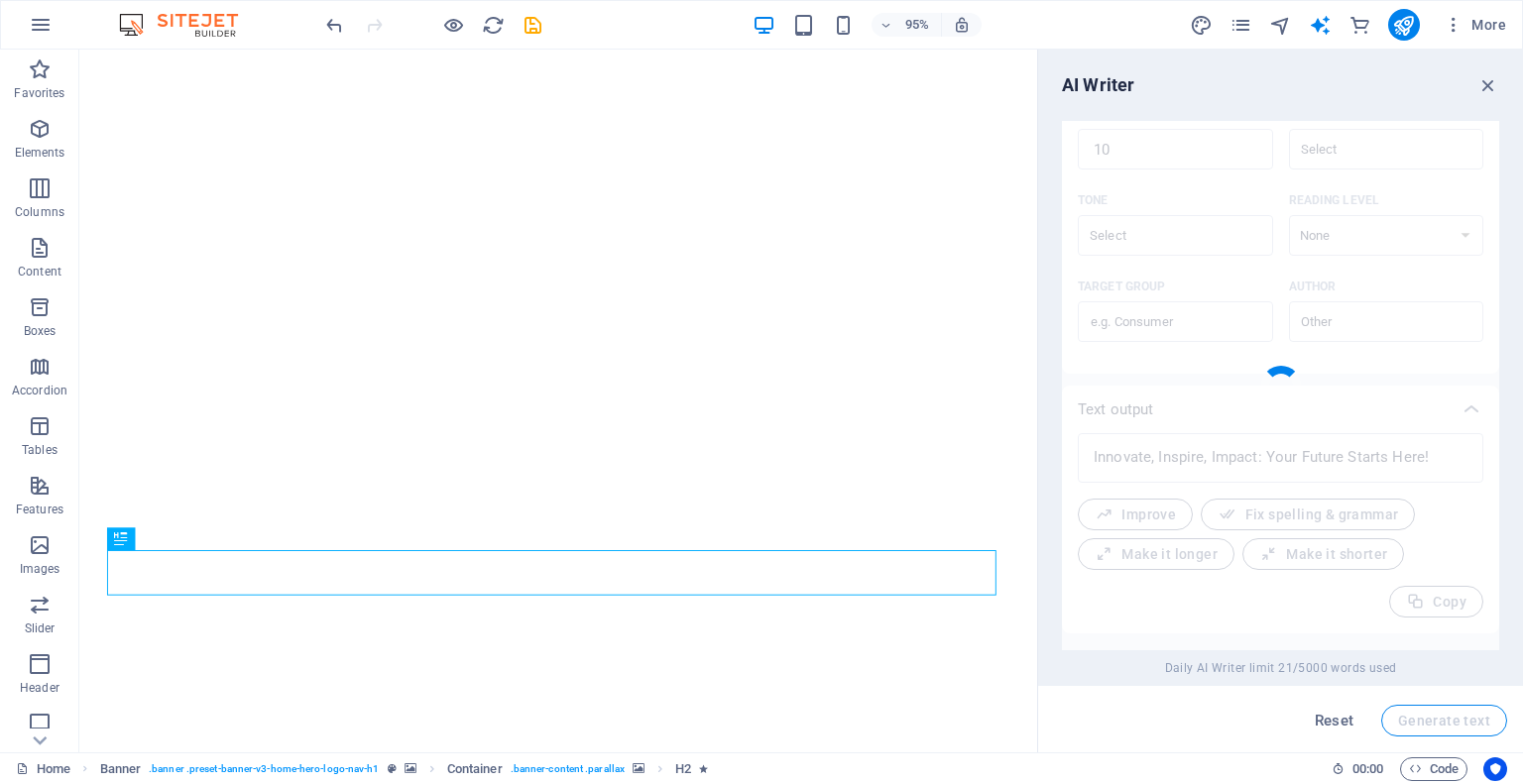 type on "x" 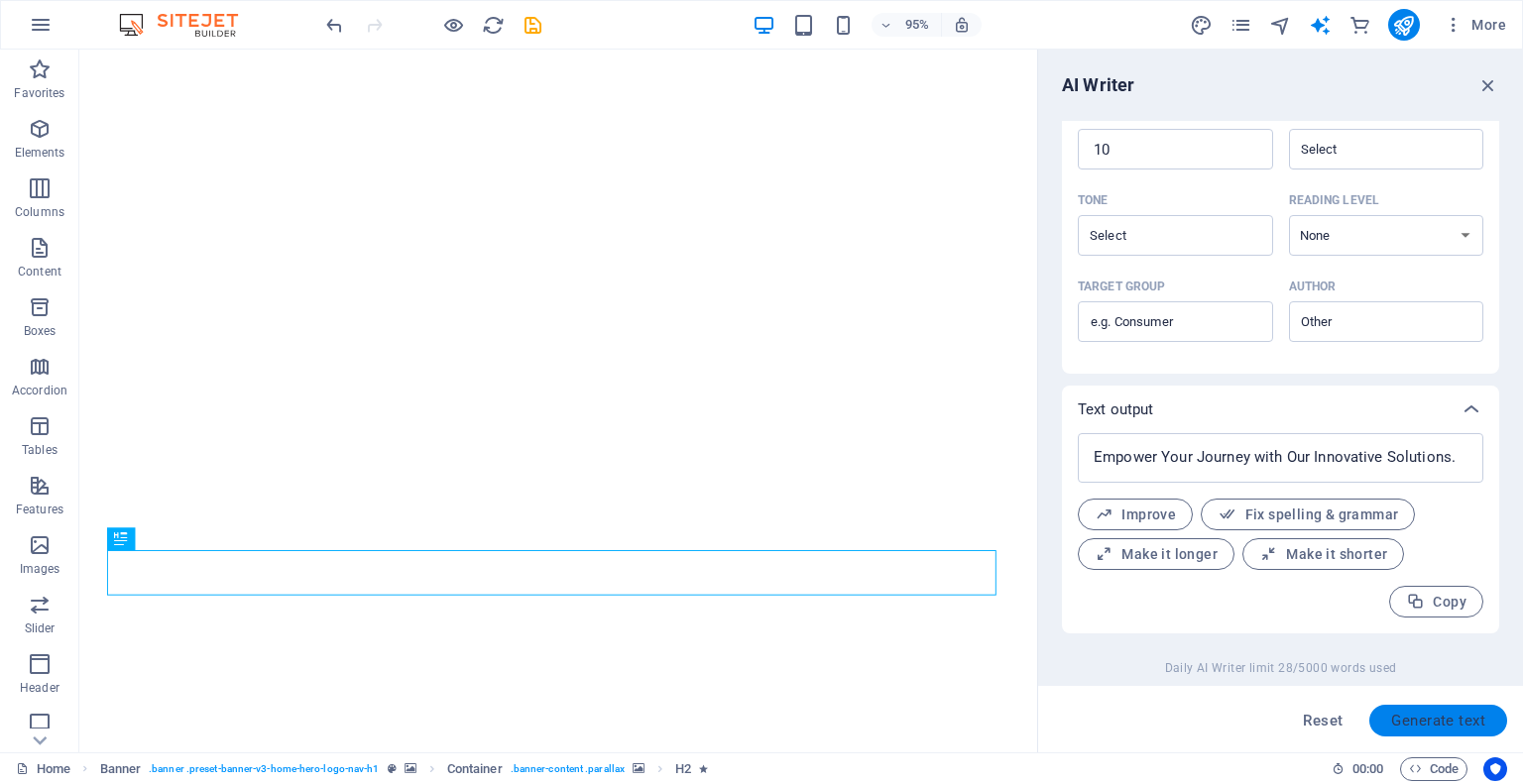 click on "Generate text" at bounding box center [1438, 721] 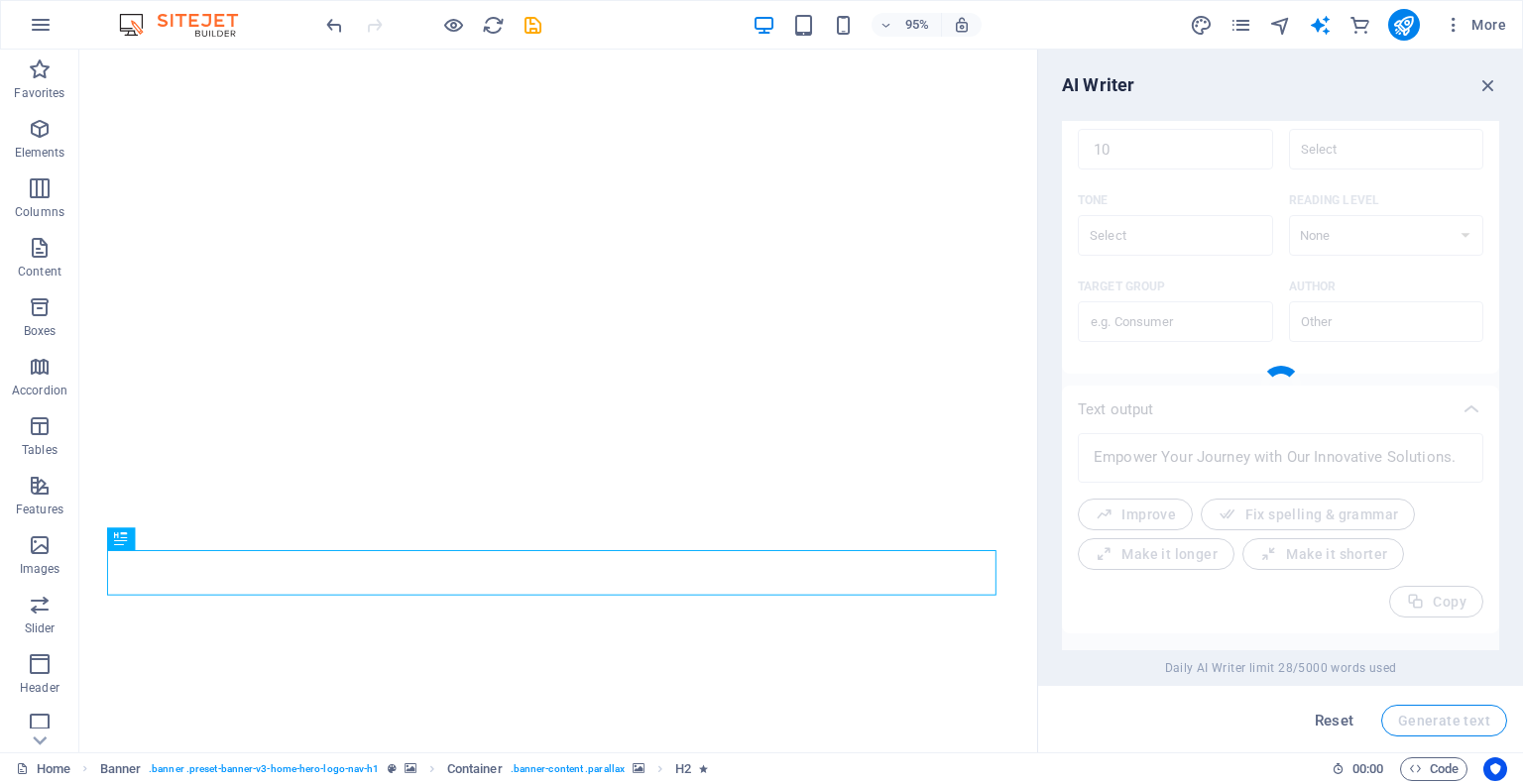 type on "x" 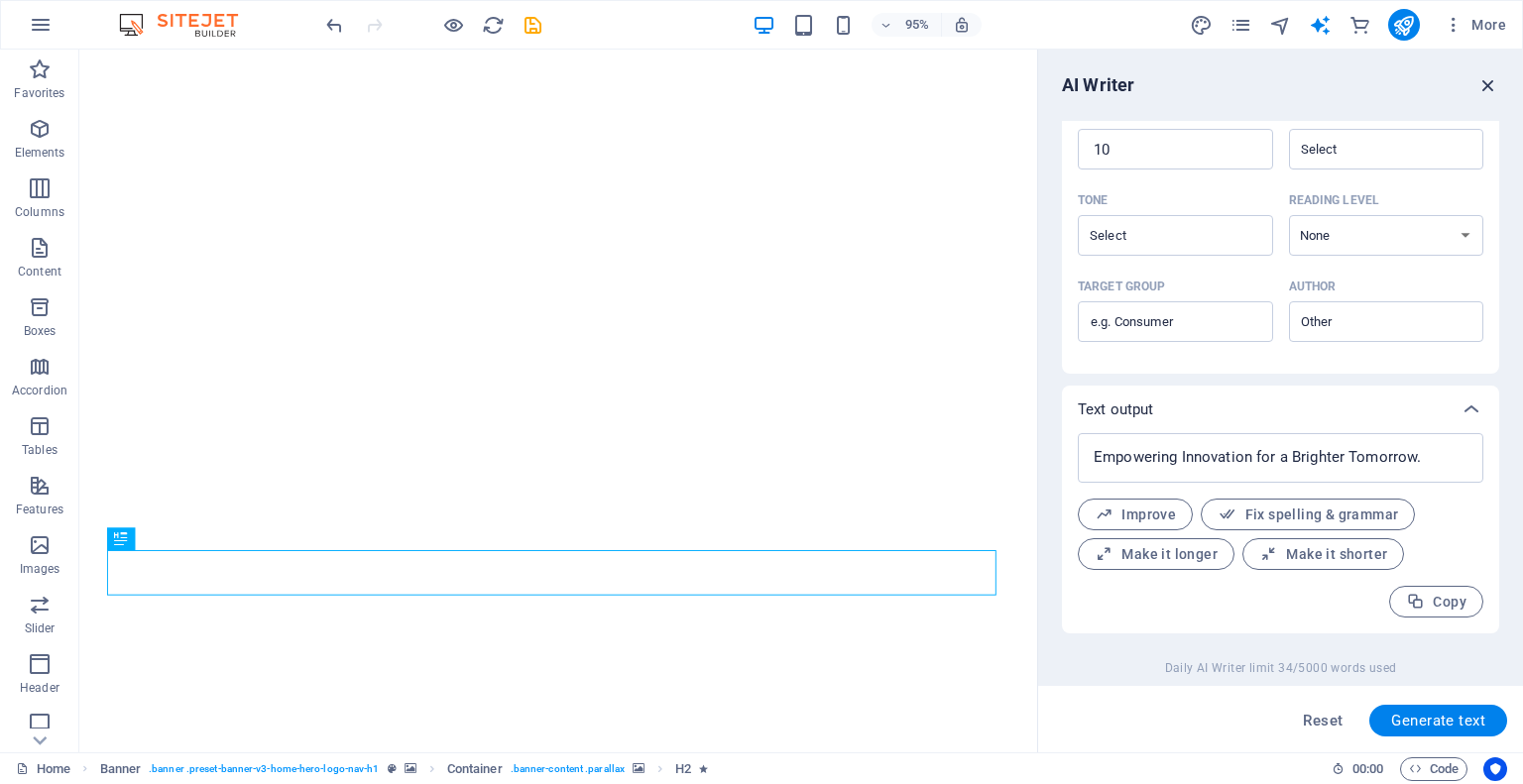 click at bounding box center [1488, 85] 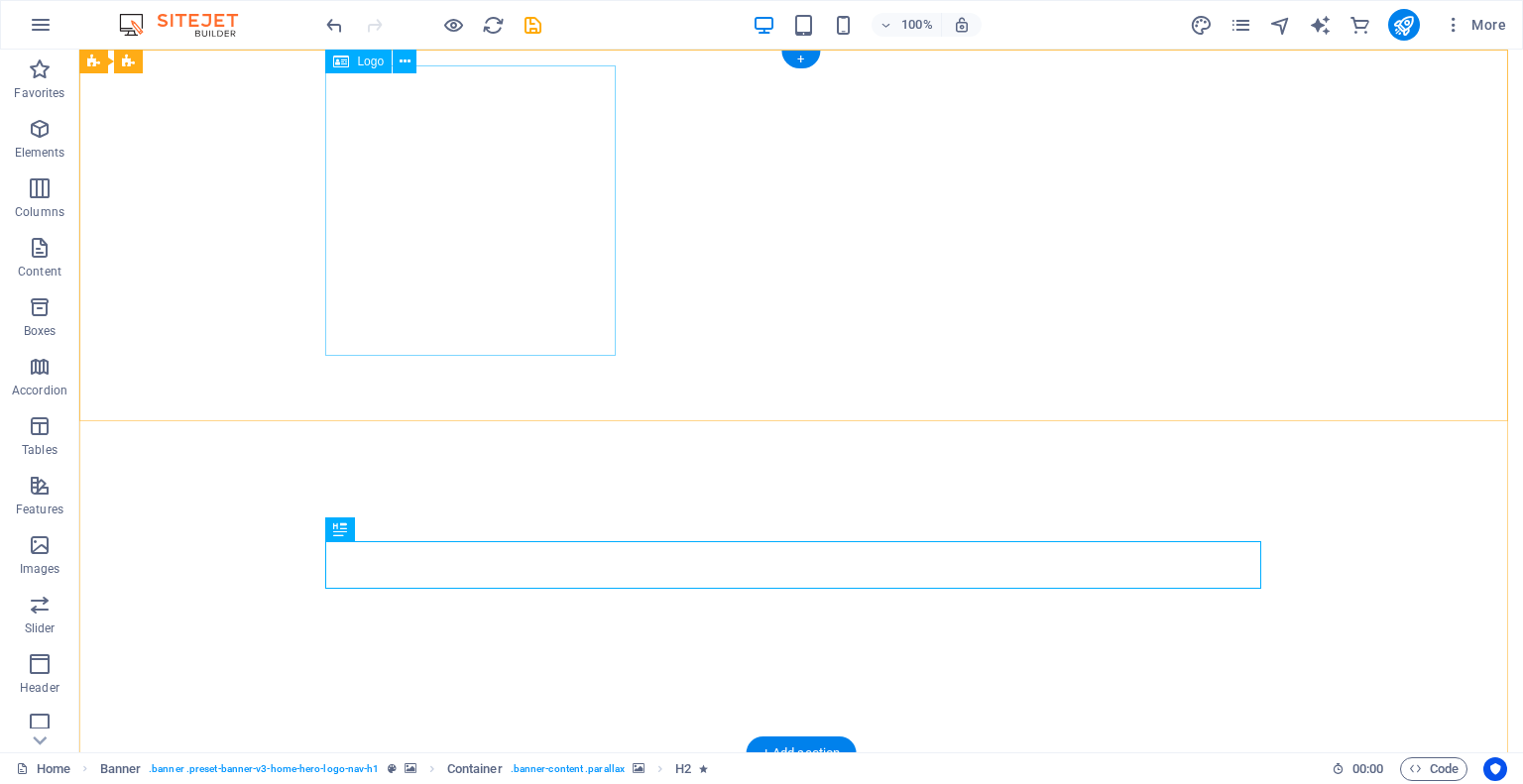 click at bounding box center (801, 950) 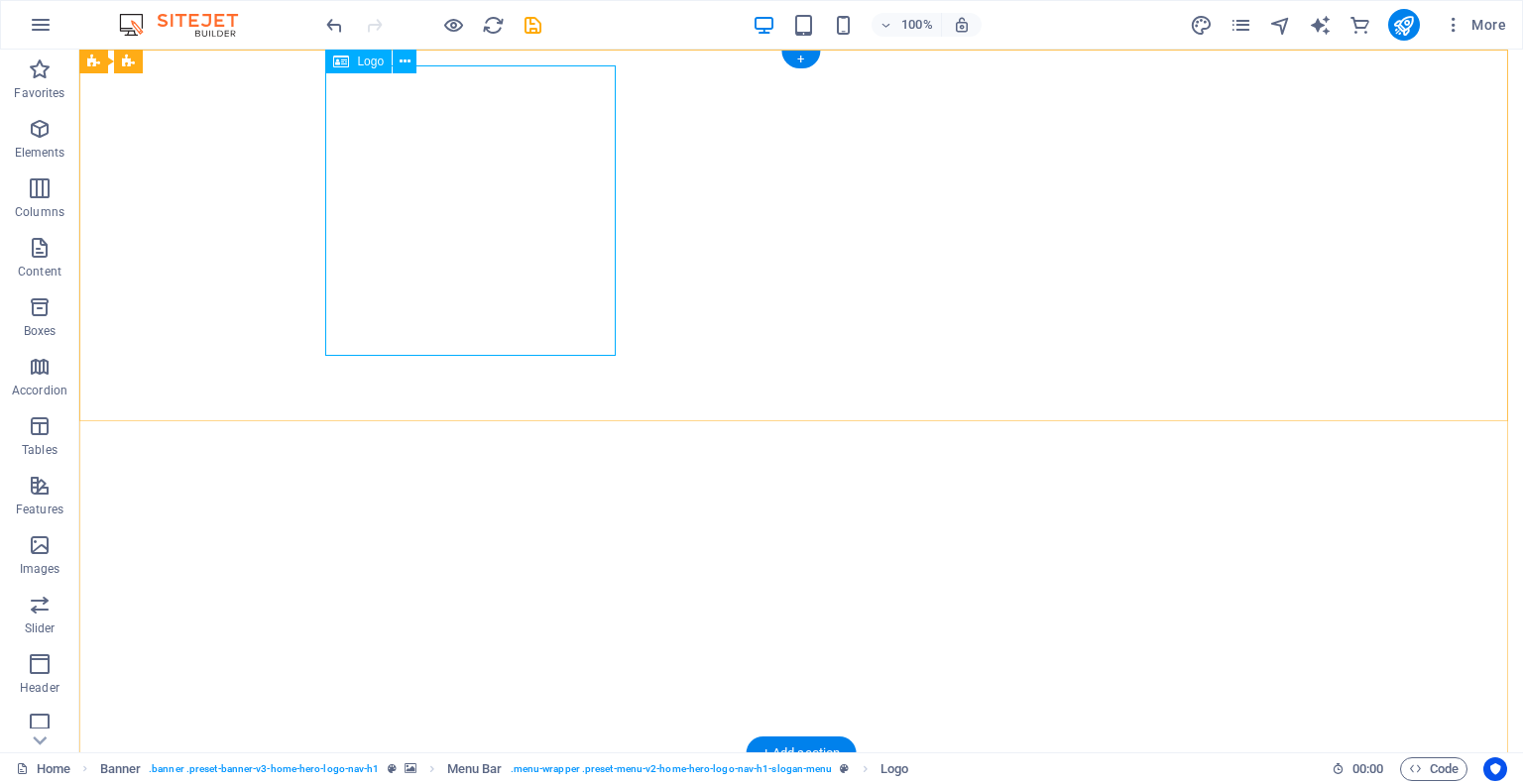 click at bounding box center [801, 950] 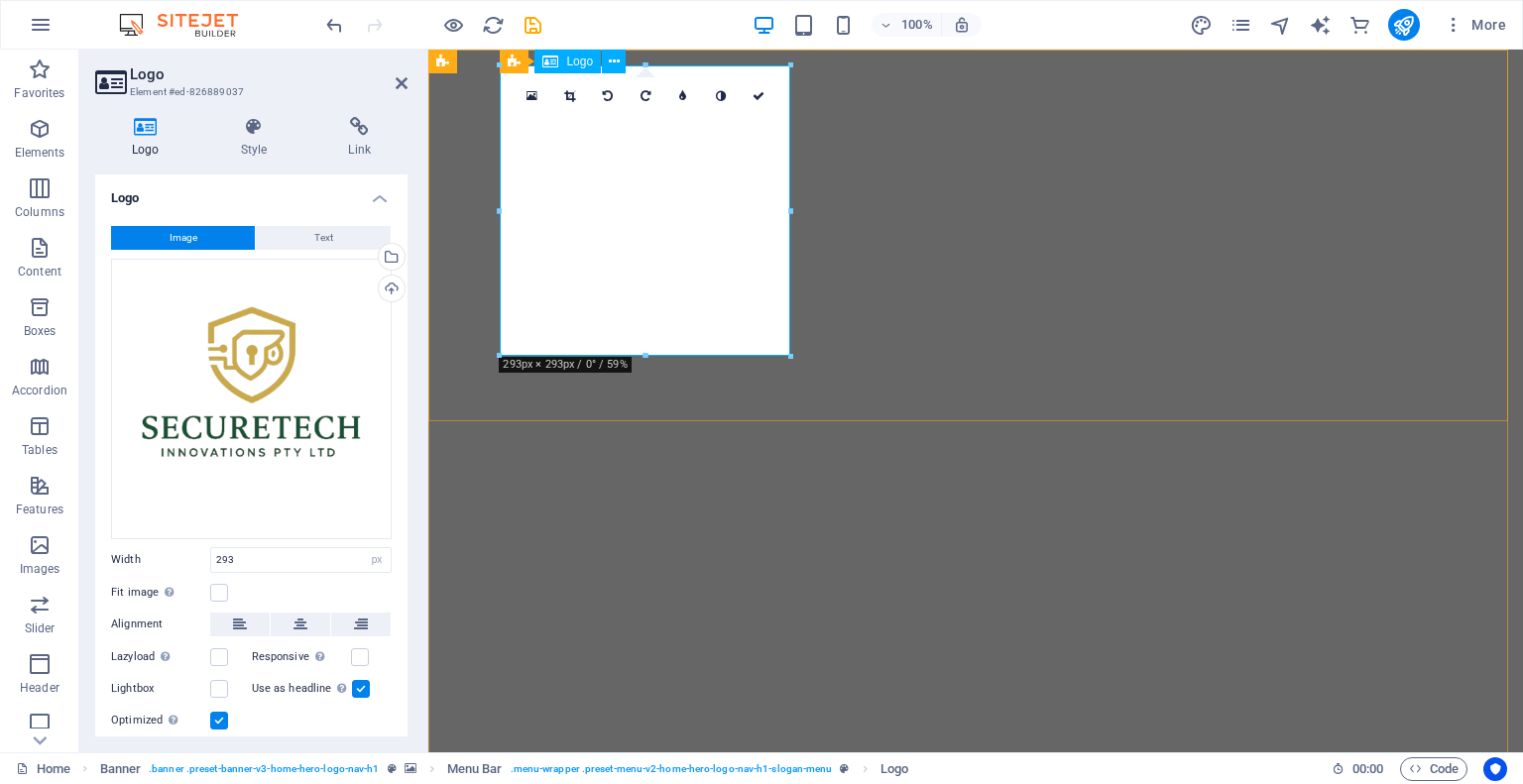 drag, startPoint x: 1217, startPoint y: 399, endPoint x: 732, endPoint y: 312, distance: 492.7413 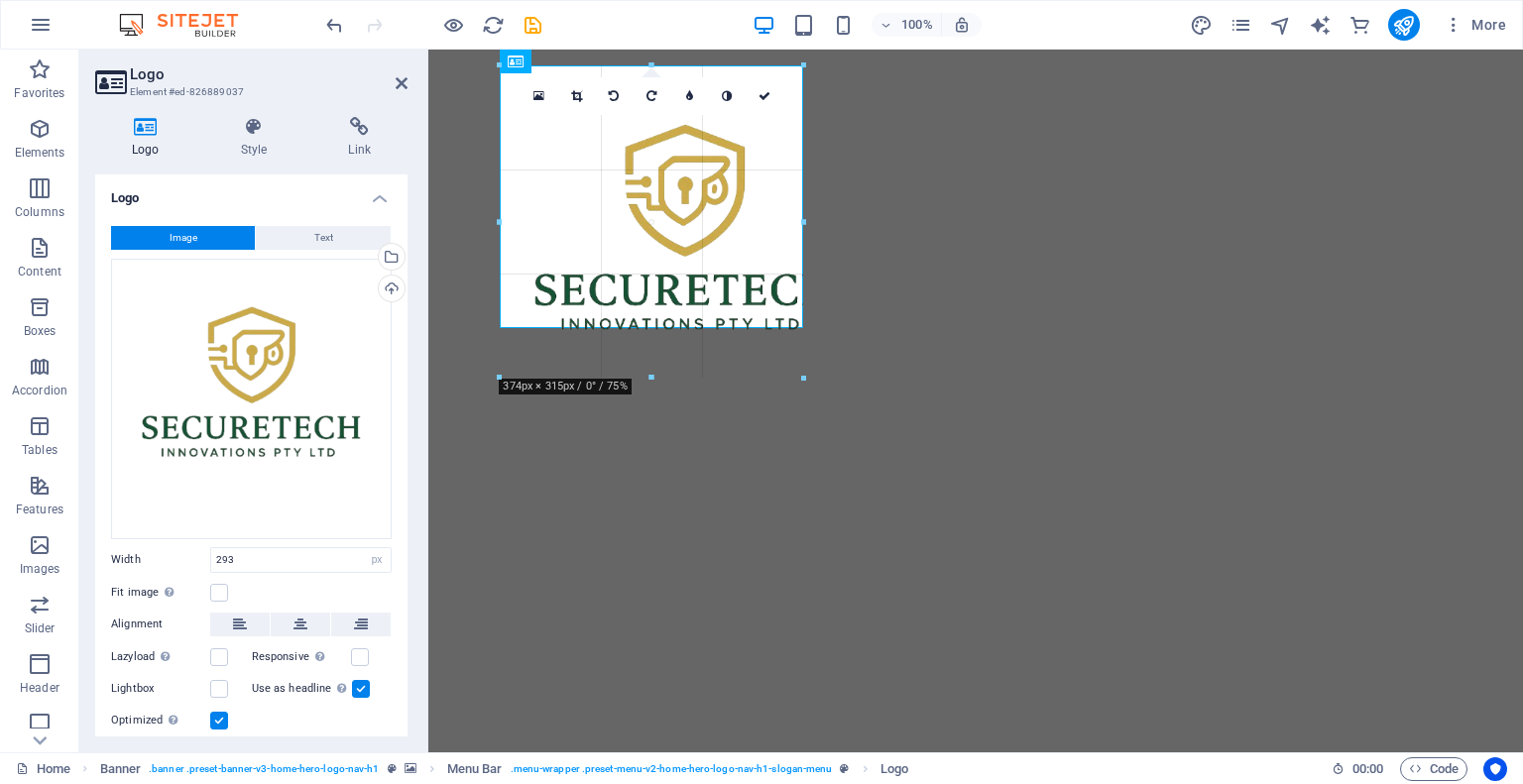 type on "305" 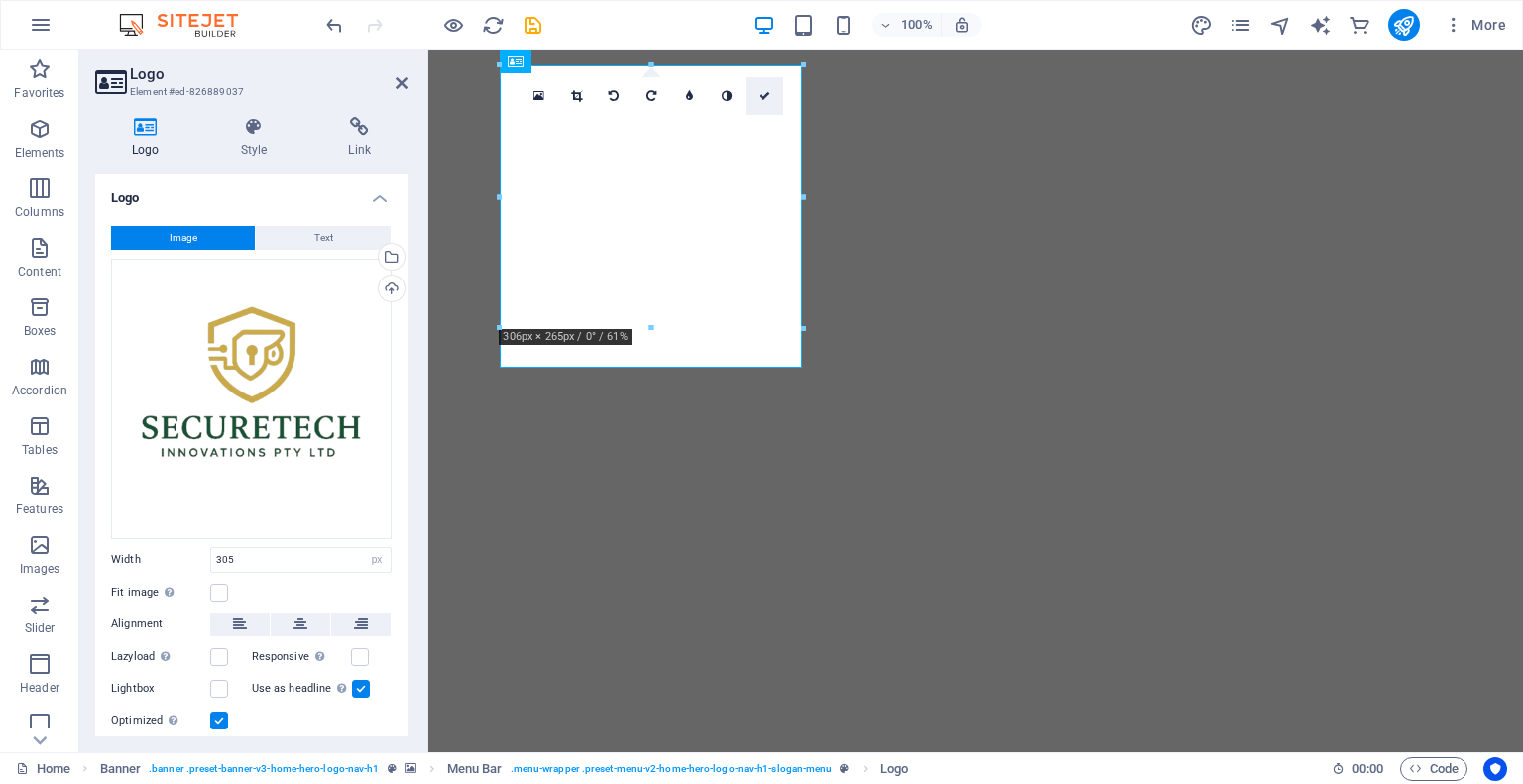 click at bounding box center (764, 96) 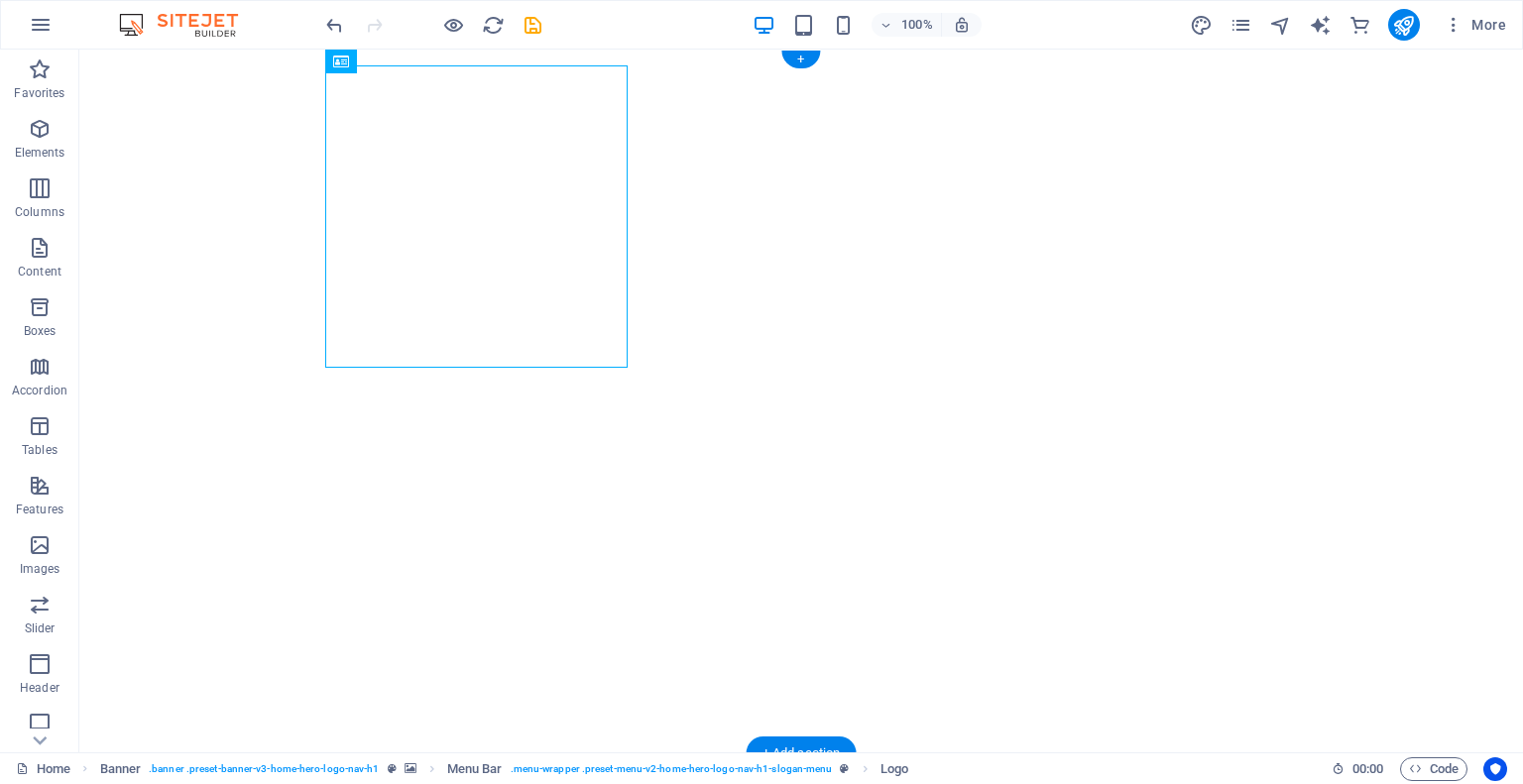click at bounding box center (801, 1259) 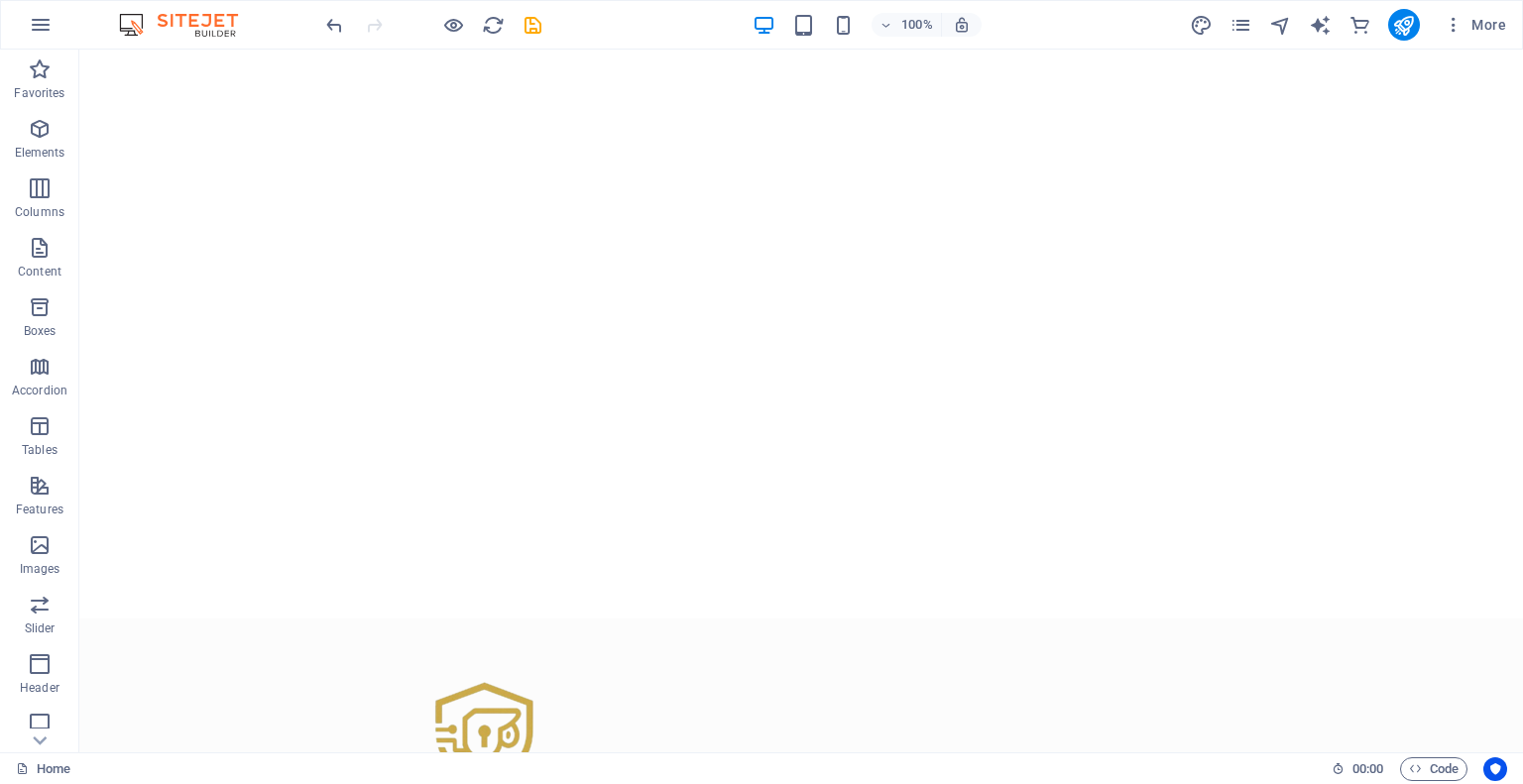 scroll, scrollTop: 0, scrollLeft: 0, axis: both 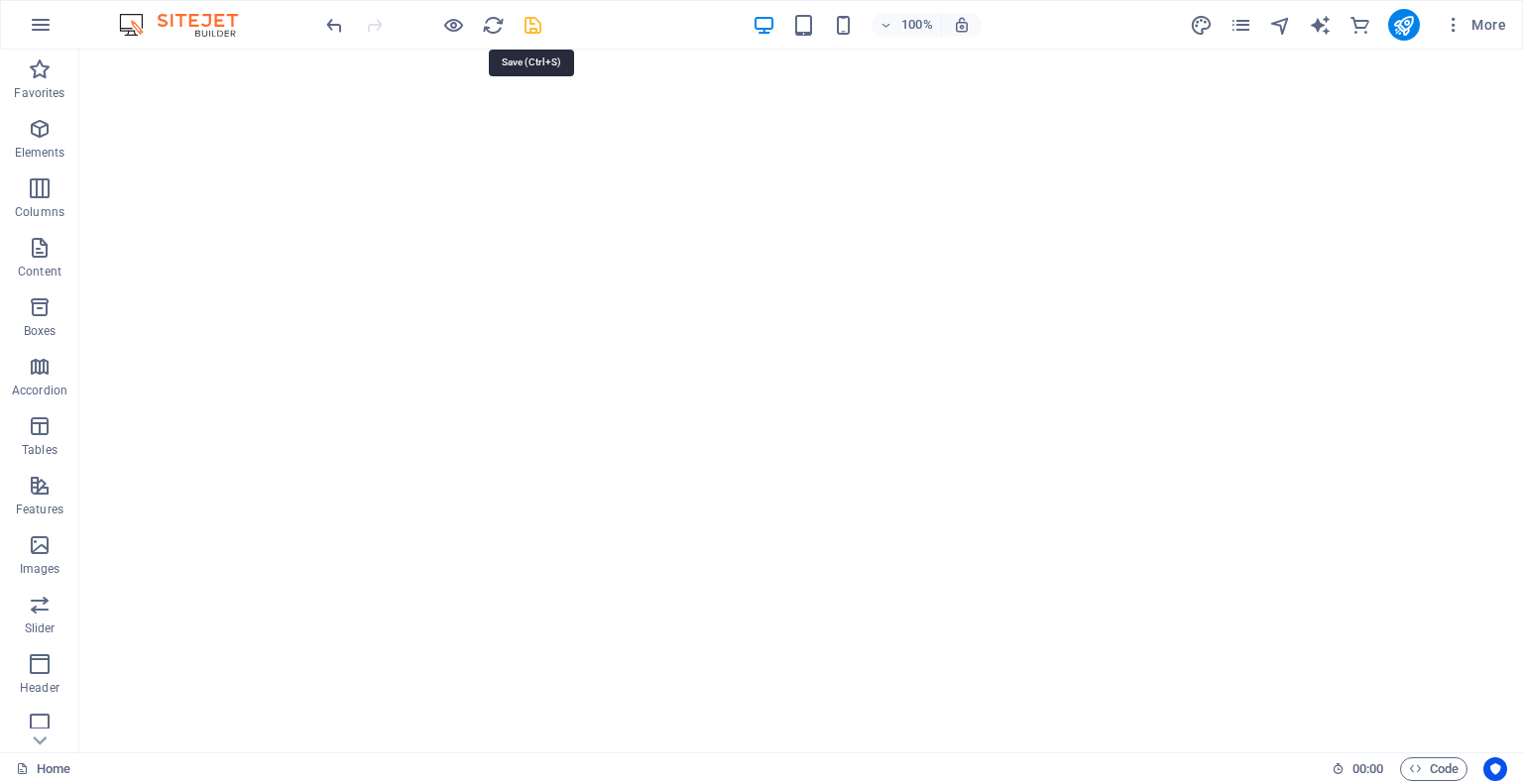 click at bounding box center [532, 25] 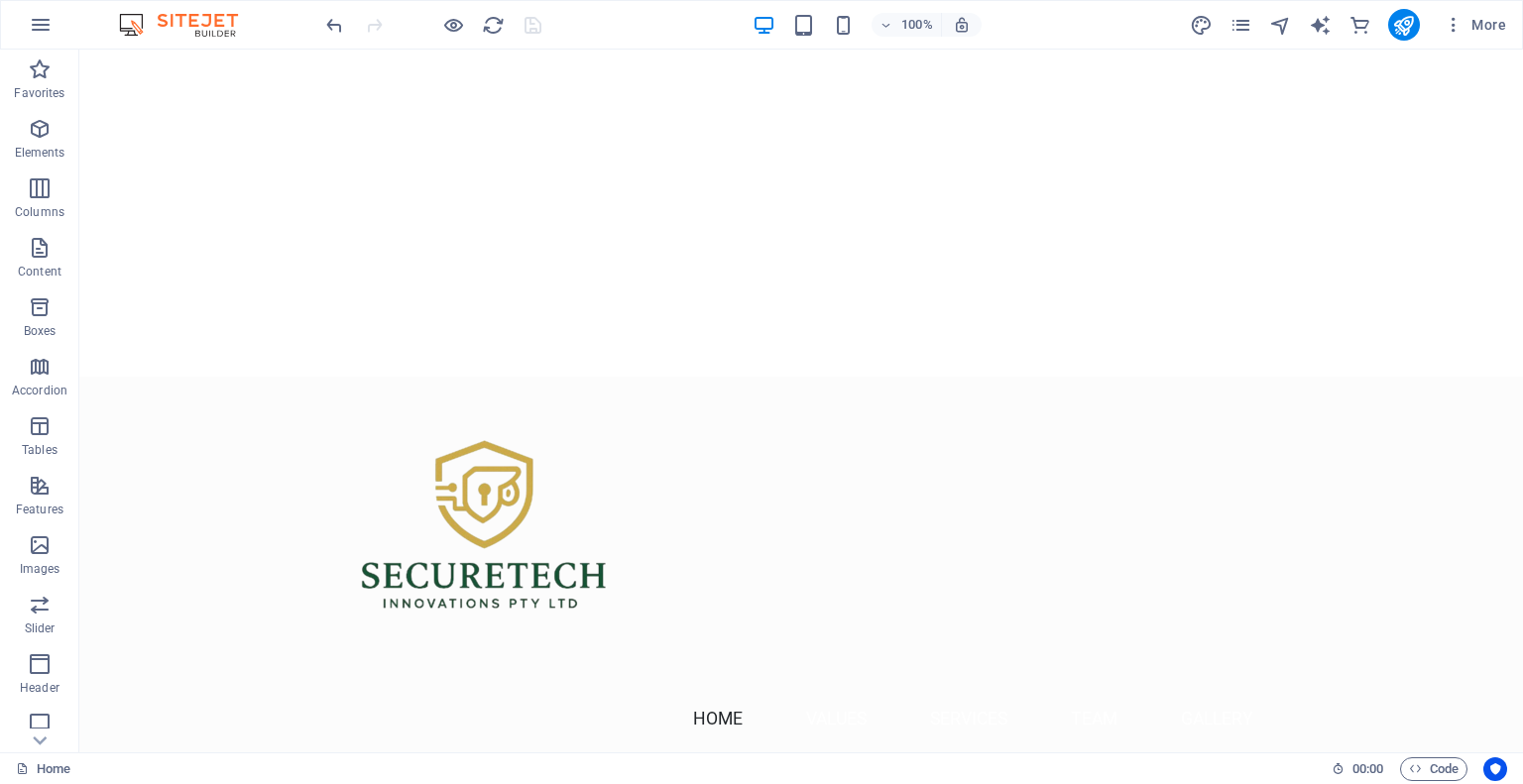 scroll, scrollTop: 0, scrollLeft: 0, axis: both 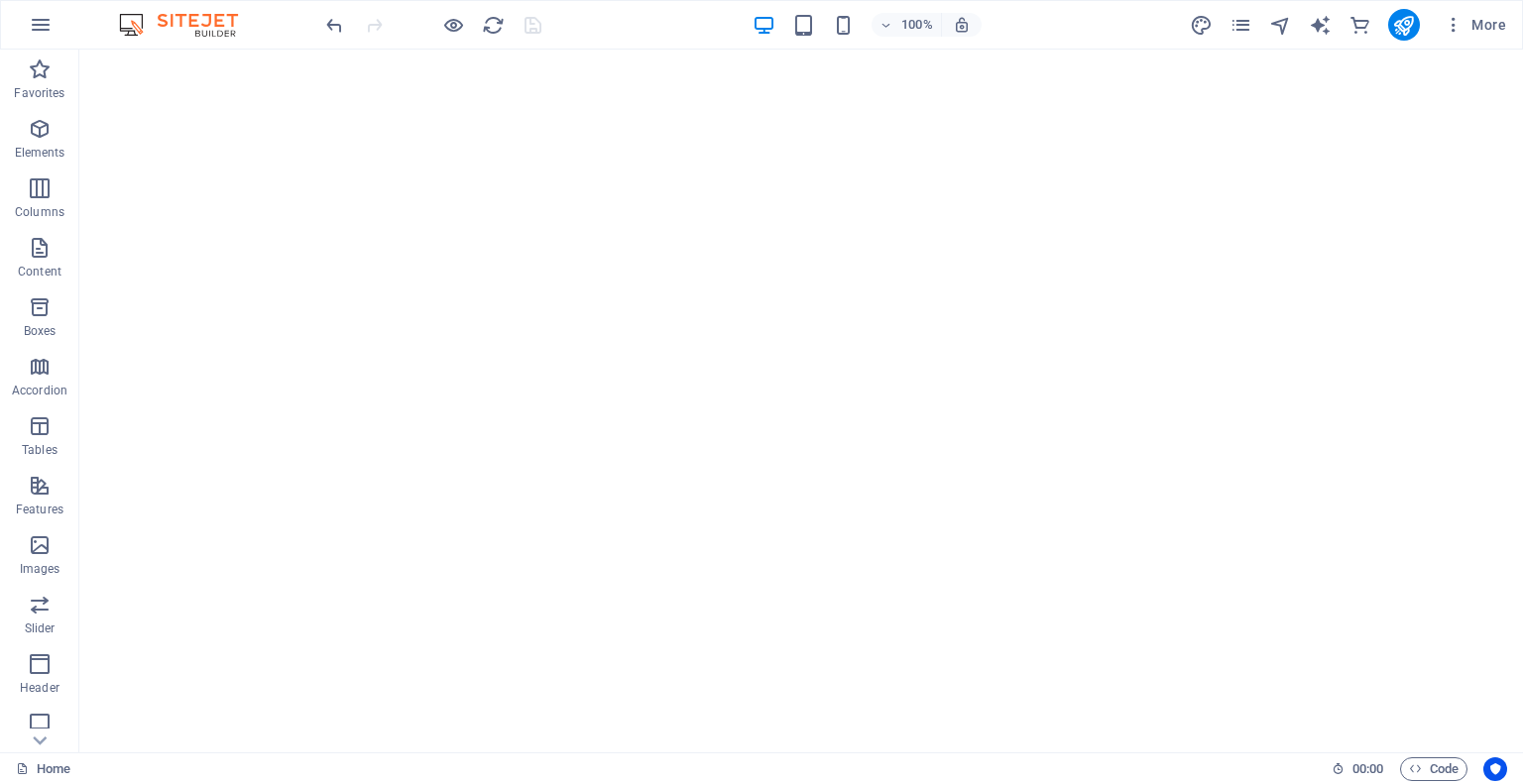 drag, startPoint x: 1513, startPoint y: 146, endPoint x: 1561, endPoint y: 98, distance: 67.88225 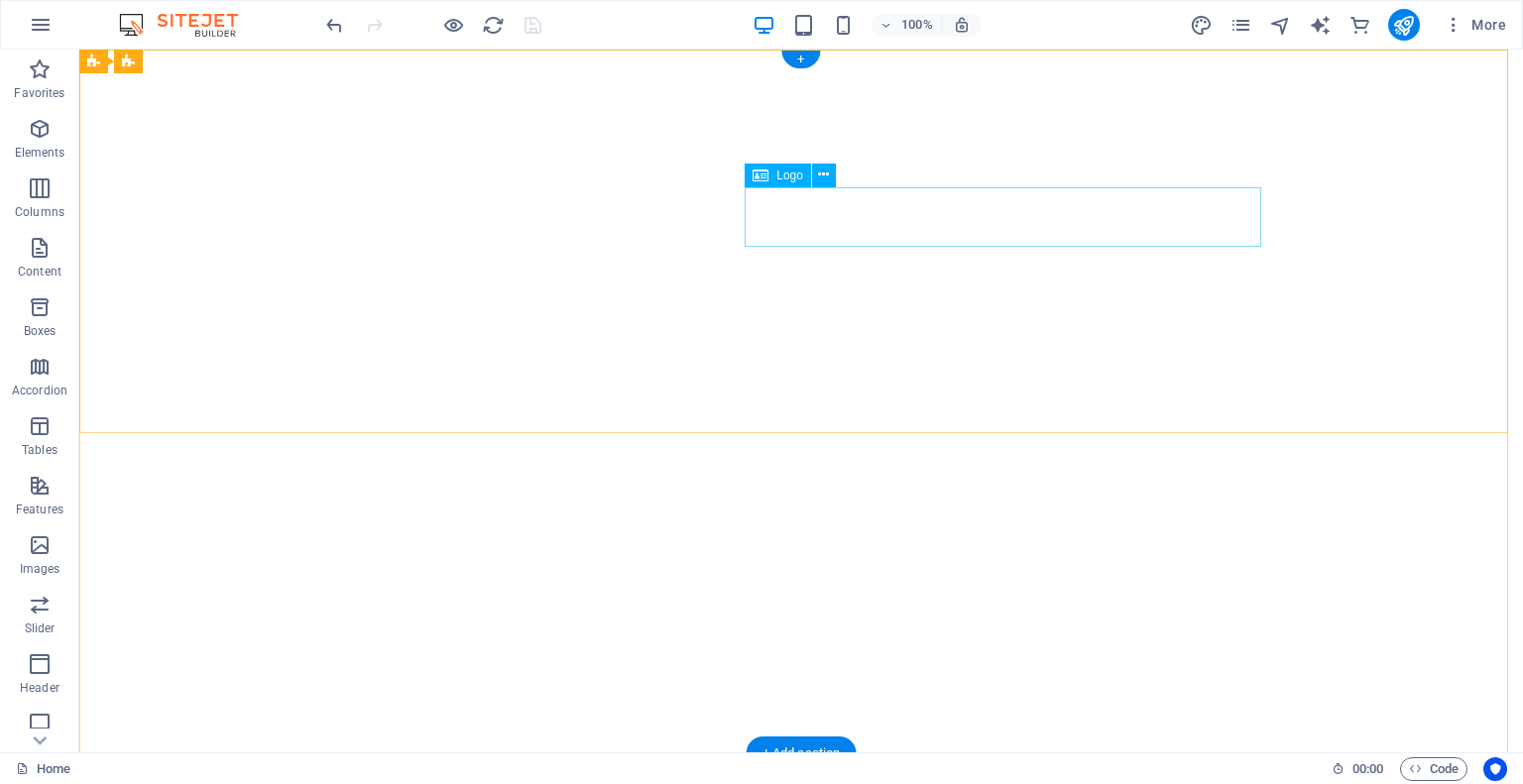 click on "SECURETECH INNOVATIONS" at bounding box center [801, 1151] 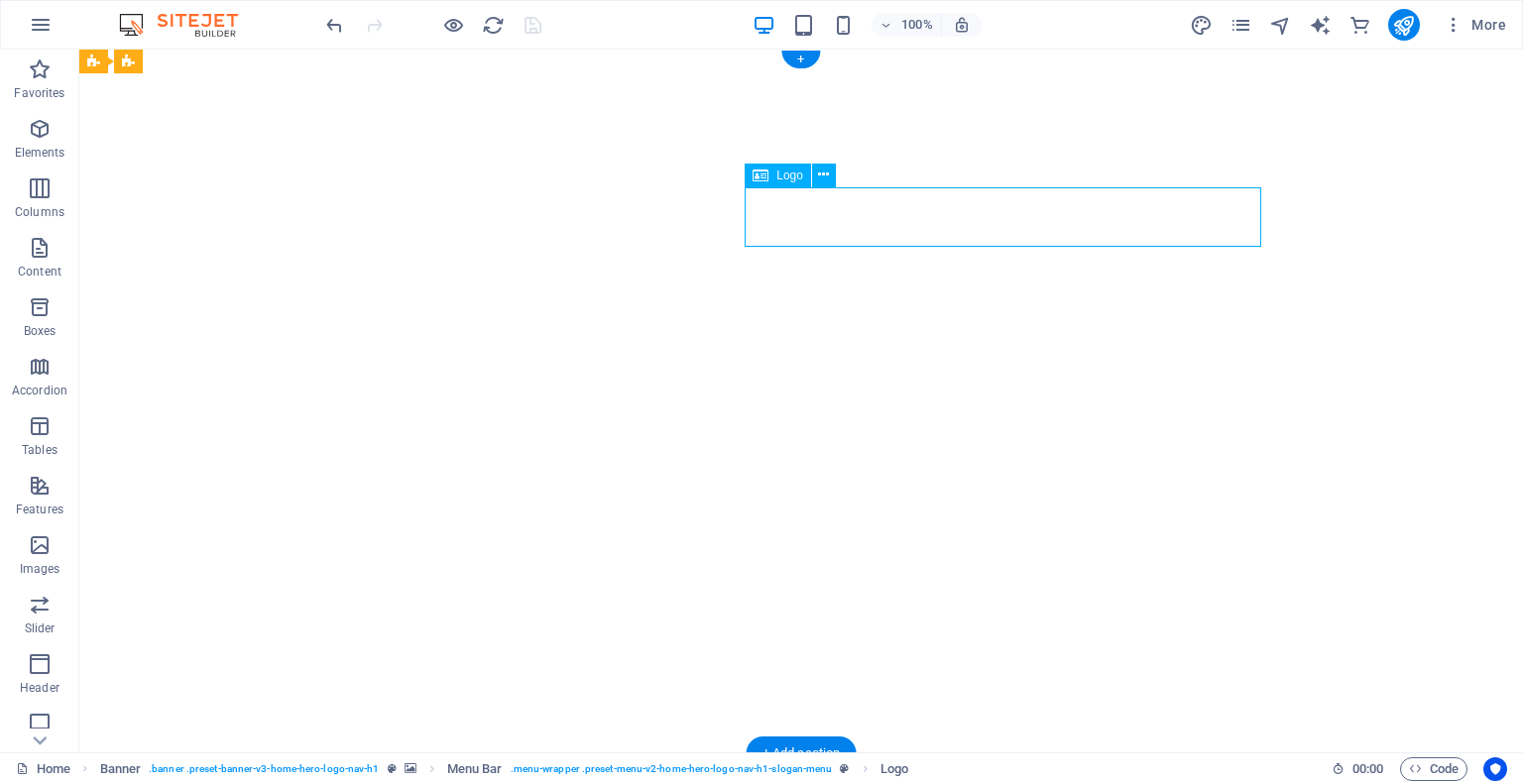 click on "SECURETECH INNOVATIONS" at bounding box center (801, 1151) 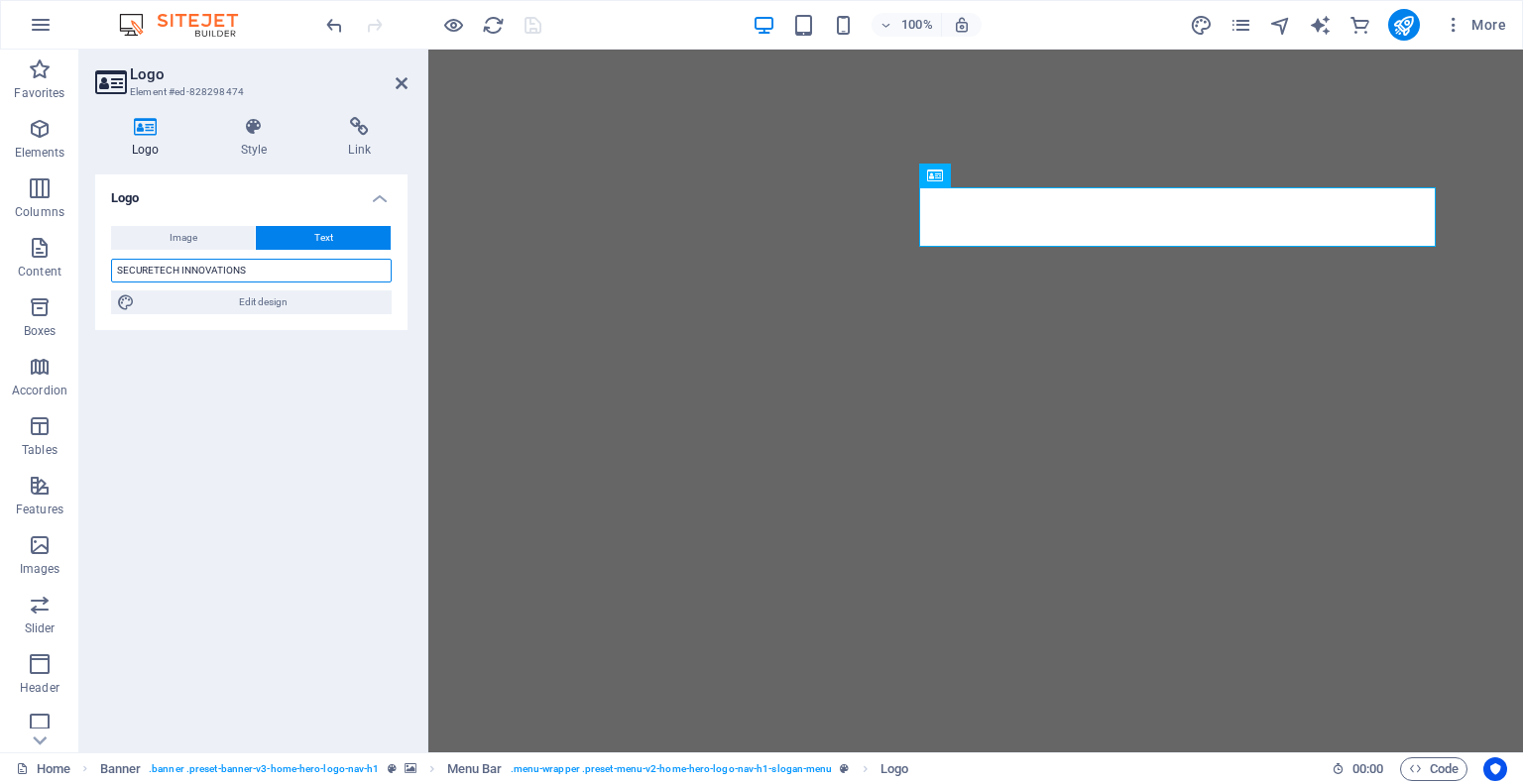 click on "SECURETECH INNOVATIONS" at bounding box center (251, 271) 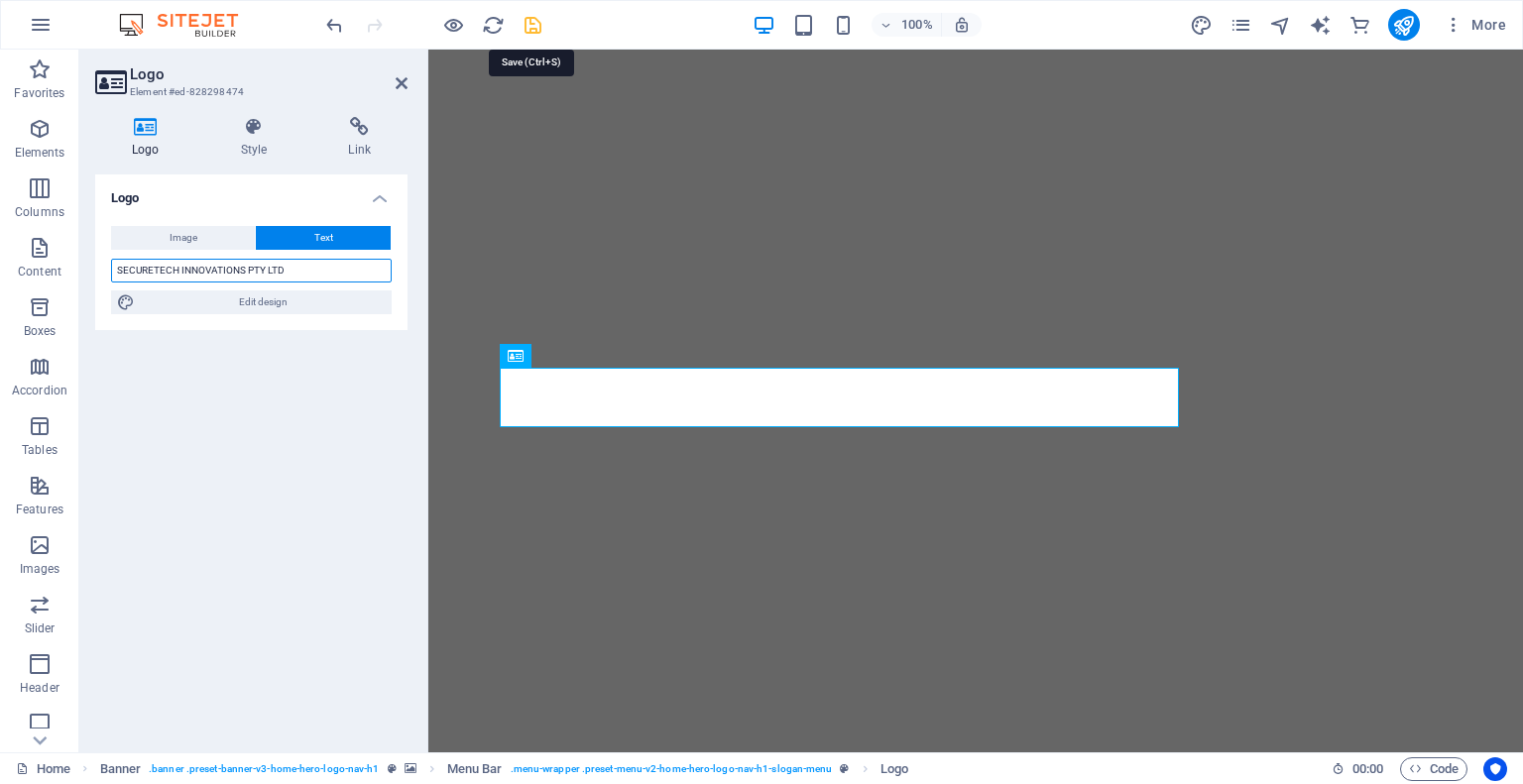 type on "SECURETECH INNOVATIONS PTY LTD" 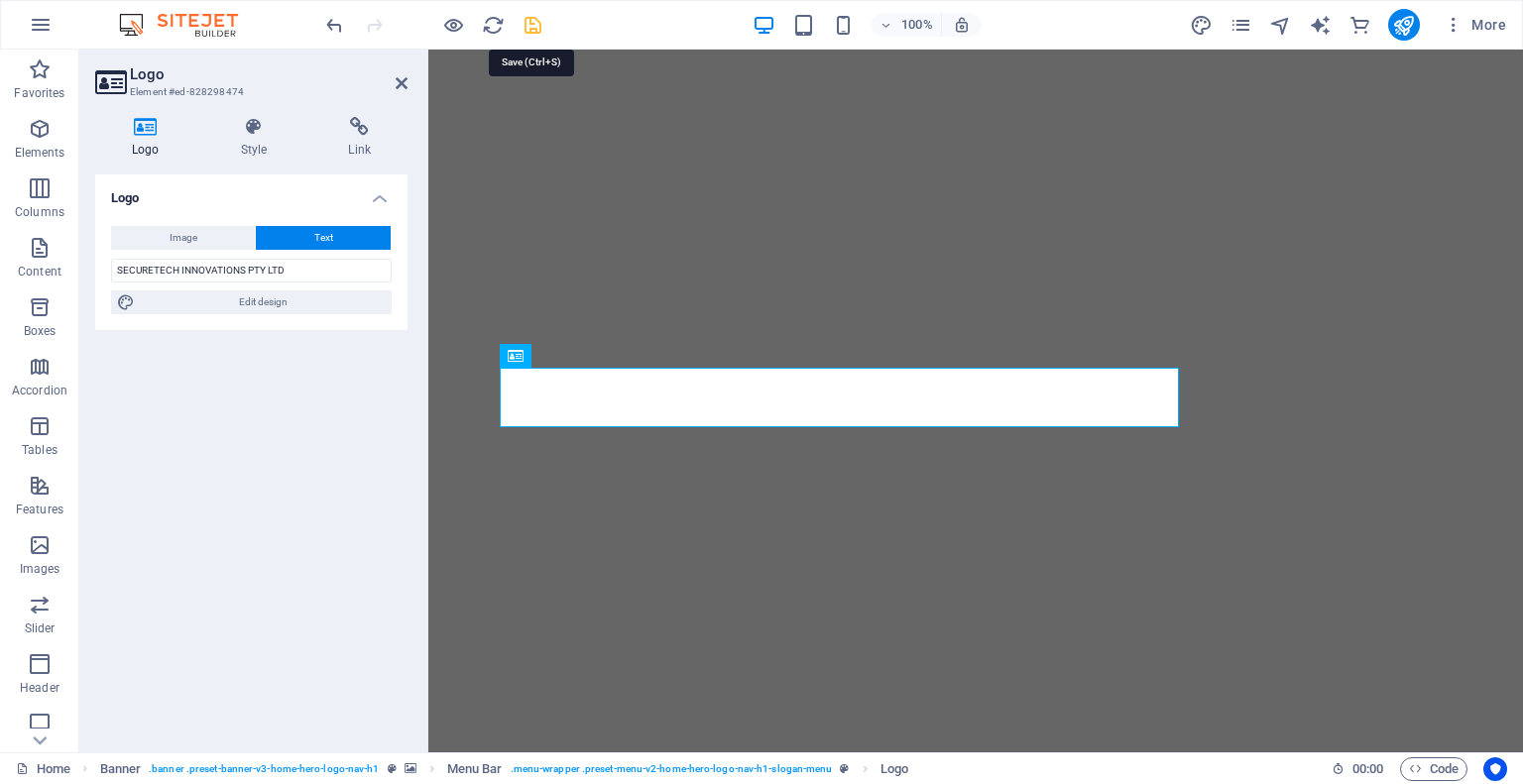 click at bounding box center (532, 25) 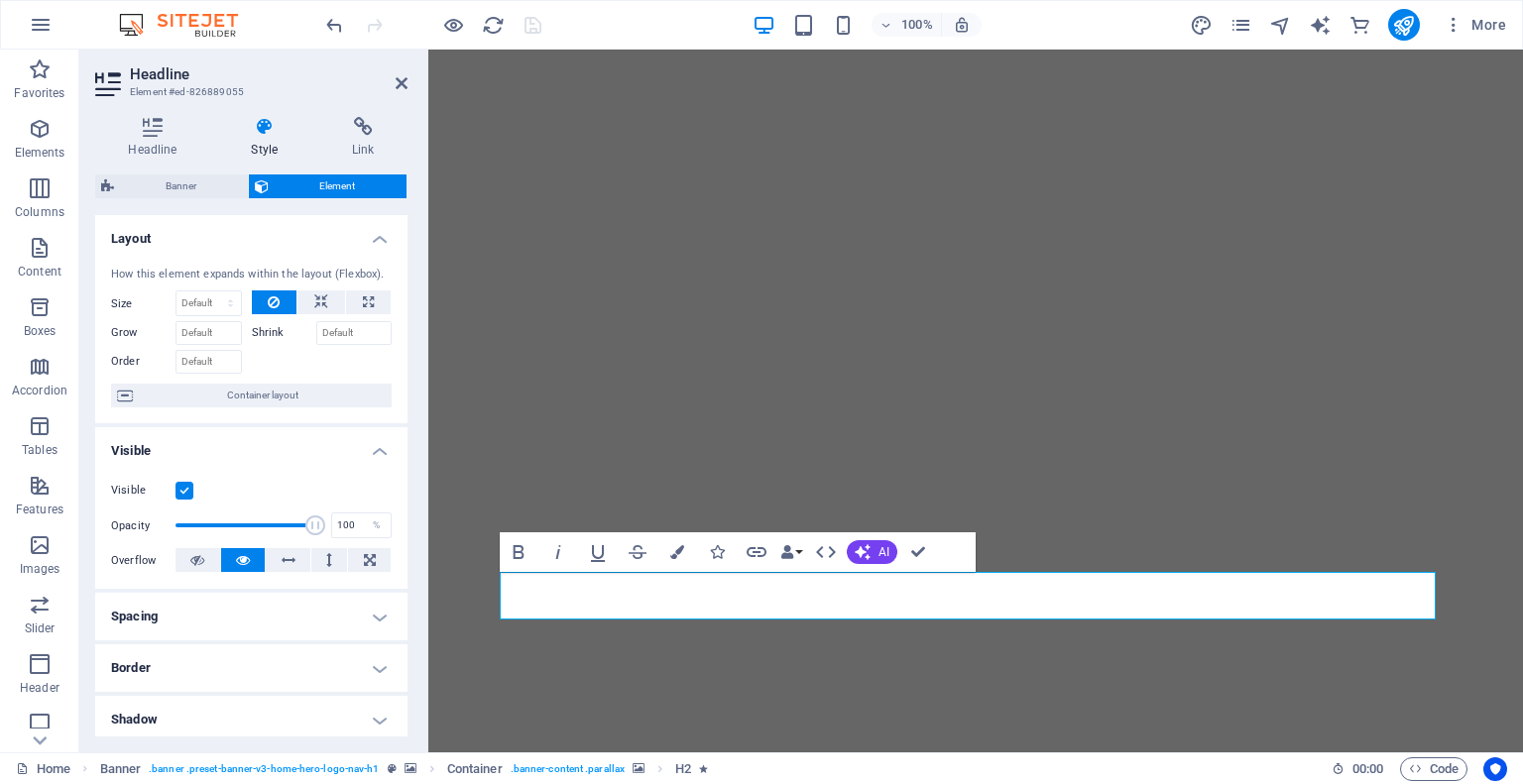 click at bounding box center (976, 1217) 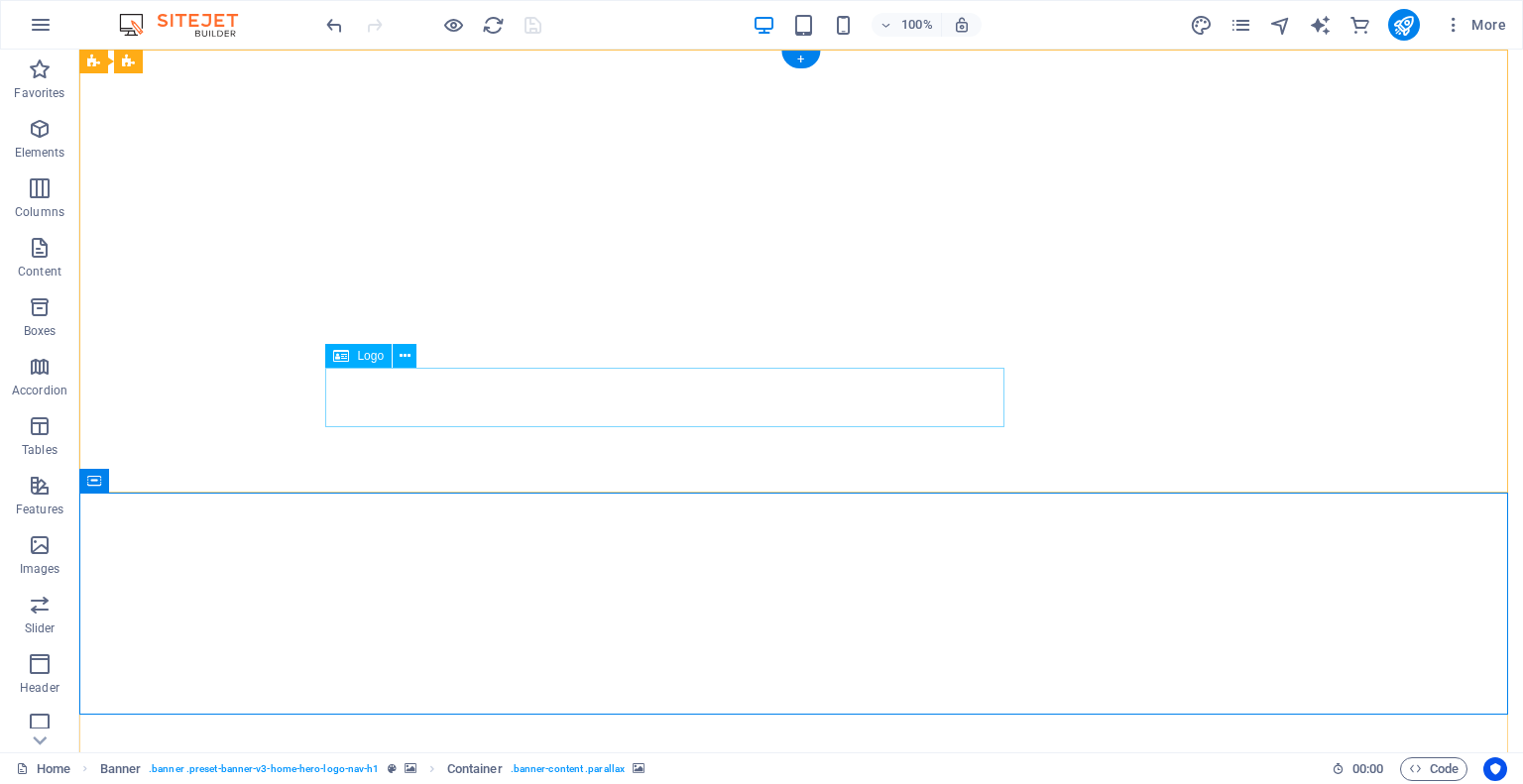 click on "SECURETECH INNOVATIONS PTY LTD" at bounding box center [801, 1151] 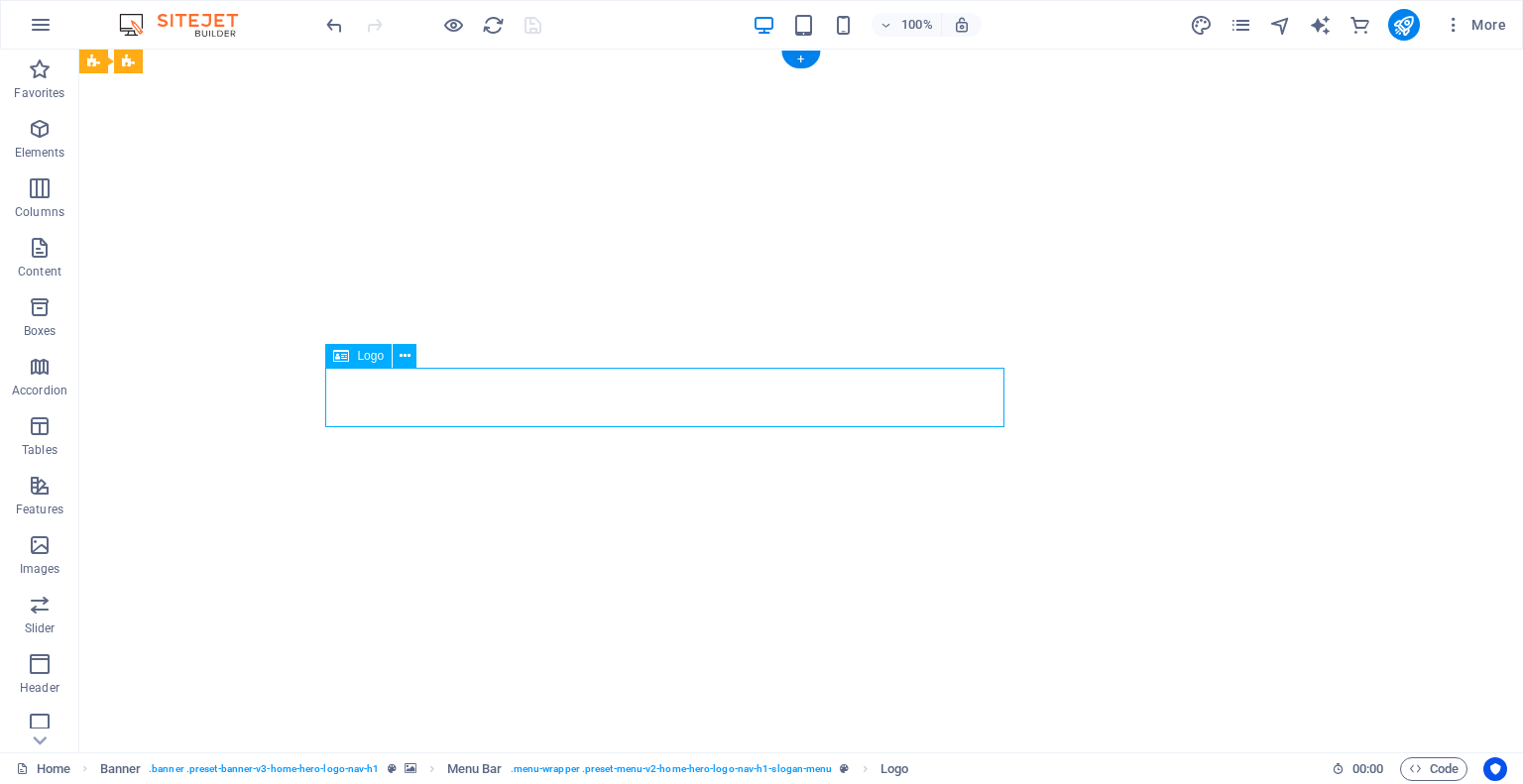 click on "SECURETECH INNOVATIONS PTY LTD" at bounding box center (801, 1151) 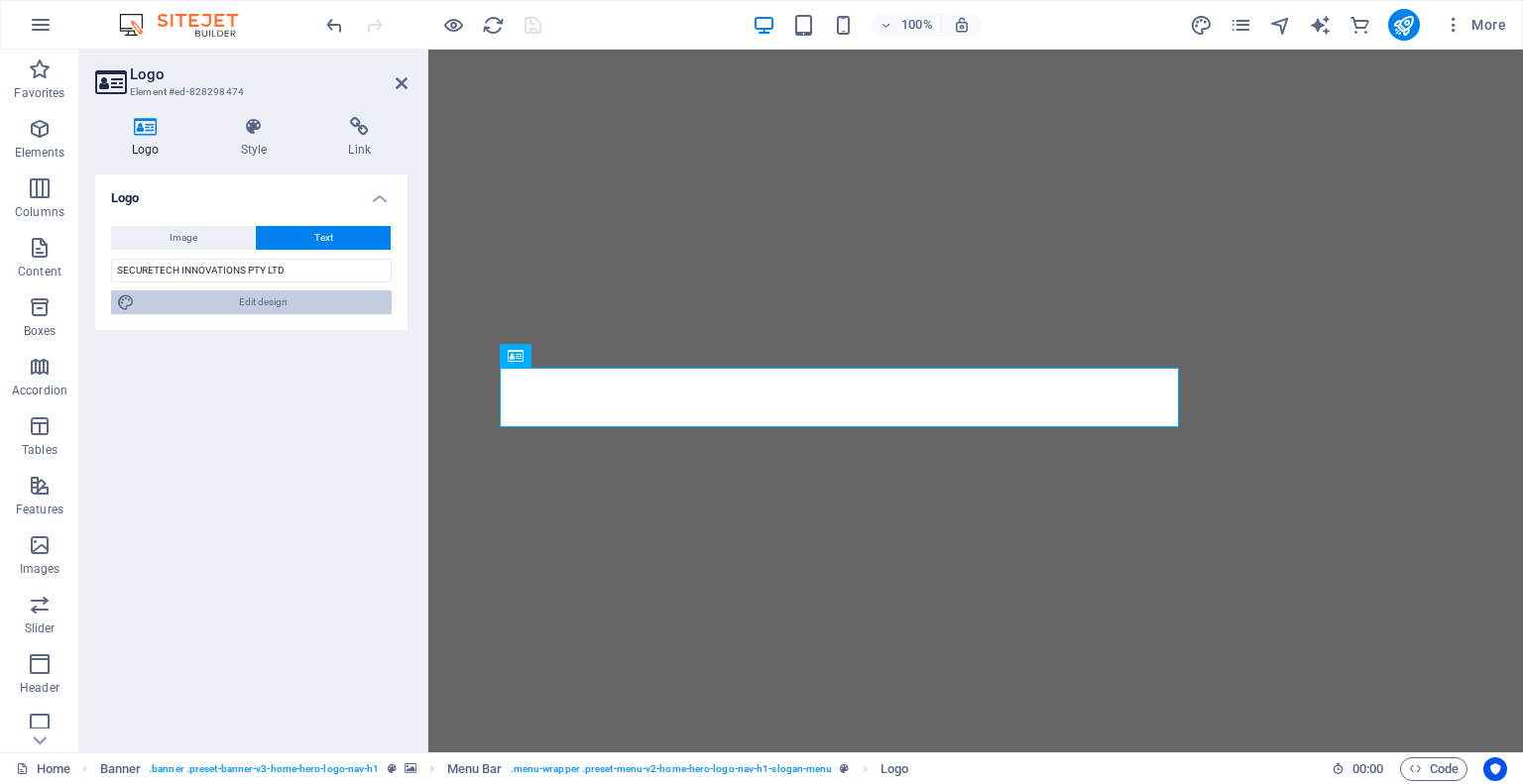 click on "Edit design" at bounding box center (263, 302) 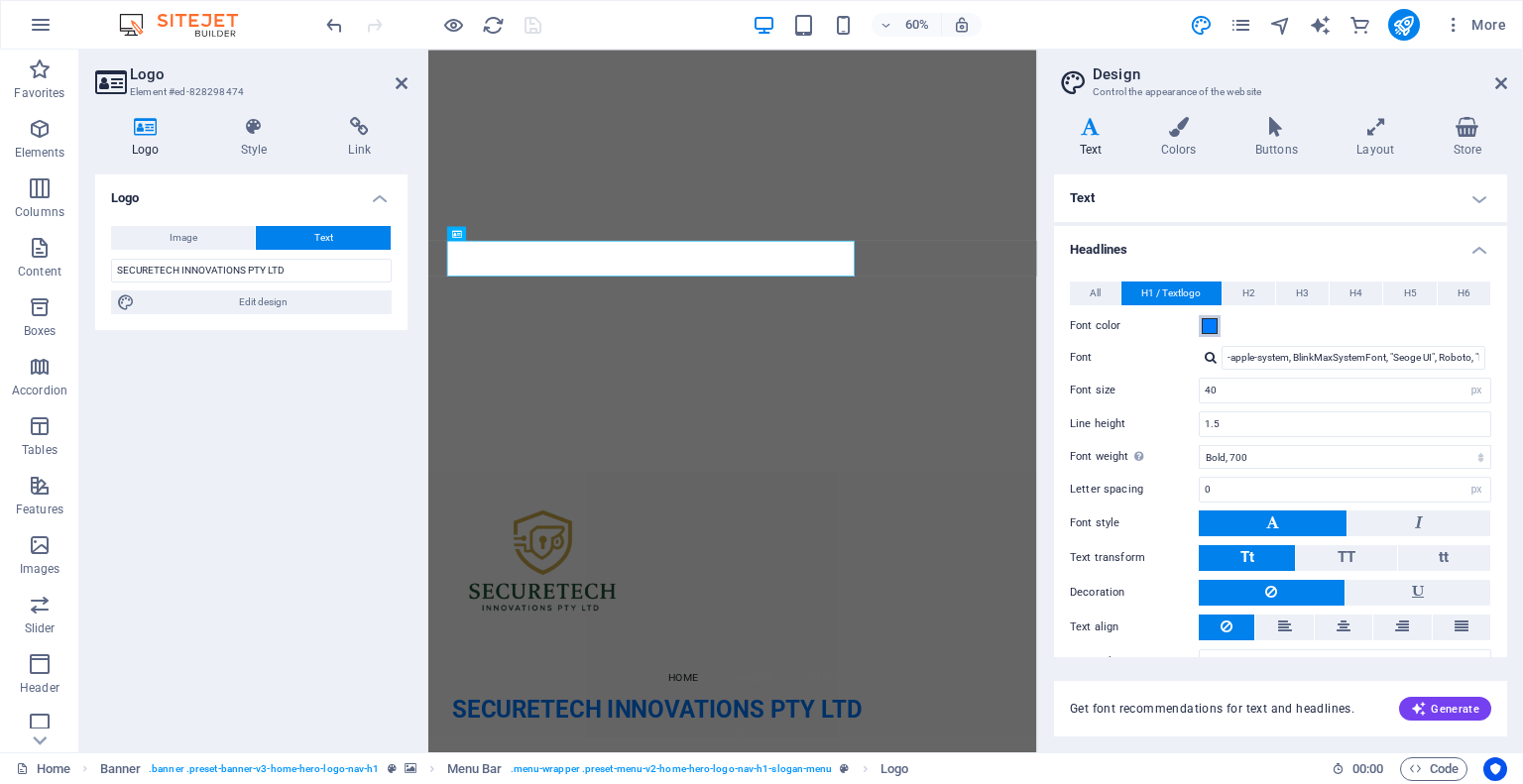 click at bounding box center [1210, 326] 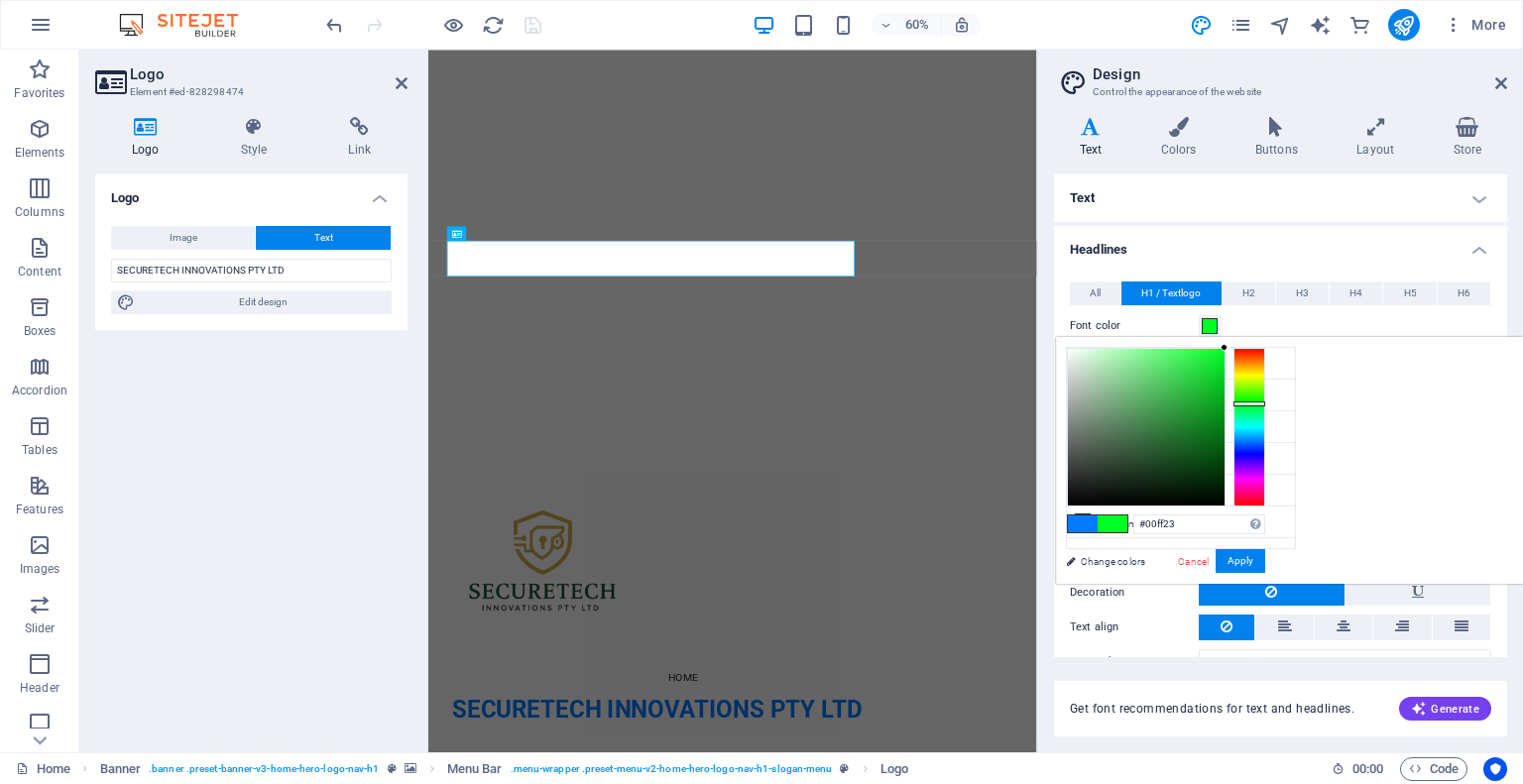 drag, startPoint x: 1491, startPoint y: 438, endPoint x: 1497, endPoint y: 402, distance: 36.496575 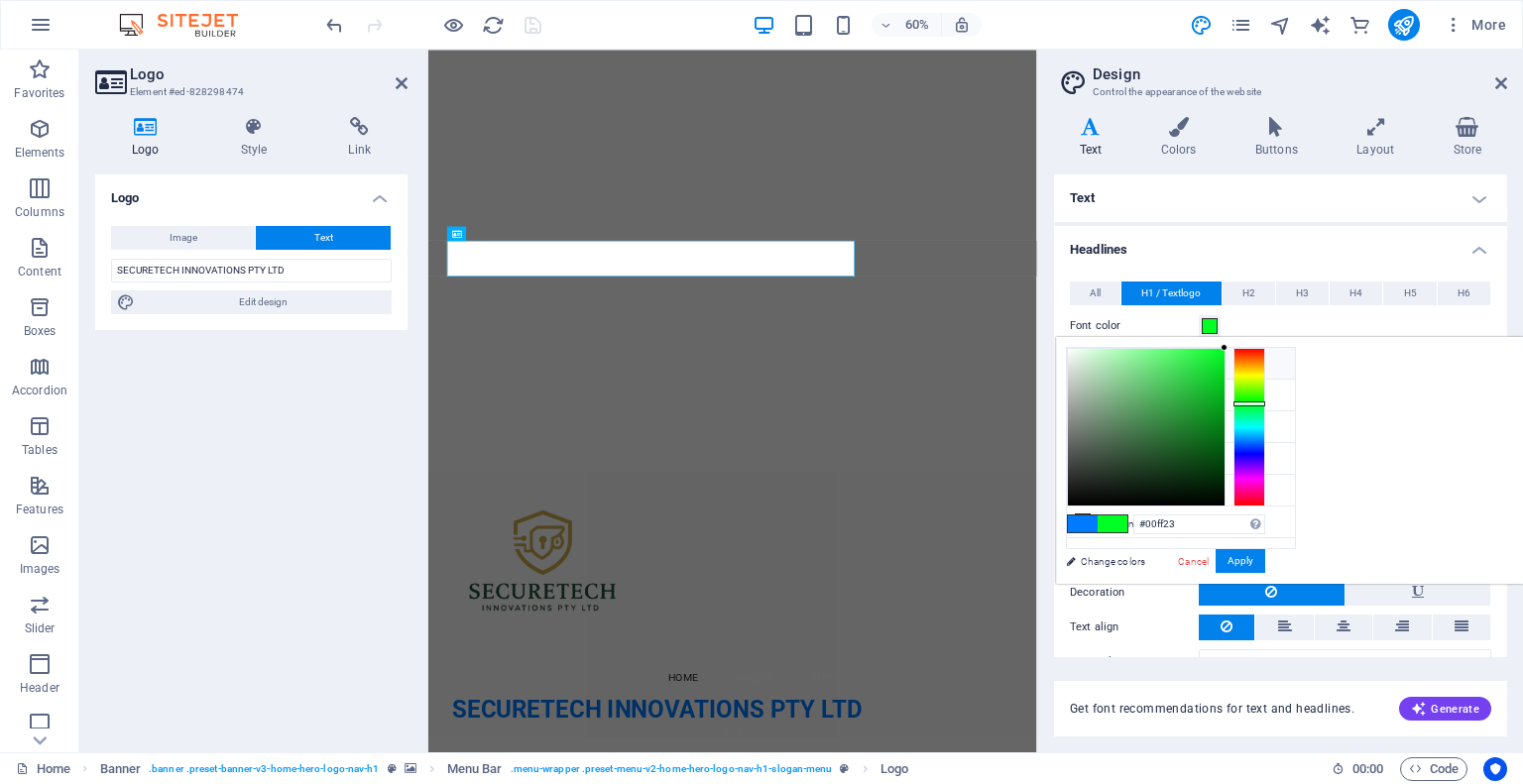 click at bounding box center [1083, 363] 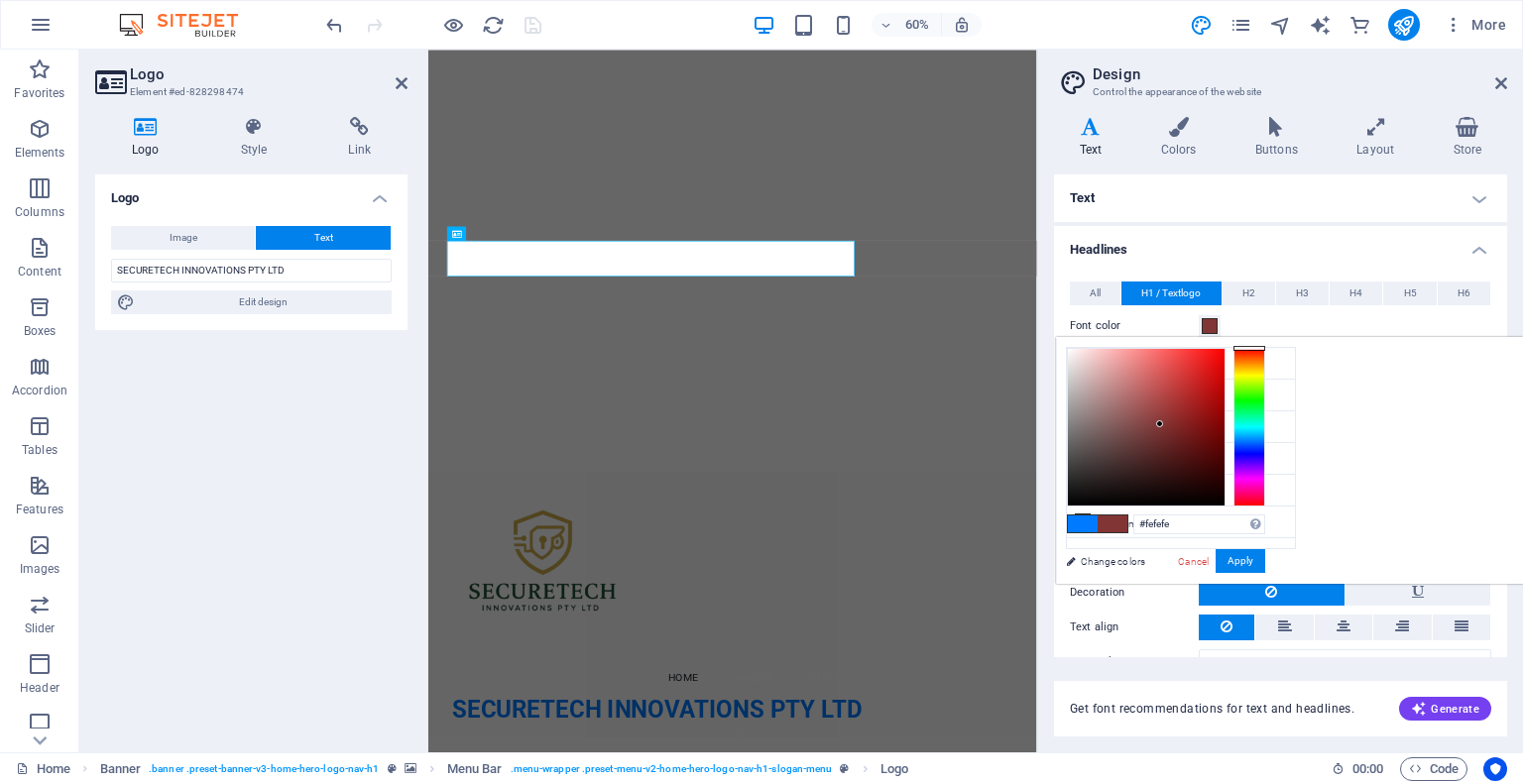 type on "#ffffff" 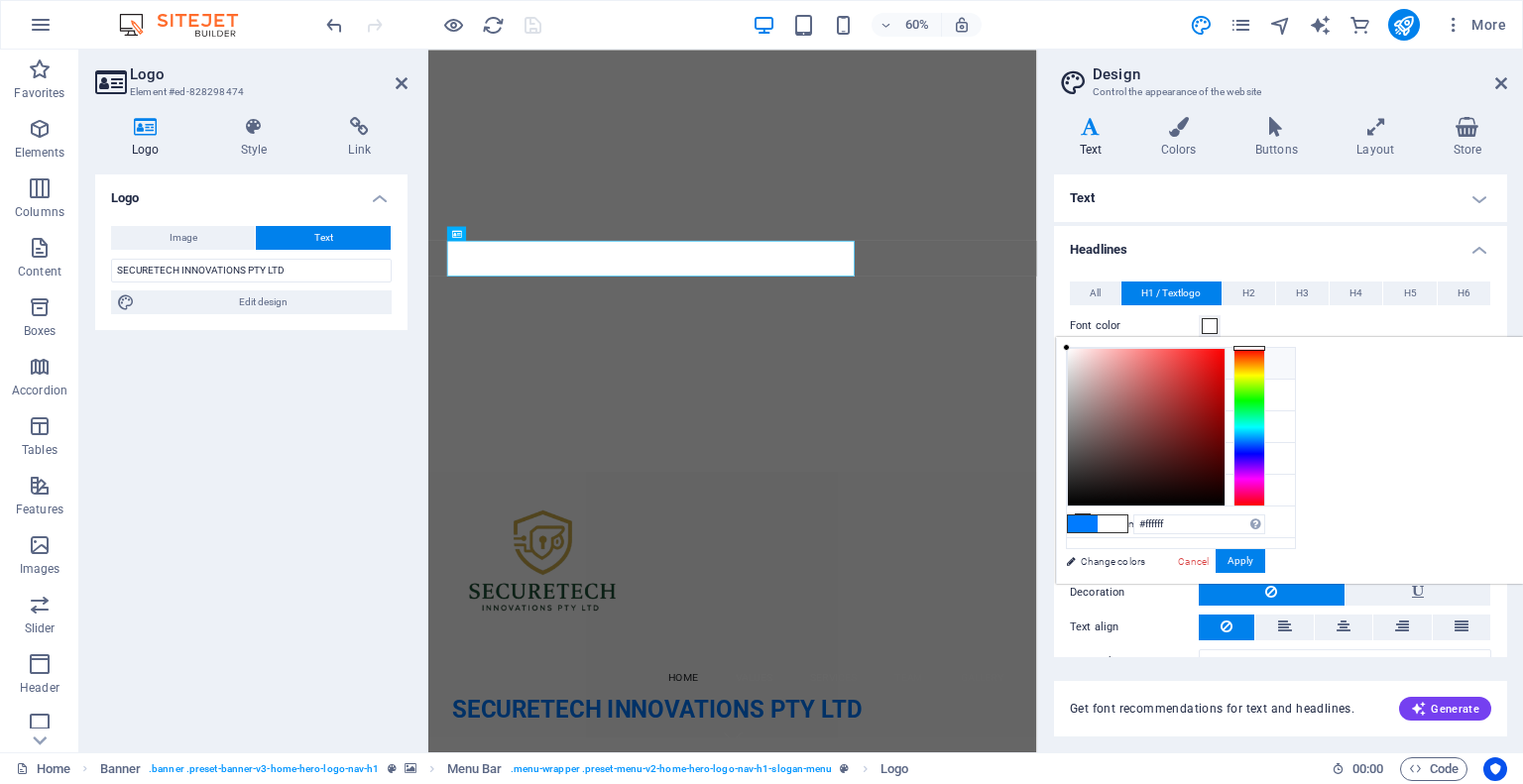 drag, startPoint x: 1316, startPoint y: 347, endPoint x: 1298, endPoint y: 338, distance: 20.12461 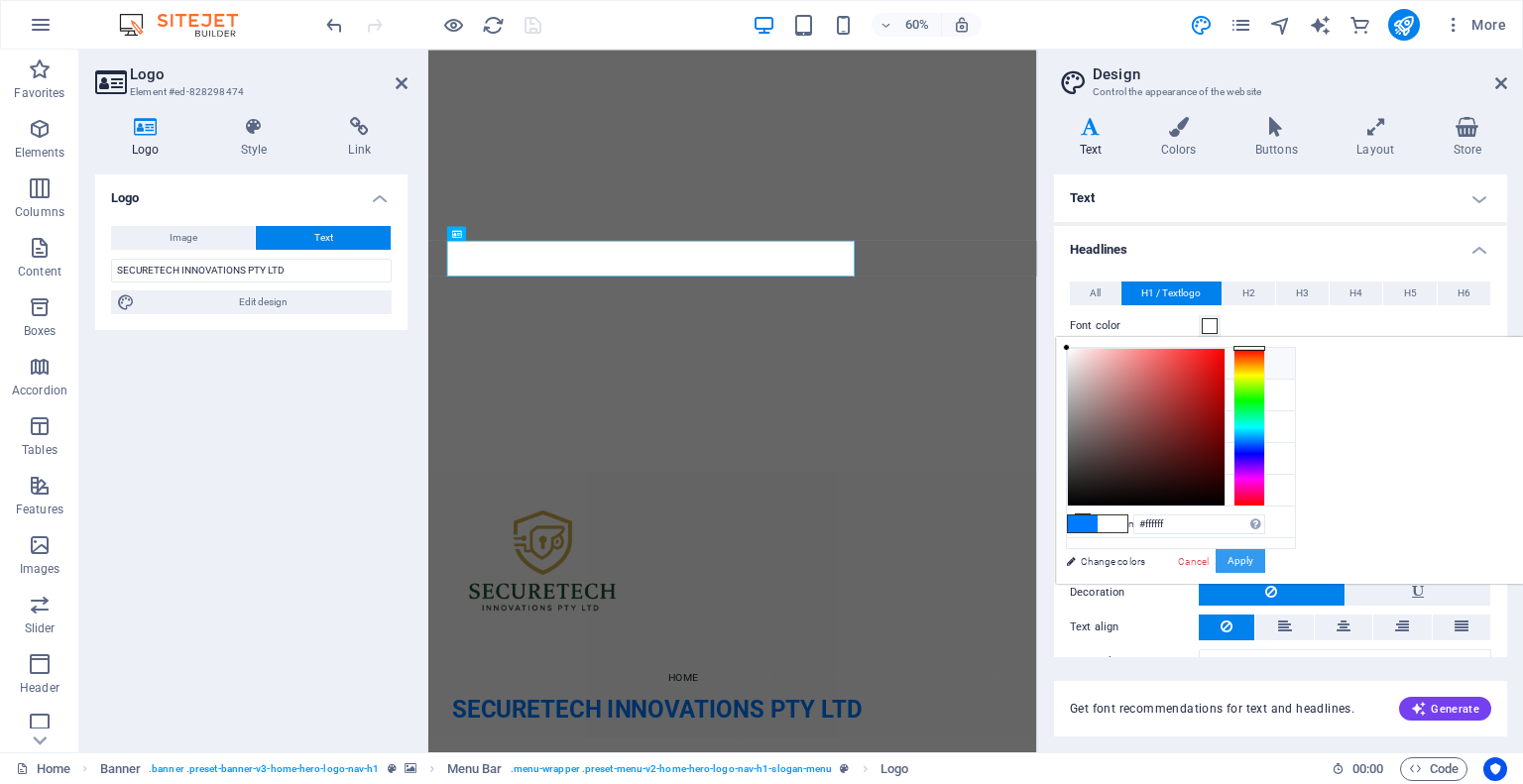 click on "Apply" at bounding box center (1240, 561) 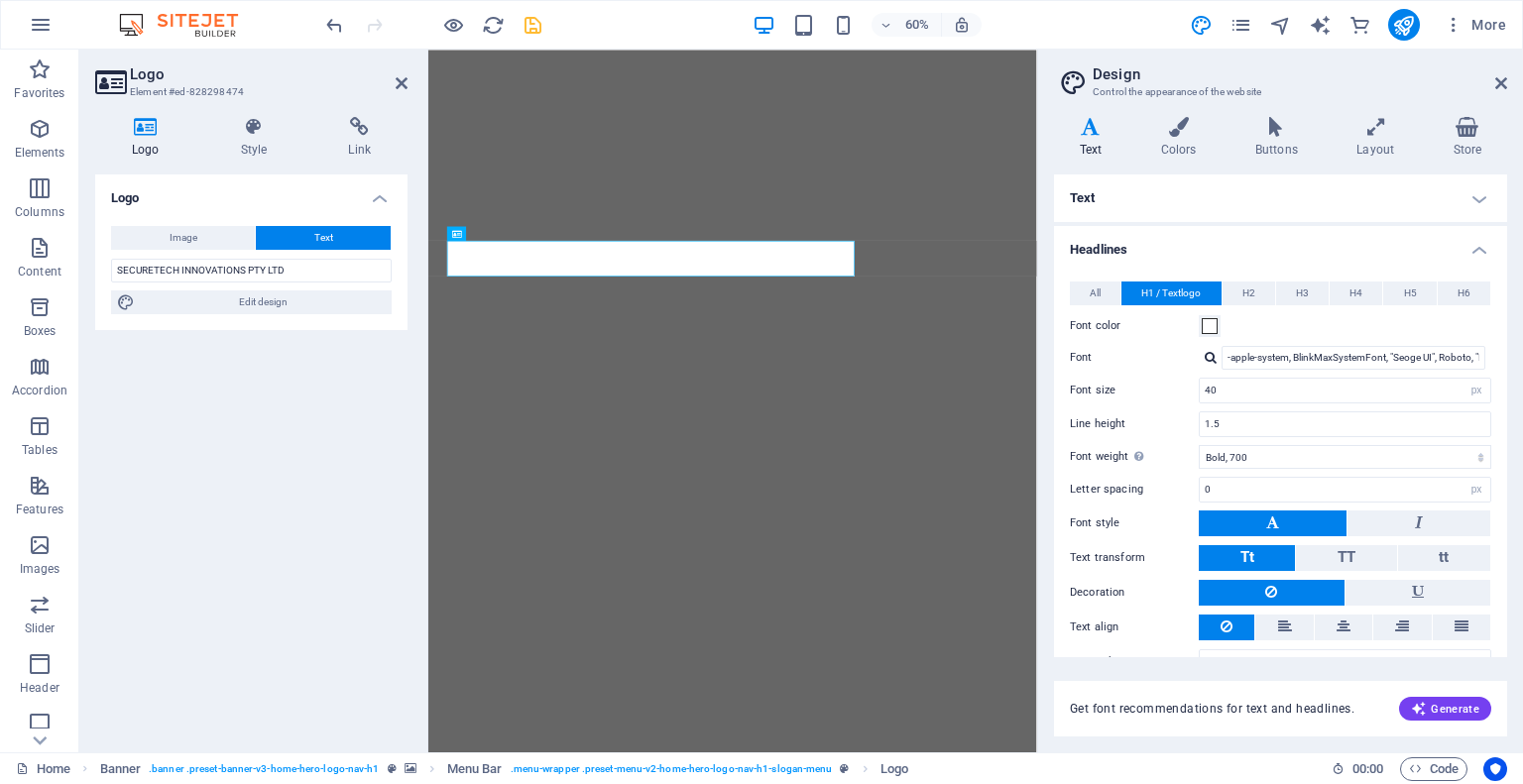 click at bounding box center [935, 1919] 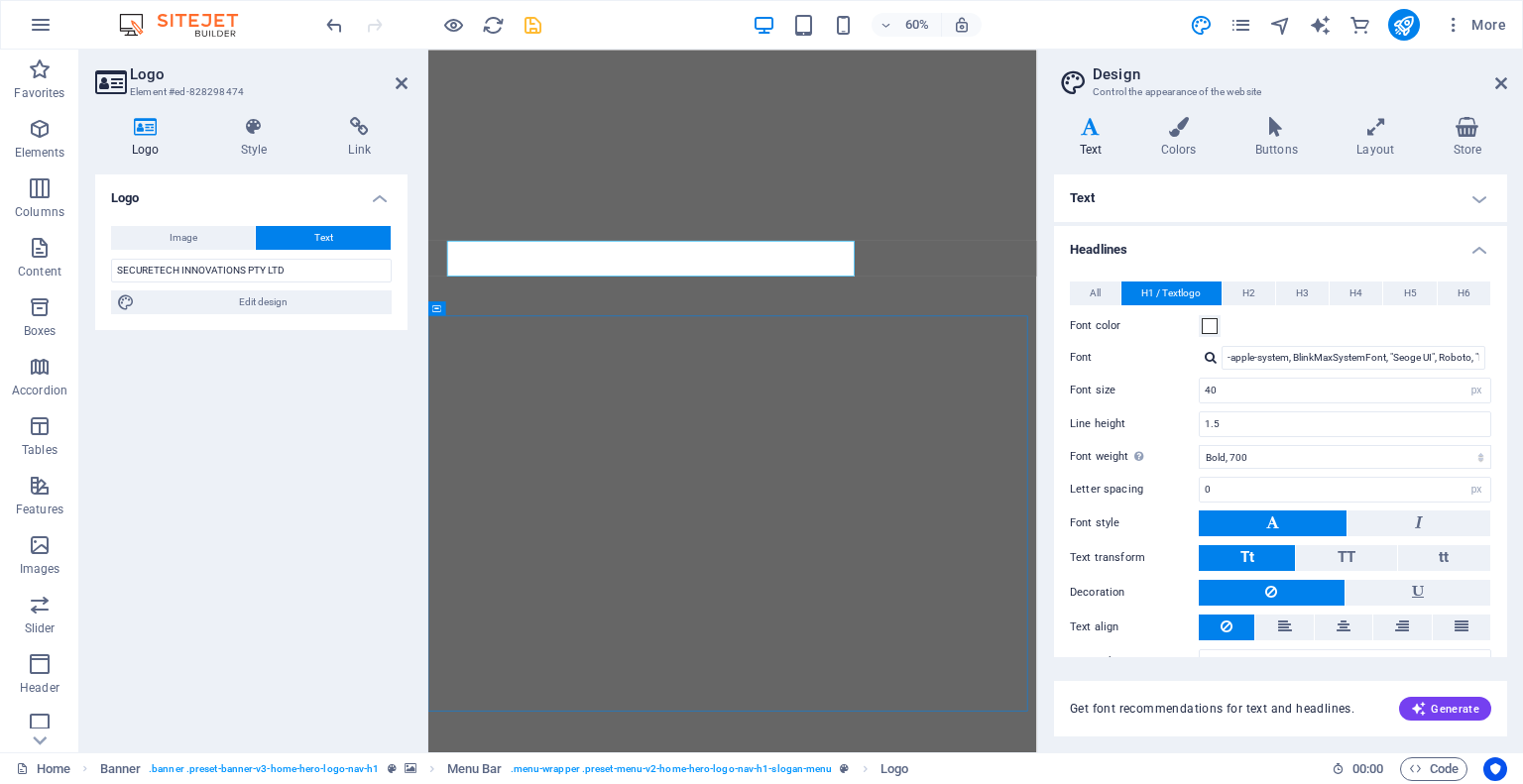 click at bounding box center (935, 1919) 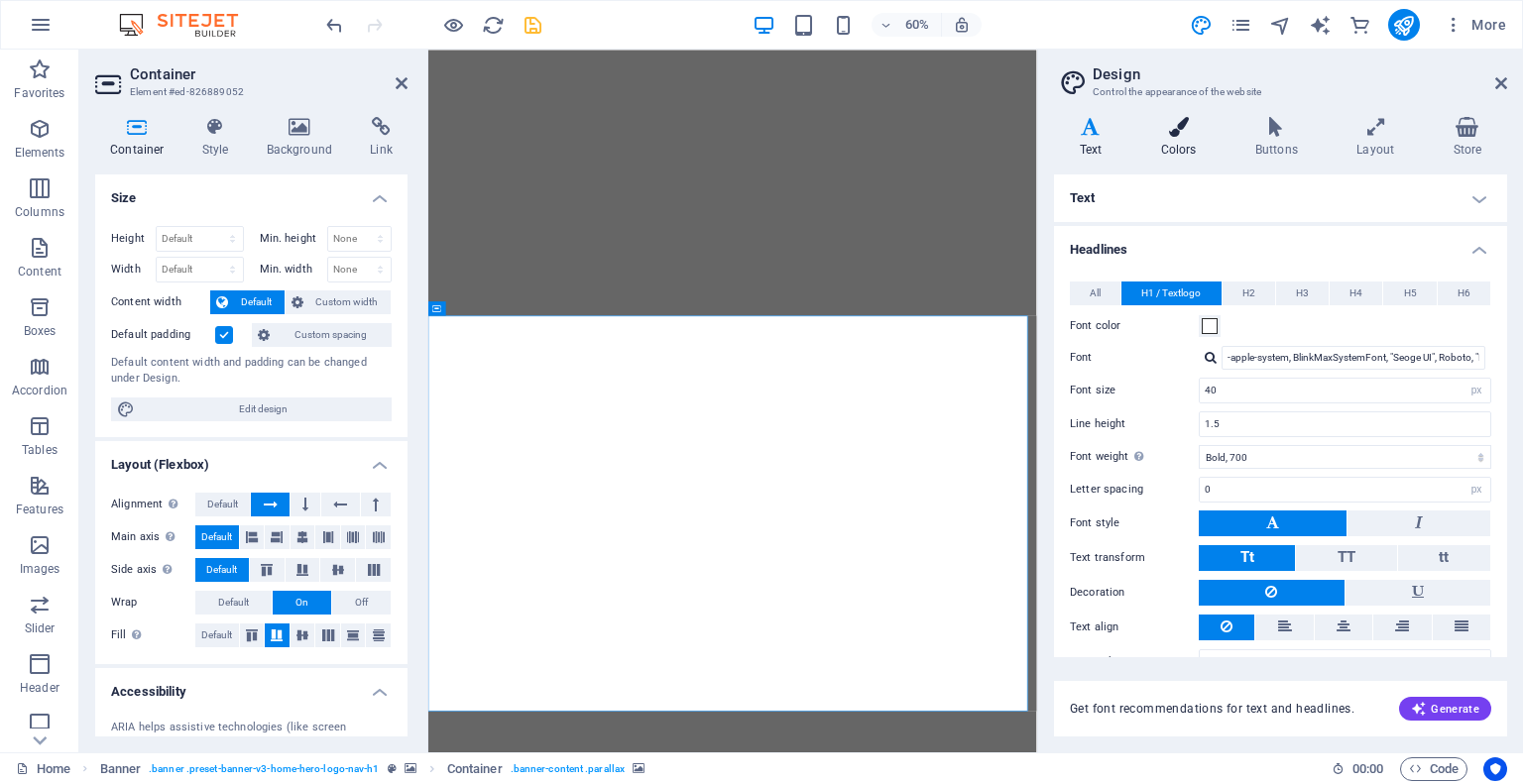 click on "Colors" at bounding box center [1182, 138] 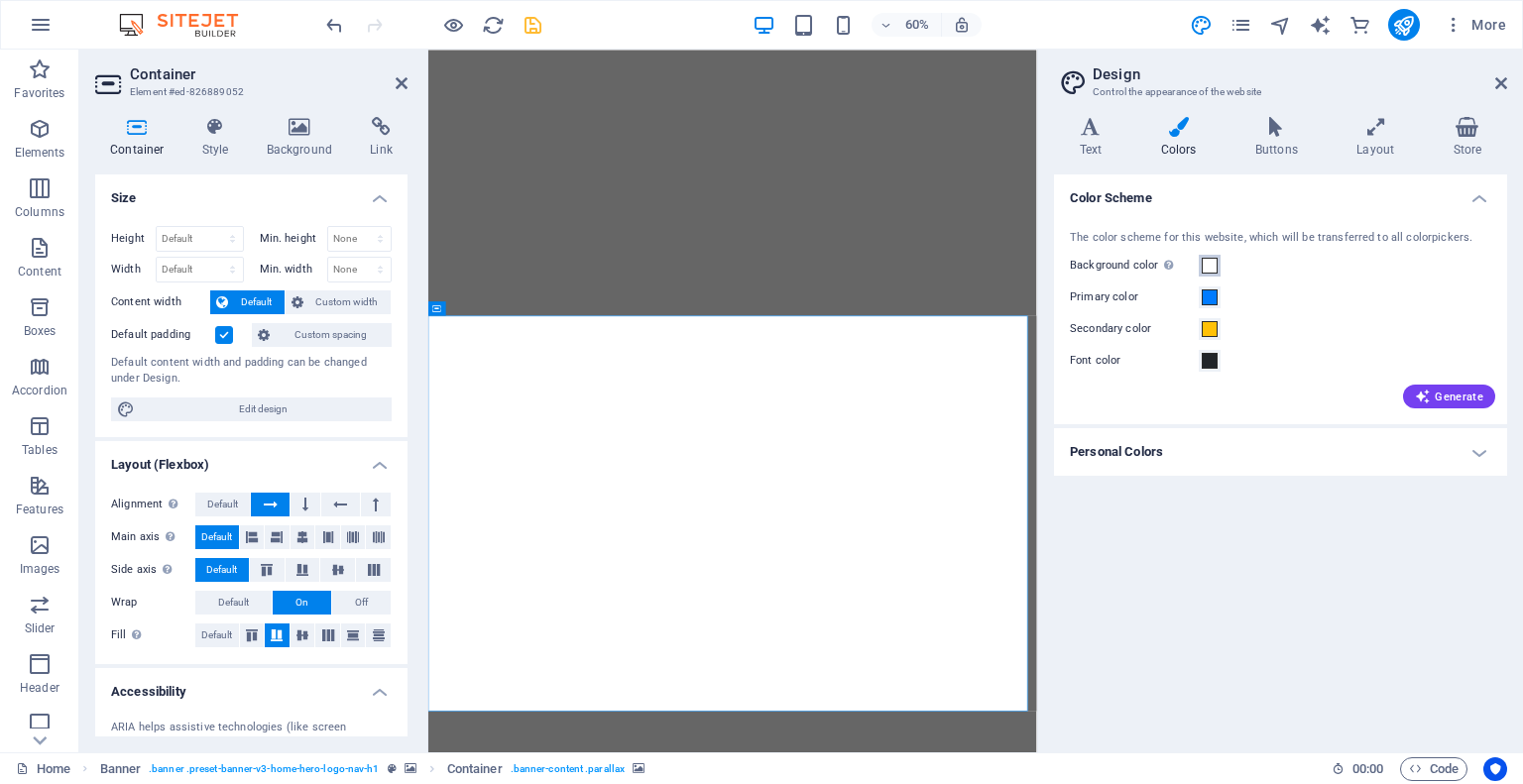 click at bounding box center (1210, 266) 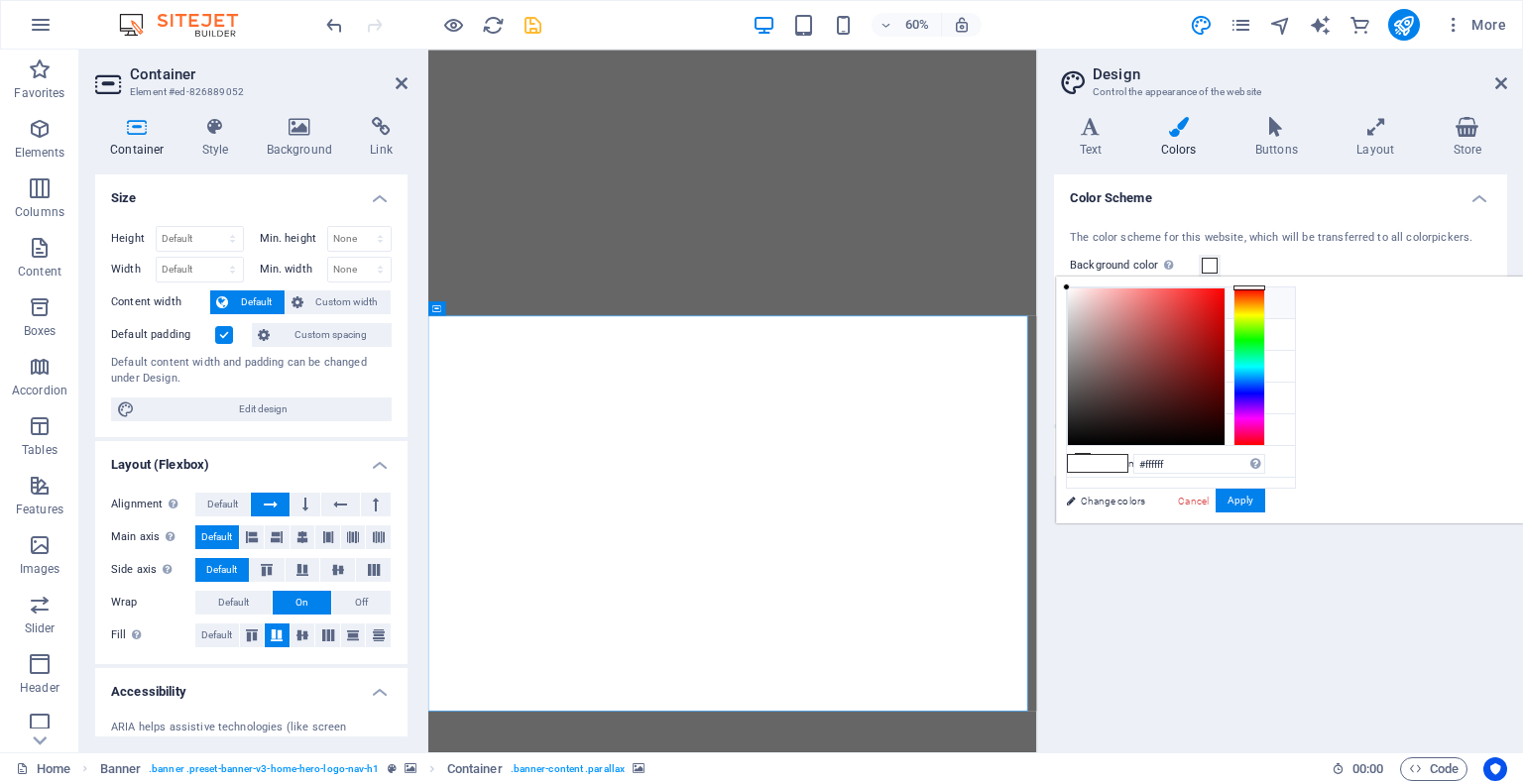 click on "Background color
#FFFFFF" at bounding box center (1181, 303) 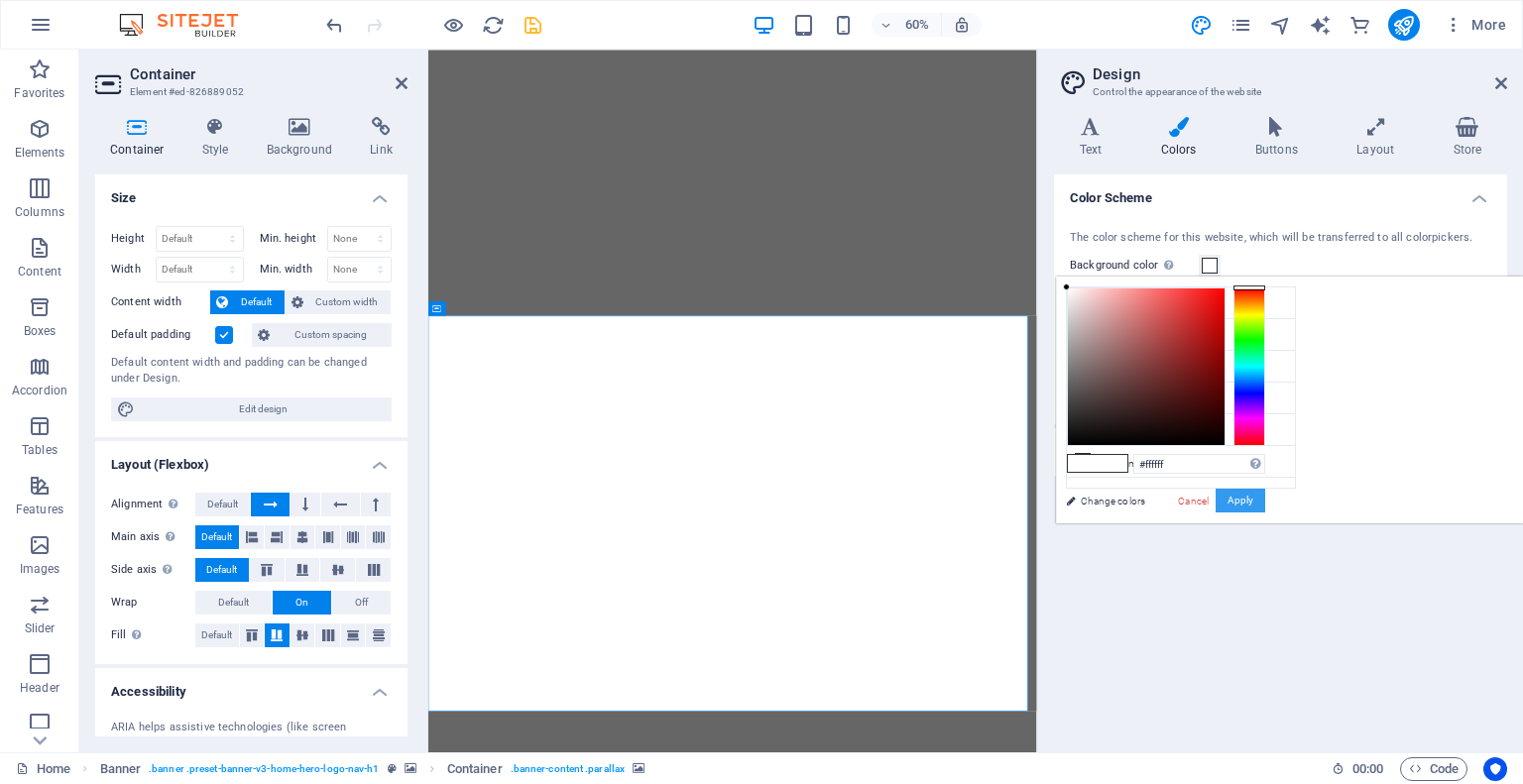 click on "Apply" at bounding box center [1240, 501] 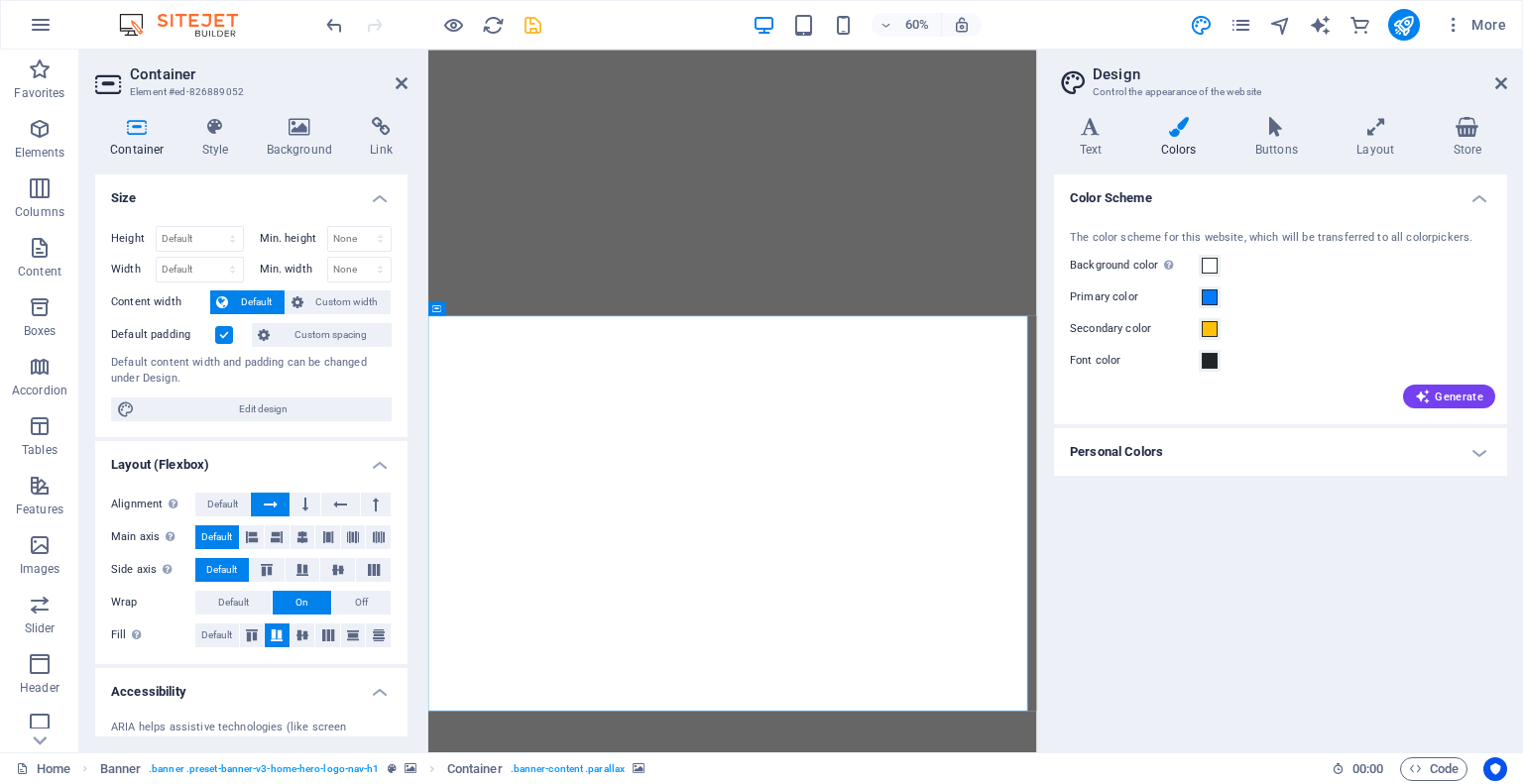 click on "Design Control the appearance of the website Variants  Text  Colors  Buttons  Layout  Store Text Standard Bold Links Font color Font -apple-system, BlinkMaxSystemFont, "Seoge UI", Roboto, "Helvetica Neue", Arial, sans-serif Font size 16 rem px Line height 1.5 Font weight To display the font weight correctly, it may need to be enabled.  Manage Fonts Thin, 100 Extra-light, 200 Light, 300 Regular, 400 Medium, 500 Semi-bold, 600 Bold, 700 Extra-bold, 800 Black, 900 Letter spacing 0 rem px Font style Text transform Tt TT tt Text align Font weight To display the font weight correctly, it may need to be enabled.  Manage Fonts Thin, 100 Extra-light, 200 Light, 300 Regular, 400 Medium, 500 Semi-bold, 600 Bold, 700 Extra-bold, 800 Black, 900 Default Hover / Active Font color Font color Decoration Decoration Transition duration 0.3 s Transition function Ease Ease In Ease Out Ease In/Ease Out Linear Headlines All H1 / Textlogo H2 H3 H4 H5 H6 Font color Font Line height 1.5 Font weight Manage Fonts Thin, 100 Light, 300 0" at bounding box center (1280, 400) 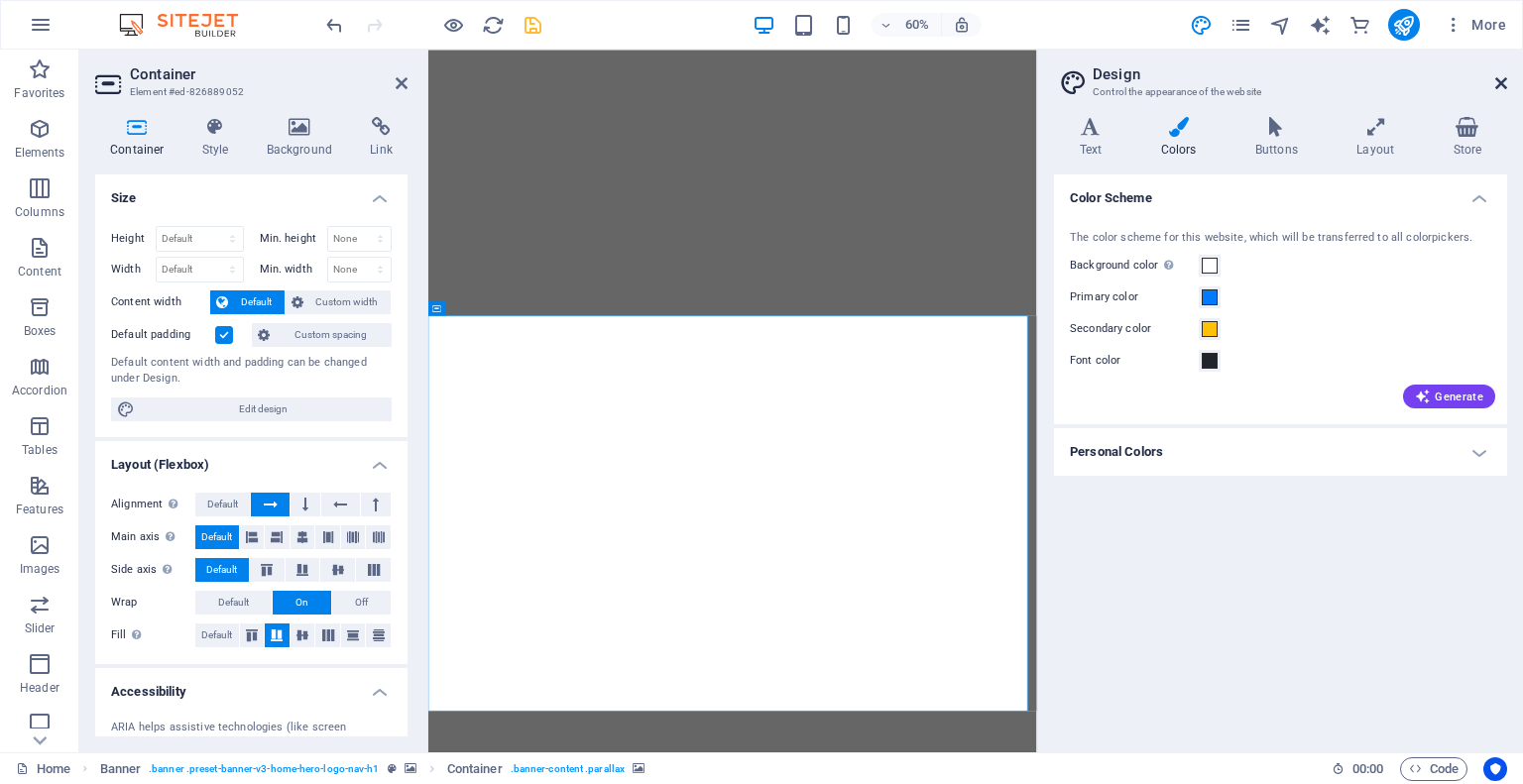 click at bounding box center [1501, 83] 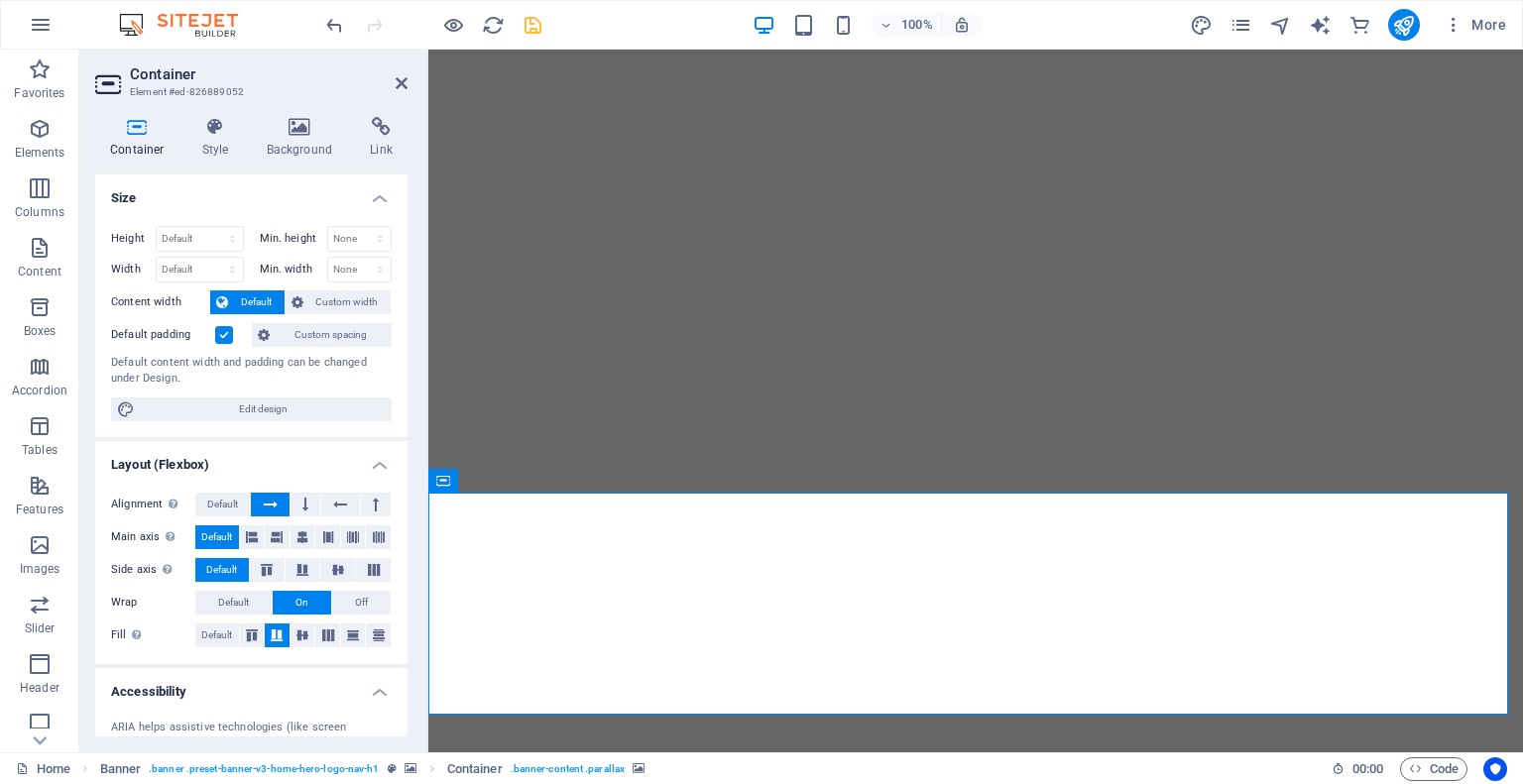 click at bounding box center [976, 1919] 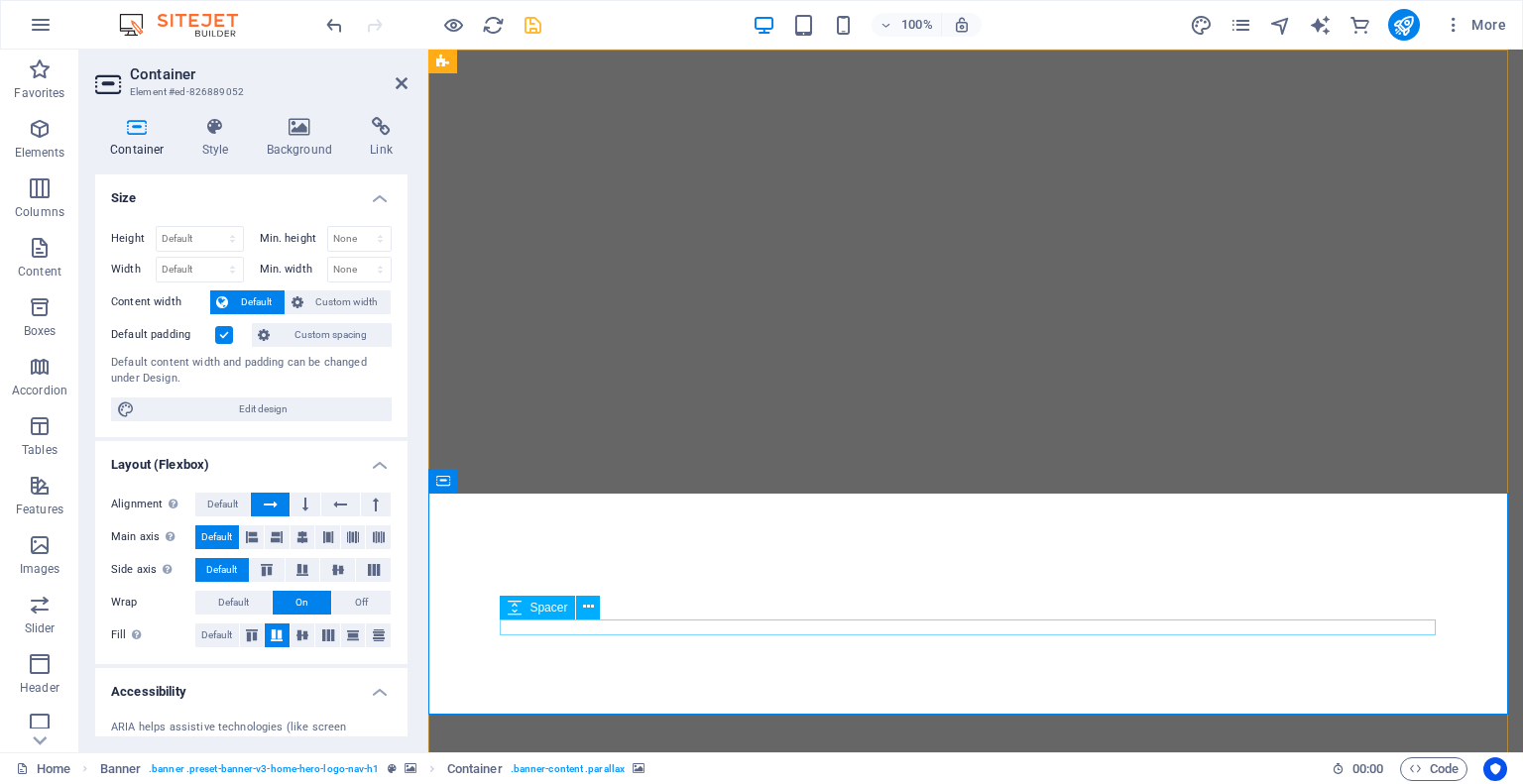 click at bounding box center (976, 2664) 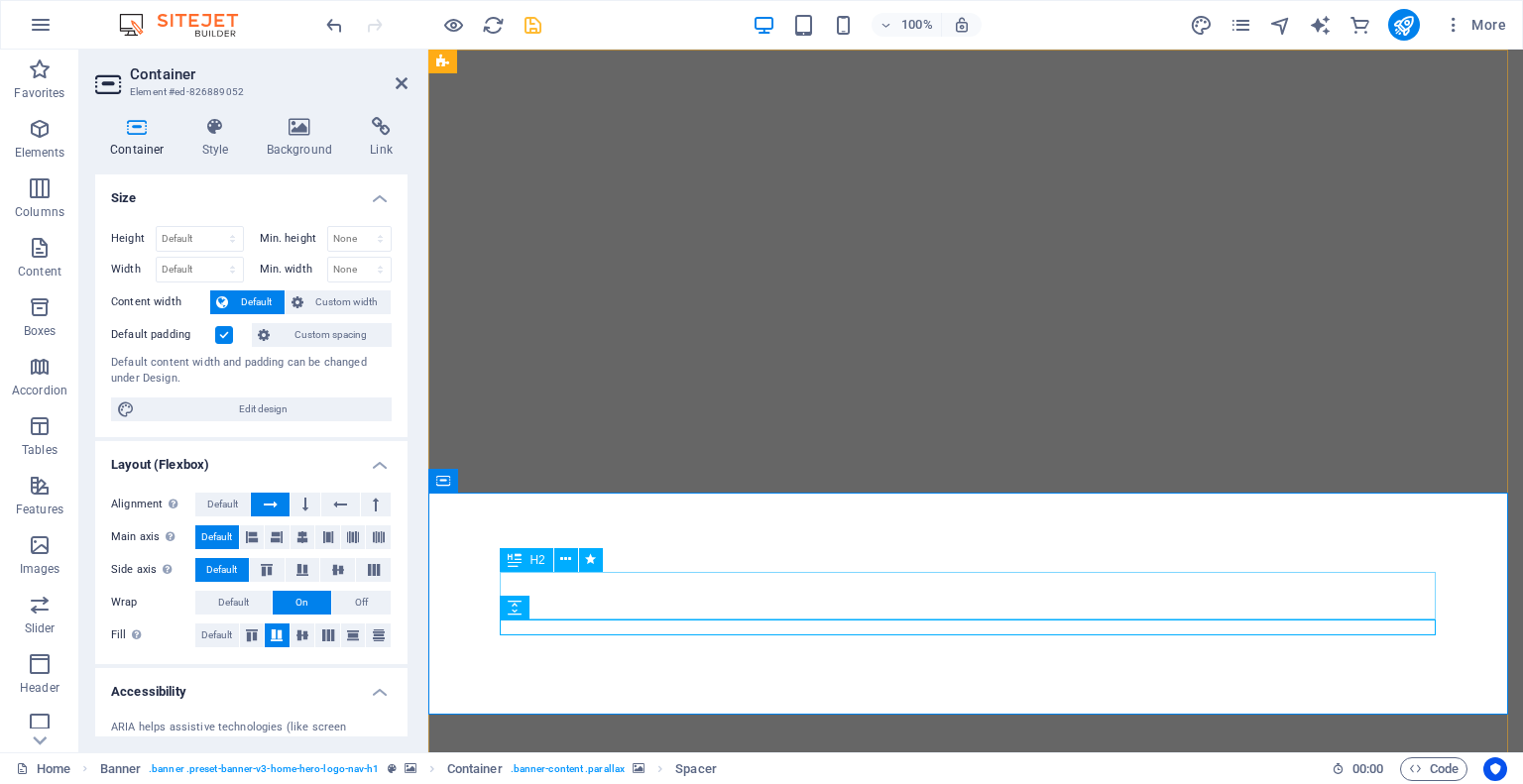 click on "Empowering Innovation for a Brighter Tomorrow." at bounding box center (976, 2632) 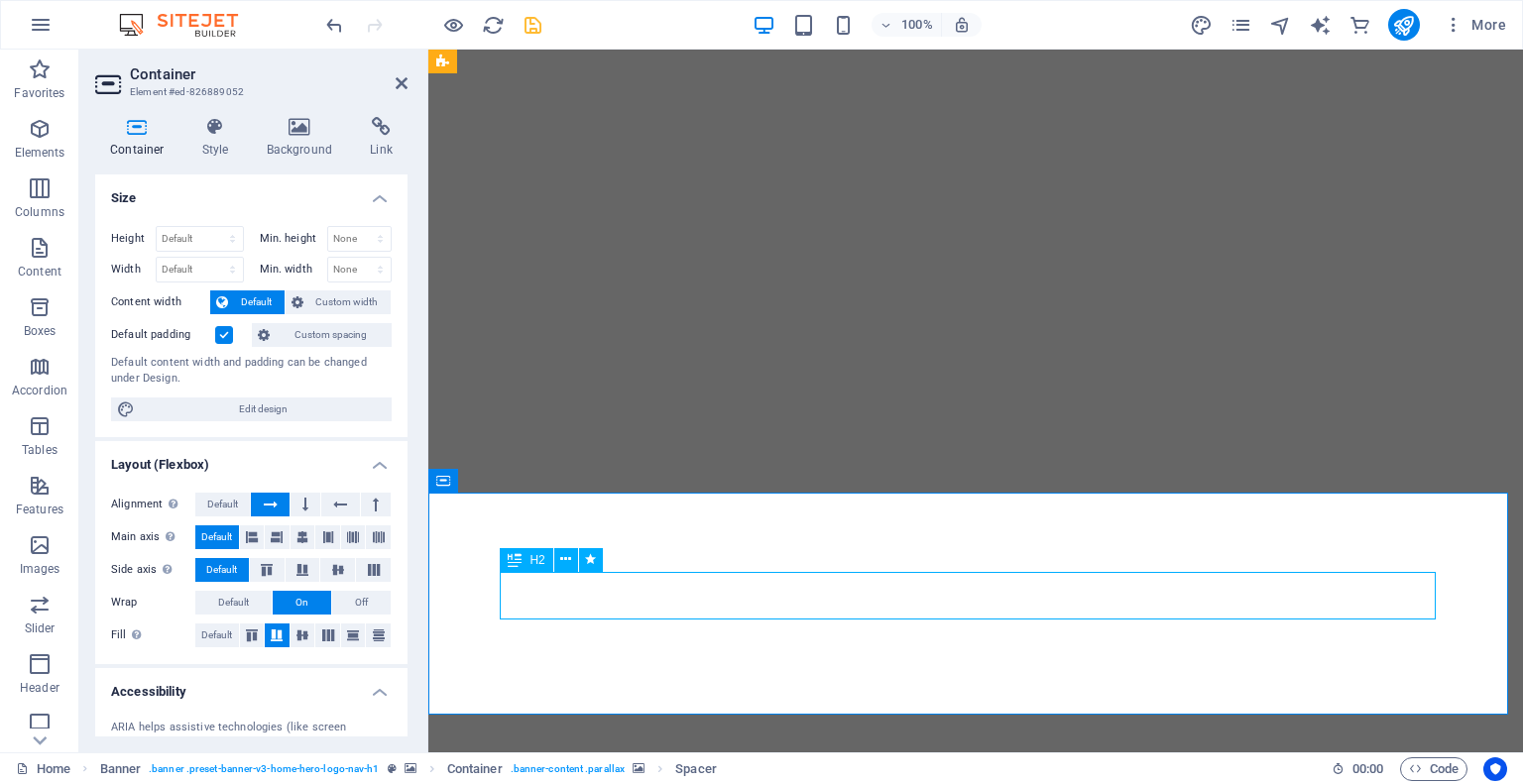 click on "Empowering Innovation for a Brighter Tomorrow." at bounding box center [976, 2632] 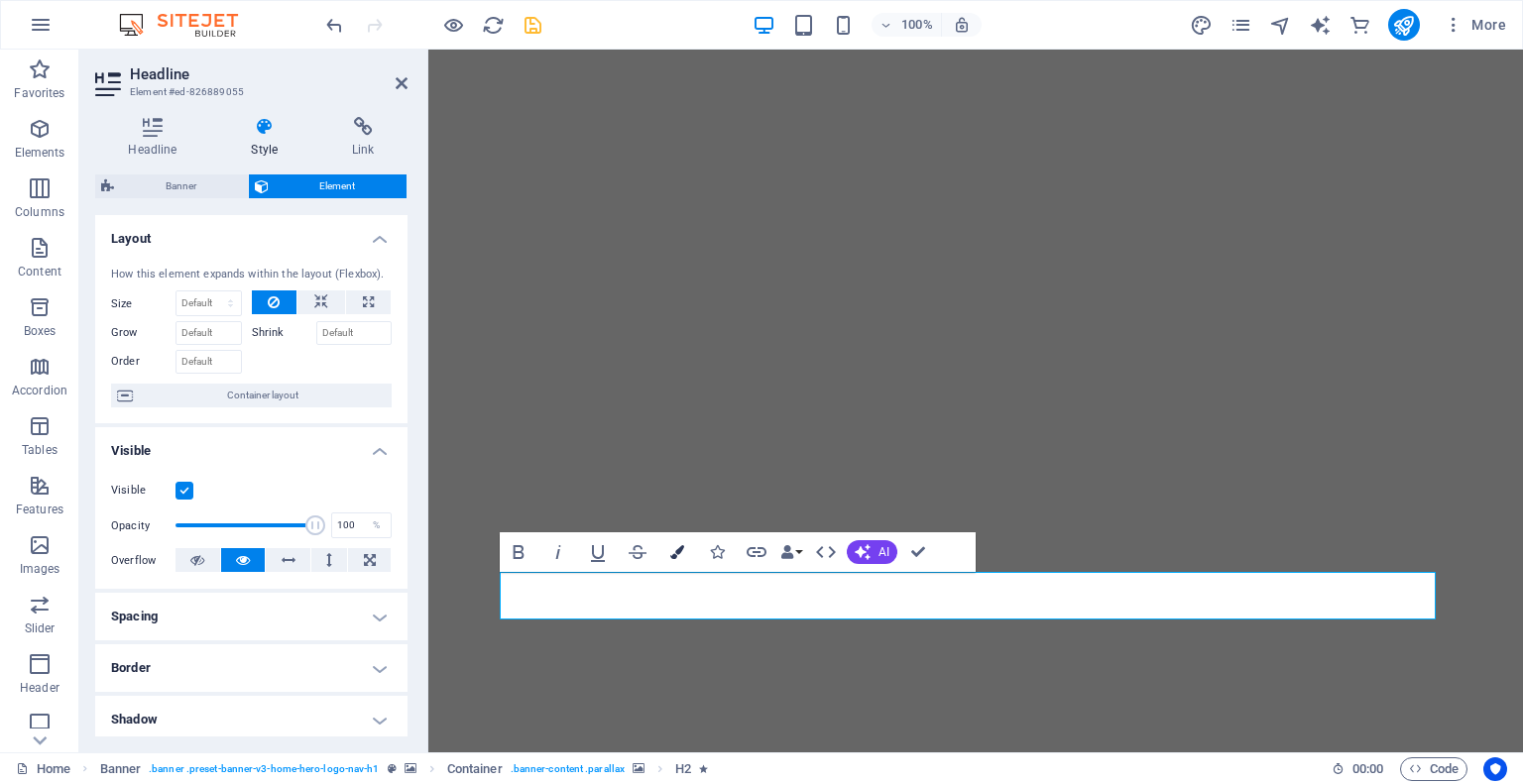 click at bounding box center (677, 552) 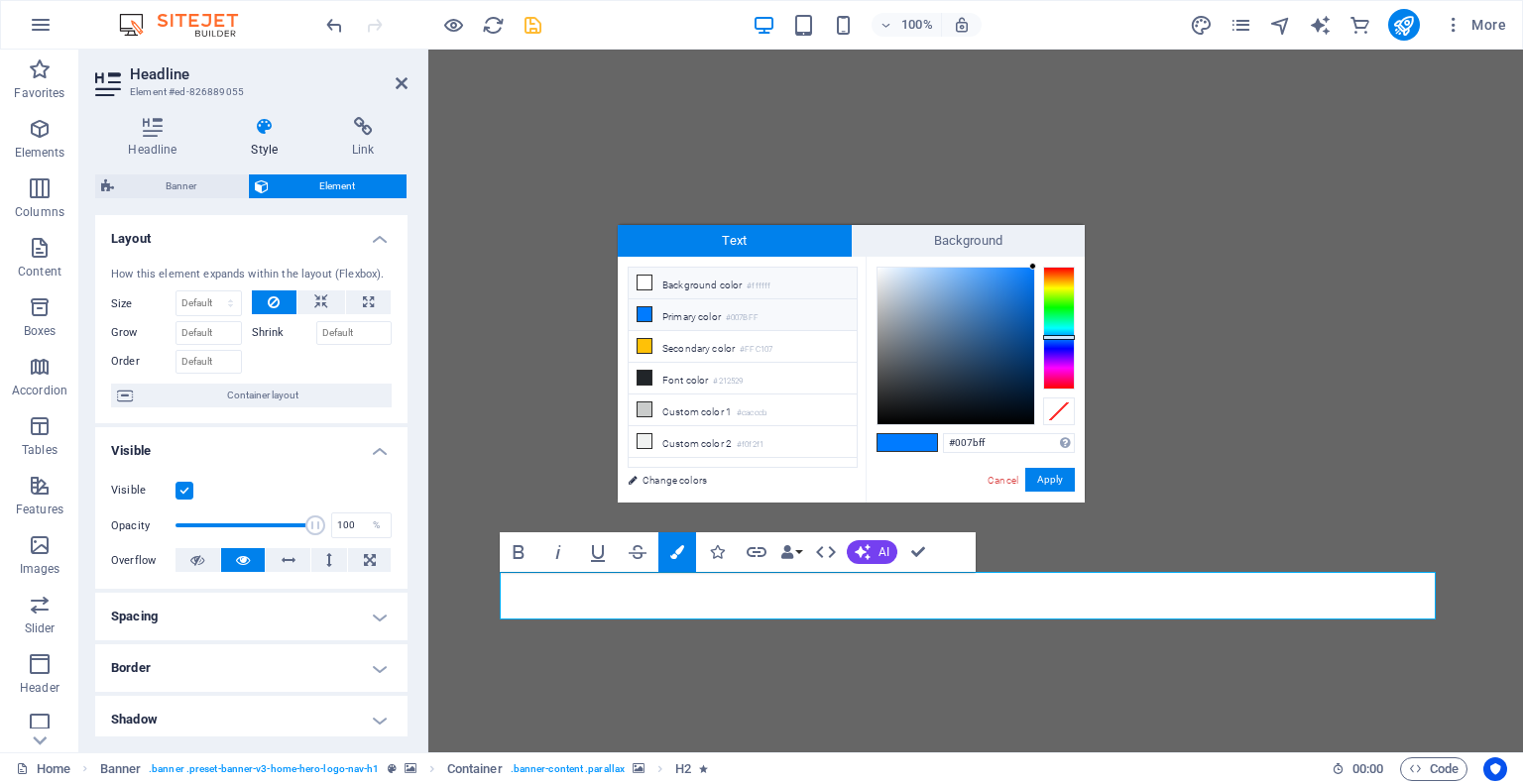 click on "Background color
#ffffff" at bounding box center (743, 283) 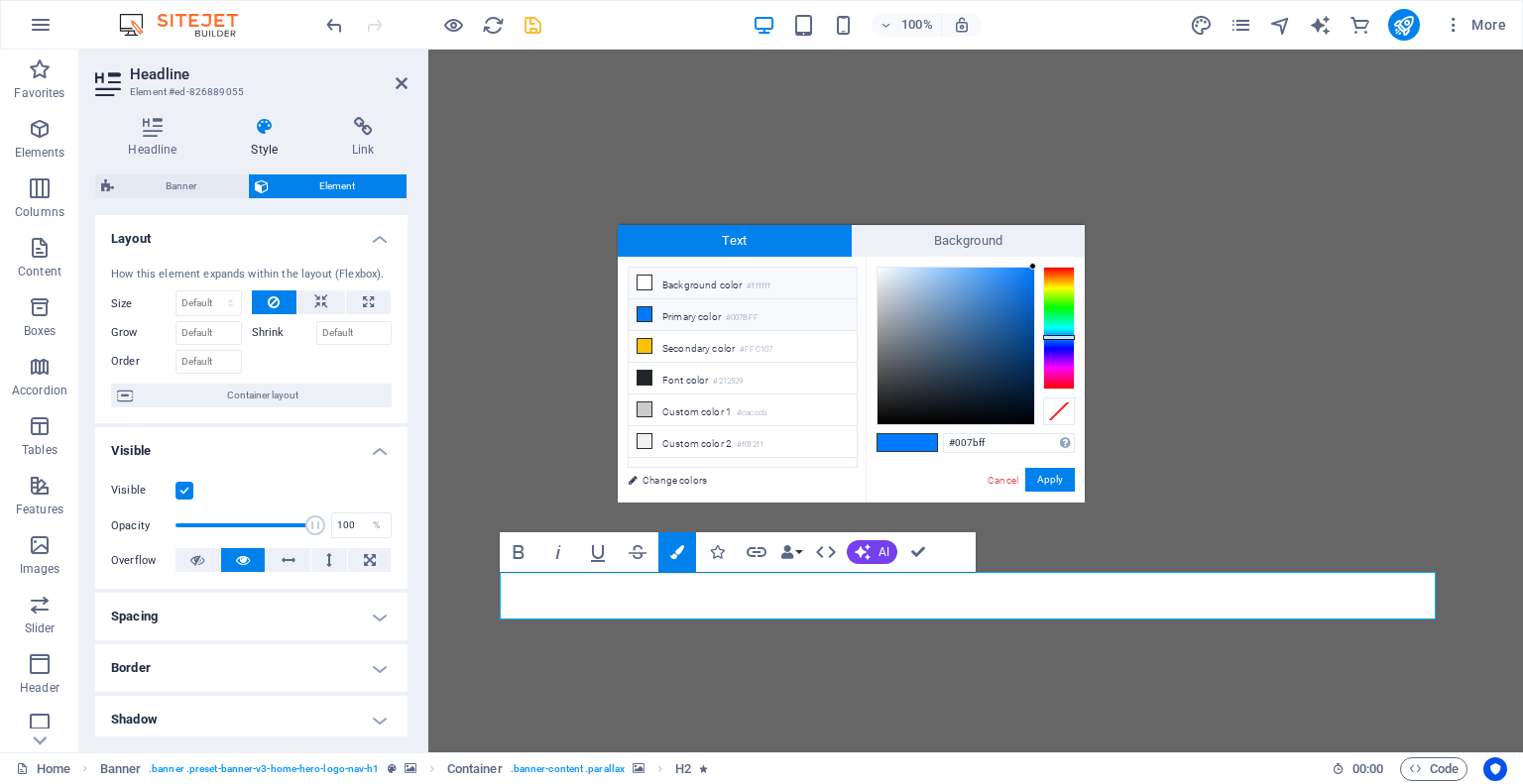 type on "#ffffff" 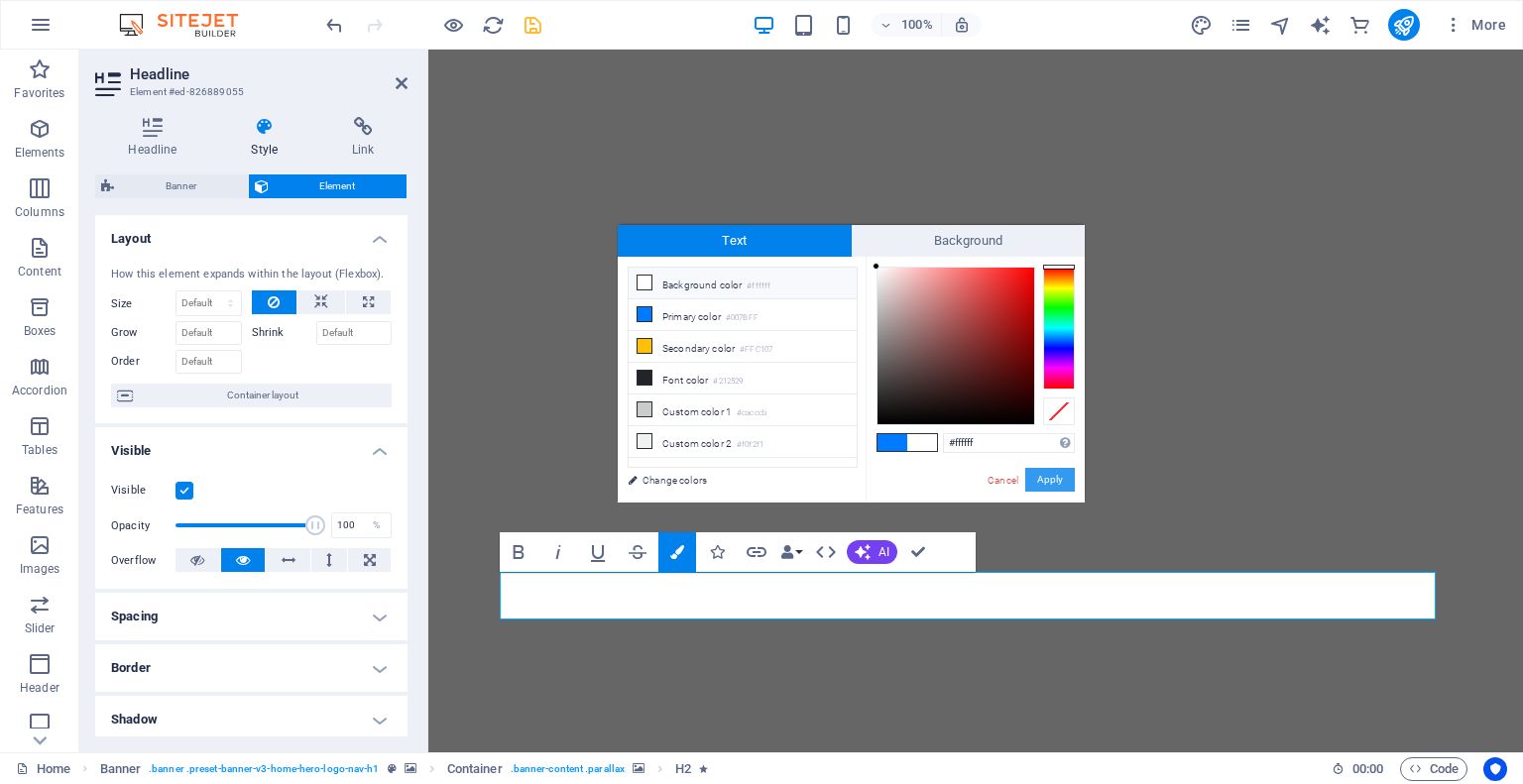 click on "Apply" at bounding box center (1050, 480) 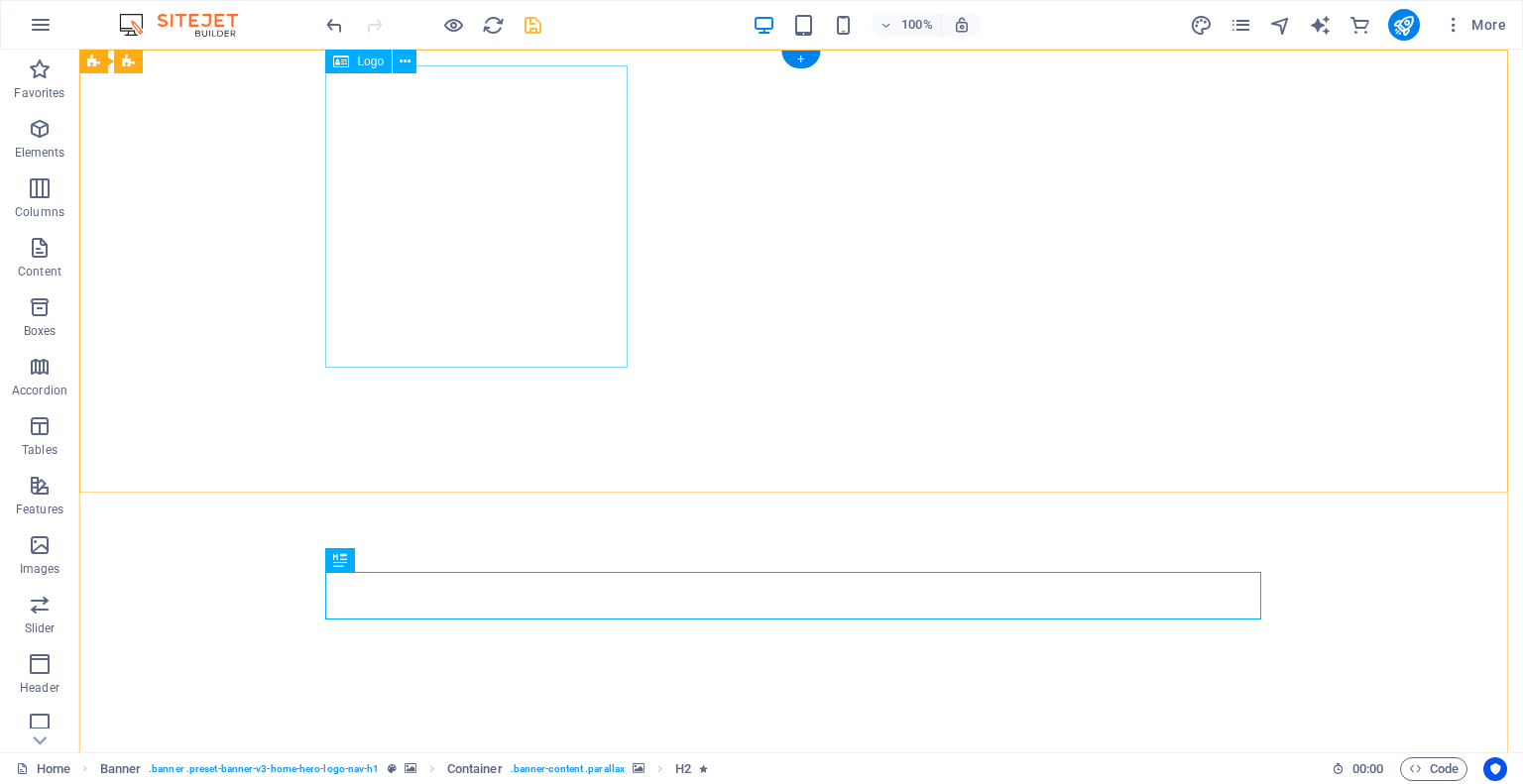 click at bounding box center (801, 951) 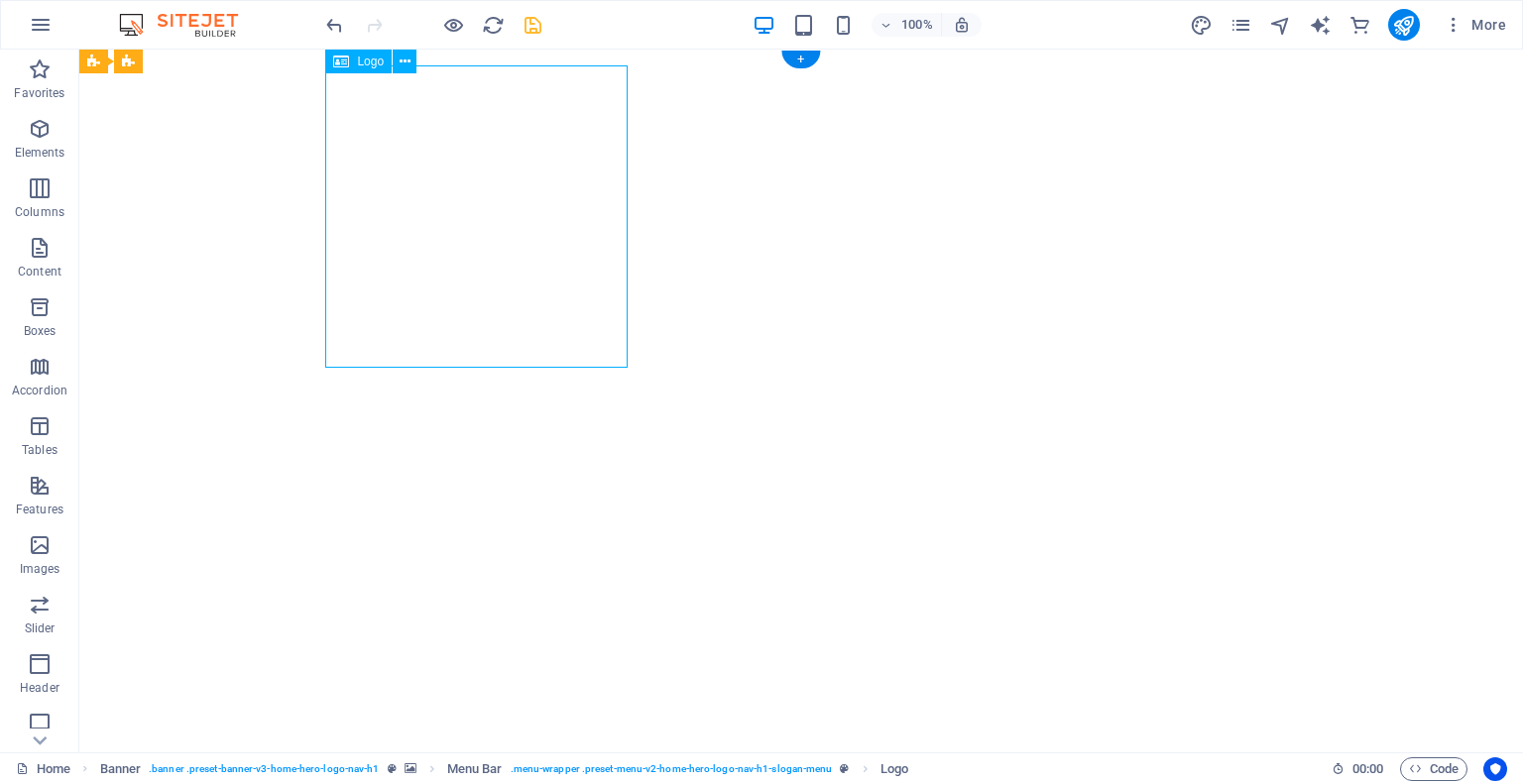 drag, startPoint x: 531, startPoint y: 221, endPoint x: 476, endPoint y: 287, distance: 85.91275 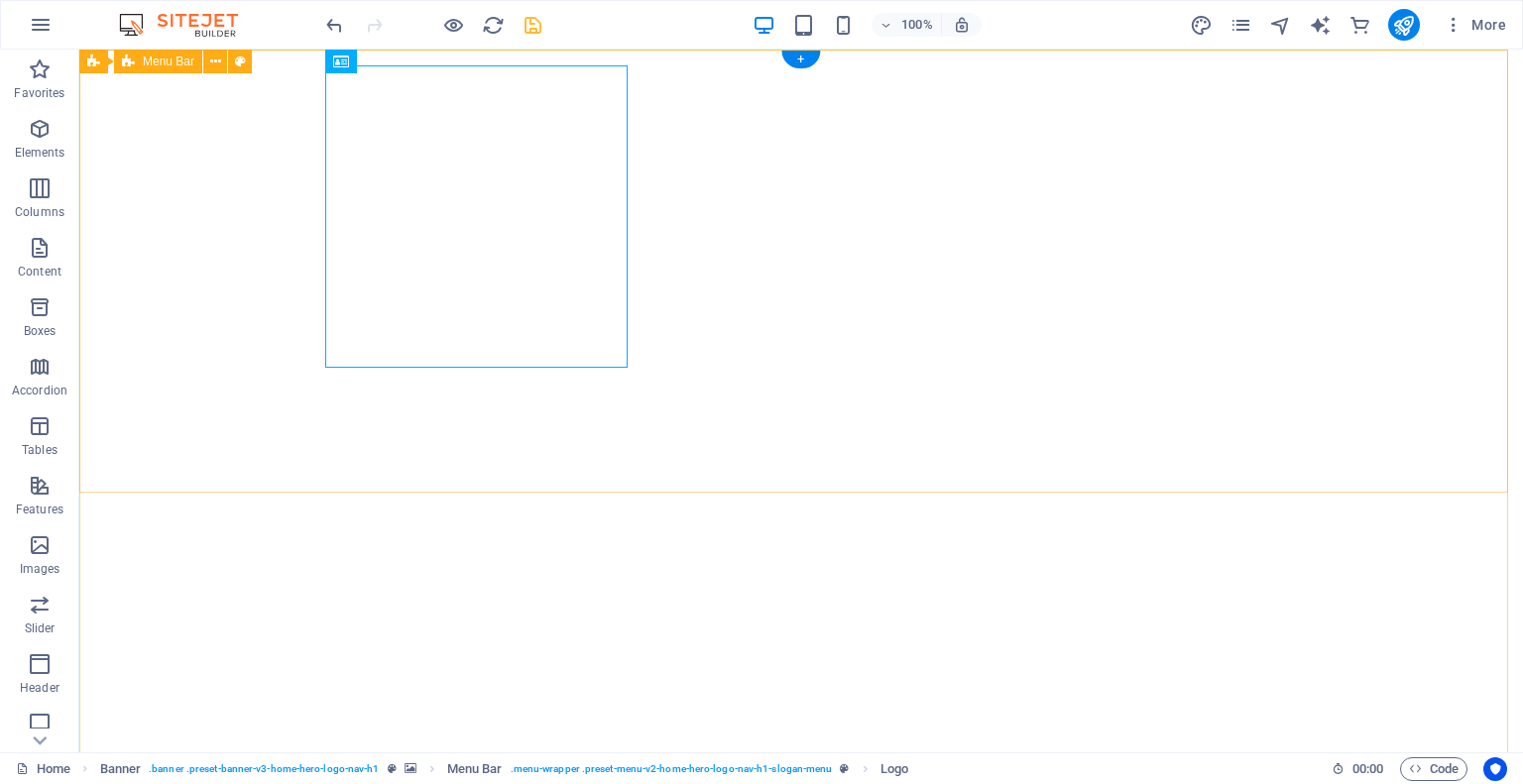 click on "Home Values Services Team Gallery SECURETECH INNOVATIONS PTY LTD" at bounding box center [801, 1005] 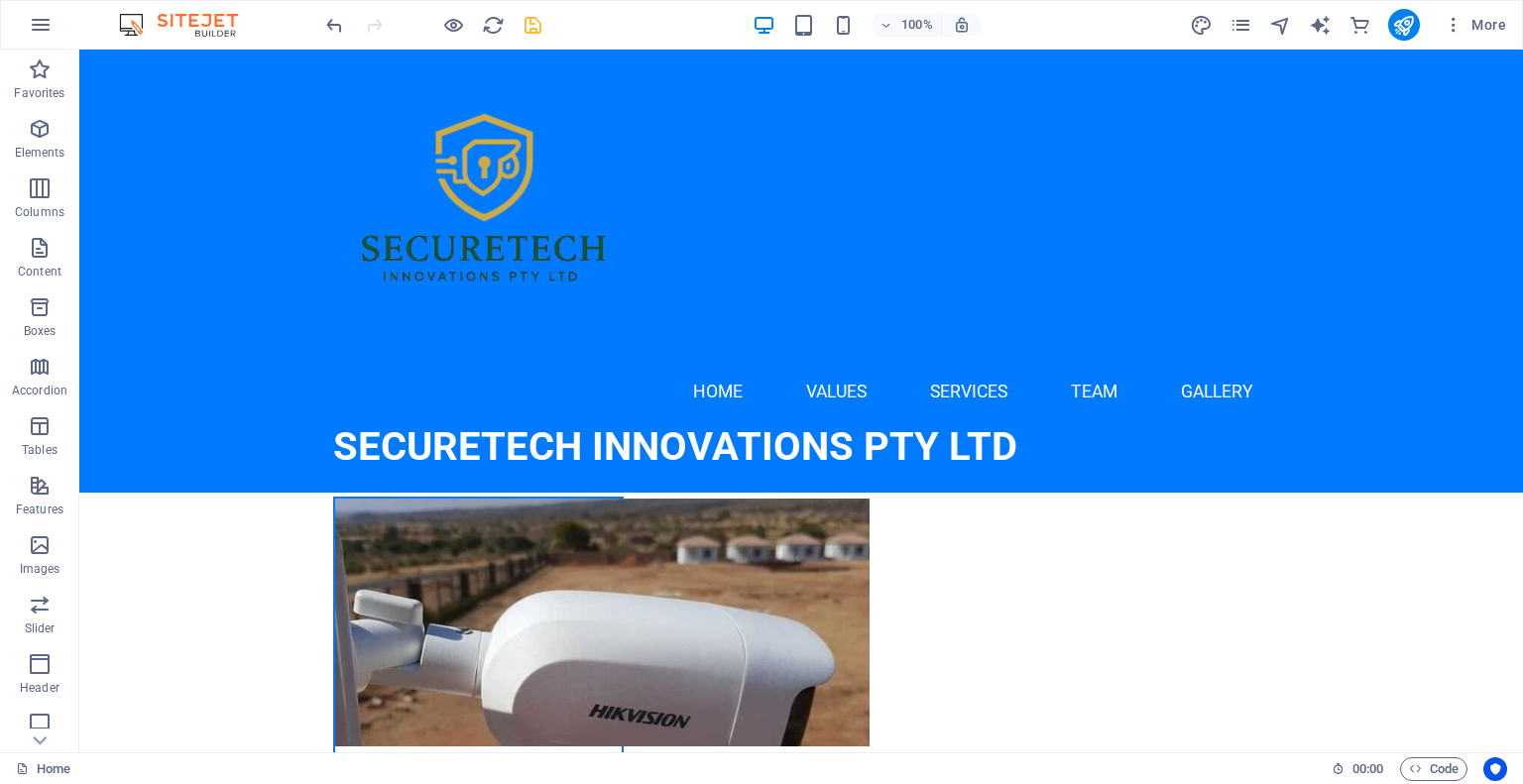 scroll, scrollTop: 2492, scrollLeft: 0, axis: vertical 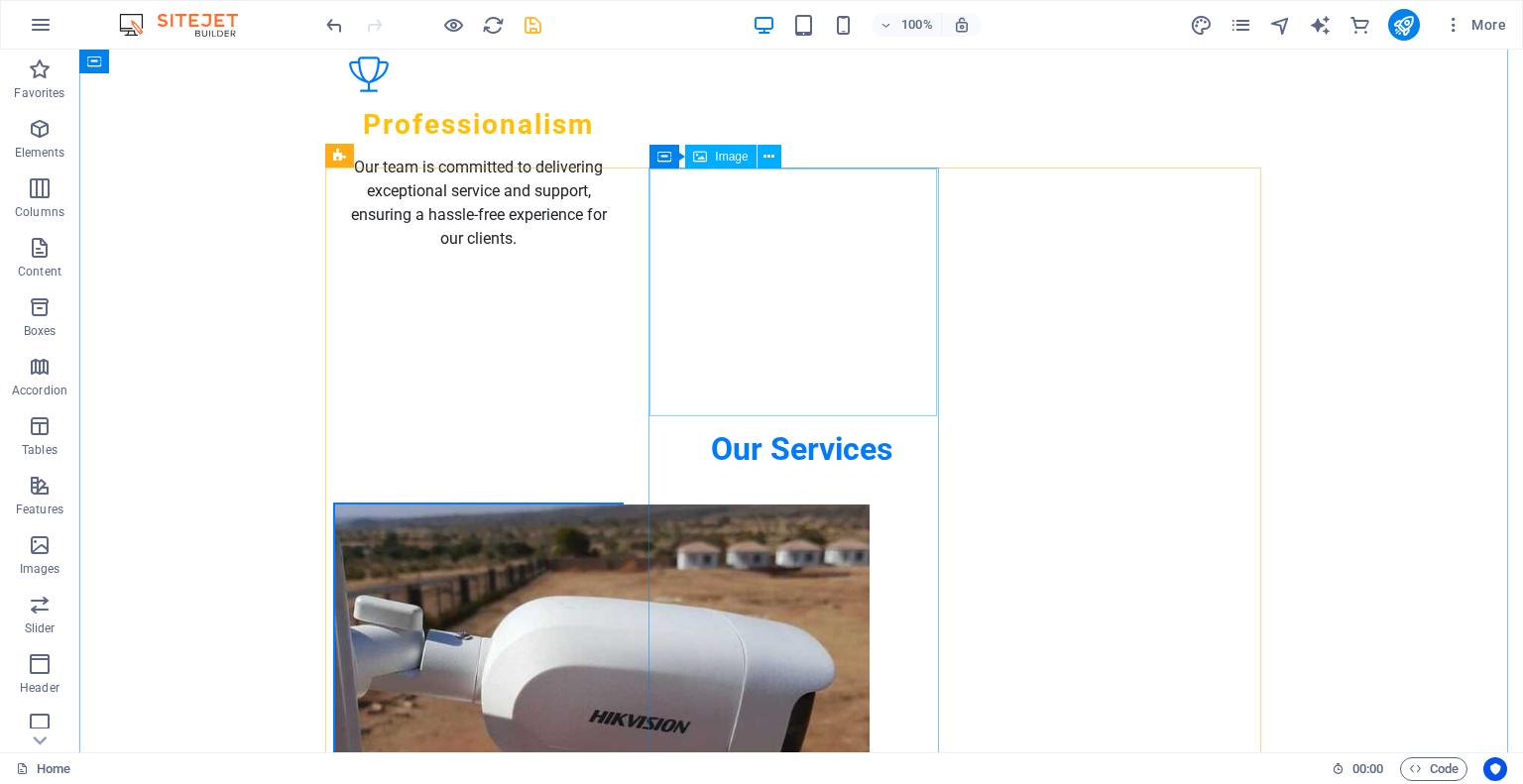 click at bounding box center (478, 4490) 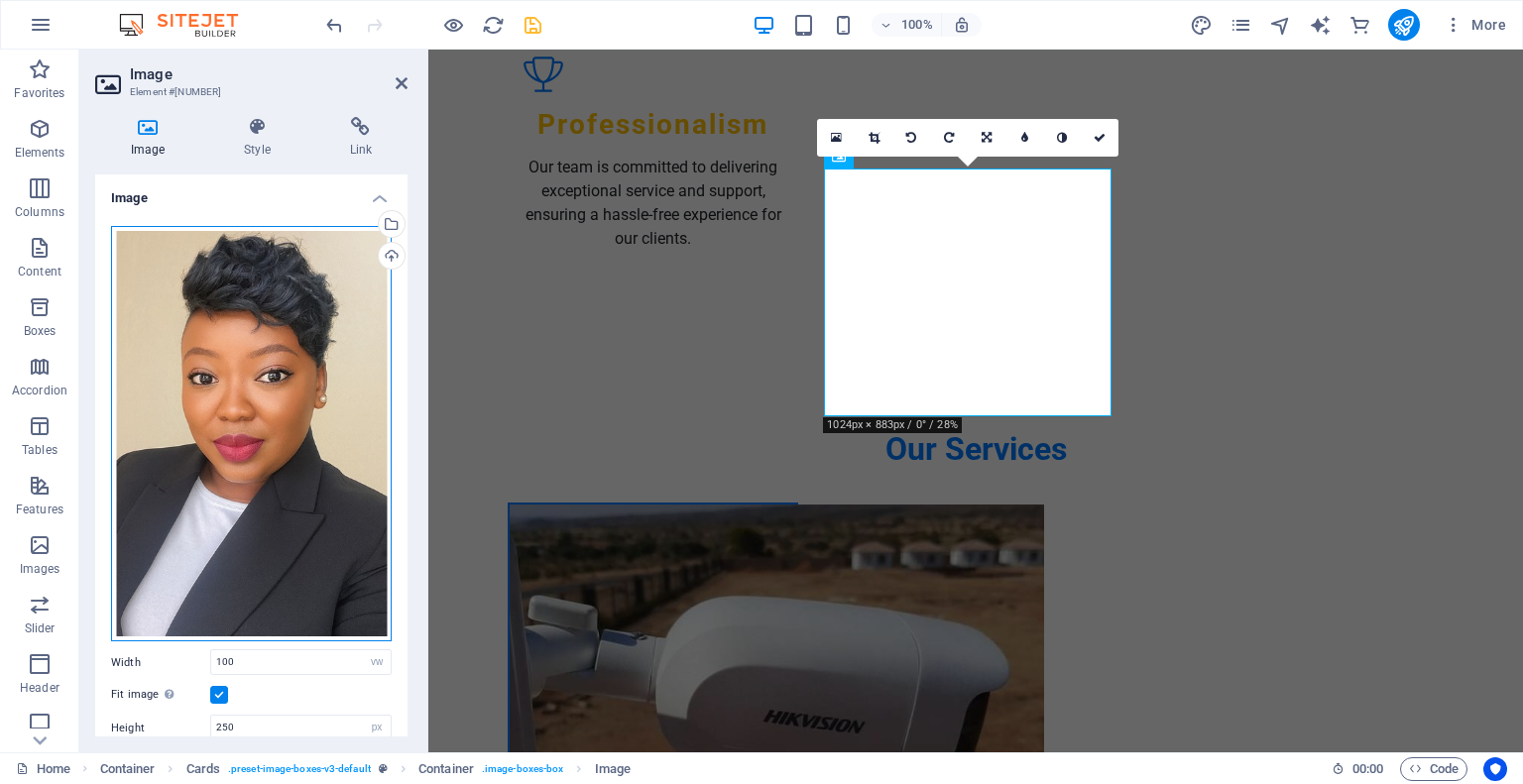 click on "Drag files here, click to choose files or select files from Files or our free stock photos & videos" at bounding box center [251, 434] 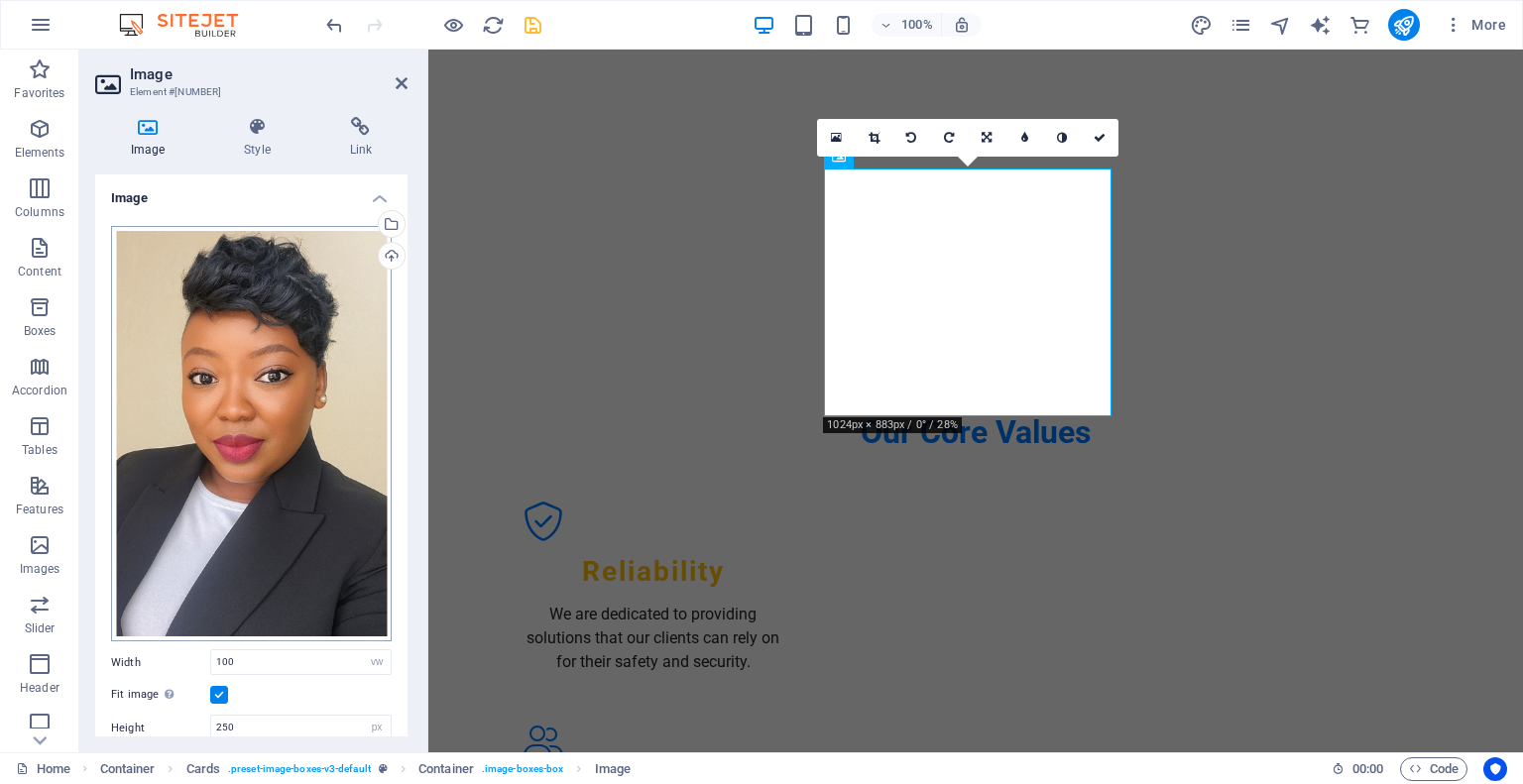 click on "securetechinnovations.co.za Home Favorites Elements Columns Content Boxes Accordion Tables Features Images Slider Header Footer Forms Marketing Collections Commerce Image Element #ed-826888503 Image Style Link Image Drag files here, click to choose files or select files from Files or our free stock photos & videos Select files from the file manager, stock photos, or upload file(s) Upload Width 100 Default auto px rem % em vh vw Fit image Automatically fit image to a fixed width and height Height 250 Default auto px Alignment Lazyload Loading images after the page loads improves page speed. Responsive Automatically load retina image and smartphone optimized sizes. Lightbox Use as headline The image will be wrapped in an H1 headline tag. Useful for giving alternative text the weight of an H1 headline, e.g. for the logo. Leave unchecked if uncertain. Optimized Images are compressed to improve page speed. Position Direction Custom 50" at bounding box center (762, 392) 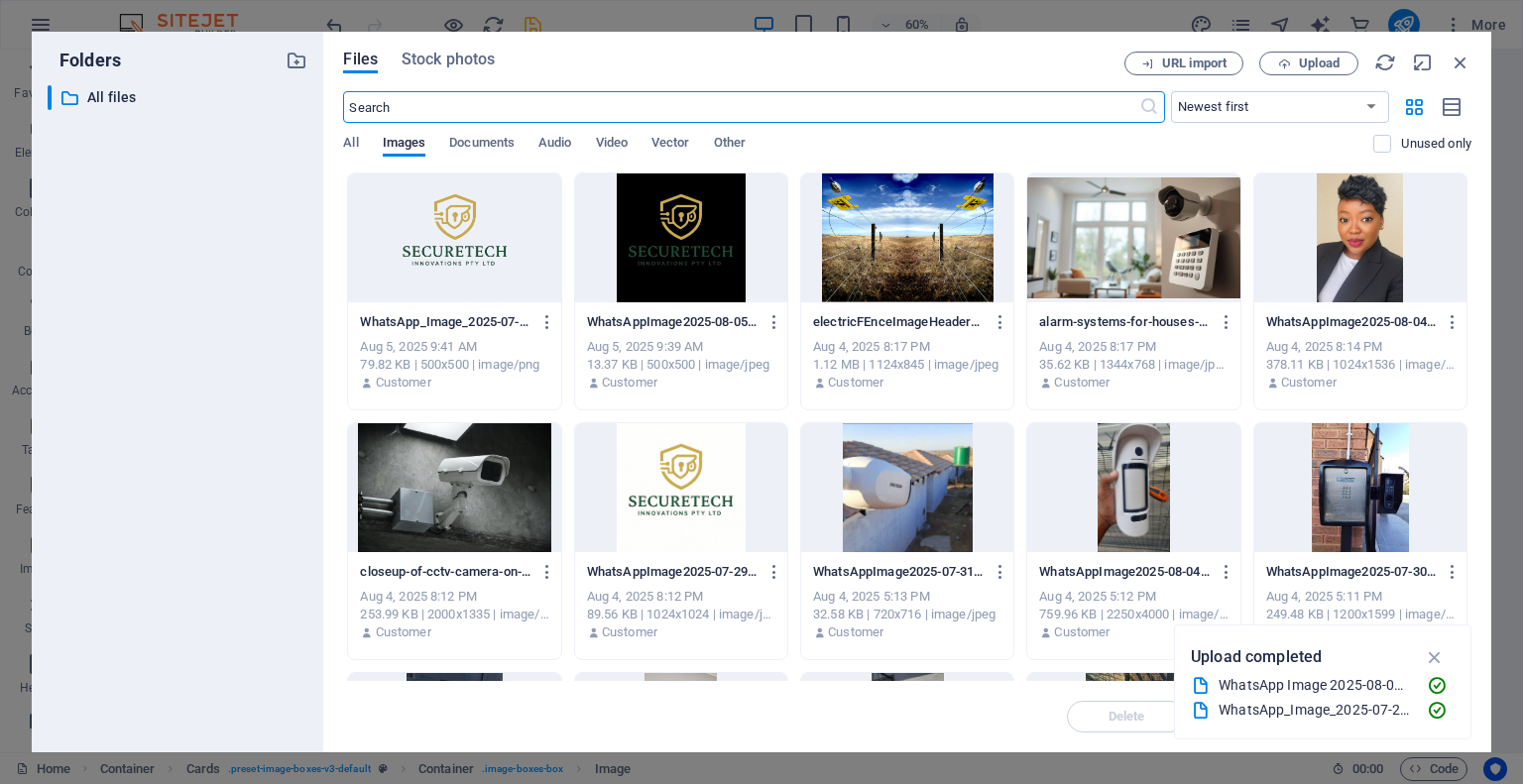 scroll, scrollTop: 2930, scrollLeft: 0, axis: vertical 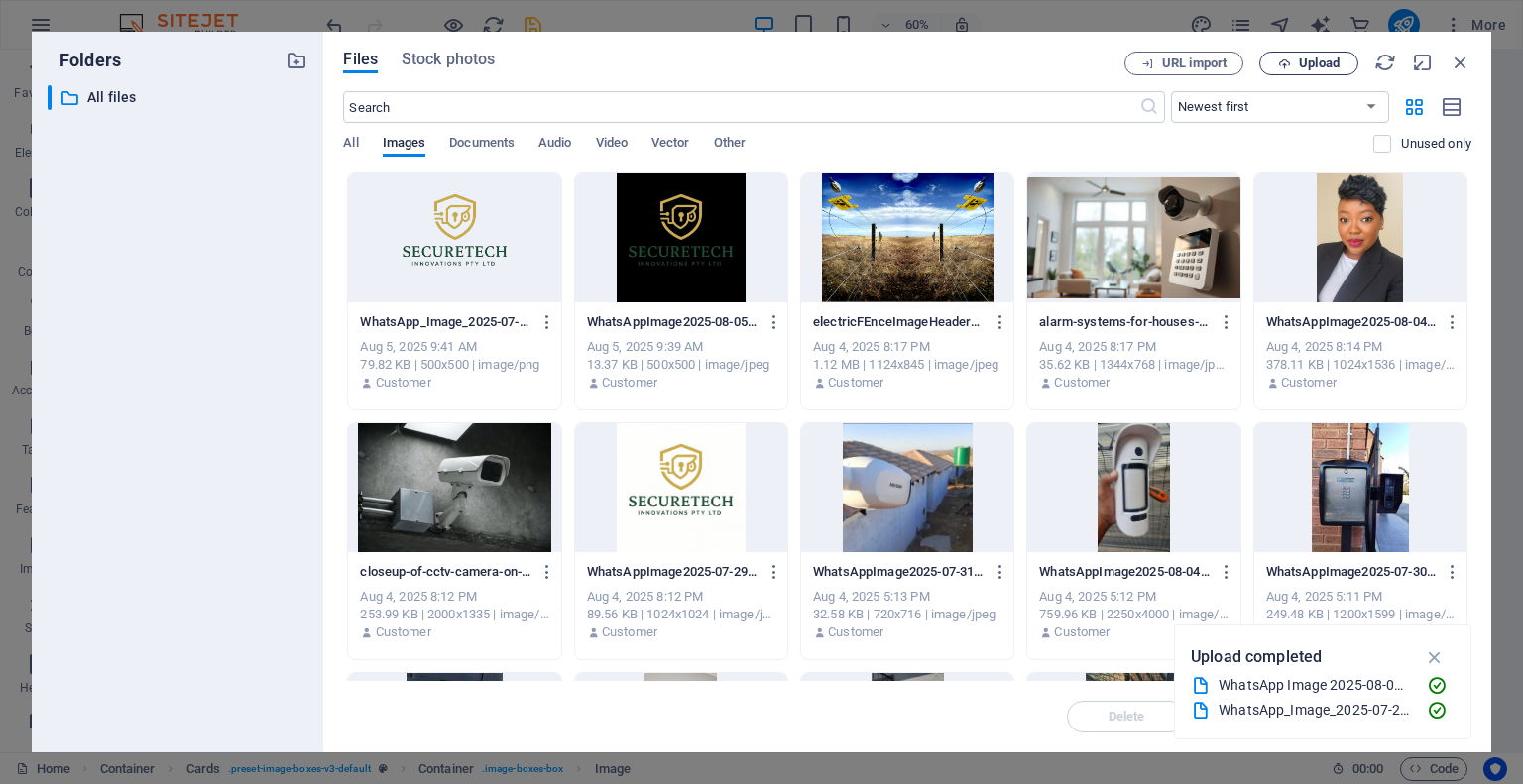click on "Upload" at bounding box center [1309, 63] 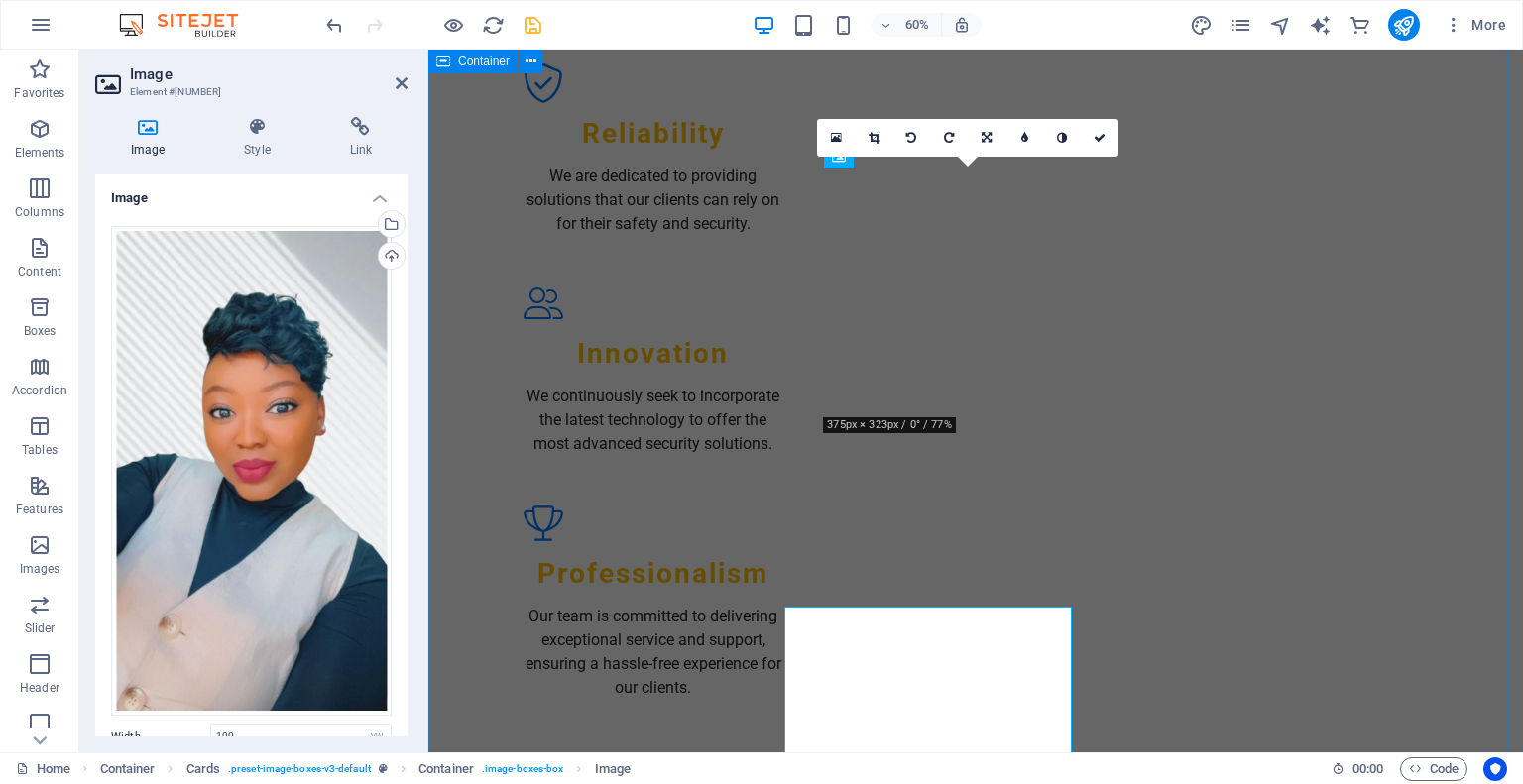 scroll, scrollTop: 2492, scrollLeft: 0, axis: vertical 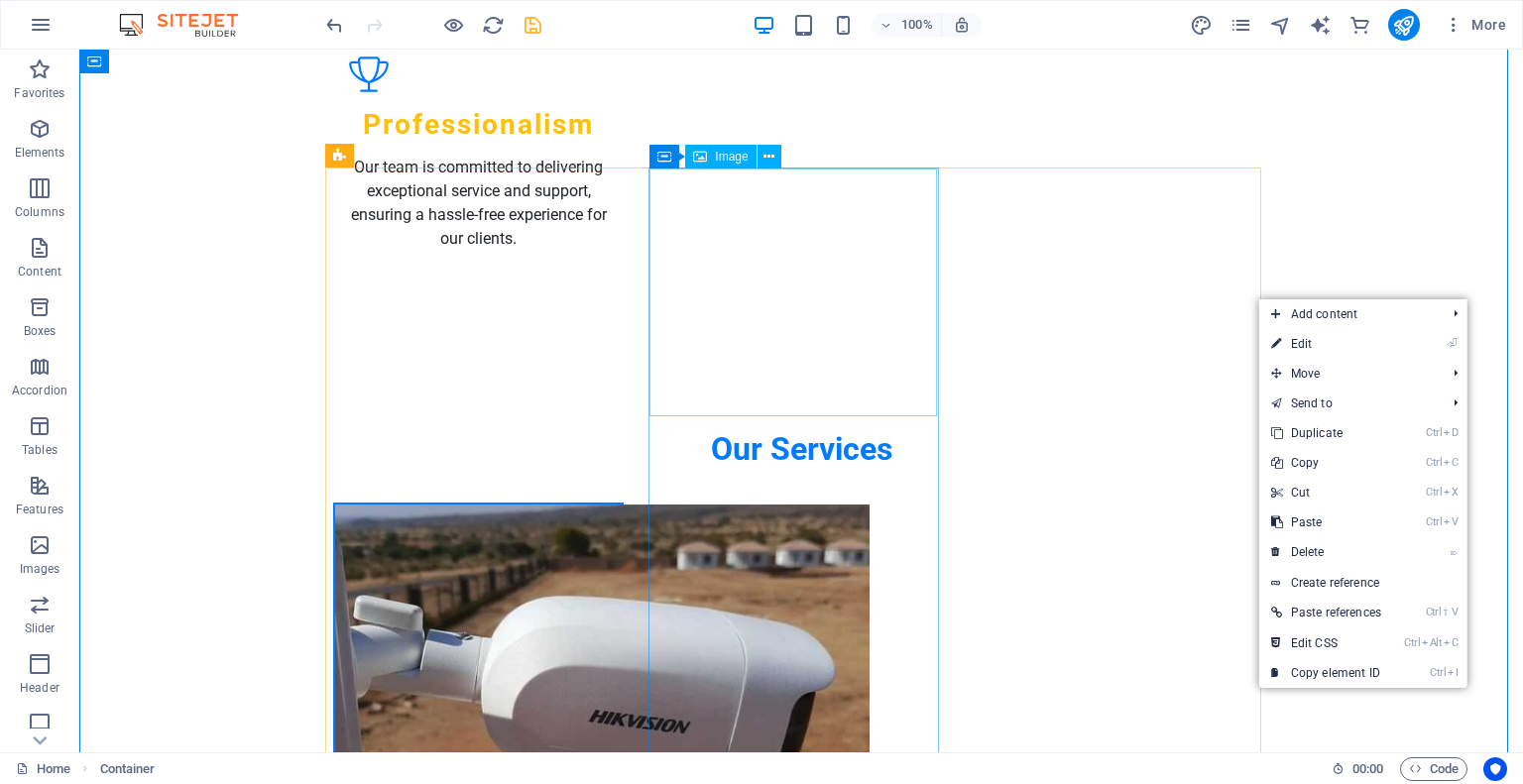 click at bounding box center (478, 4490) 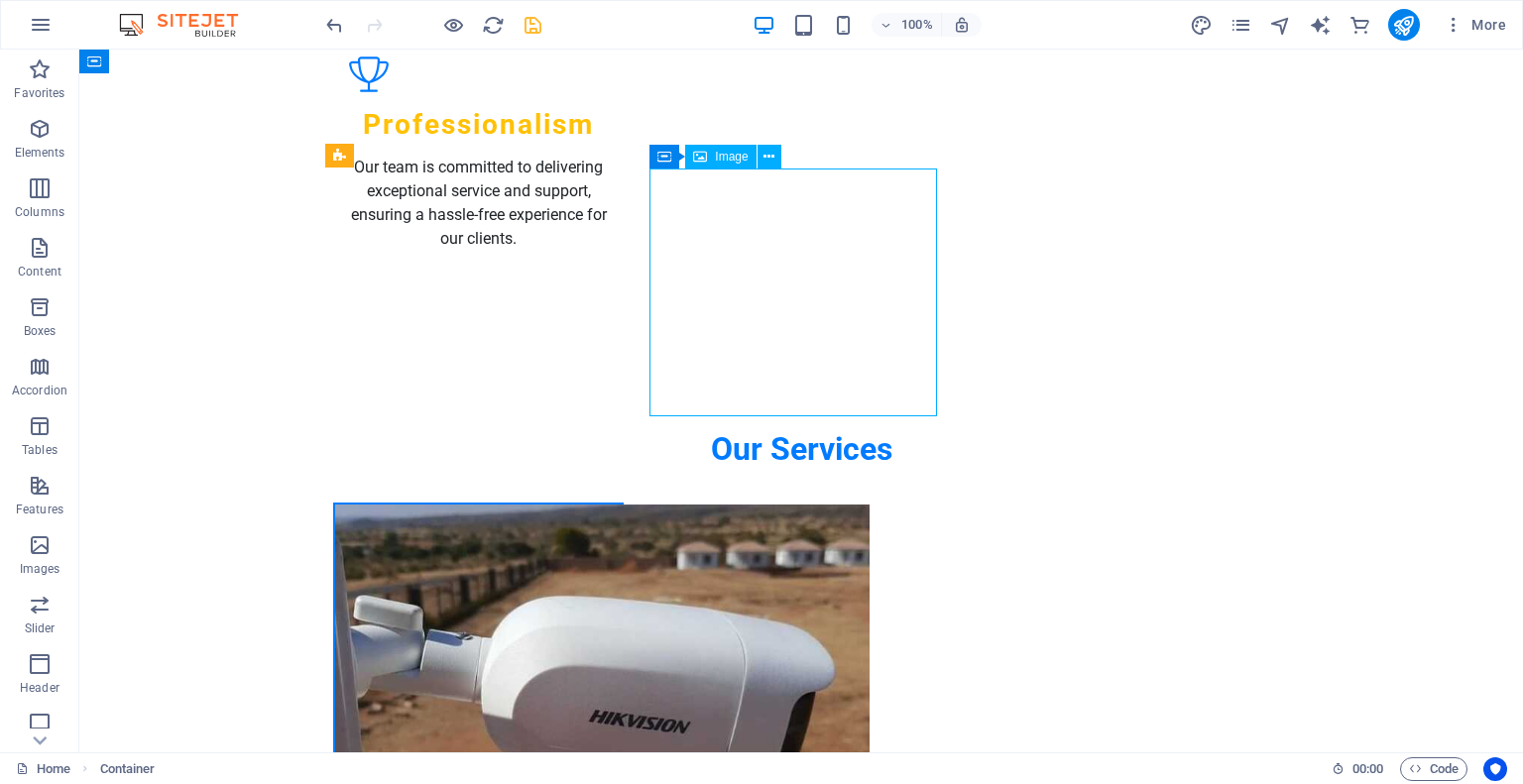 click at bounding box center [478, 4490] 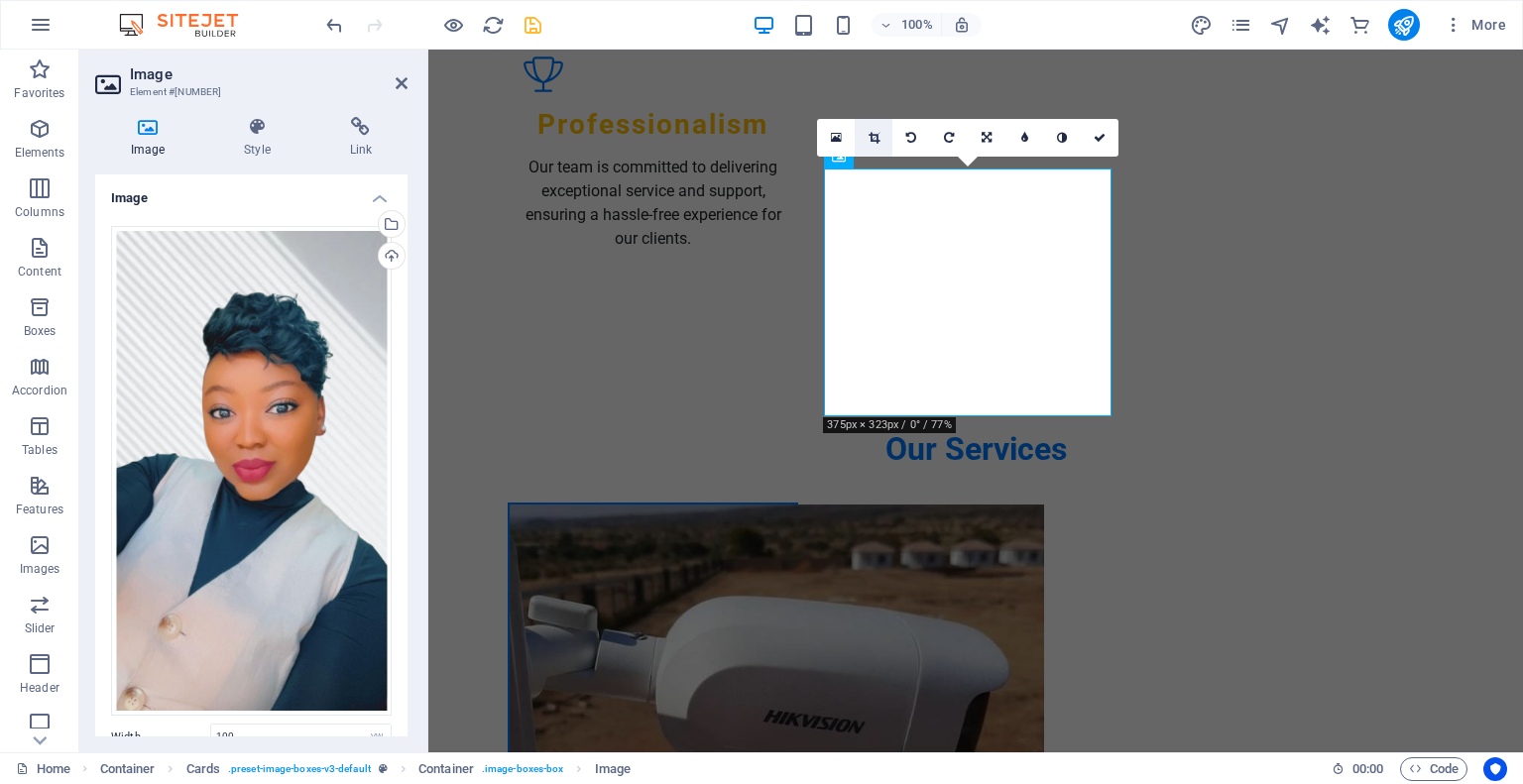 drag, startPoint x: 1091, startPoint y: 432, endPoint x: 882, endPoint y: 151, distance: 350.2028 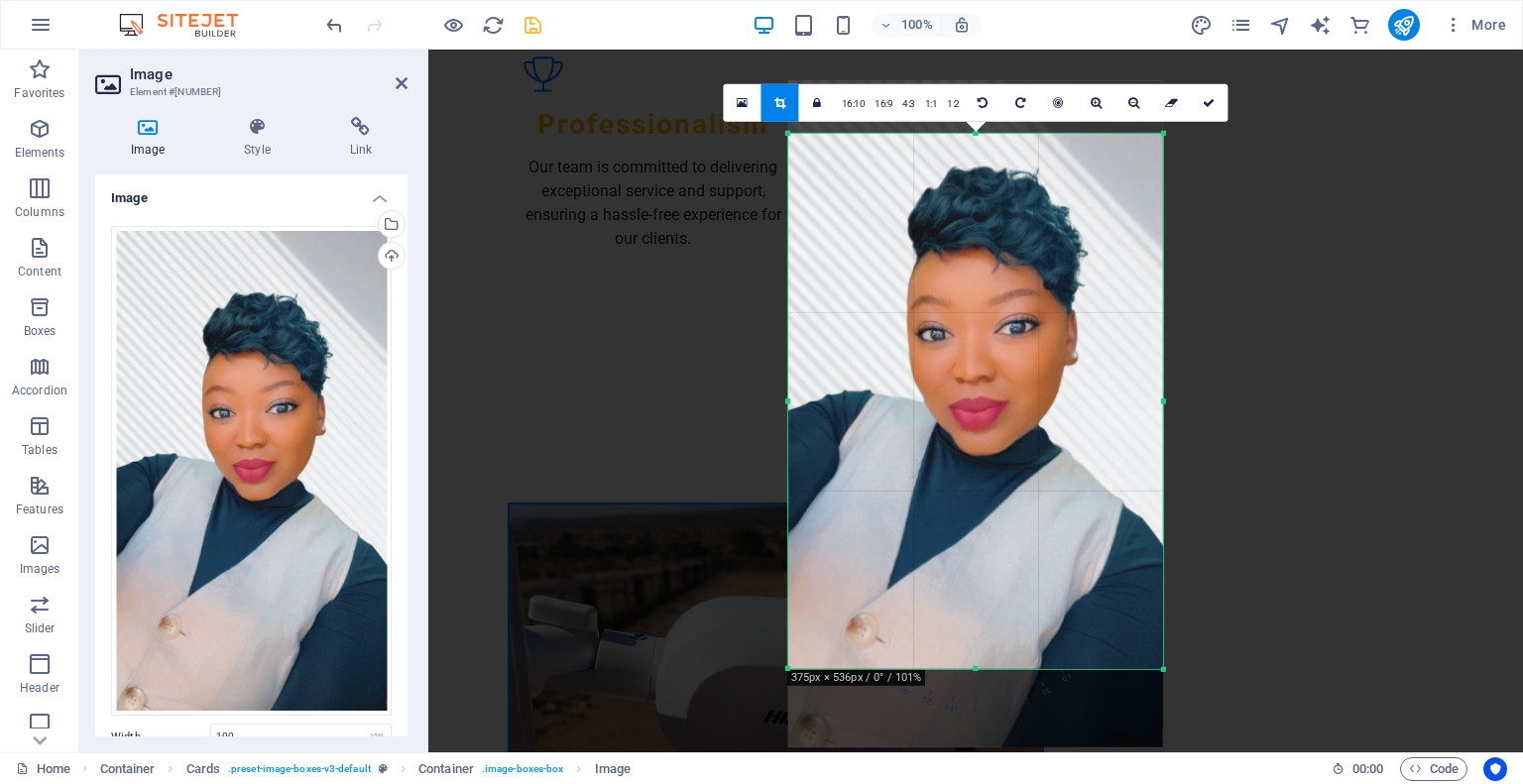 drag, startPoint x: 976, startPoint y: 684, endPoint x: 976, endPoint y: 657, distance: 27 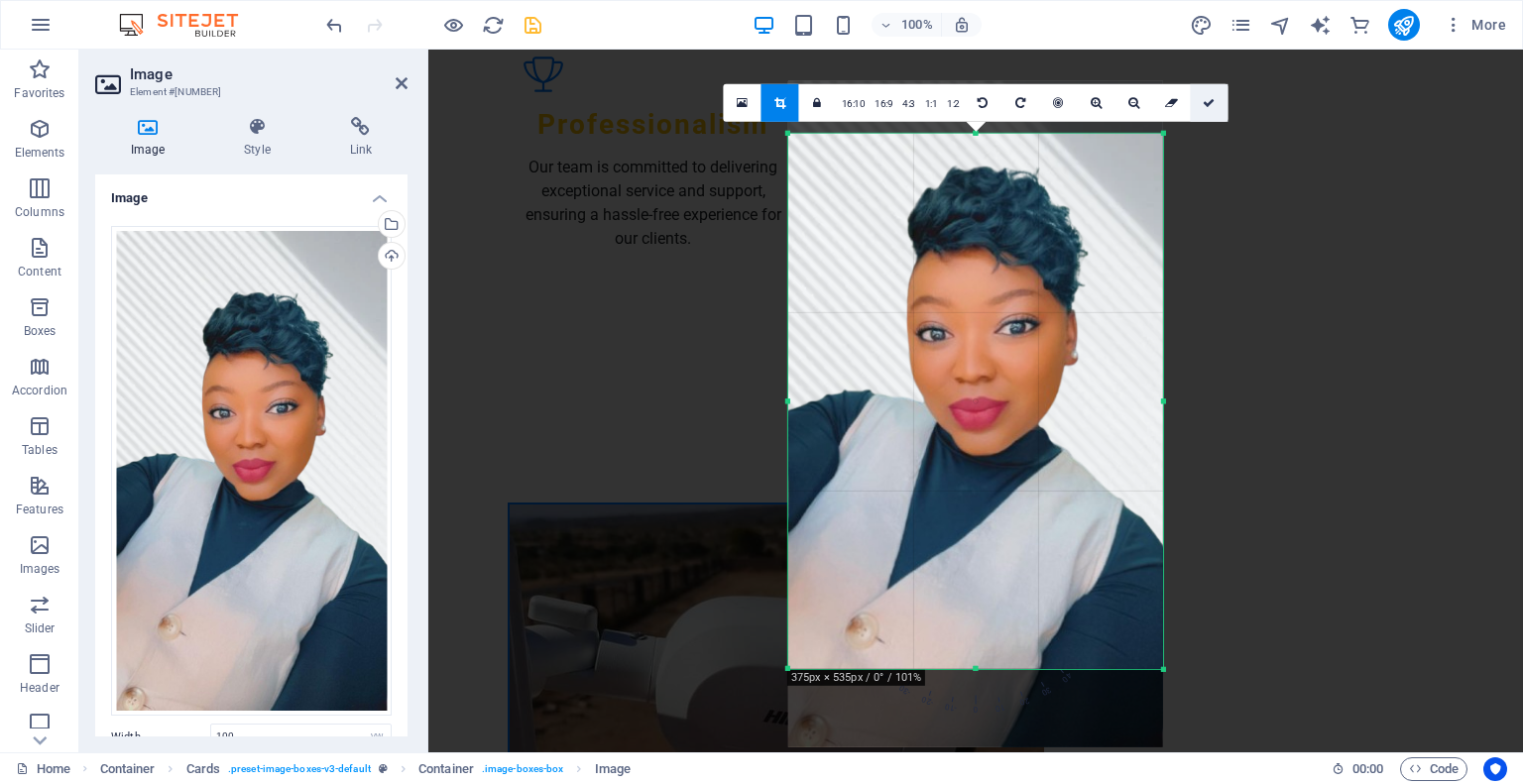 click at bounding box center [1209, 102] 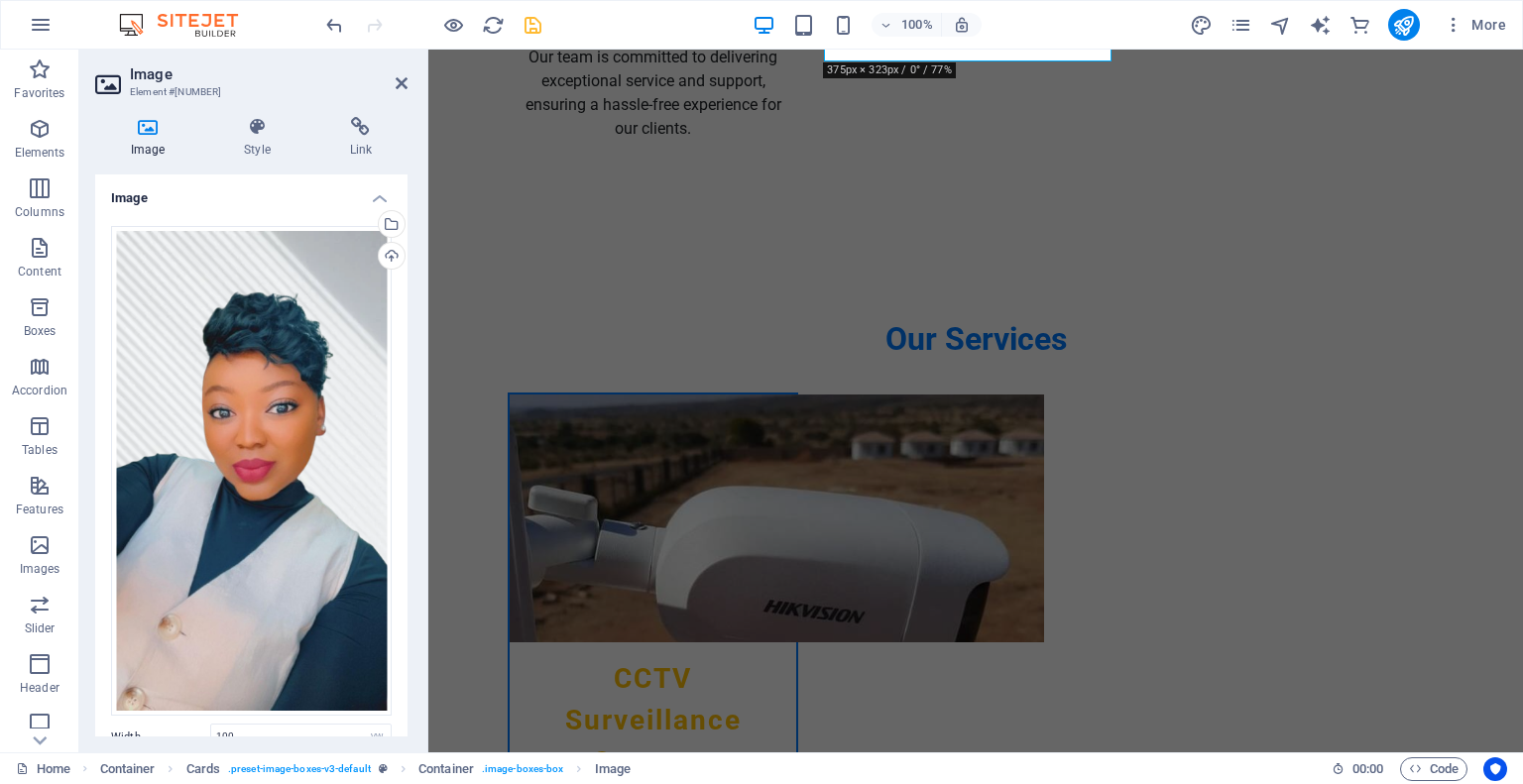 scroll, scrollTop: 2868, scrollLeft: 0, axis: vertical 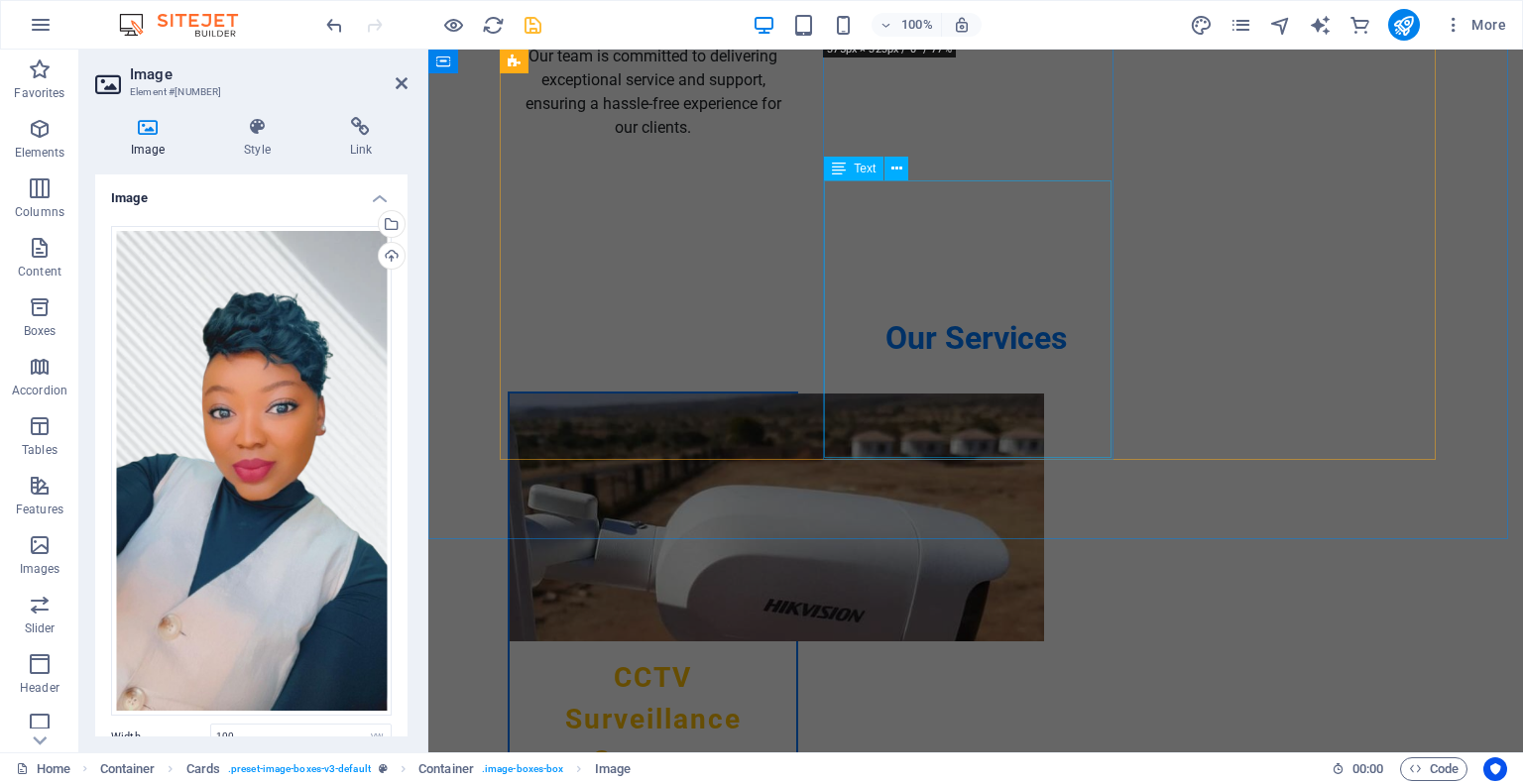 click on "At Securetech Innovations Pty Ltd, we strive to set the standard in electronic security by combining innovation, expertise, and dedication. Our mission is to provide reliable solutions that give our clients peace of mind while ensuring the highest levels of professionalism and service excellence. Thank you for trusting us to protect what matters most." at bounding box center [652, 4782] 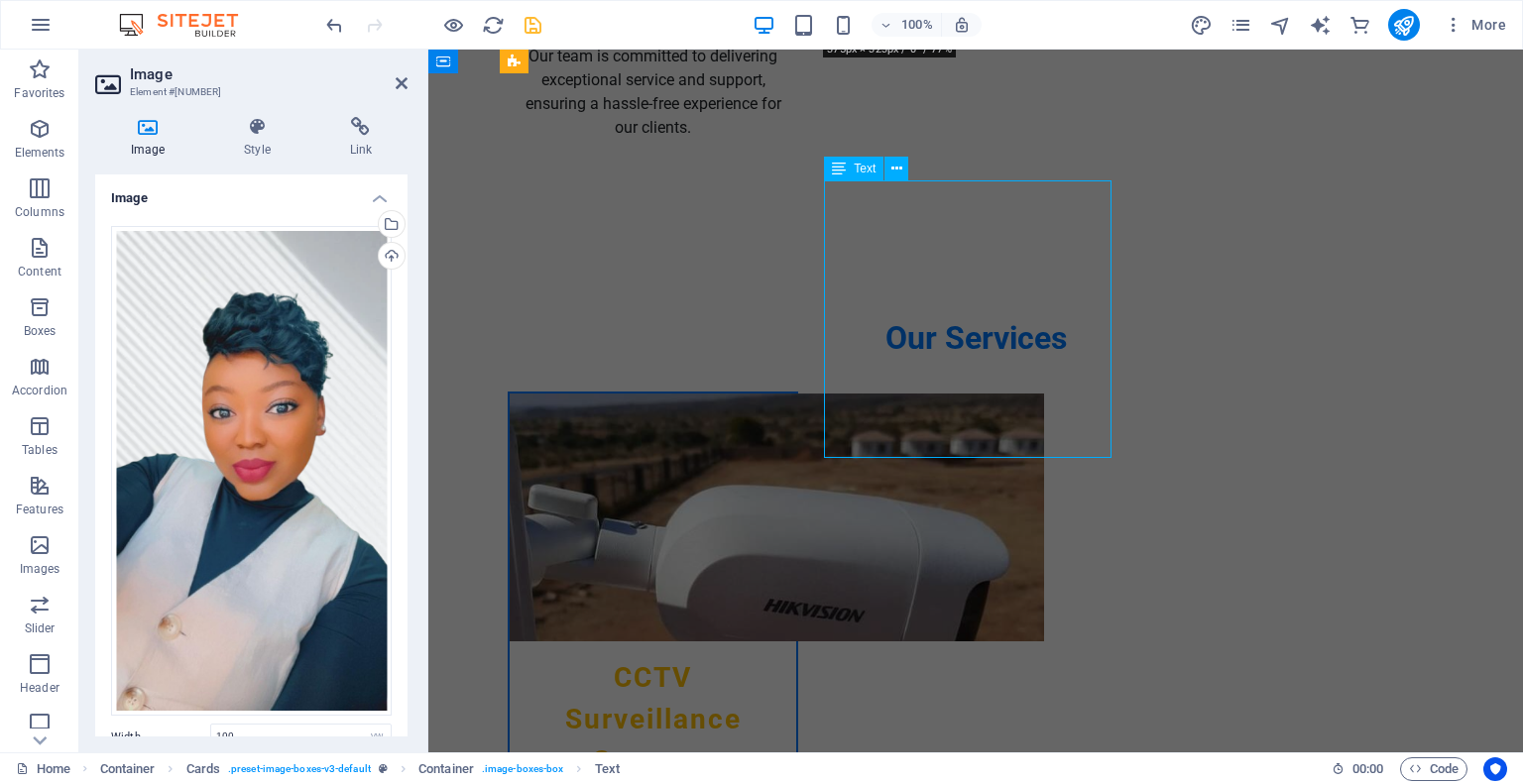 click on "At Securetech Innovations Pty Ltd, we strive to set the standard in electronic security by combining innovation, expertise, and dedication. Our mission is to provide reliable solutions that give our clients peace of mind while ensuring the highest levels of professionalism and service excellence. Thank you for trusting us to protect what matters most." at bounding box center [652, 4782] 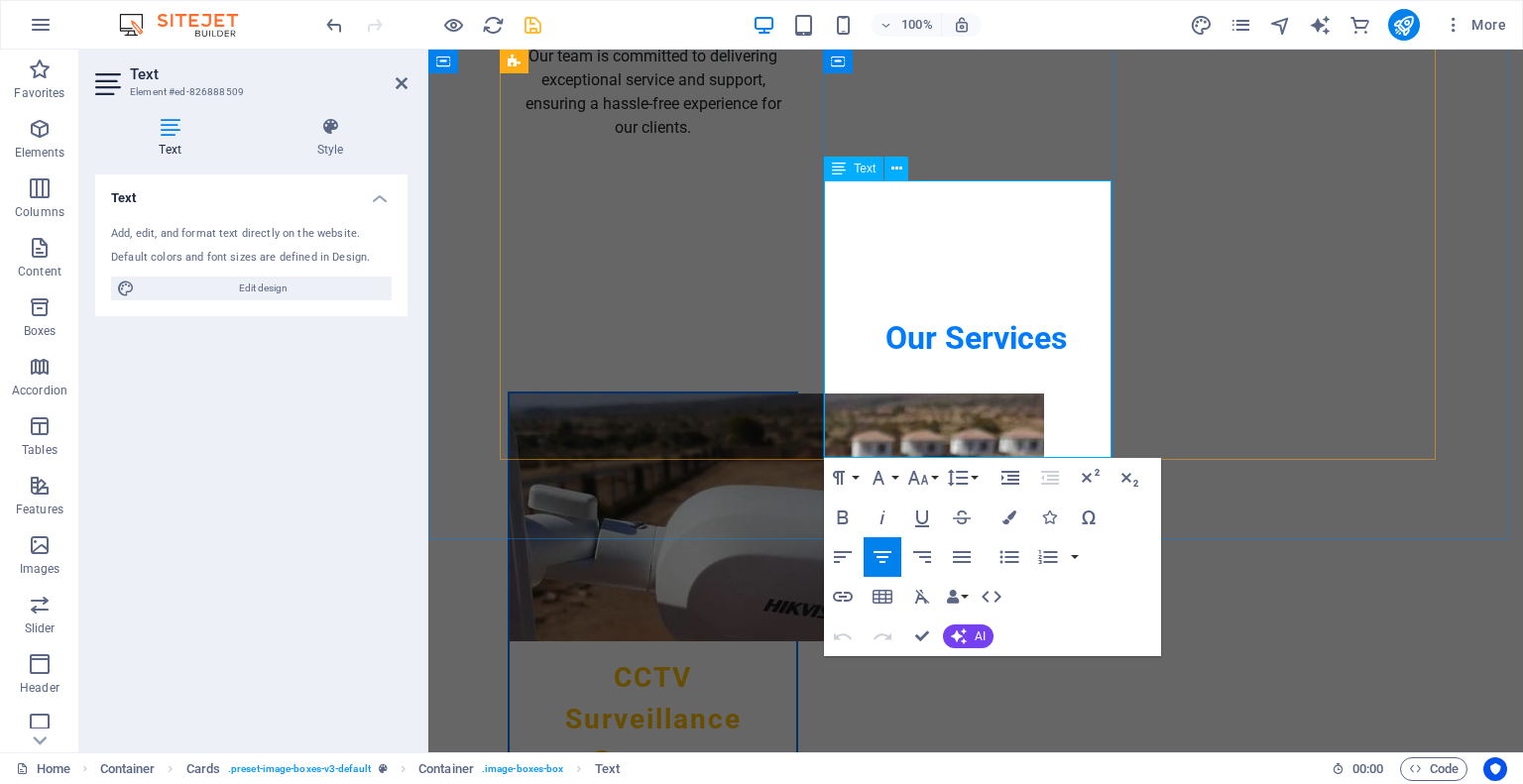 click on "At Securetech Innovations Pty Ltd, we strive to set the standard in electronic security by combining innovation, expertise, and dedication. Our mission is to provide reliable solutions that give our clients peace of mind while ensuring the highest levels of professionalism and service excellence. Thank you for trusting us to protect what matters most." at bounding box center (652, 4774) 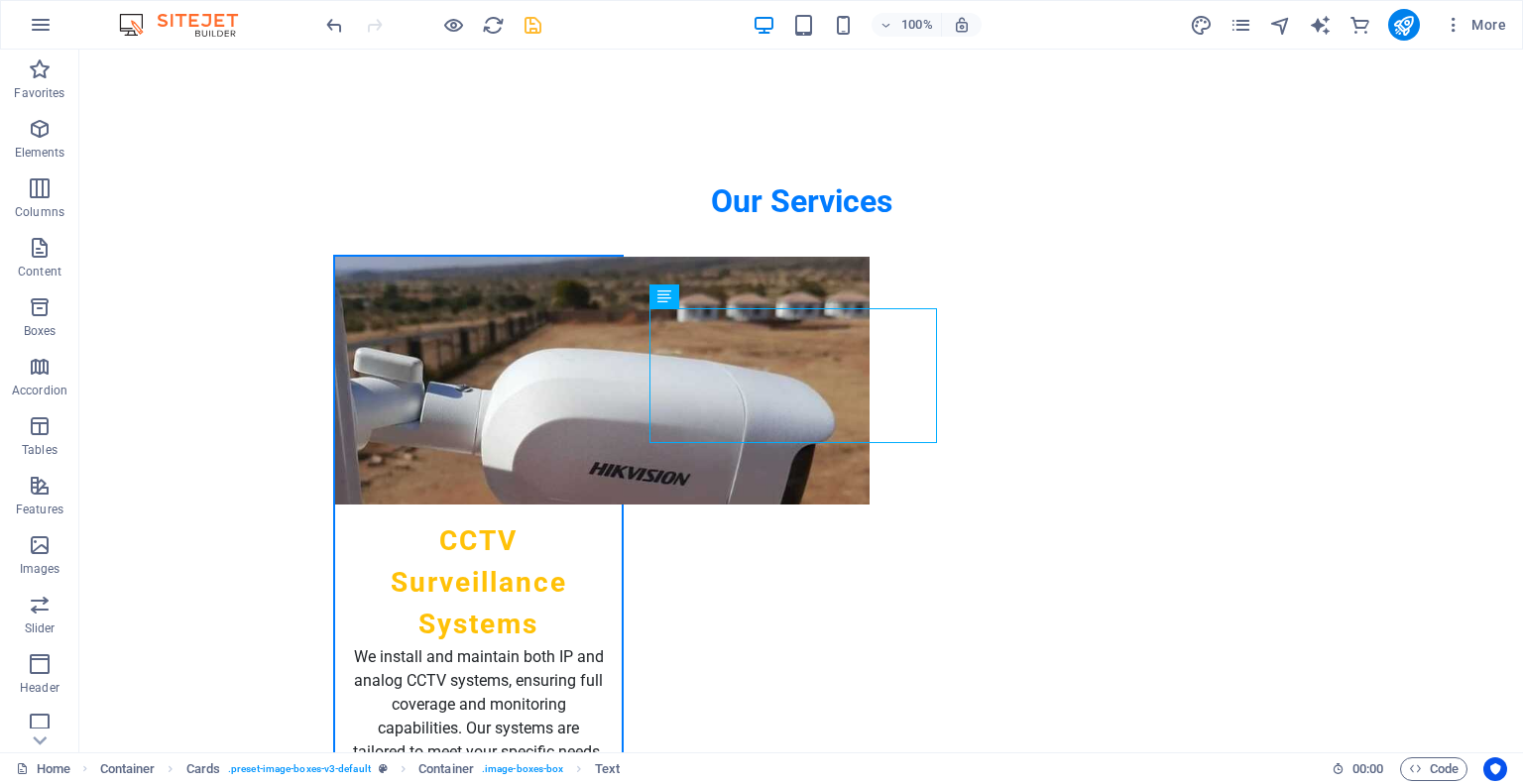 scroll, scrollTop: 2741, scrollLeft: 0, axis: vertical 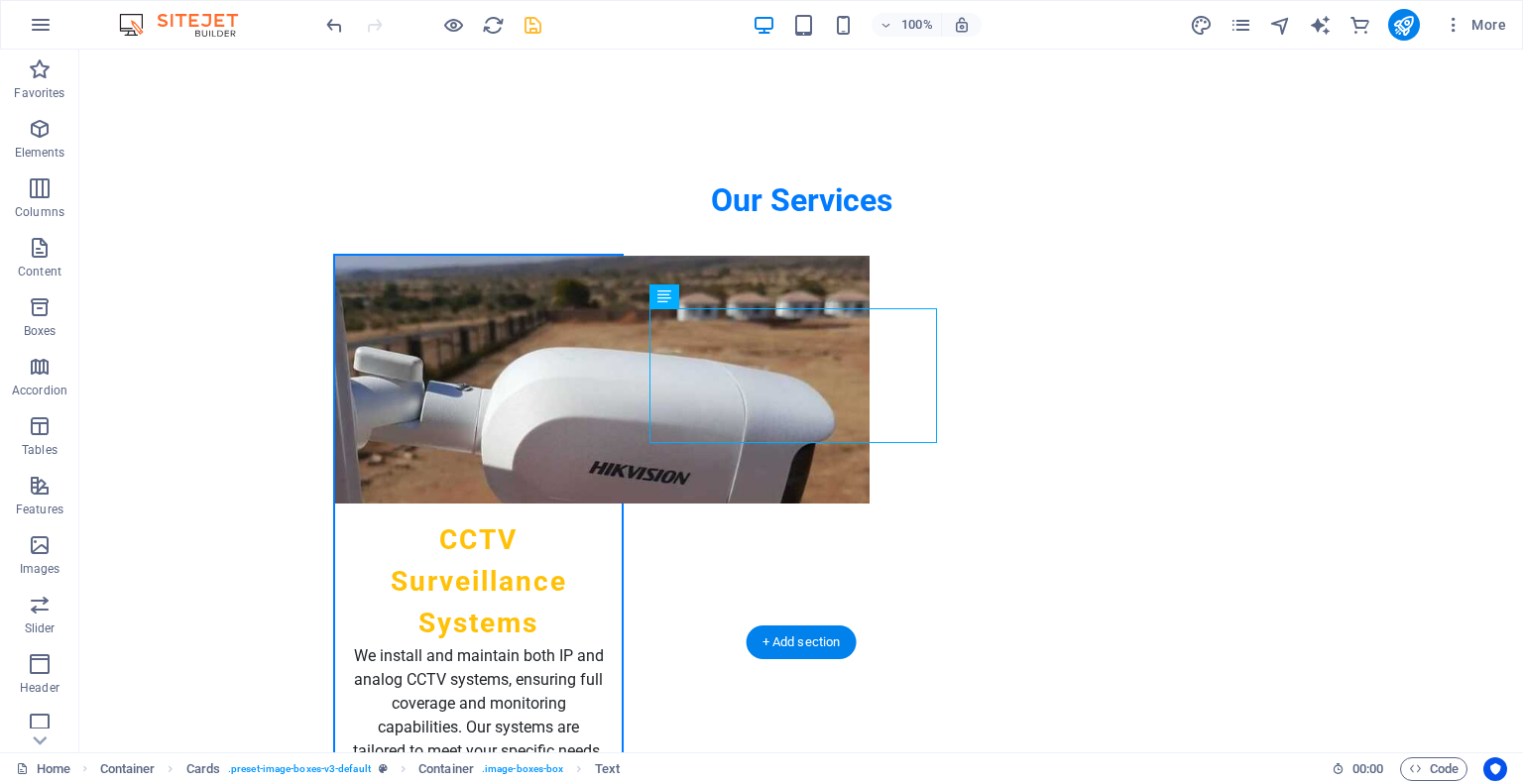 drag, startPoint x: 747, startPoint y: 354, endPoint x: 678, endPoint y: 394, distance: 79.75588 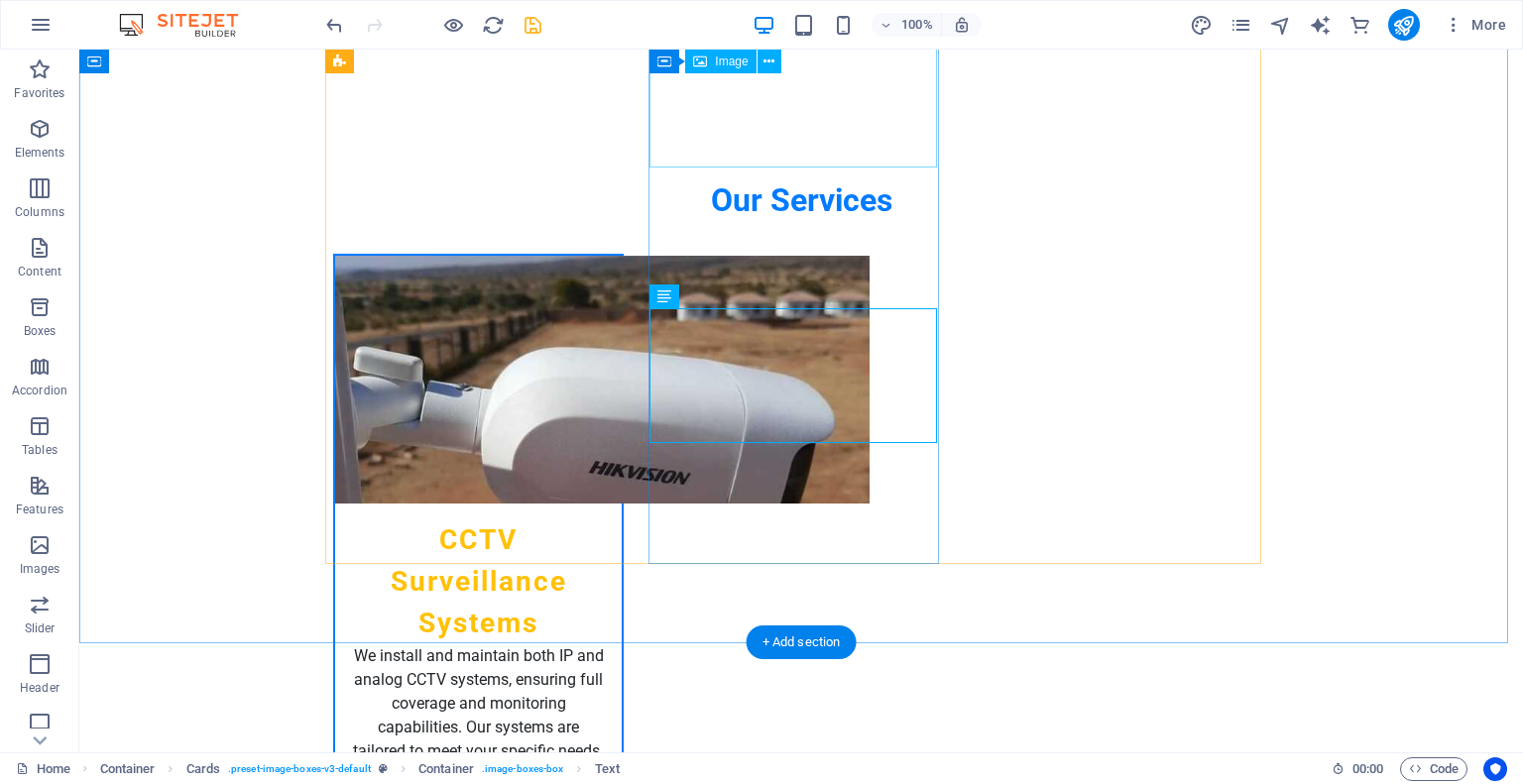 click at bounding box center [478, 4241] 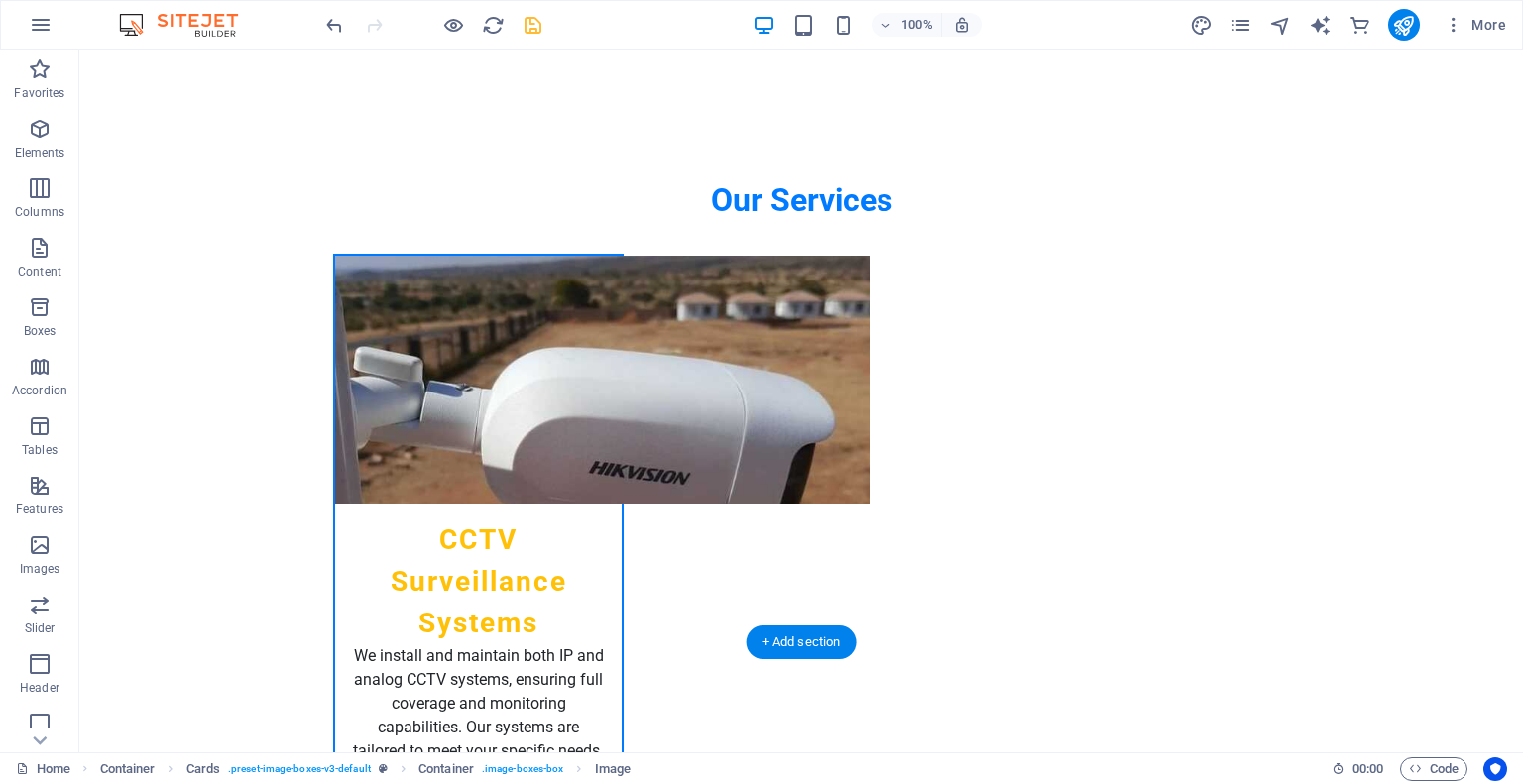 drag, startPoint x: 846, startPoint y: 164, endPoint x: 846, endPoint y: 213, distance: 49 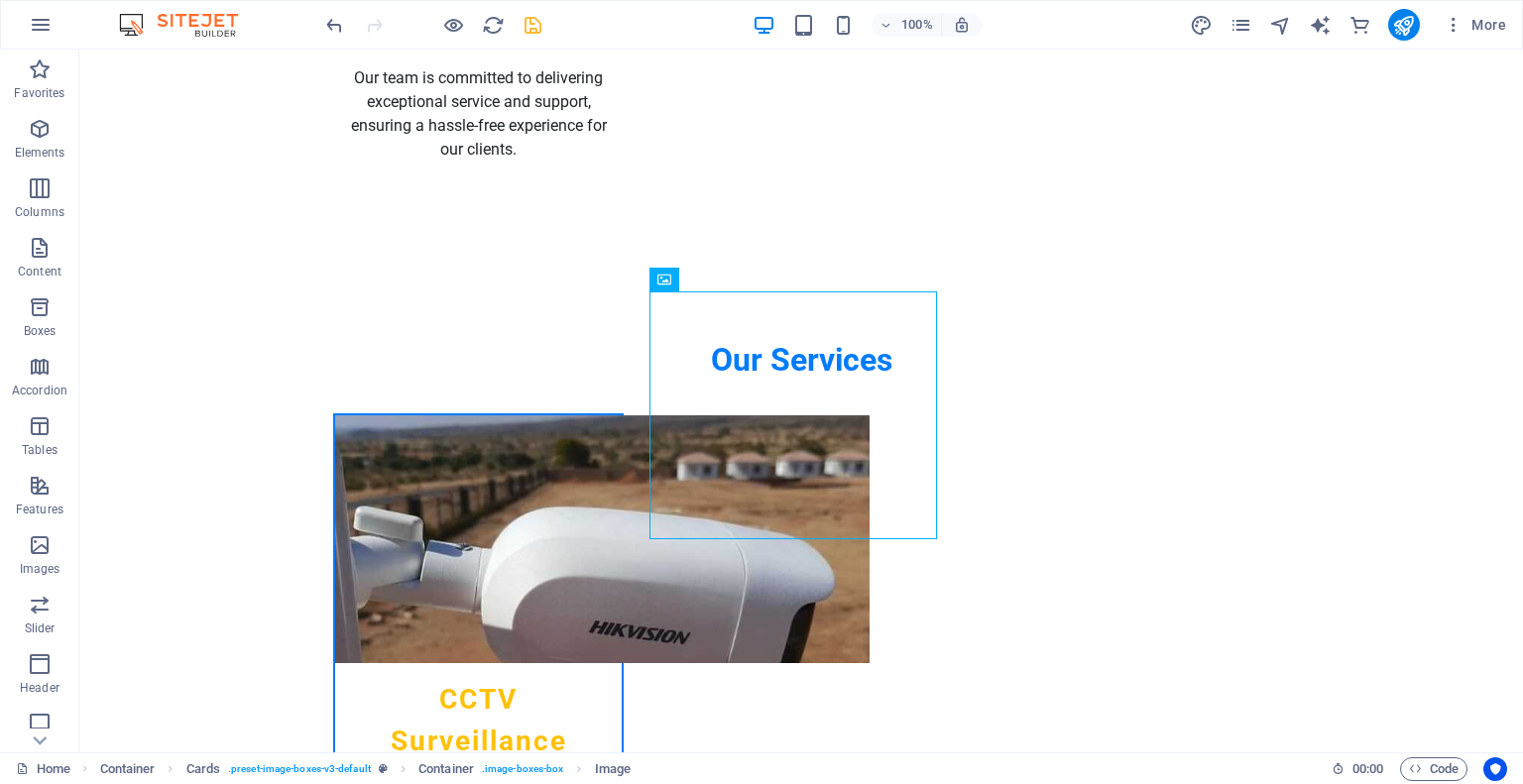 scroll, scrollTop: 2585, scrollLeft: 0, axis: vertical 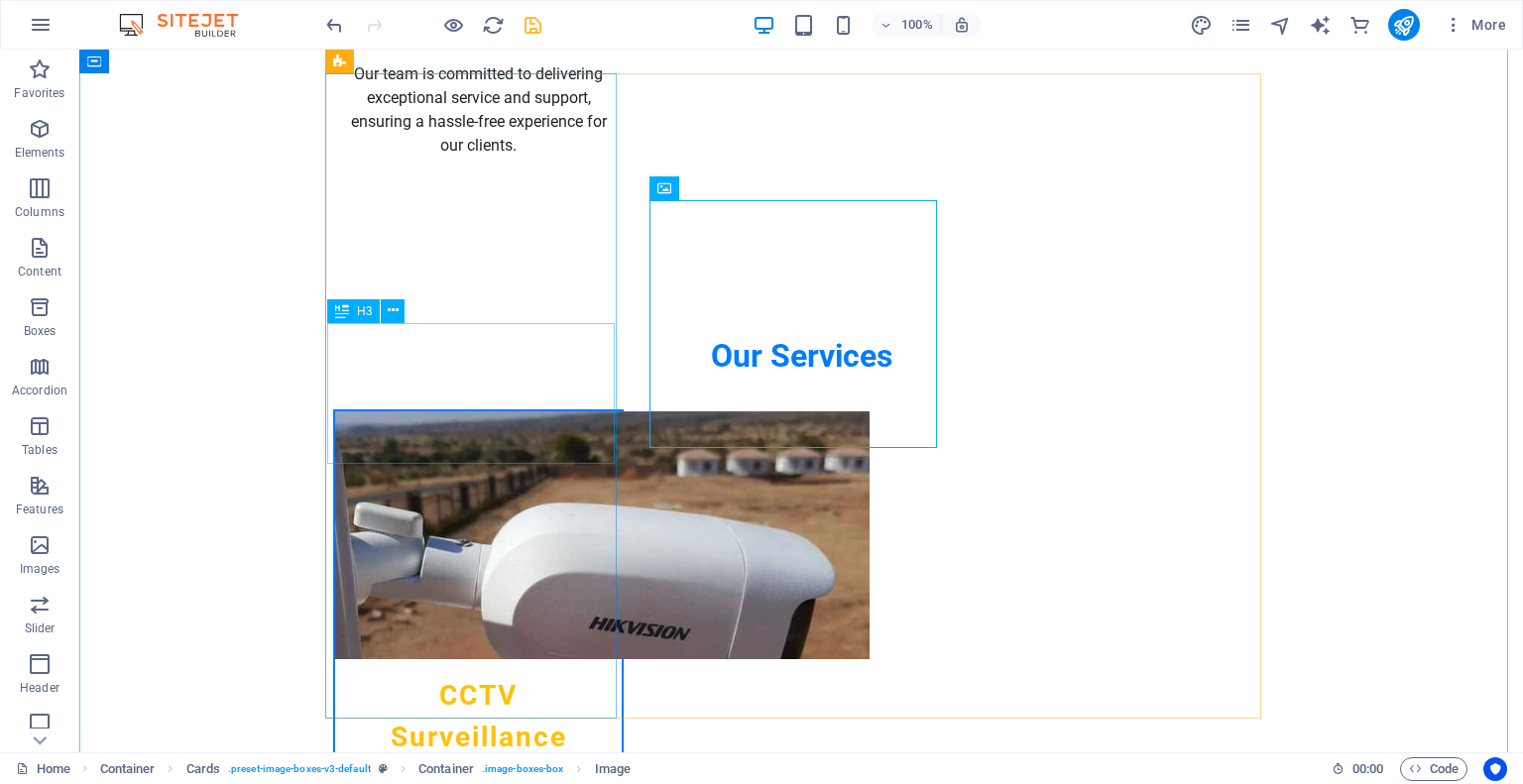 drag, startPoint x: 468, startPoint y: 320, endPoint x: 484, endPoint y: 409, distance: 90.426766 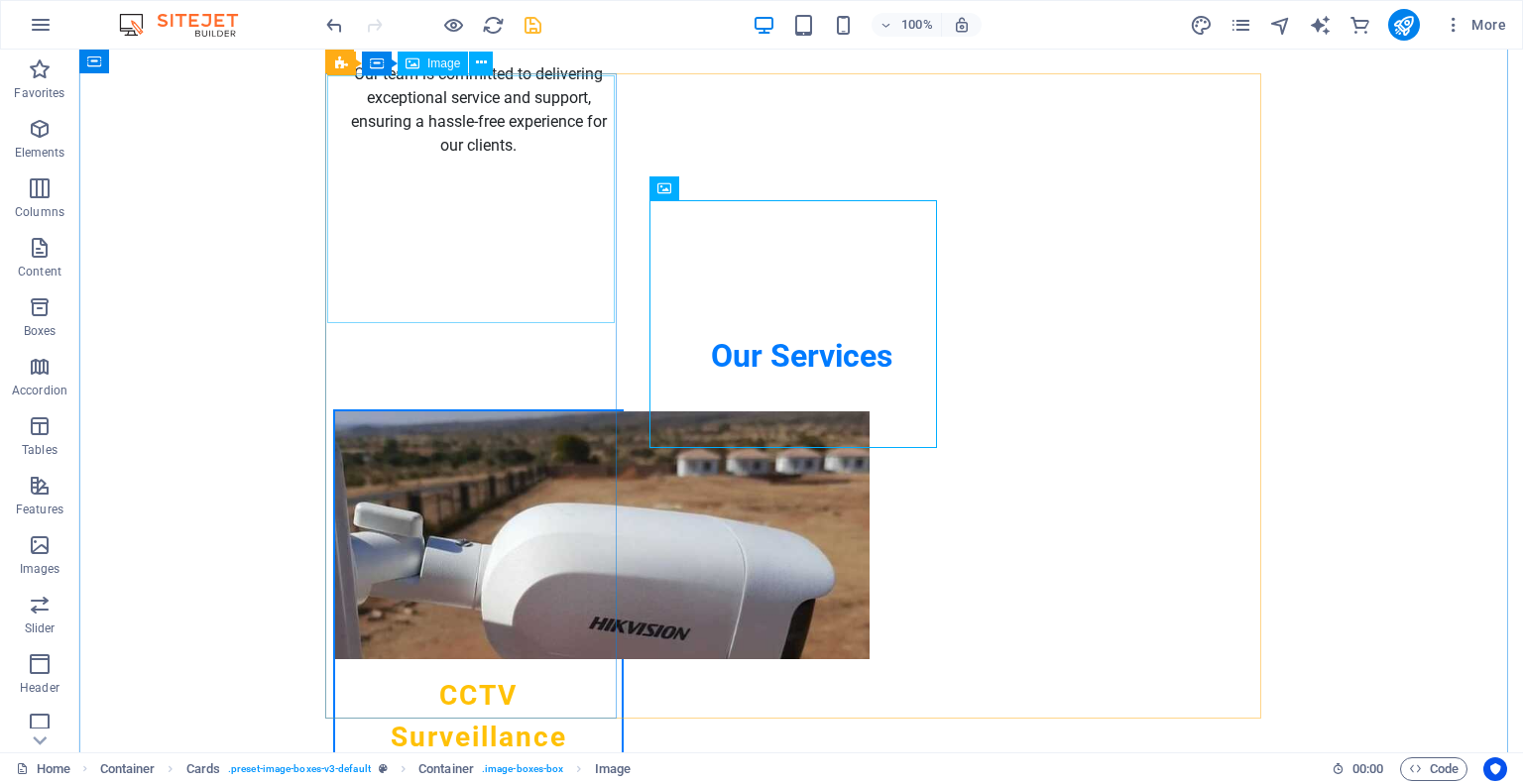 click at bounding box center (478, 3735) 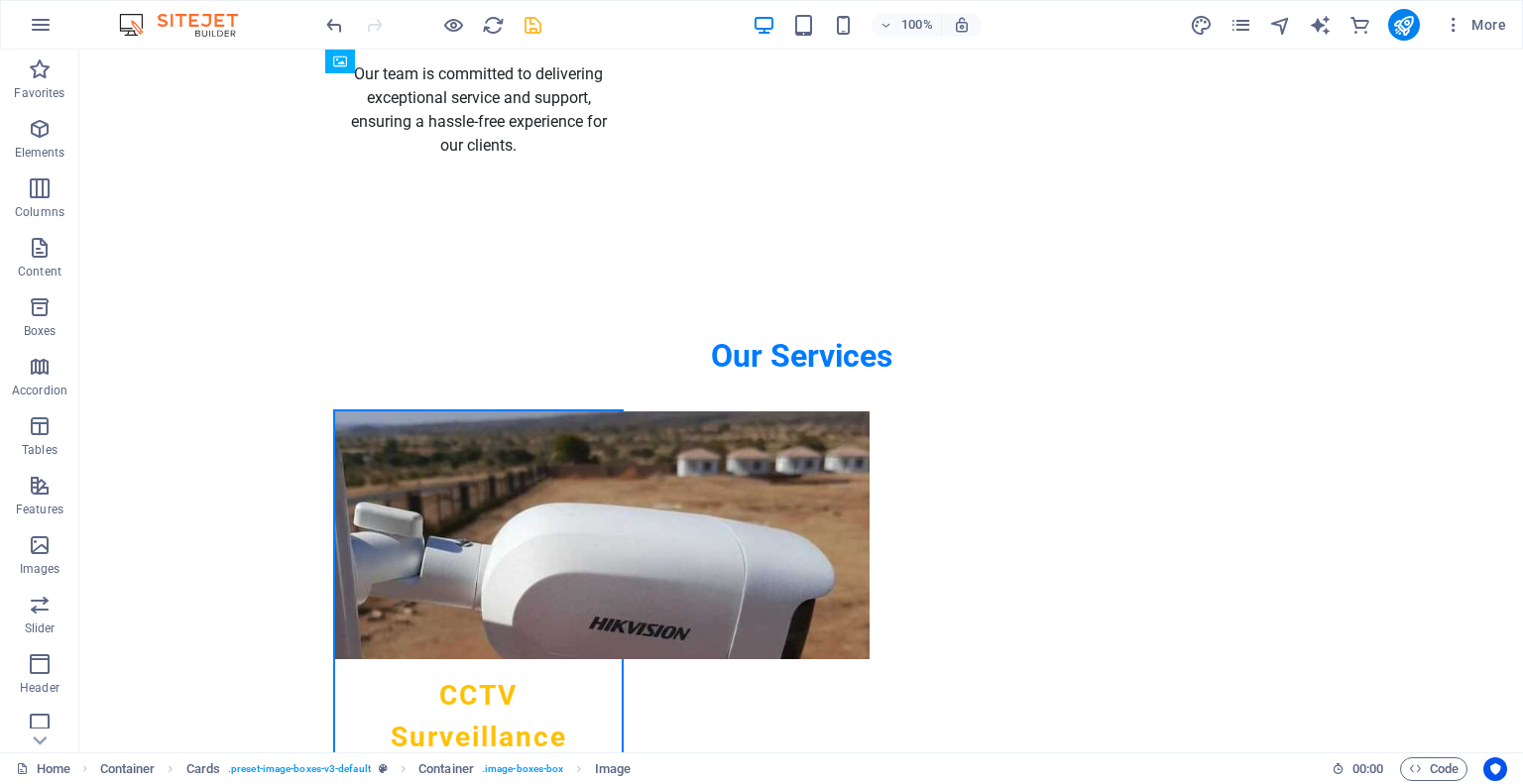 drag, startPoint x: 467, startPoint y: 316, endPoint x: 471, endPoint y: 375, distance: 59.135438 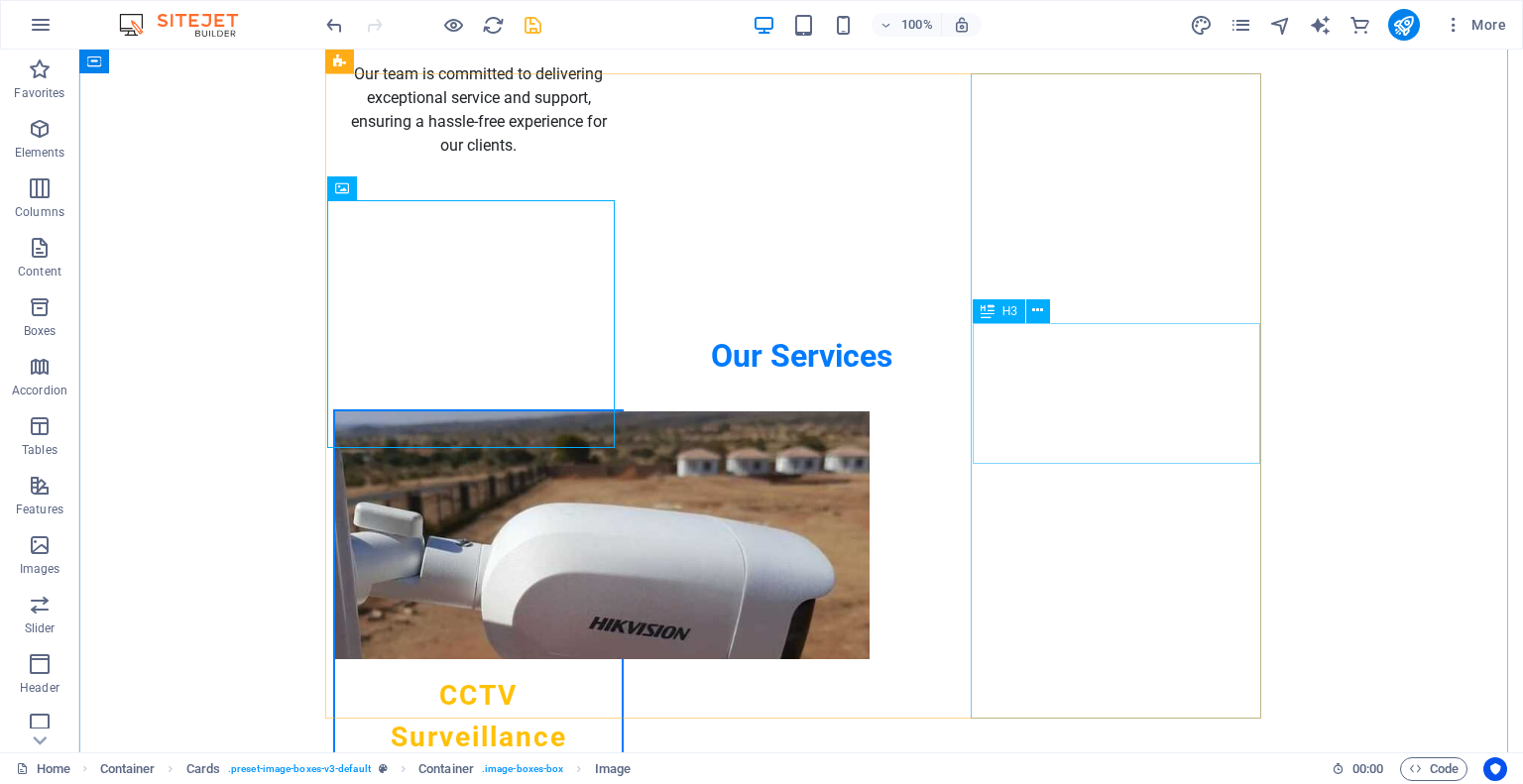 drag, startPoint x: 1099, startPoint y: 319, endPoint x: 1111, endPoint y: 416, distance: 97.73945 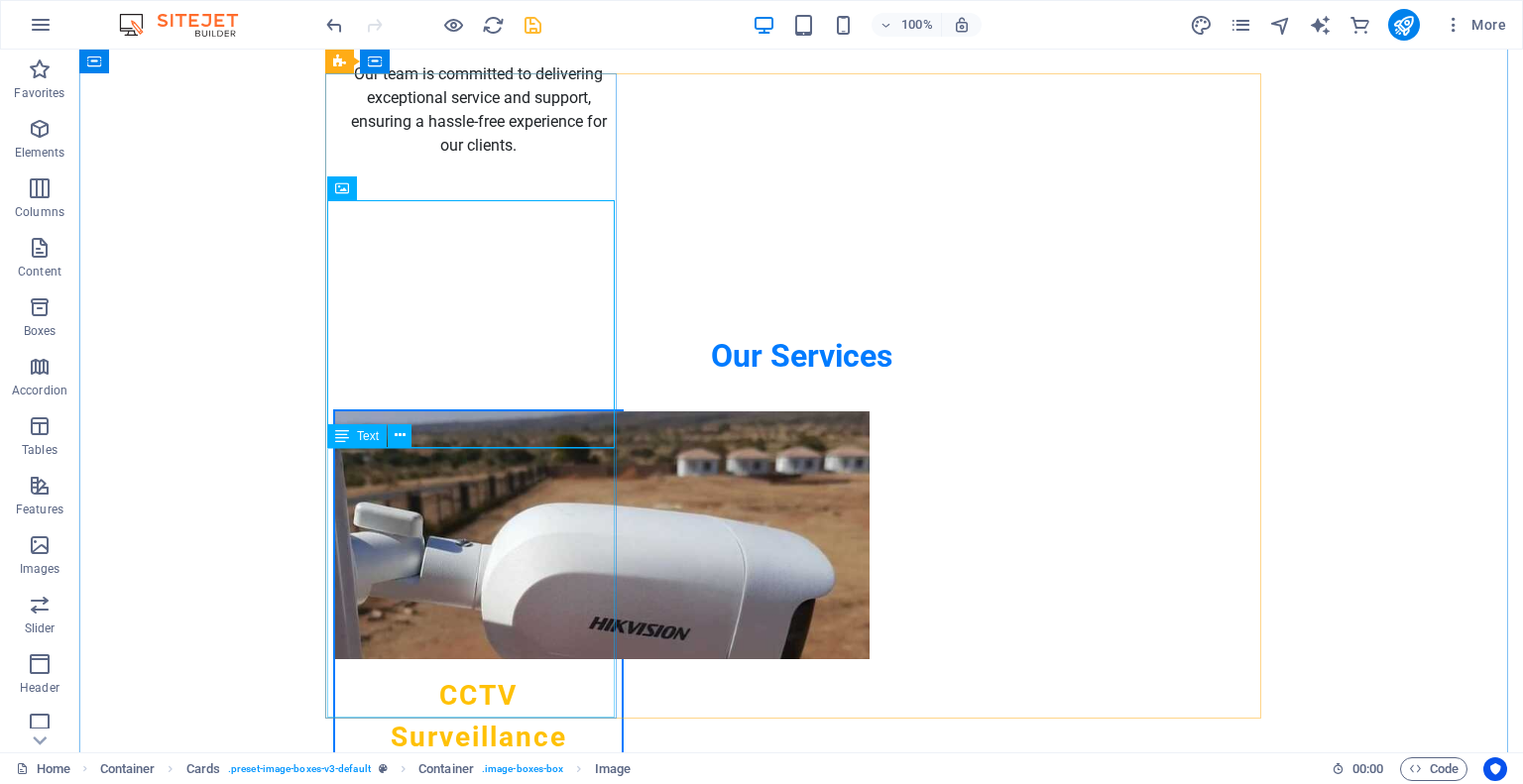 click on "At Securetech Innovations Pty Ltd, we are committed to providing advanced and reliable security solutions that ensure the safety of your home and business. Our focus is on professionalism, innovation, and building lasting relationships with our clients. Your security is our priority, and we thank you for trusting us as your security partner." at bounding box center (478, 4118) 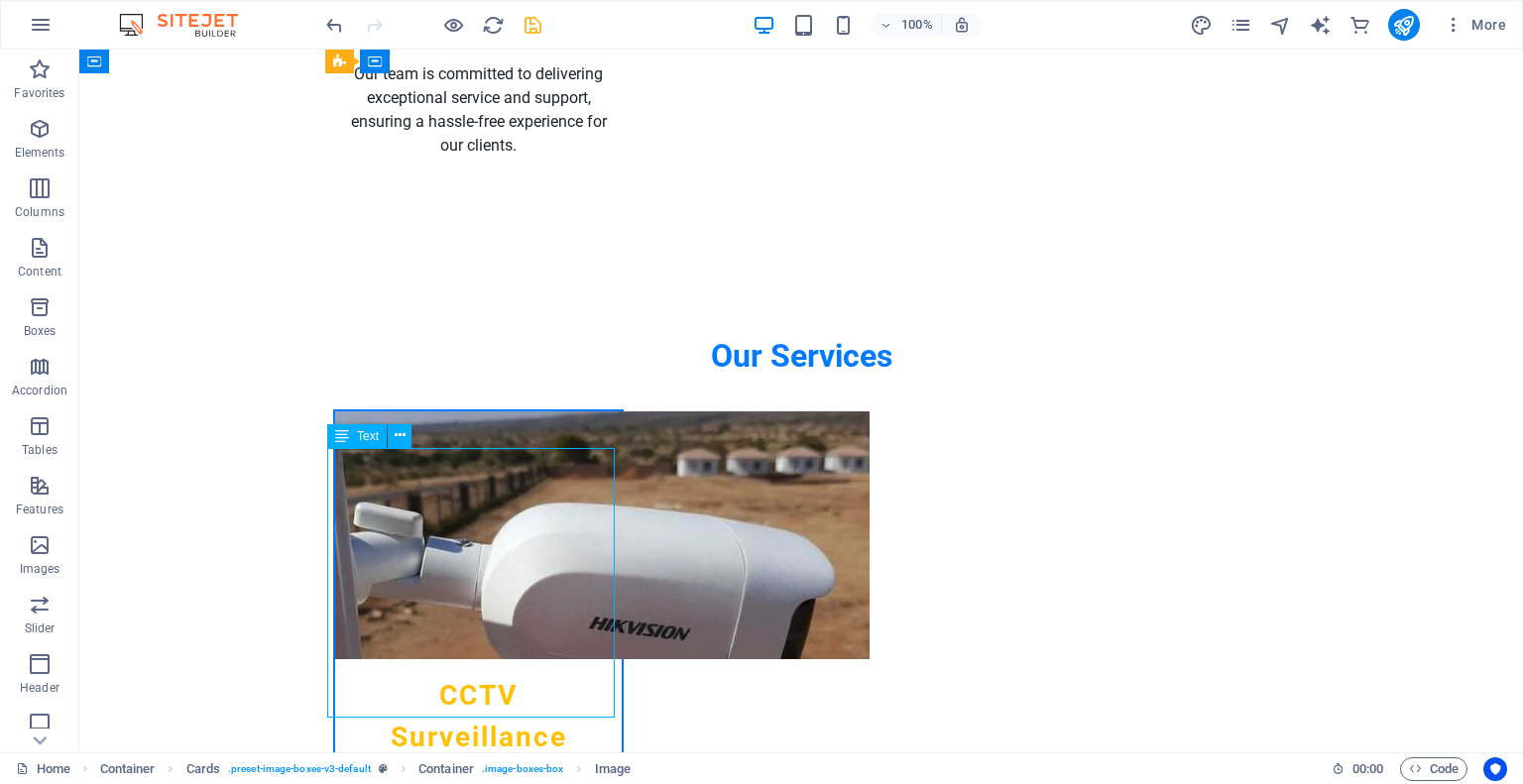 click on "At Securetech Innovations Pty Ltd, we are committed to providing advanced and reliable security solutions that ensure the safety of your home and business. Our focus is on professionalism, innovation, and building lasting relationships with our clients. Your security is our priority, and we thank you for trusting us as your security partner." at bounding box center (478, 4118) 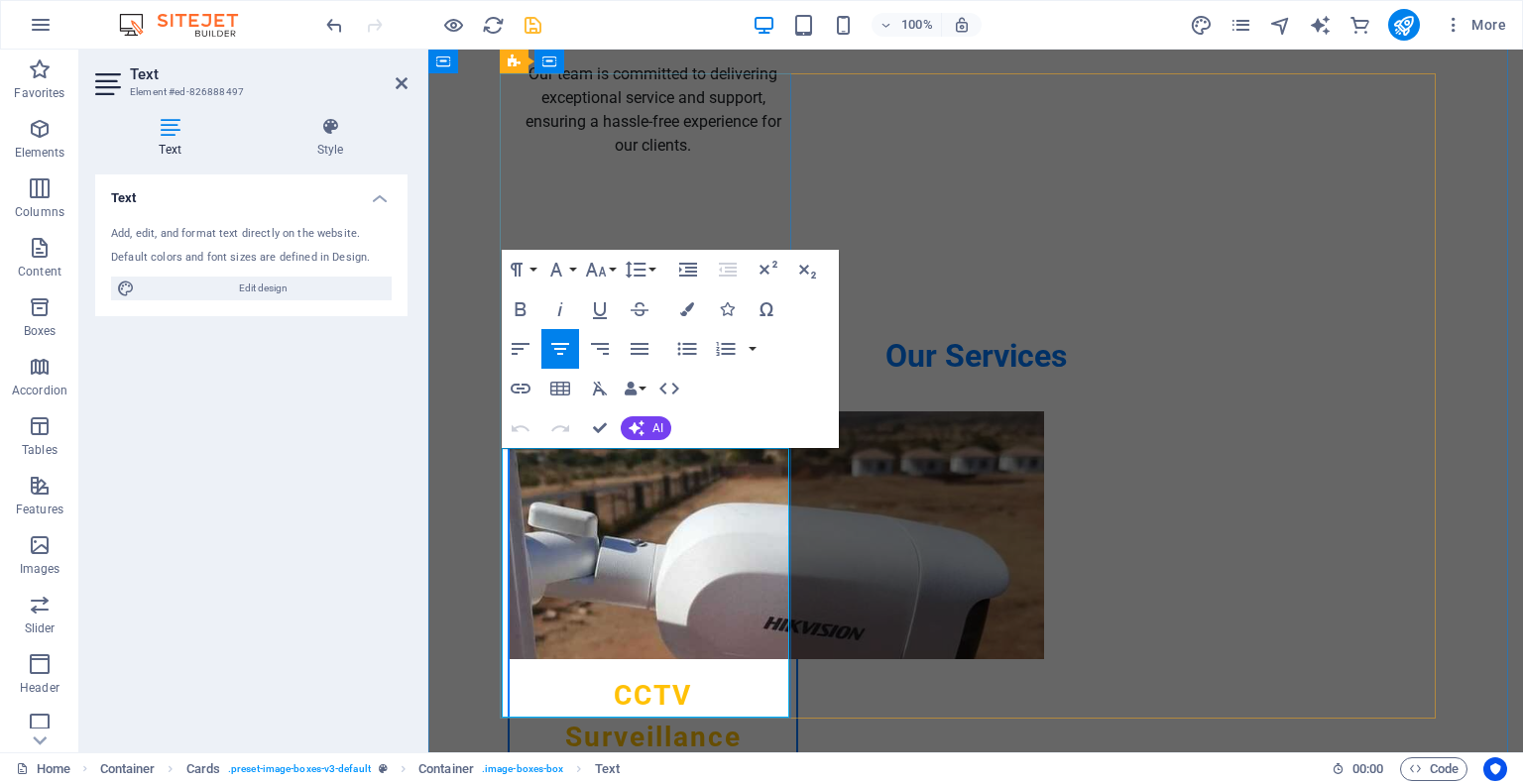 click on "At Securetech Innovations Pty Ltd, we are committed to providing advanced and reliable security solutions that ensure the safety of your home and business. Our focus is on professionalism, innovation, and building lasting relationships with our clients. Your security is our priority, and we thank you for trusting us as your security partner." at bounding box center (652, 4118) 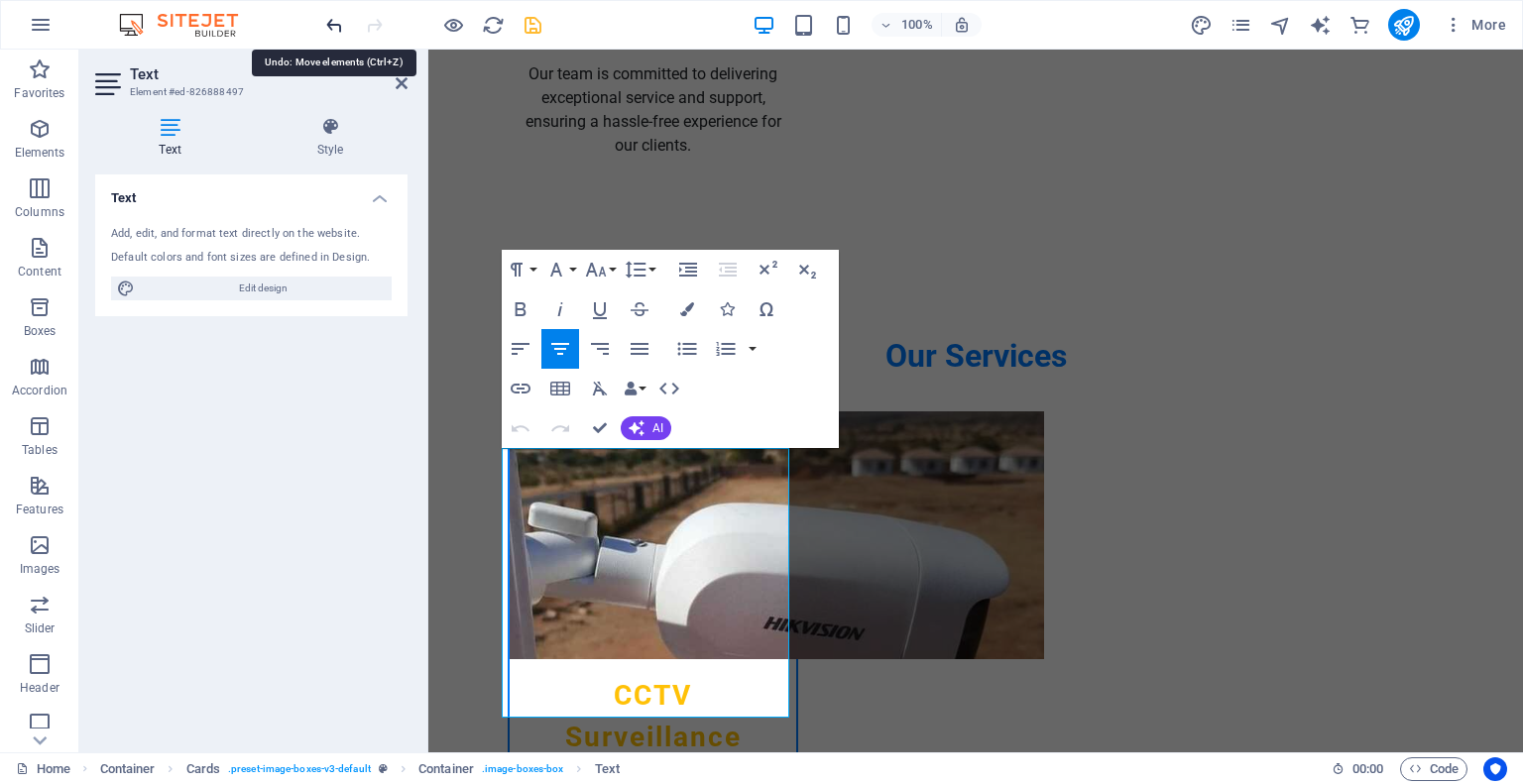 click at bounding box center [334, 25] 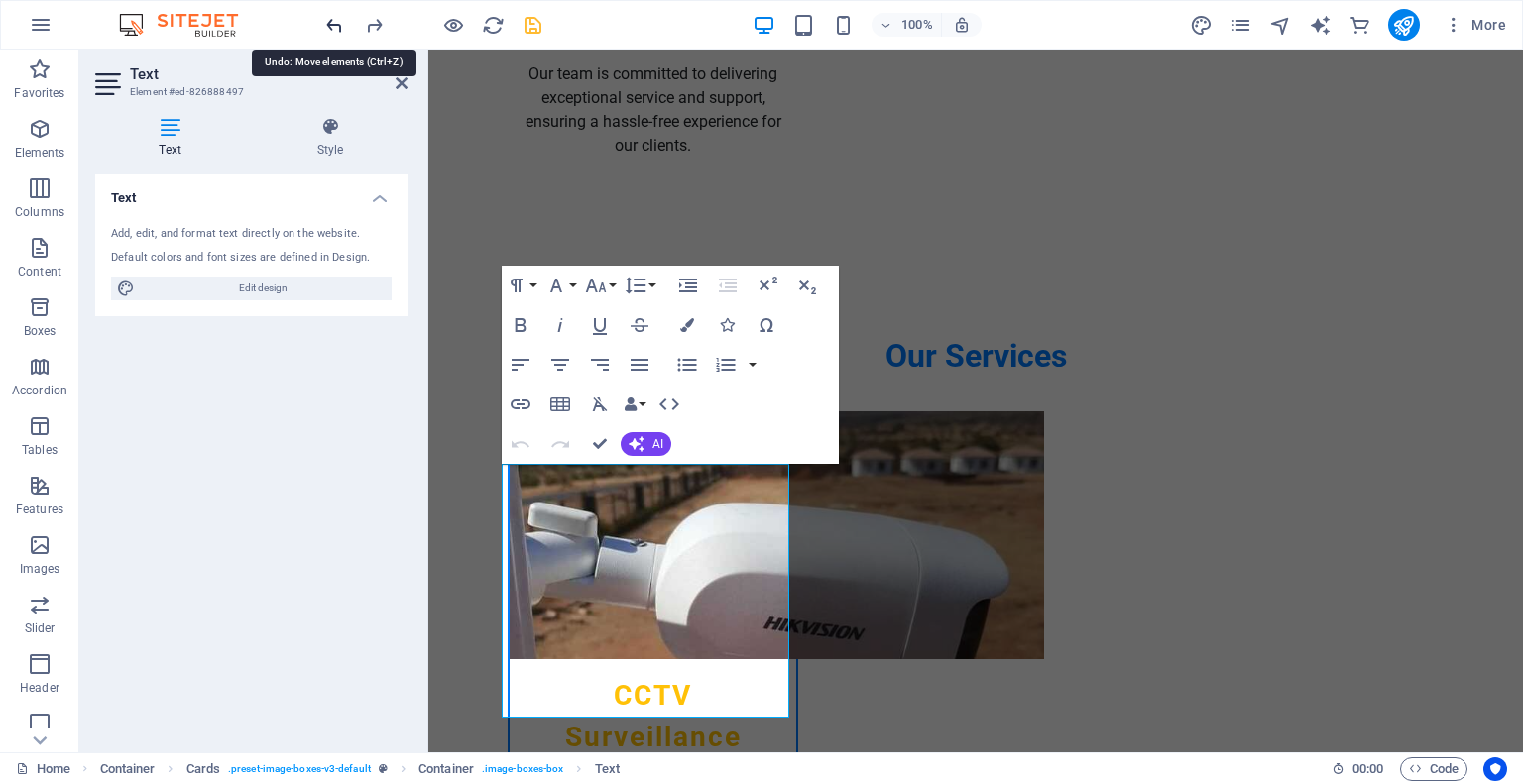 click at bounding box center [334, 25] 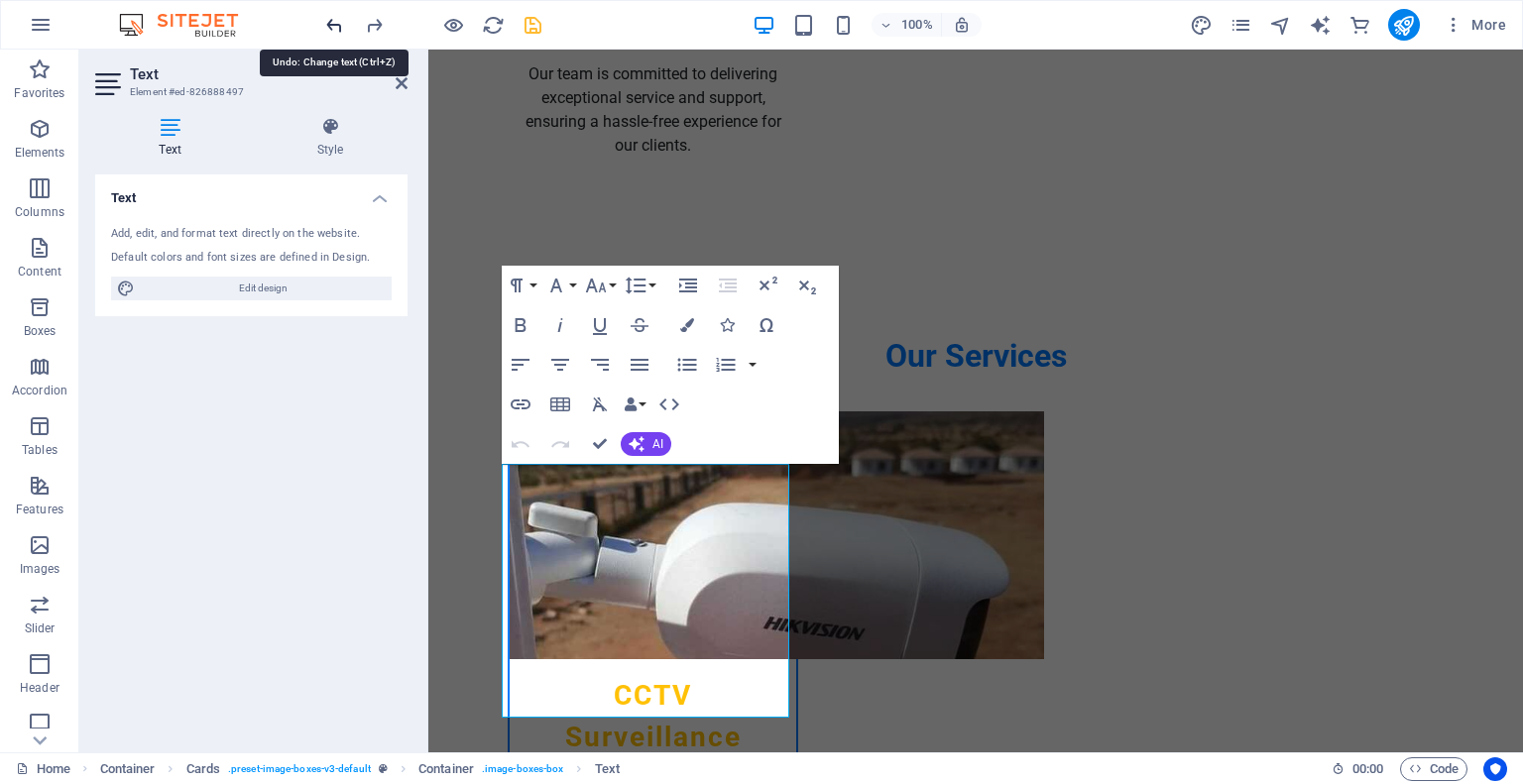 click at bounding box center [334, 25] 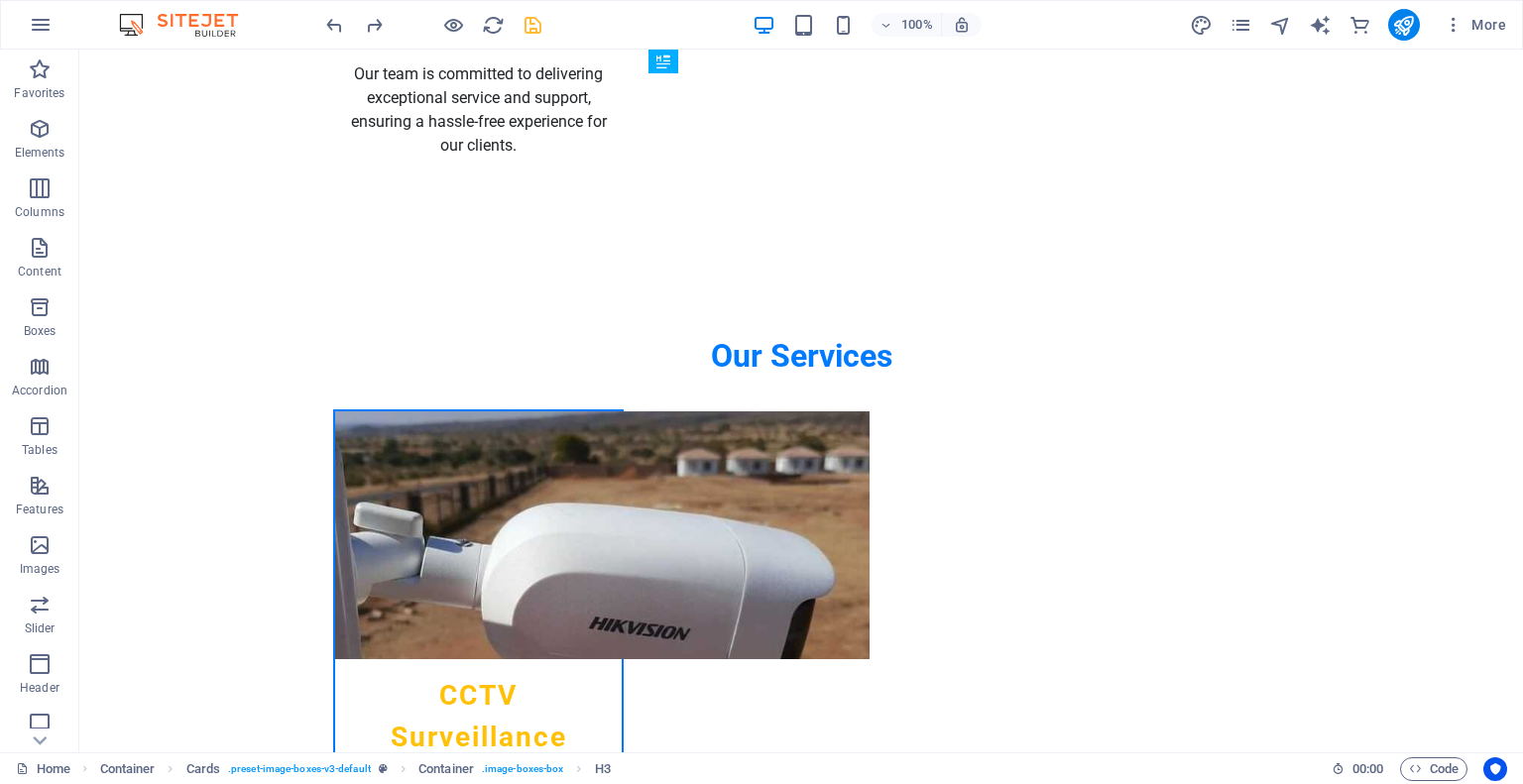 drag, startPoint x: 797, startPoint y: 322, endPoint x: 832, endPoint y: 480, distance: 161.83016 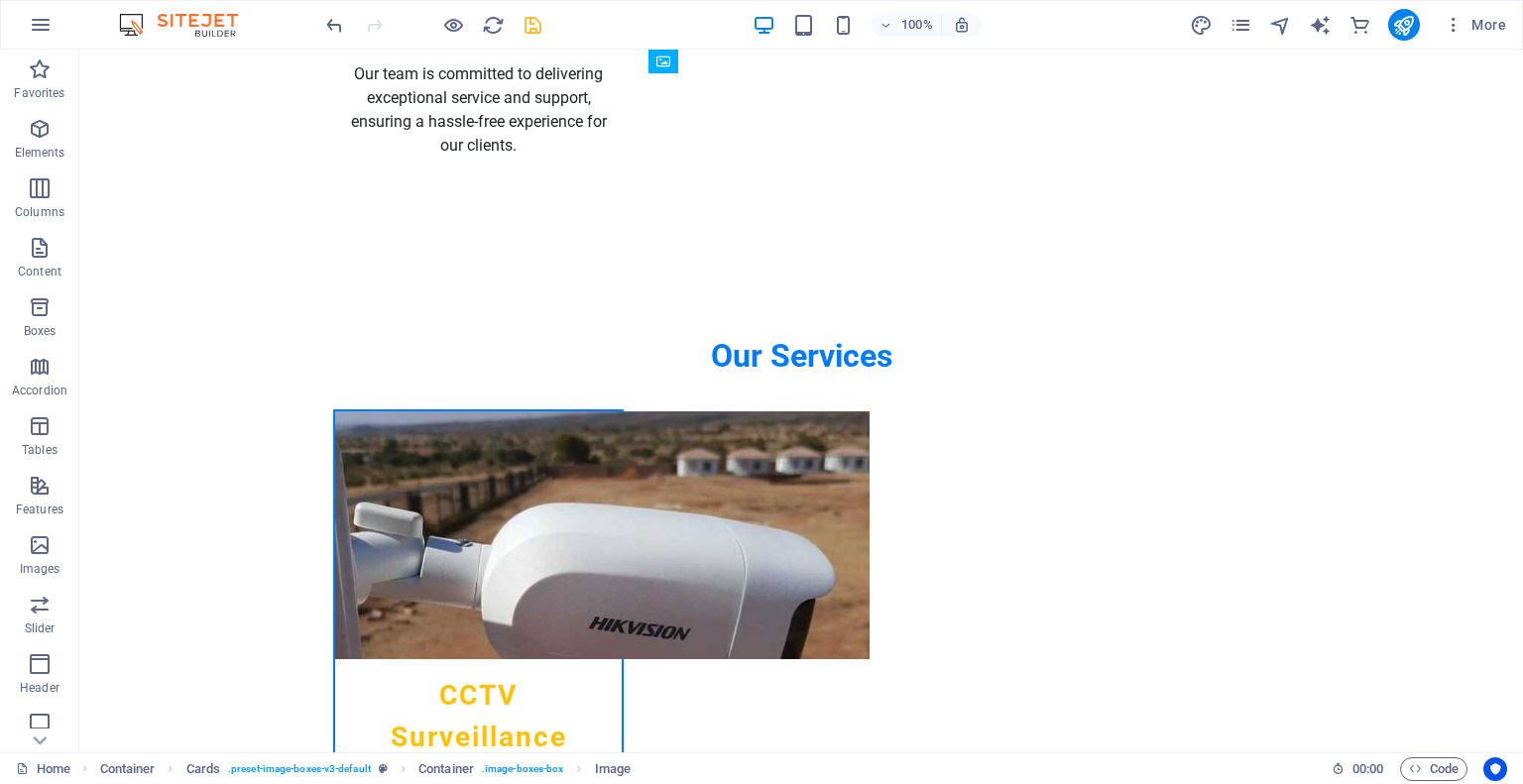 drag, startPoint x: 823, startPoint y: 259, endPoint x: 844, endPoint y: 407, distance: 149.48244 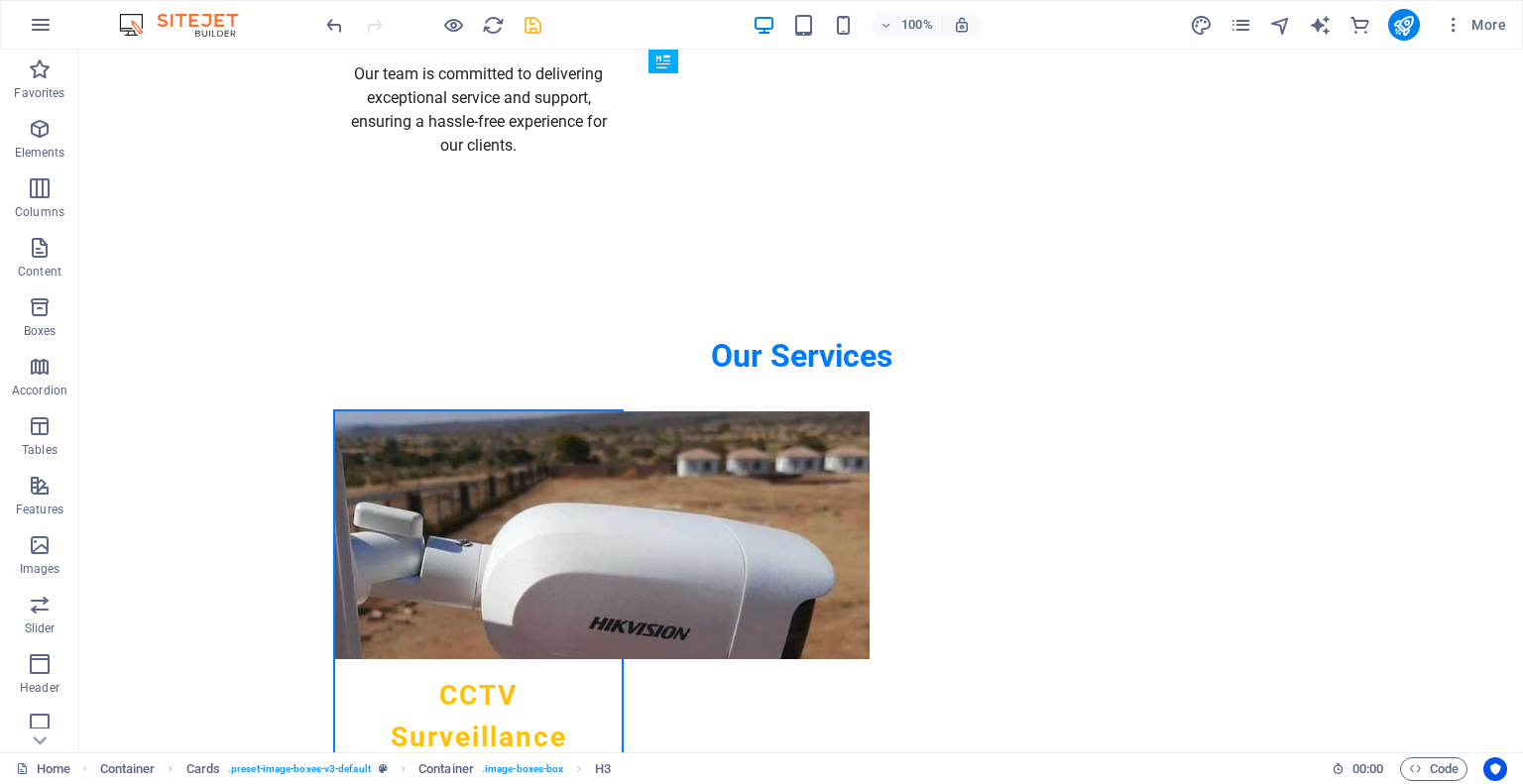 drag, startPoint x: 829, startPoint y: 413, endPoint x: 803, endPoint y: 231, distance: 183.84776 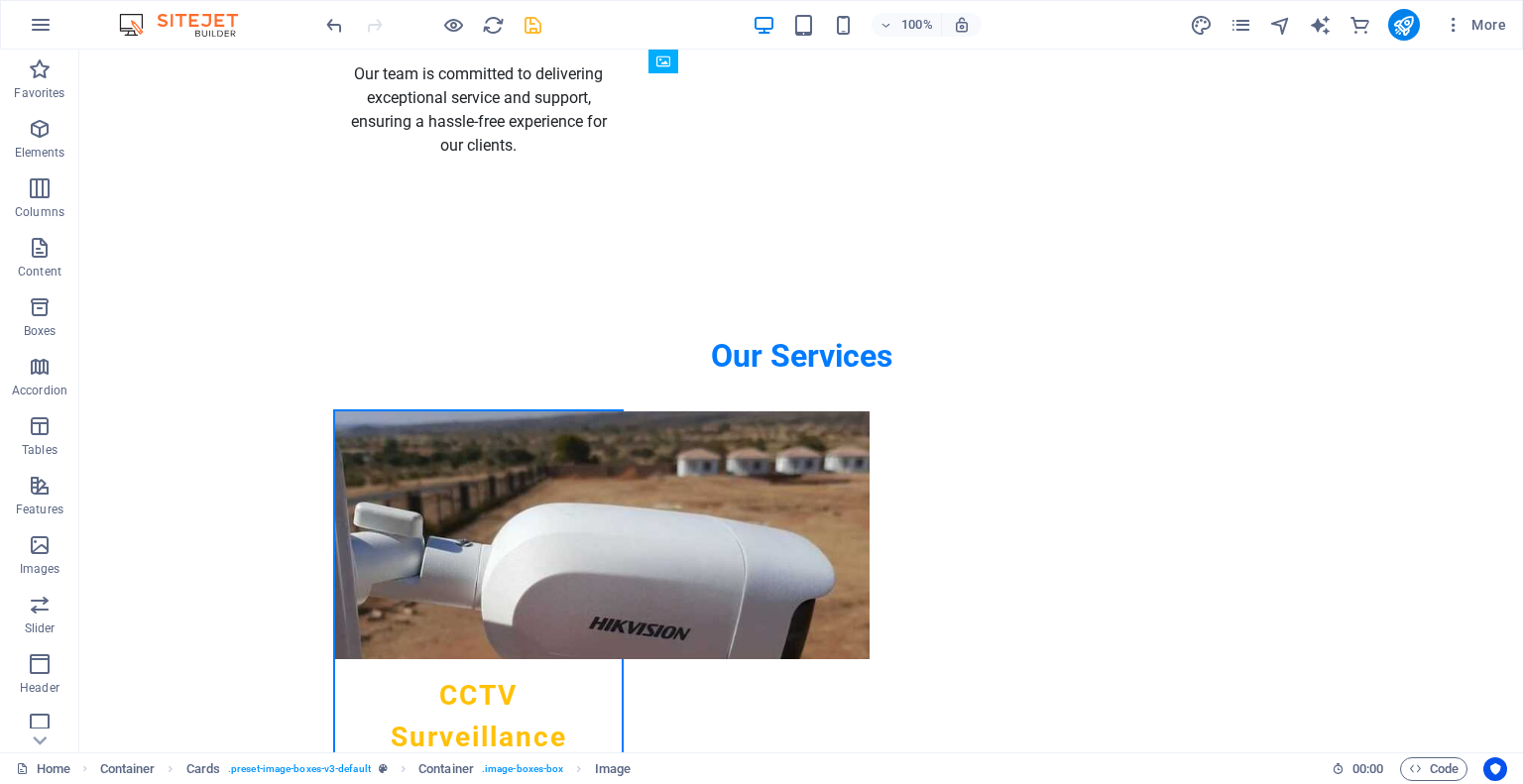 drag, startPoint x: 758, startPoint y: 557, endPoint x: 748, endPoint y: 386, distance: 171.29215 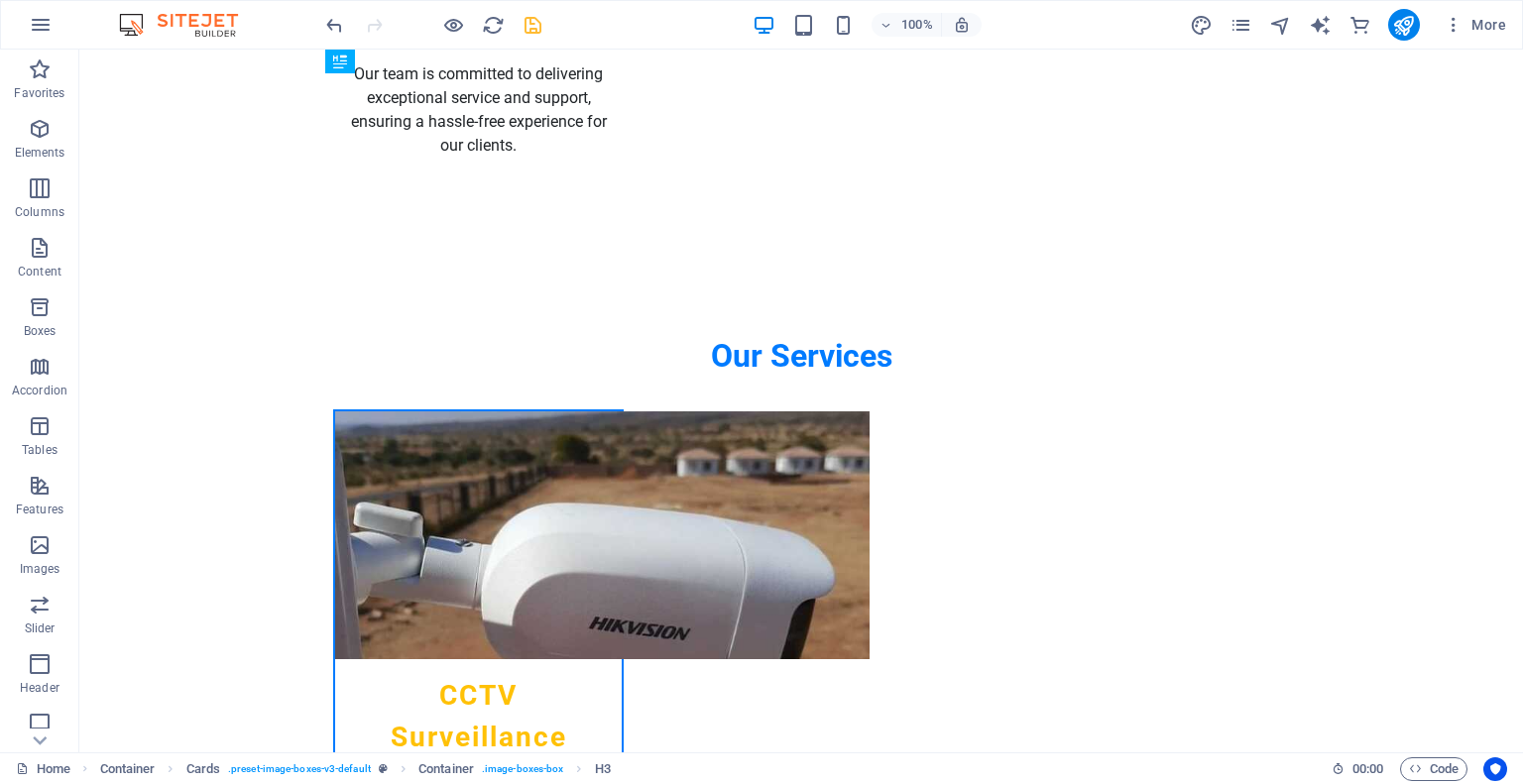 drag, startPoint x: 473, startPoint y: 407, endPoint x: 464, endPoint y: 244, distance: 163.24828 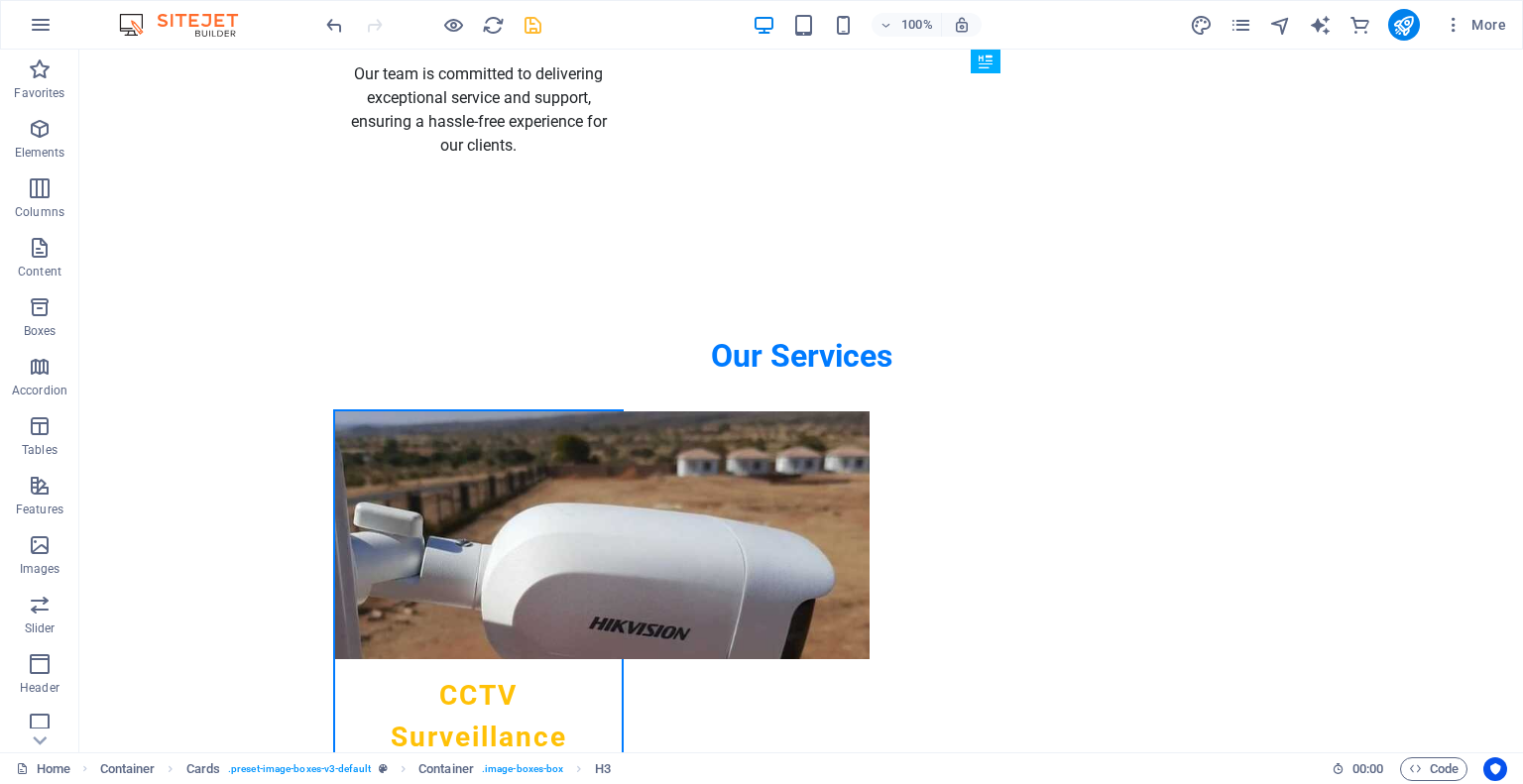 drag, startPoint x: 1084, startPoint y: 411, endPoint x: 1061, endPoint y: 251, distance: 161.64467 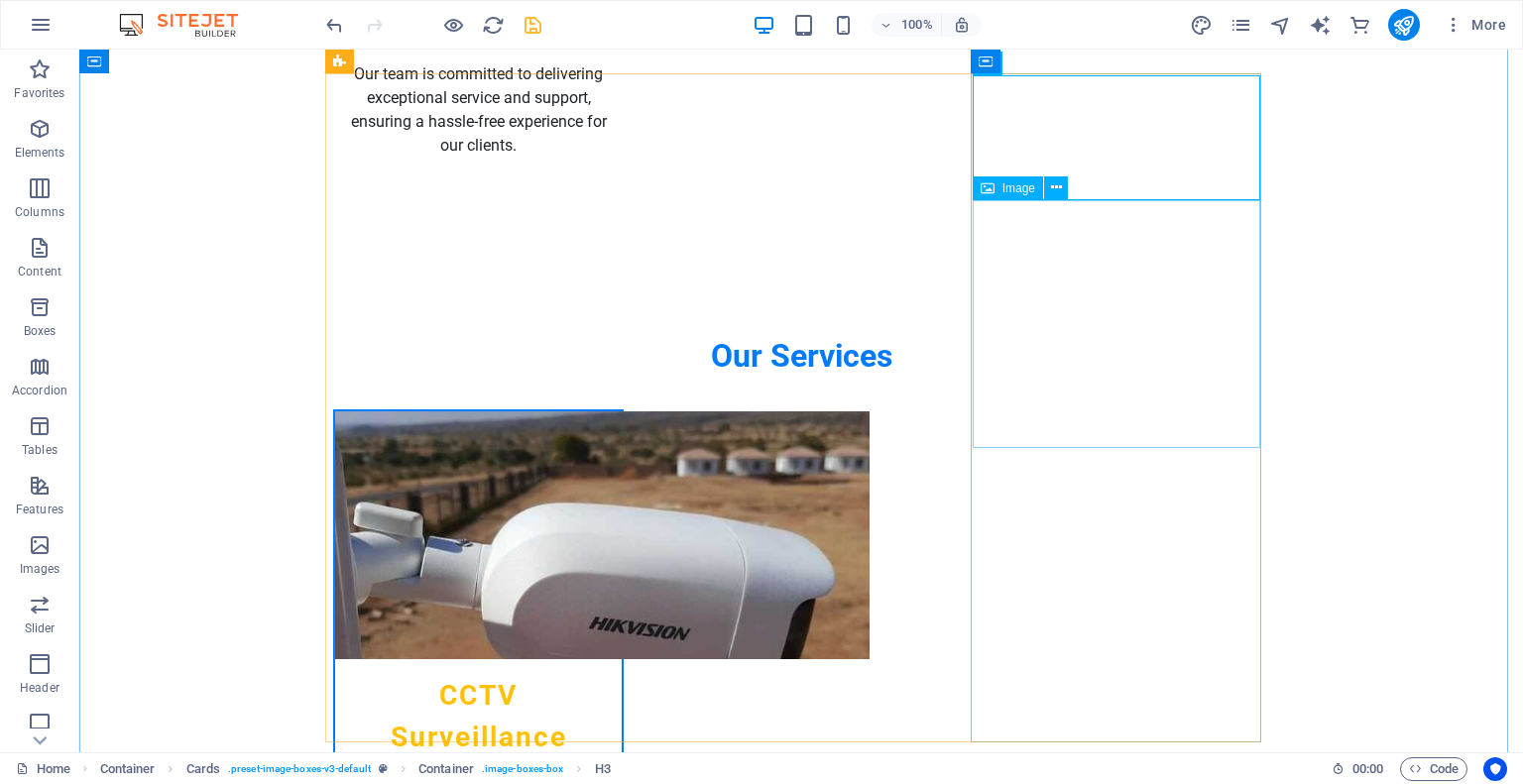 click at bounding box center [478, 5208] 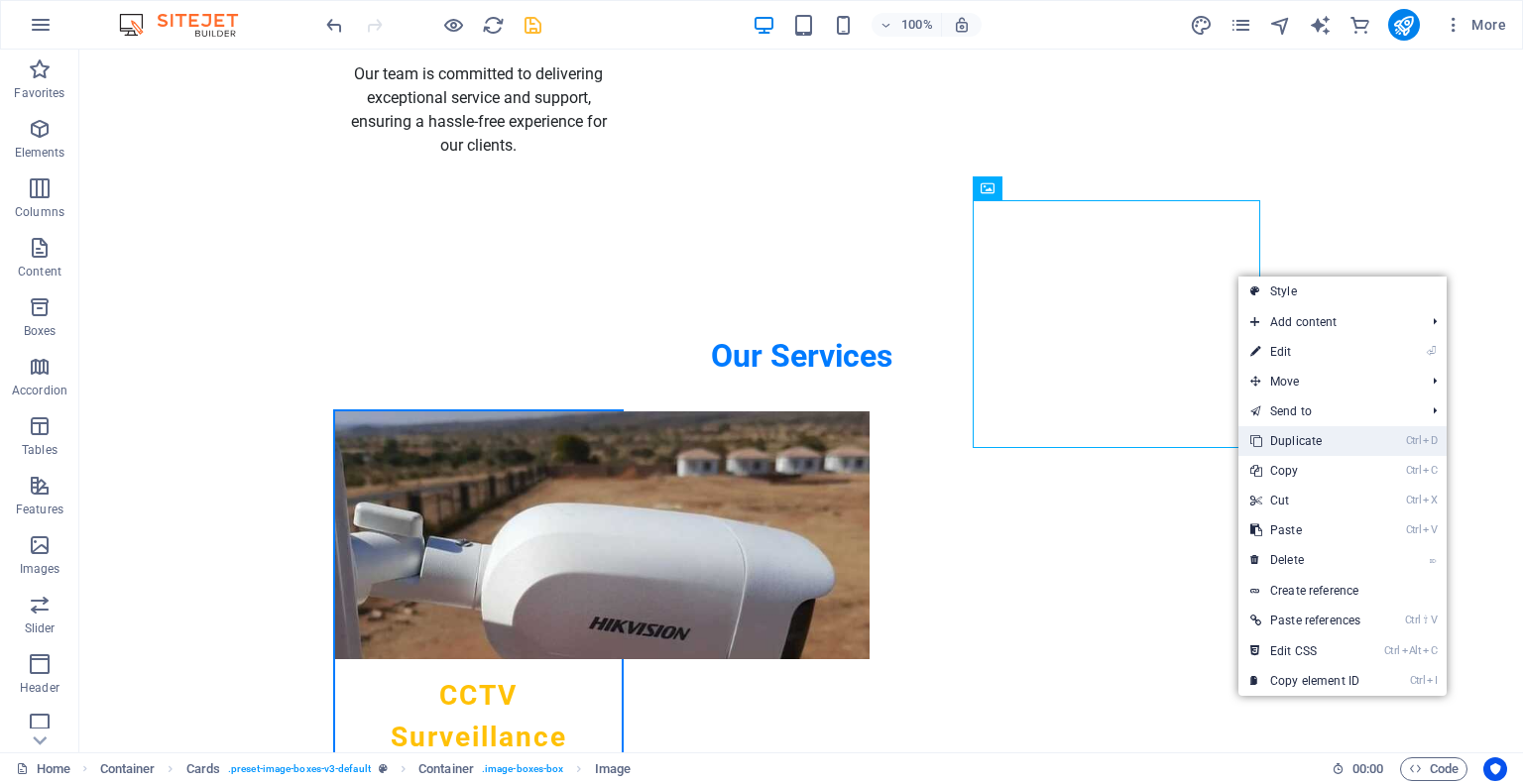 click on "Ctrl D  Duplicate" at bounding box center [1305, 441] 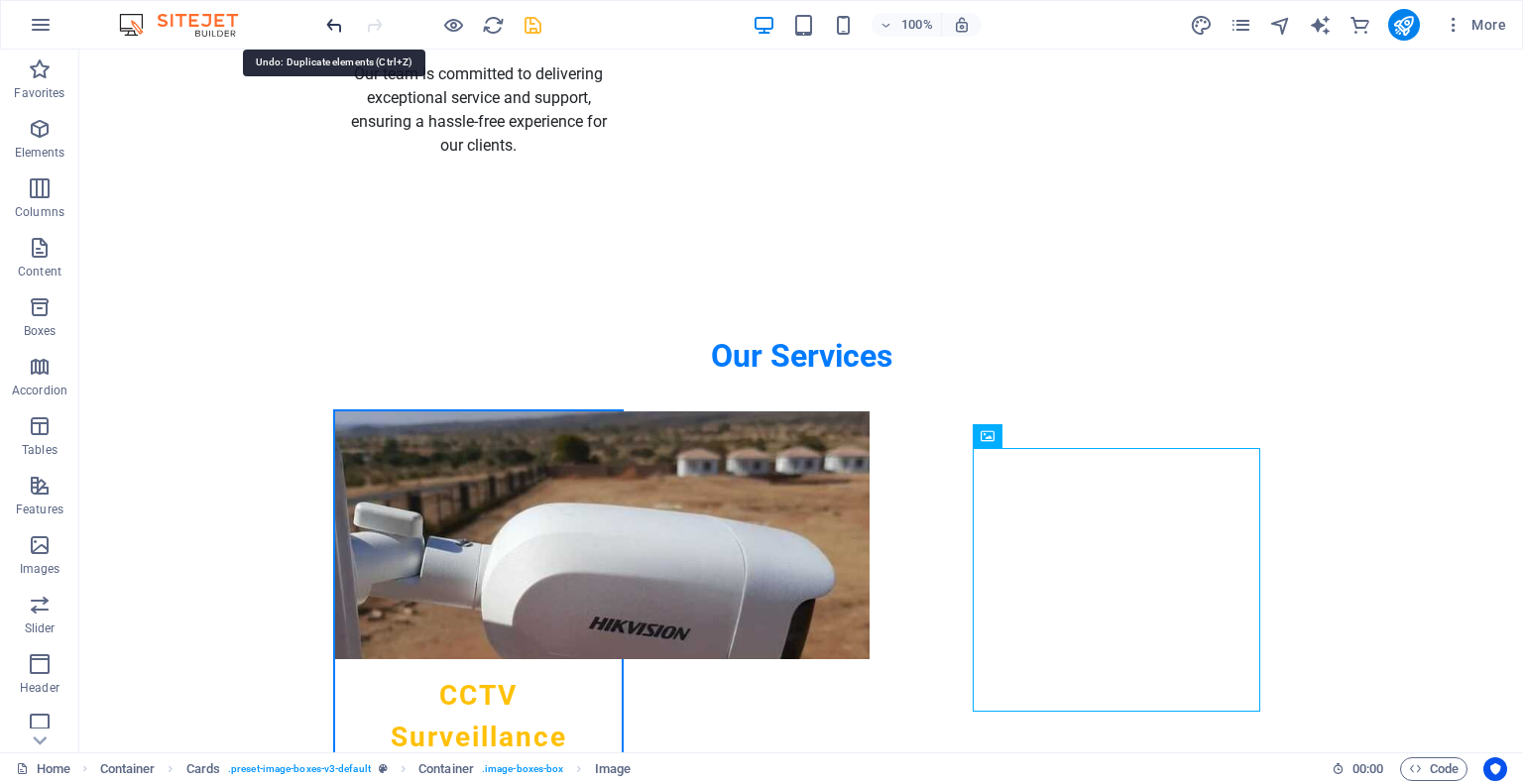 click at bounding box center (334, 25) 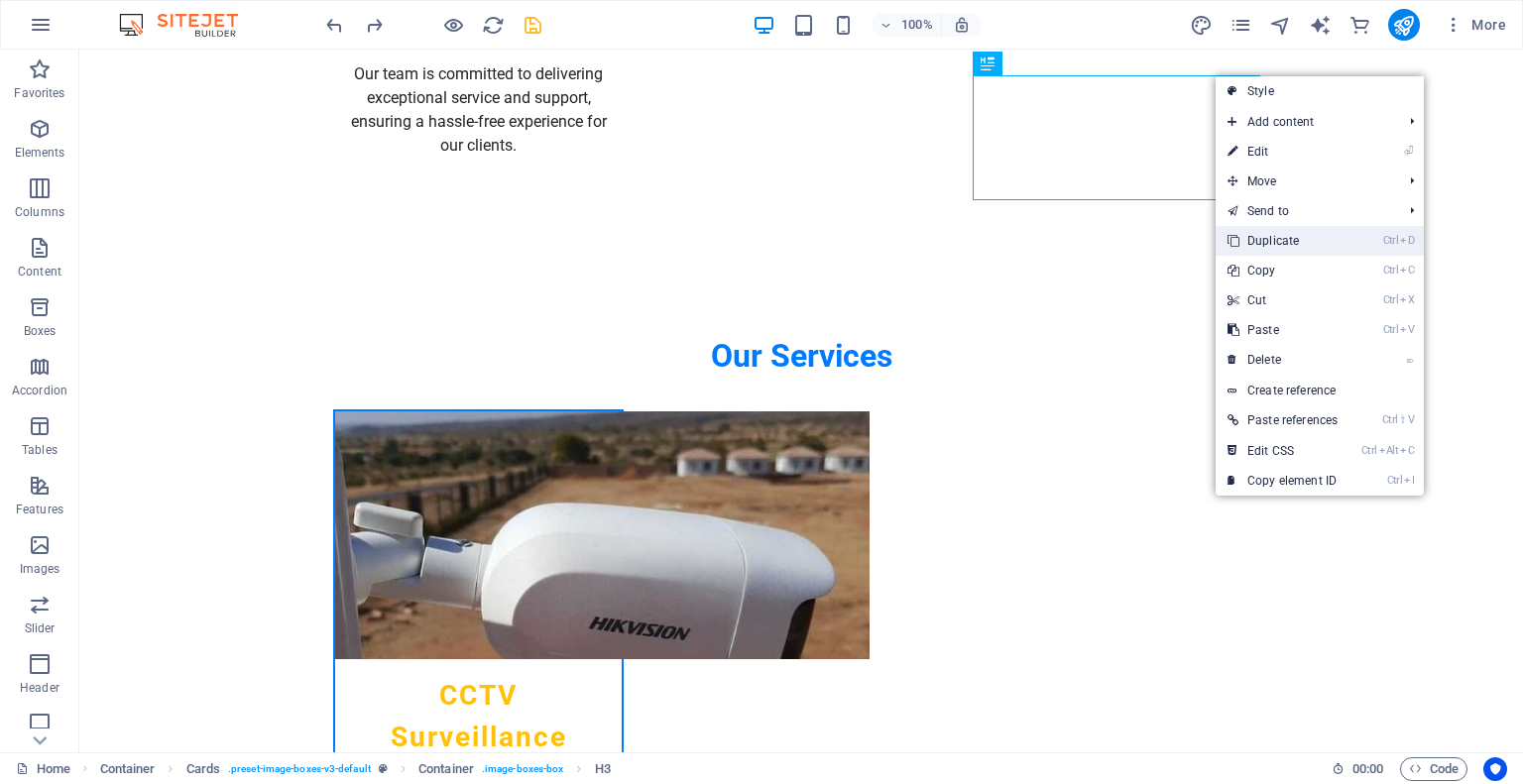 click on "Ctrl D  Duplicate" at bounding box center (1282, 241) 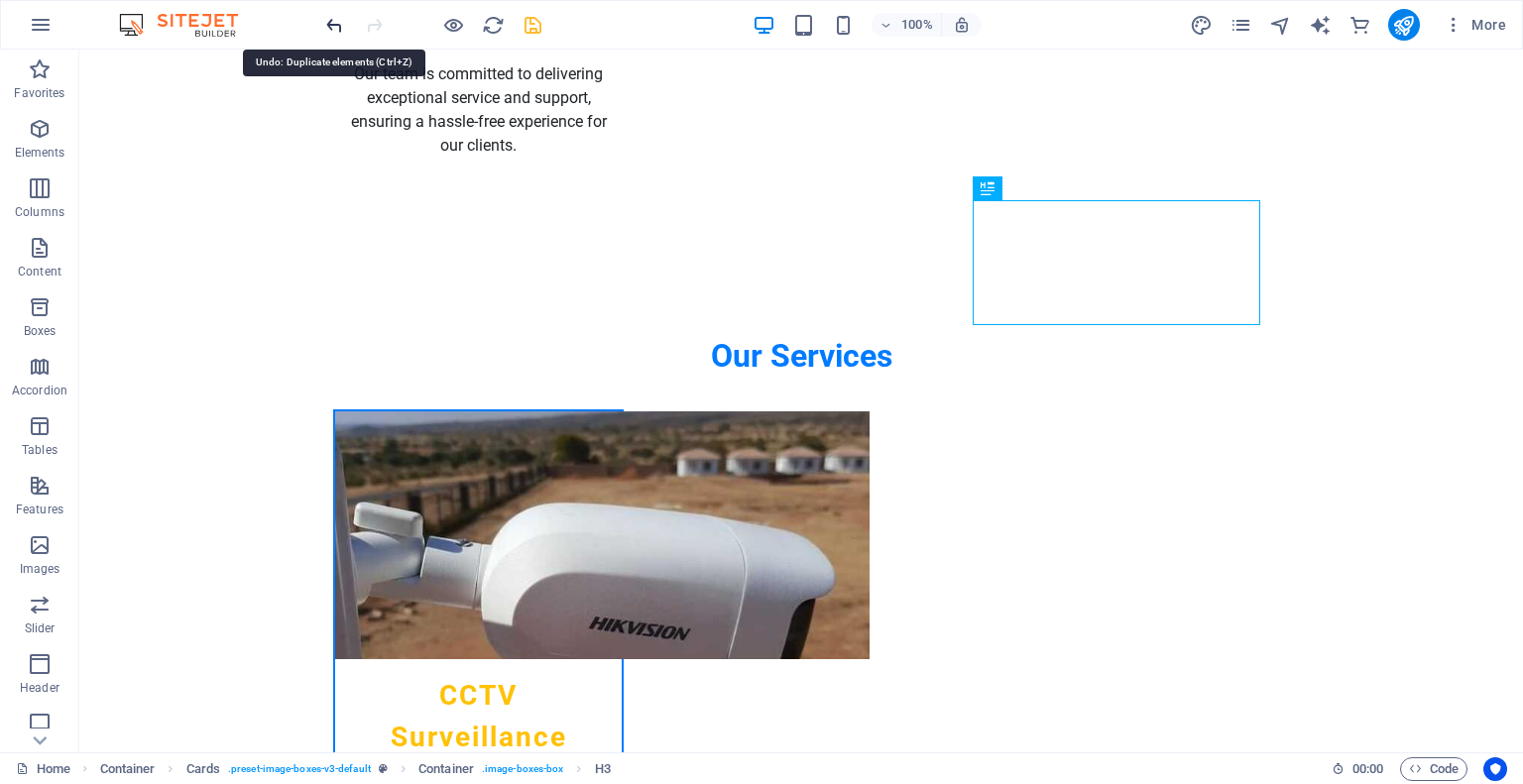 click at bounding box center (334, 25) 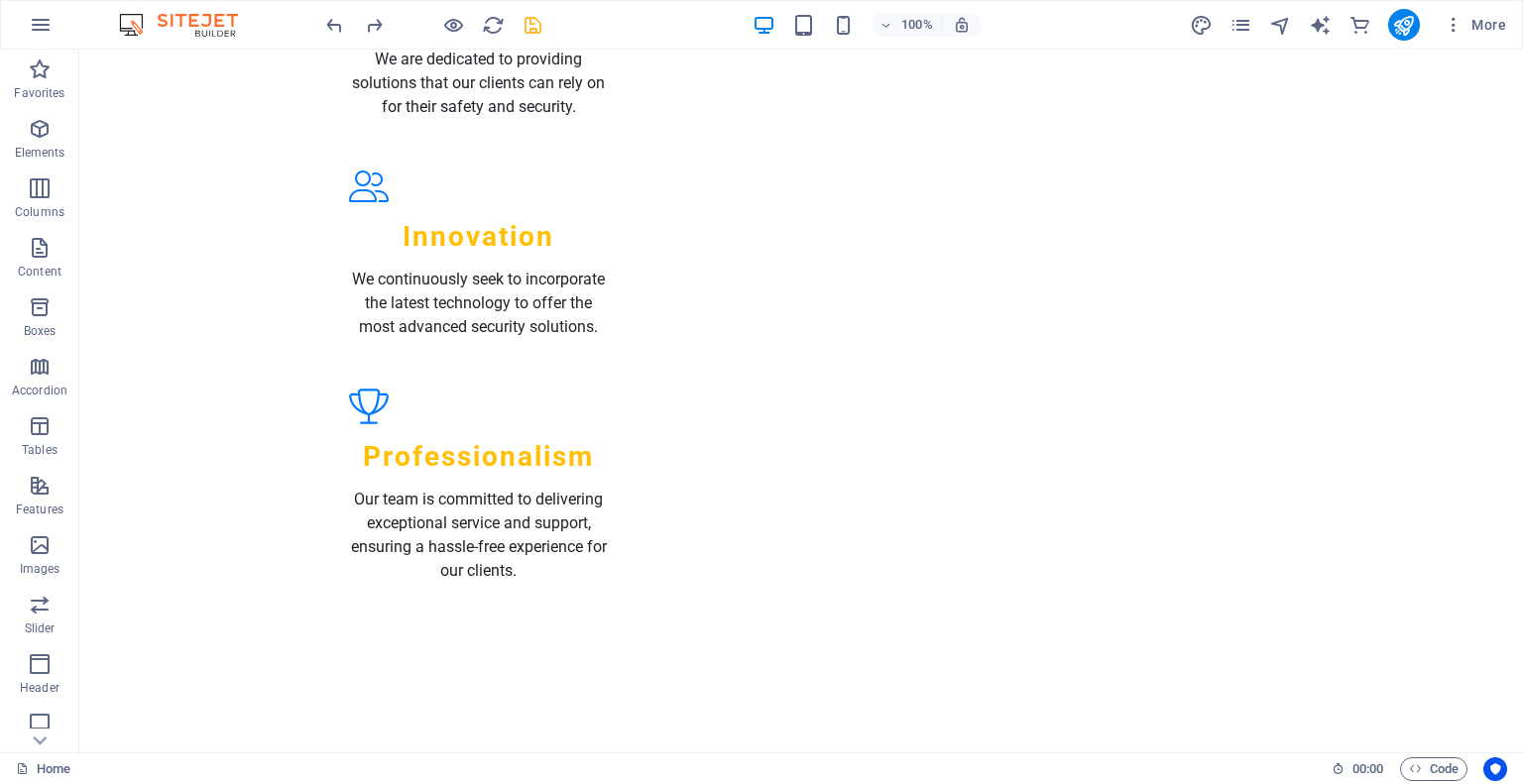scroll, scrollTop: 2469, scrollLeft: 0, axis: vertical 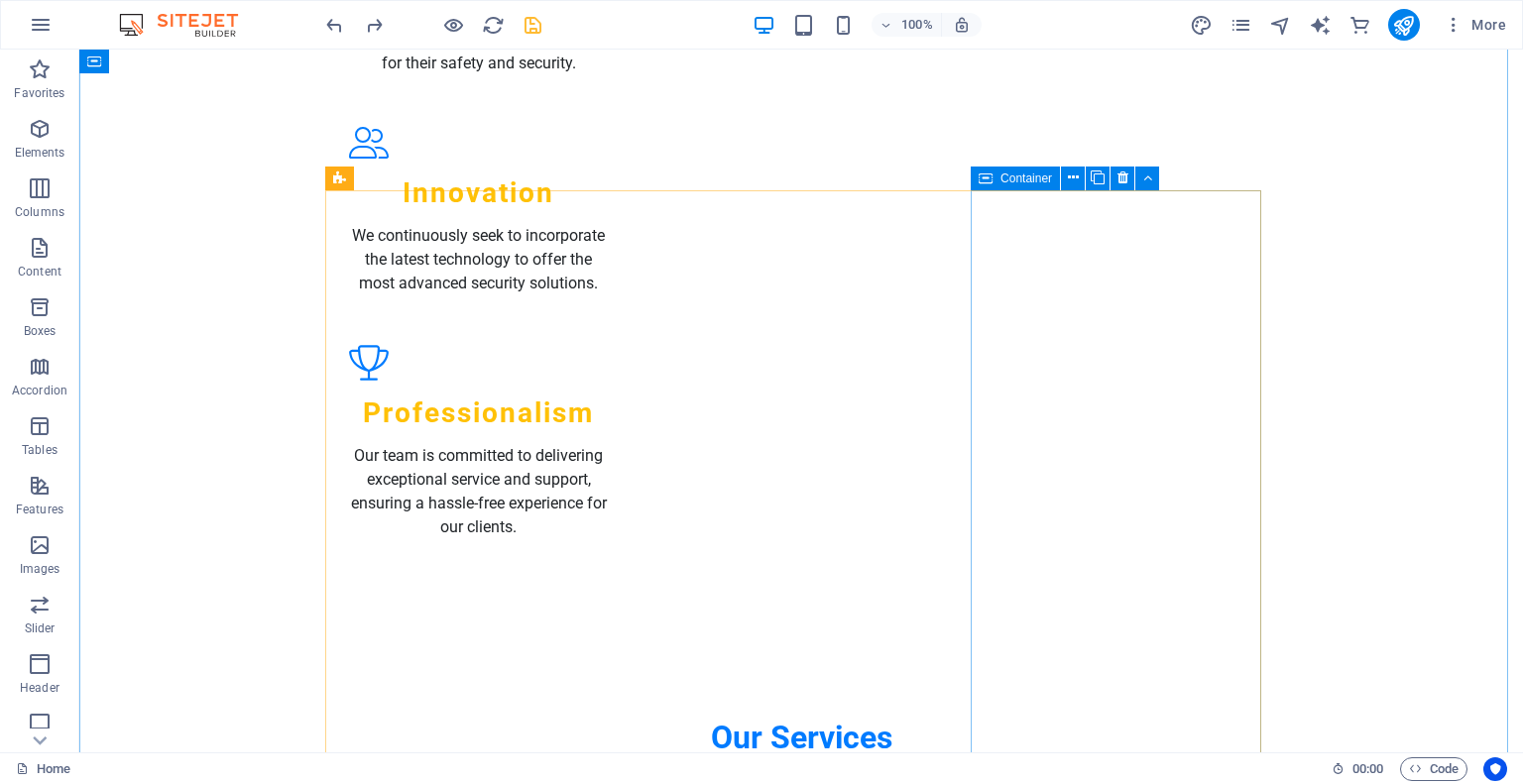 click on "Container" at bounding box center [1071, 178] 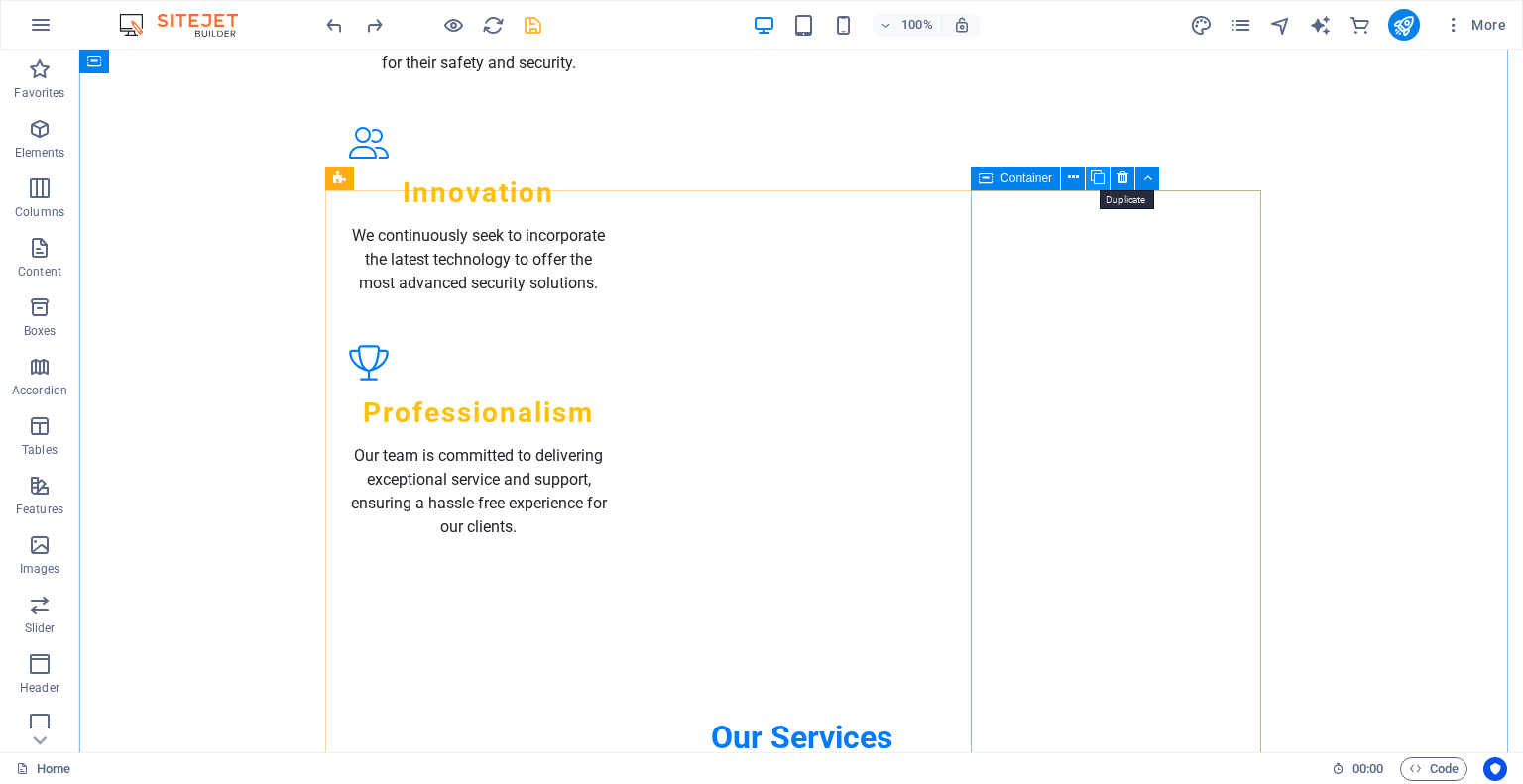click at bounding box center [1098, 177] 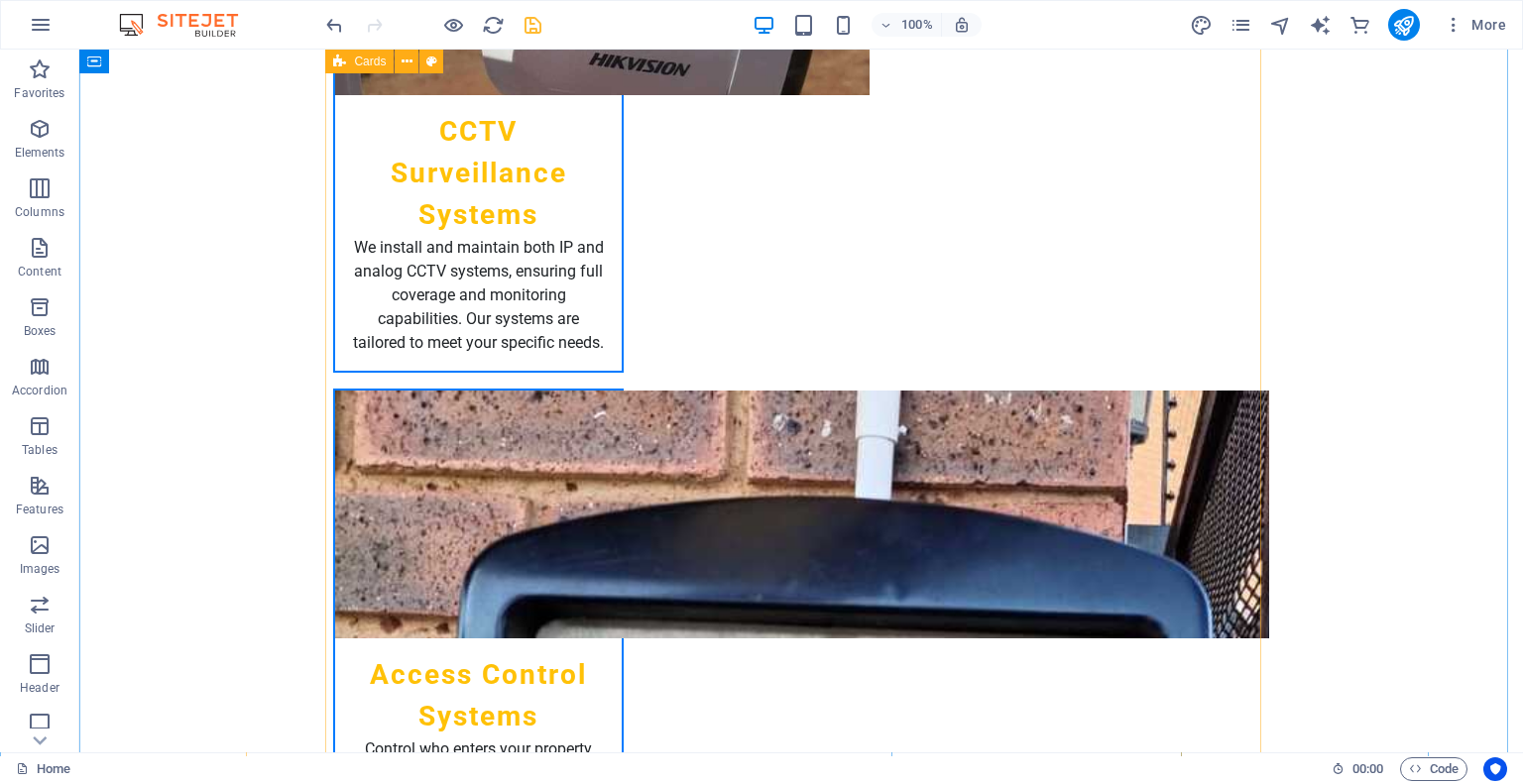 scroll, scrollTop: 3269, scrollLeft: 0, axis: vertical 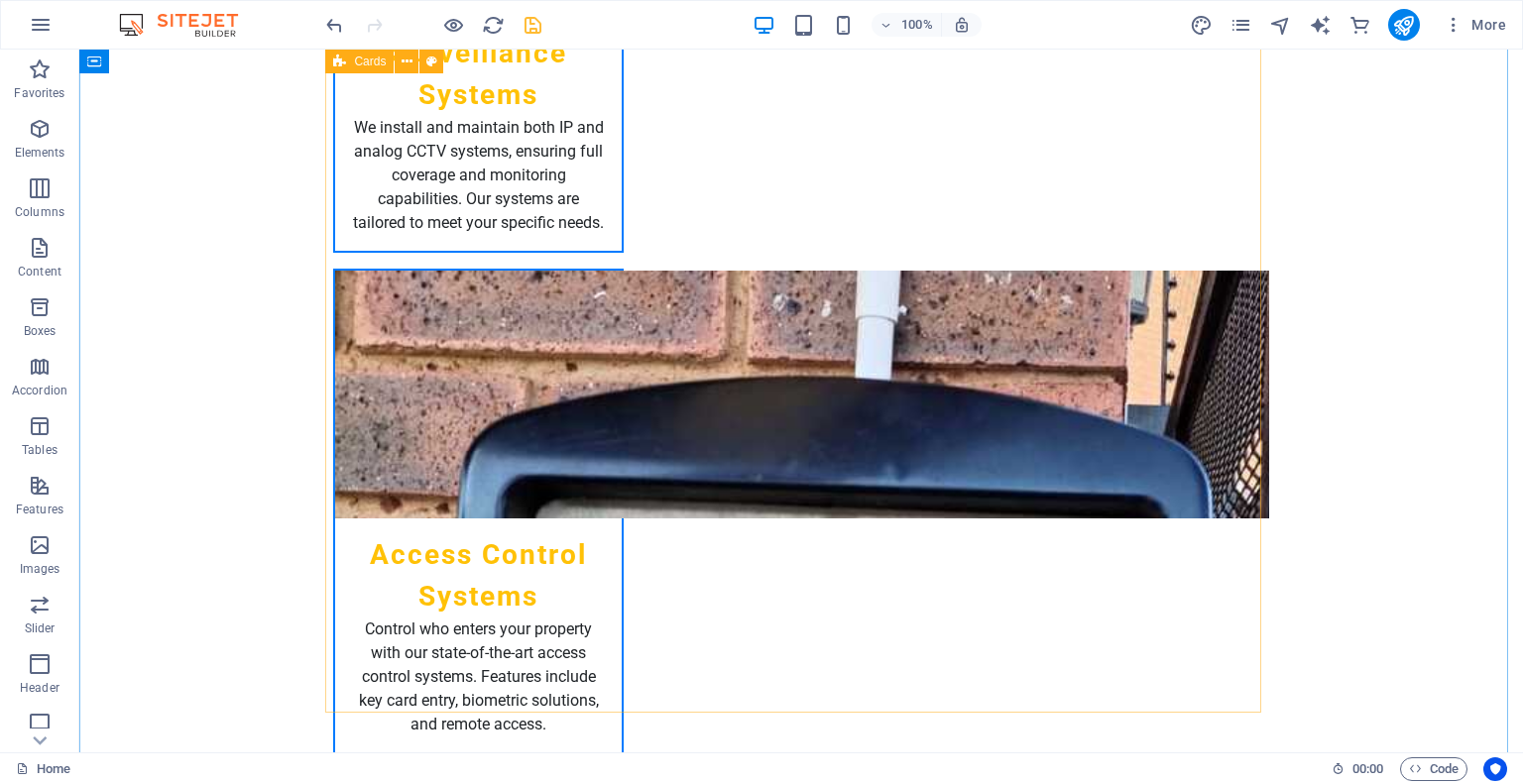 click on "[NAME] [LAST]- Managing Director At Securetech Innovations Pty Ltd, we are committed to providing advanced and reliable security solutions that ensure the safety of your home and business. Our focus is on professionalism, innovation, and building lasting relationships with our clients. Your security is our priority, and we thank you for trusting us as your security partner. [NAME] [LAST]- Operations Manager At Securetech Innovations Pty Ltd, we strive to set the standard in electronic security by combining innovation, expertise, and dedication. Our mission is to provide reliable solutions that give our clients peace of mind while ensuring the highest levels of professionalism and service excellence. Thank you for trusting us to protect what matters most. [NAME] [LAST] -Security Technician [NAME] [LAST] -Security Technician" at bounding box center [801, 4229] 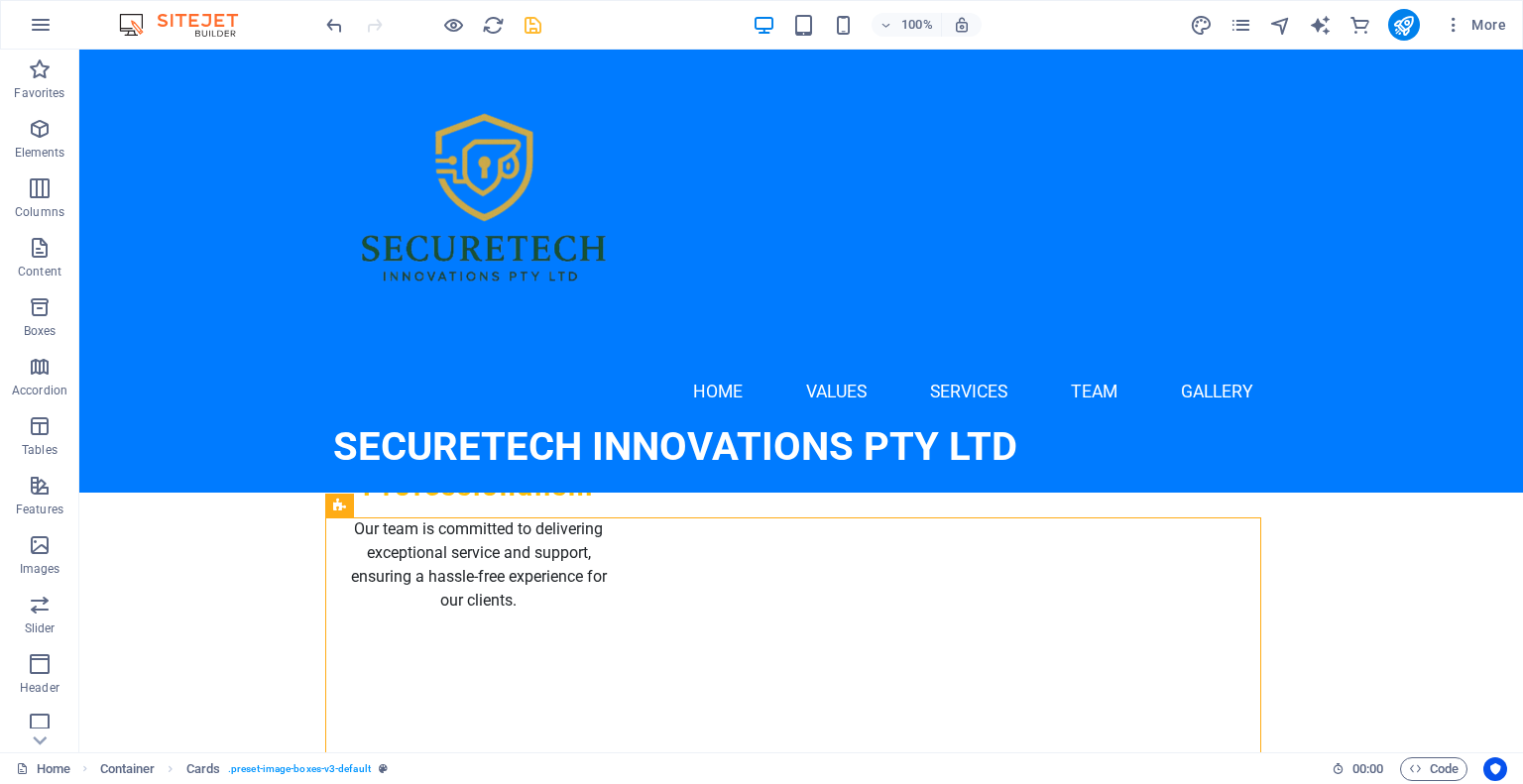 scroll, scrollTop: 2124, scrollLeft: 0, axis: vertical 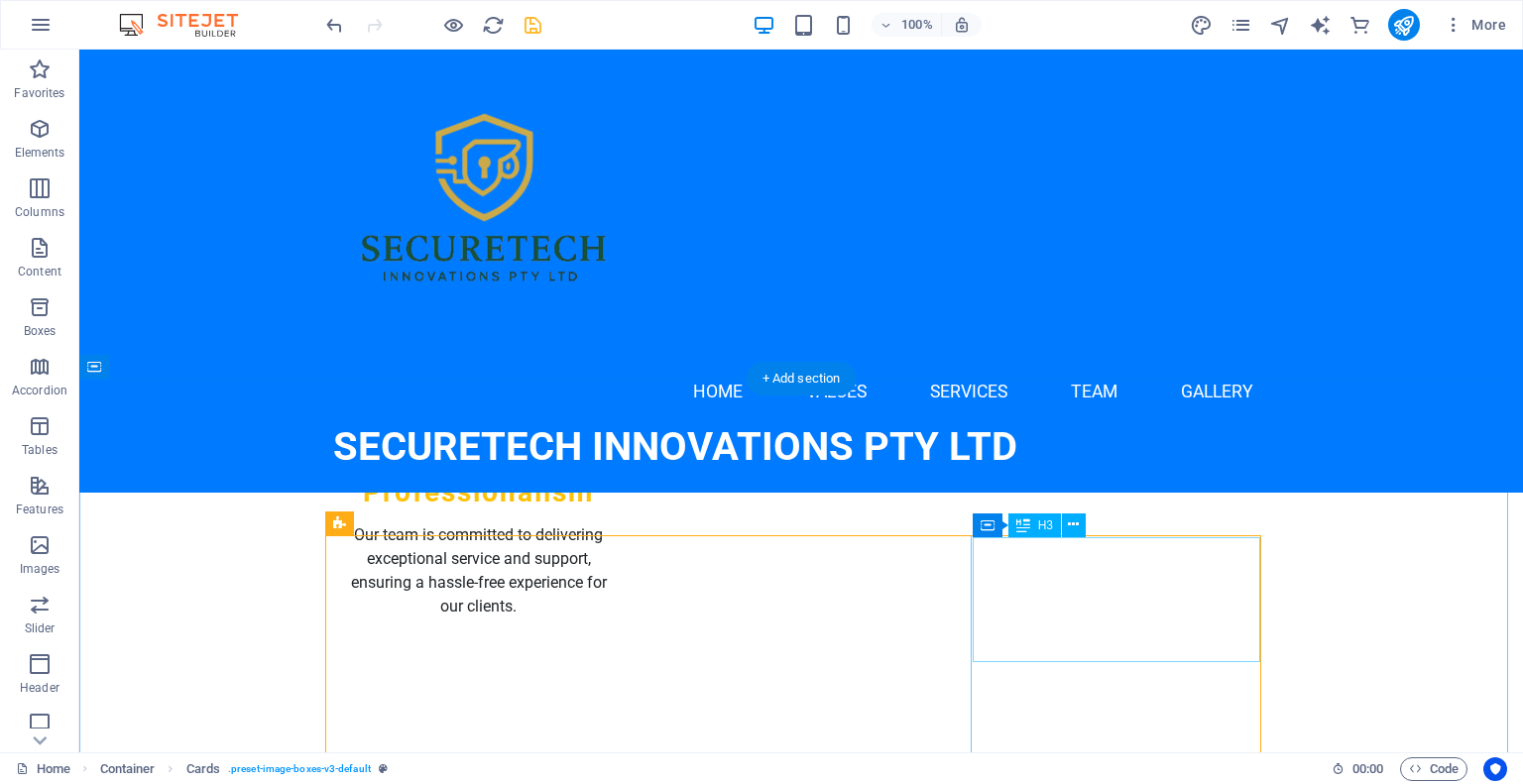 click on "[NAME] [LAST] -Security Technician" at bounding box center (478, 5482) 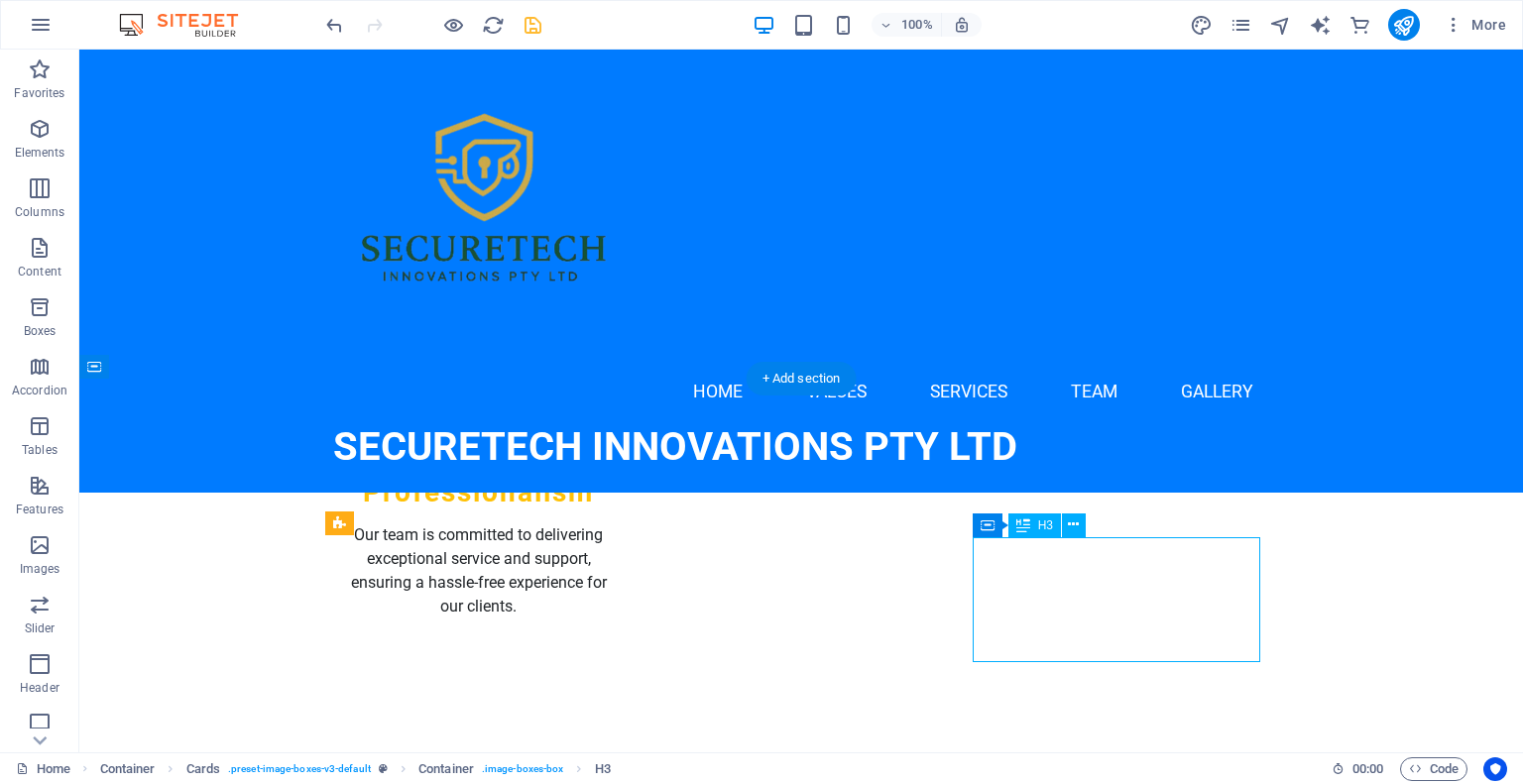 click on "[NAME] [LAST] -Security Technician" at bounding box center (478, 5482) 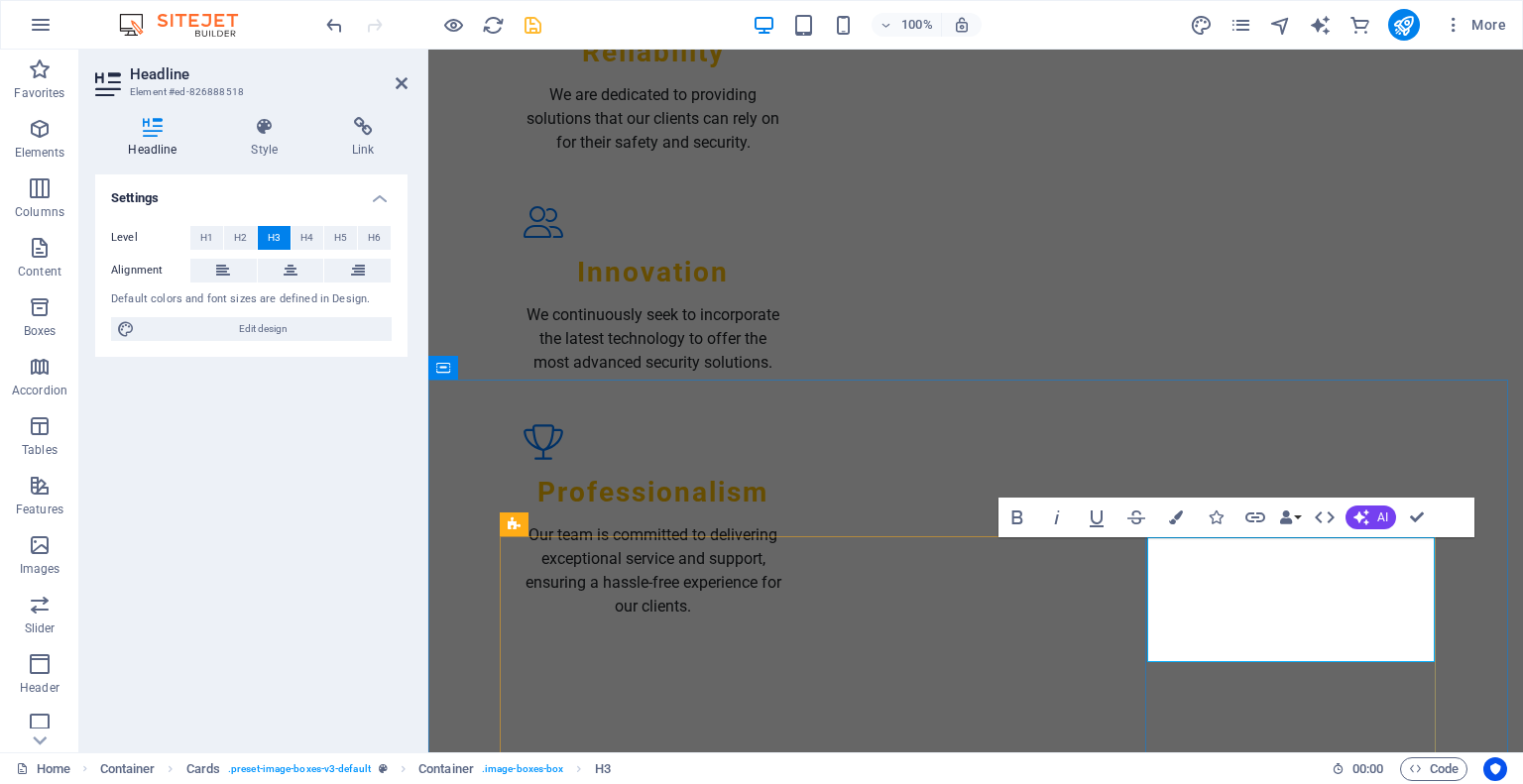 scroll, scrollTop: 2123, scrollLeft: 0, axis: vertical 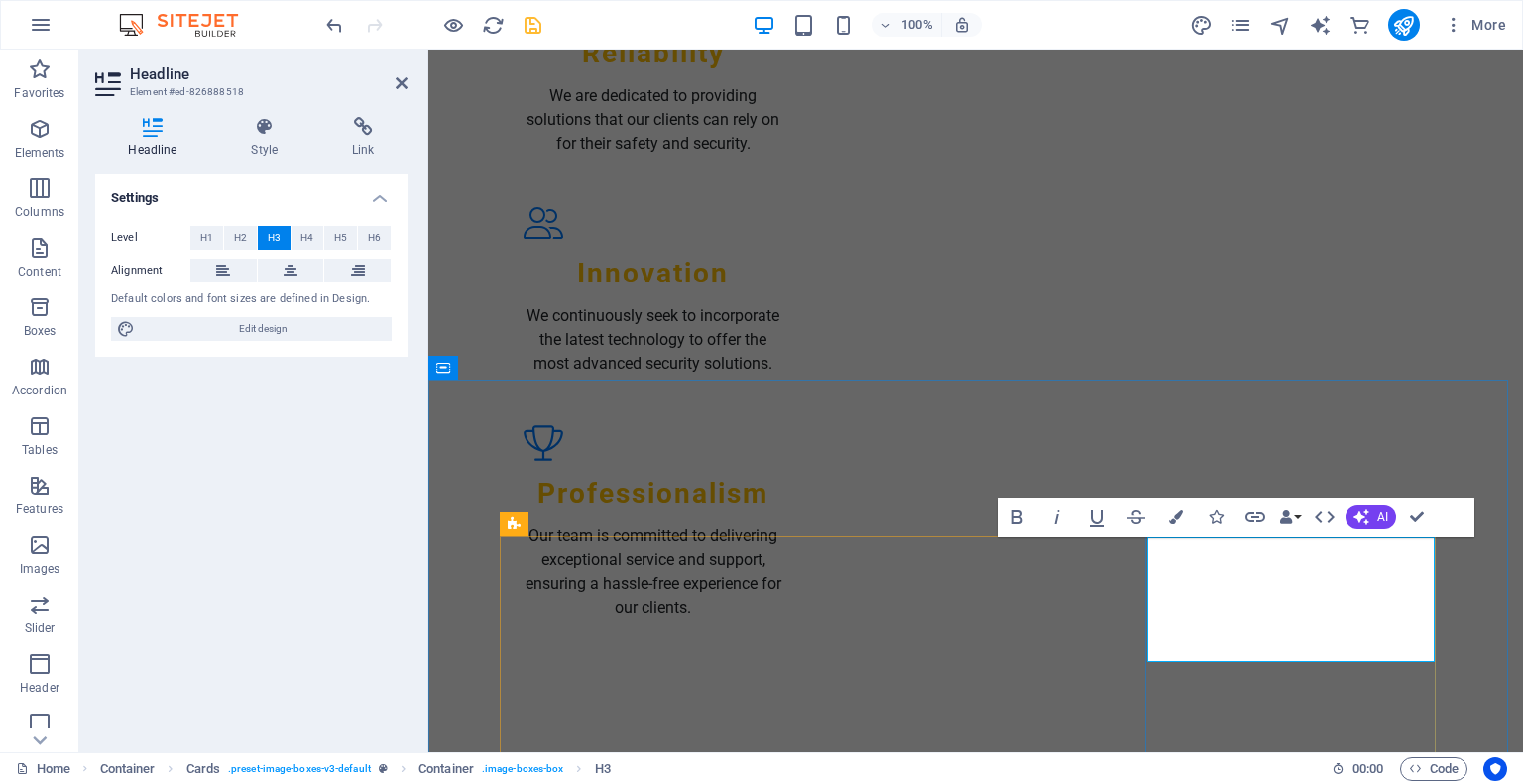 click on "[NAME] [LAST] -Security Technician" at bounding box center [652, 5483] 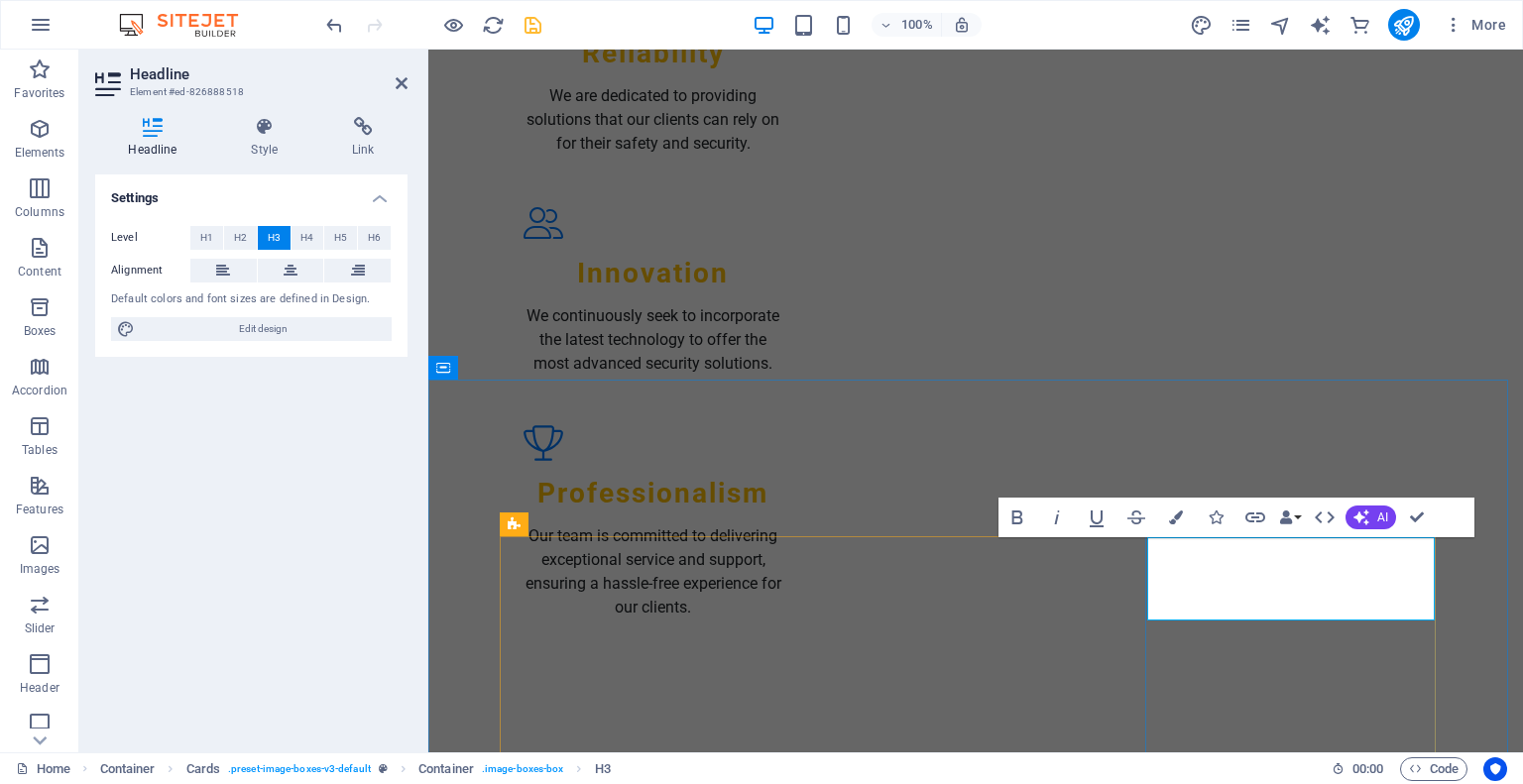 type 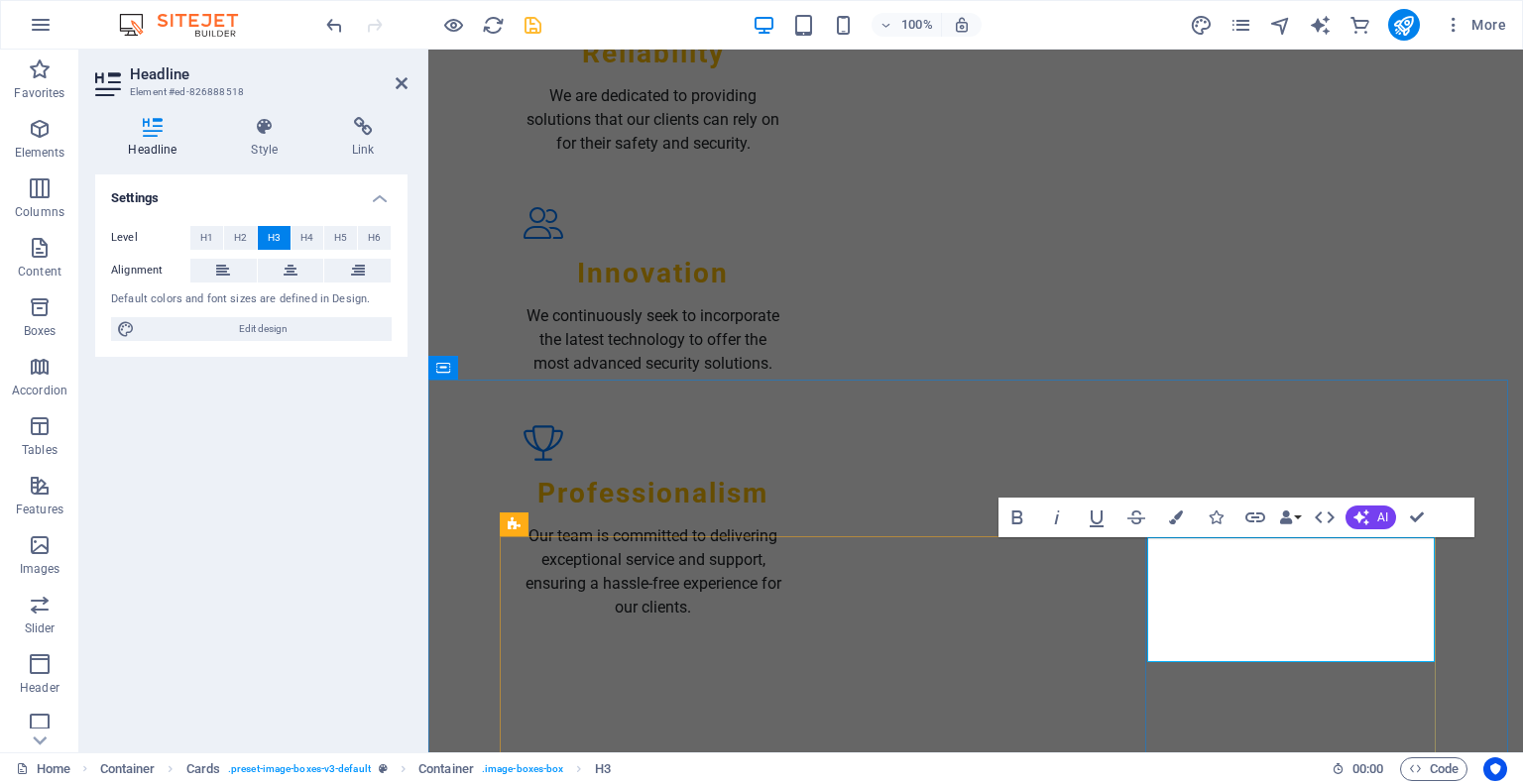 click on "[FIRST] [LAST] Technical Technician" at bounding box center [652, 5483] 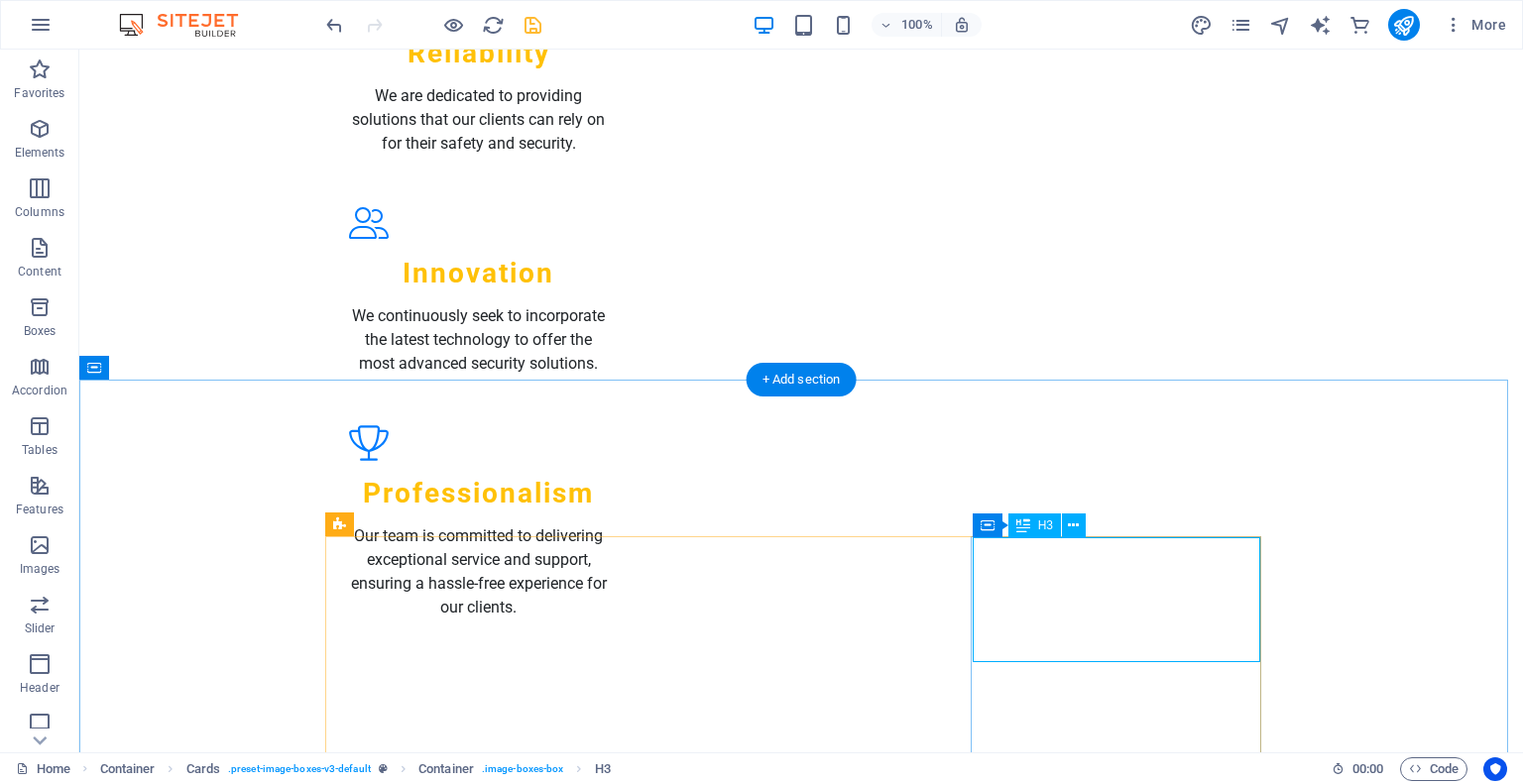 click on "[FIRST] [LAST] Technical Manager" at bounding box center (478, 5483) 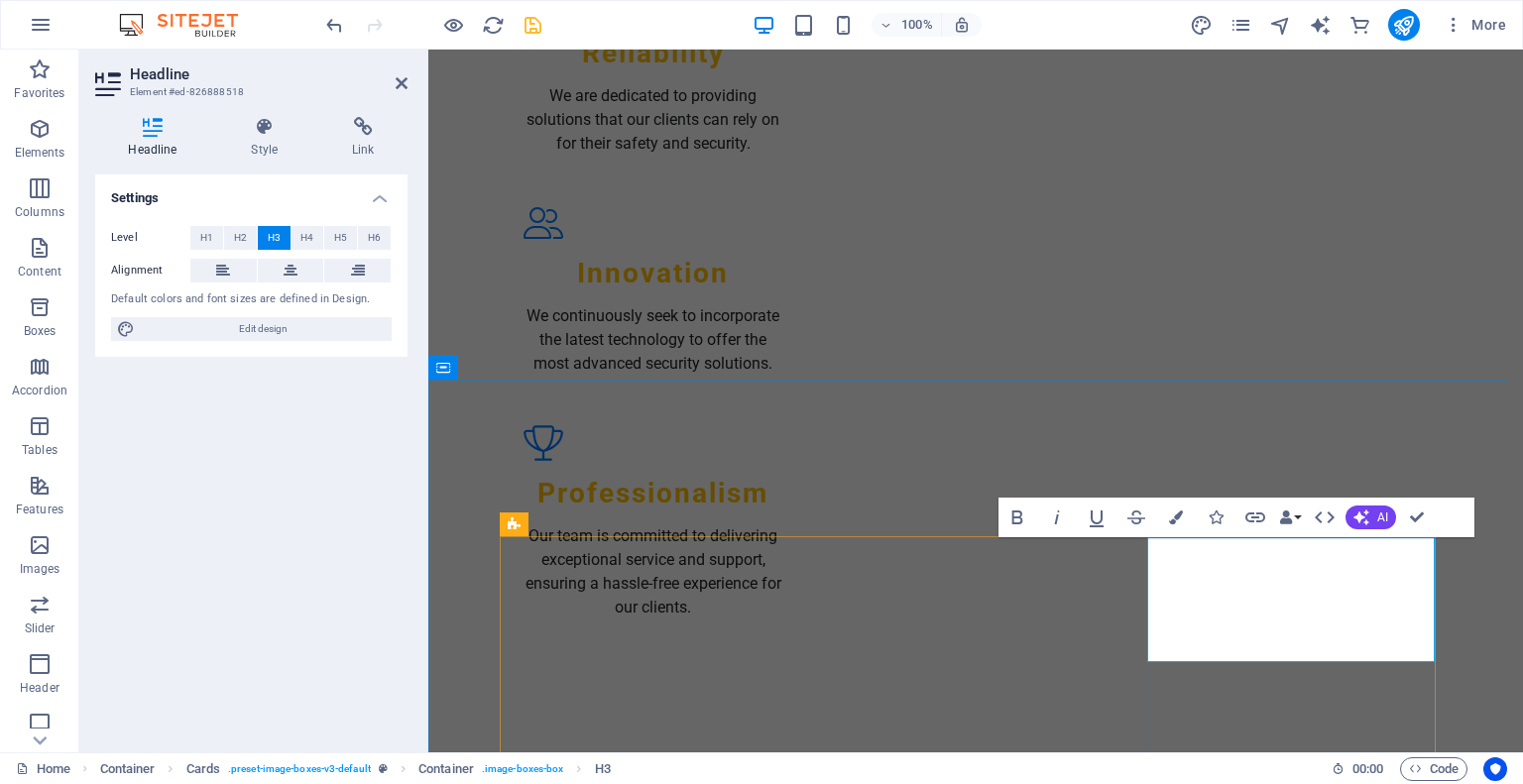 click on "[FIRST] [LAST] Technical Manager" at bounding box center (652, 5483) 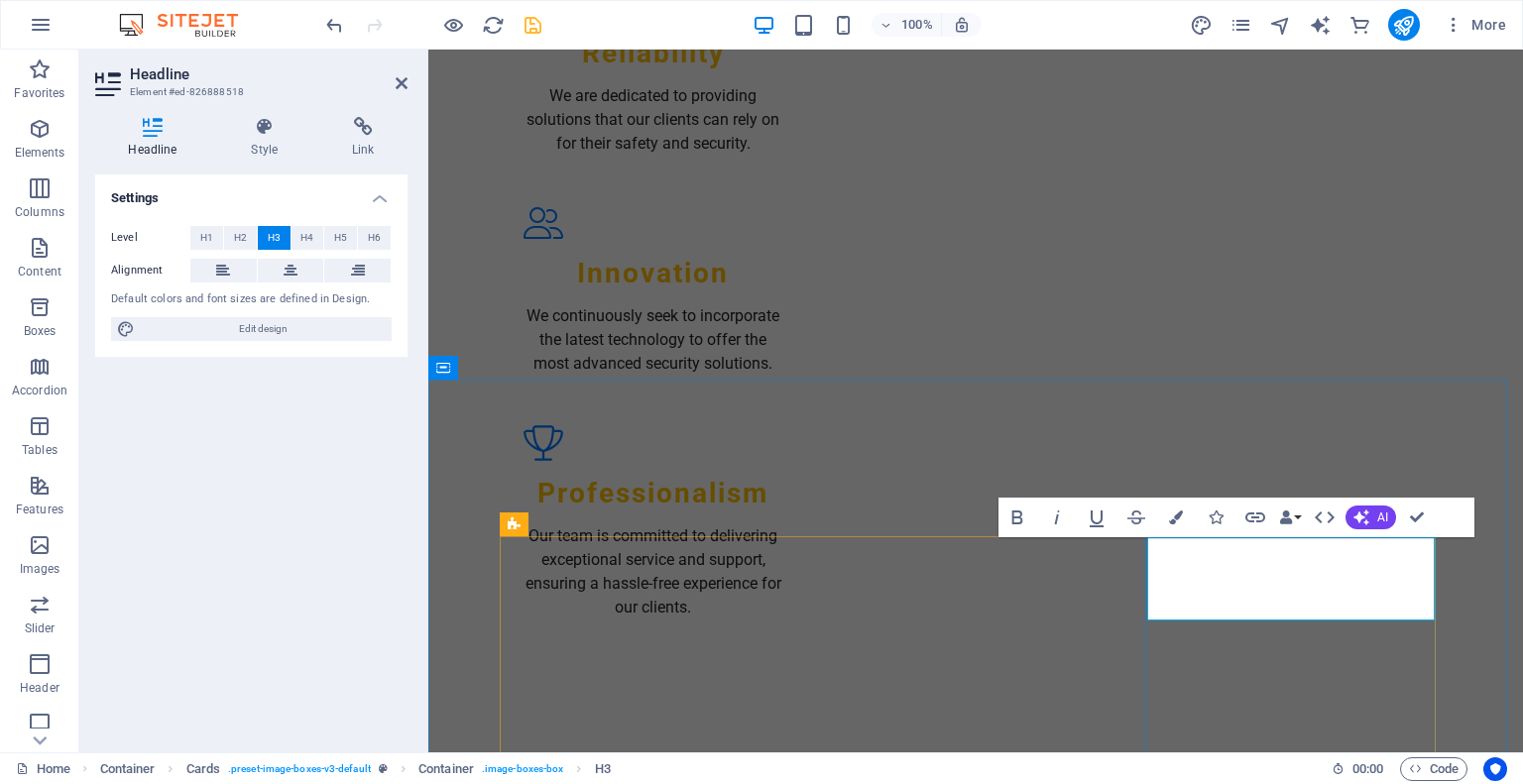 type 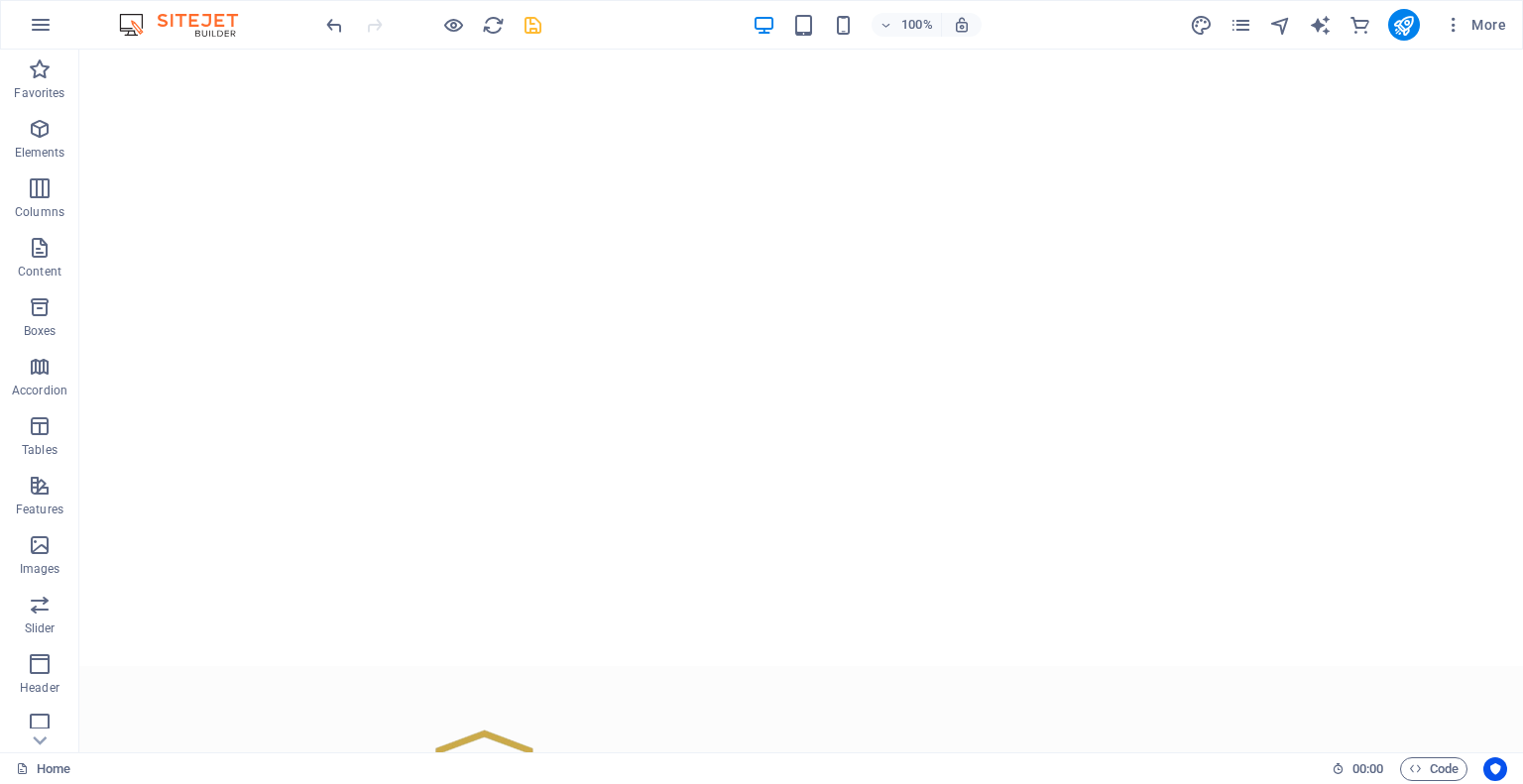 scroll, scrollTop: 0, scrollLeft: 0, axis: both 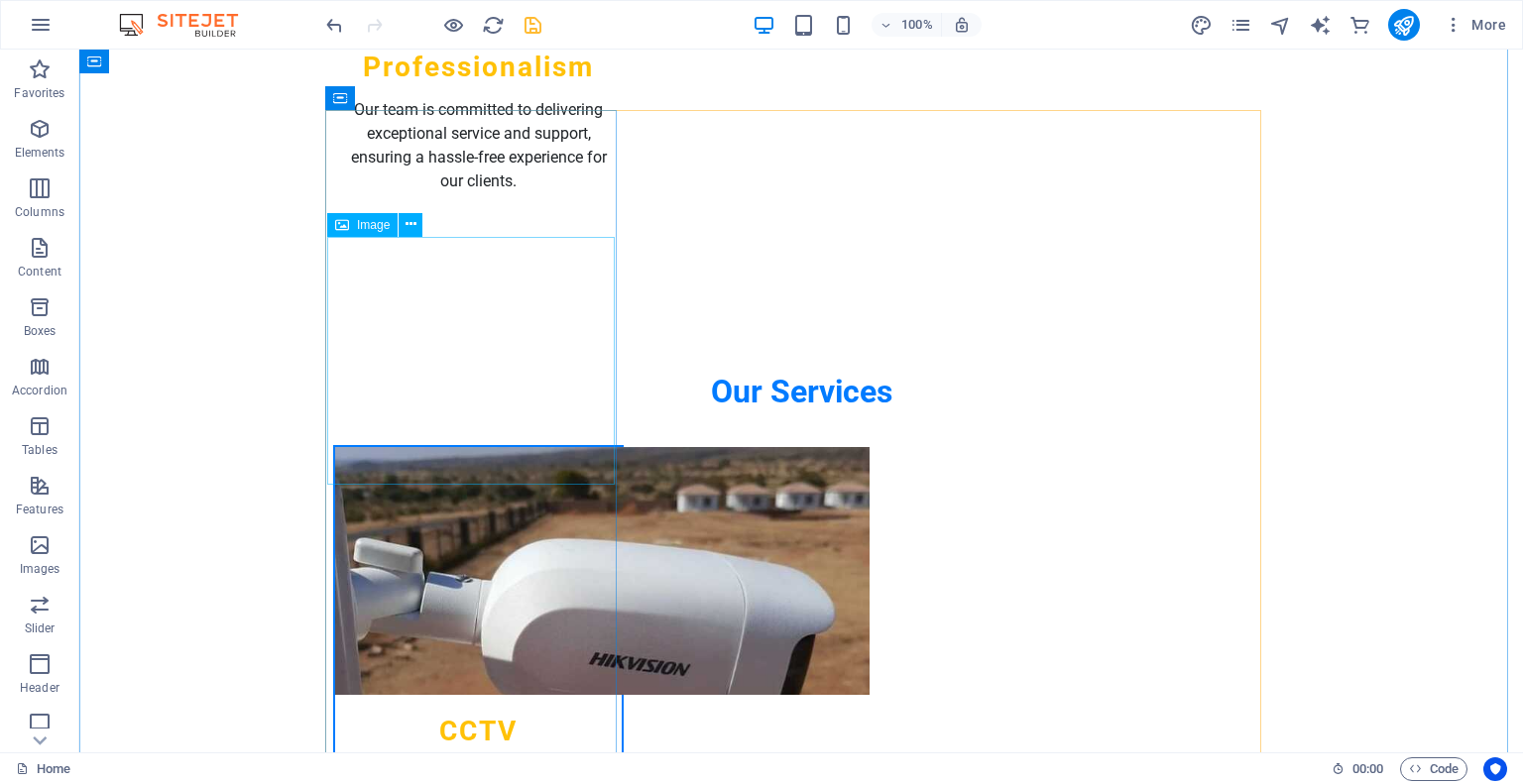 click at bounding box center [478, 3895] 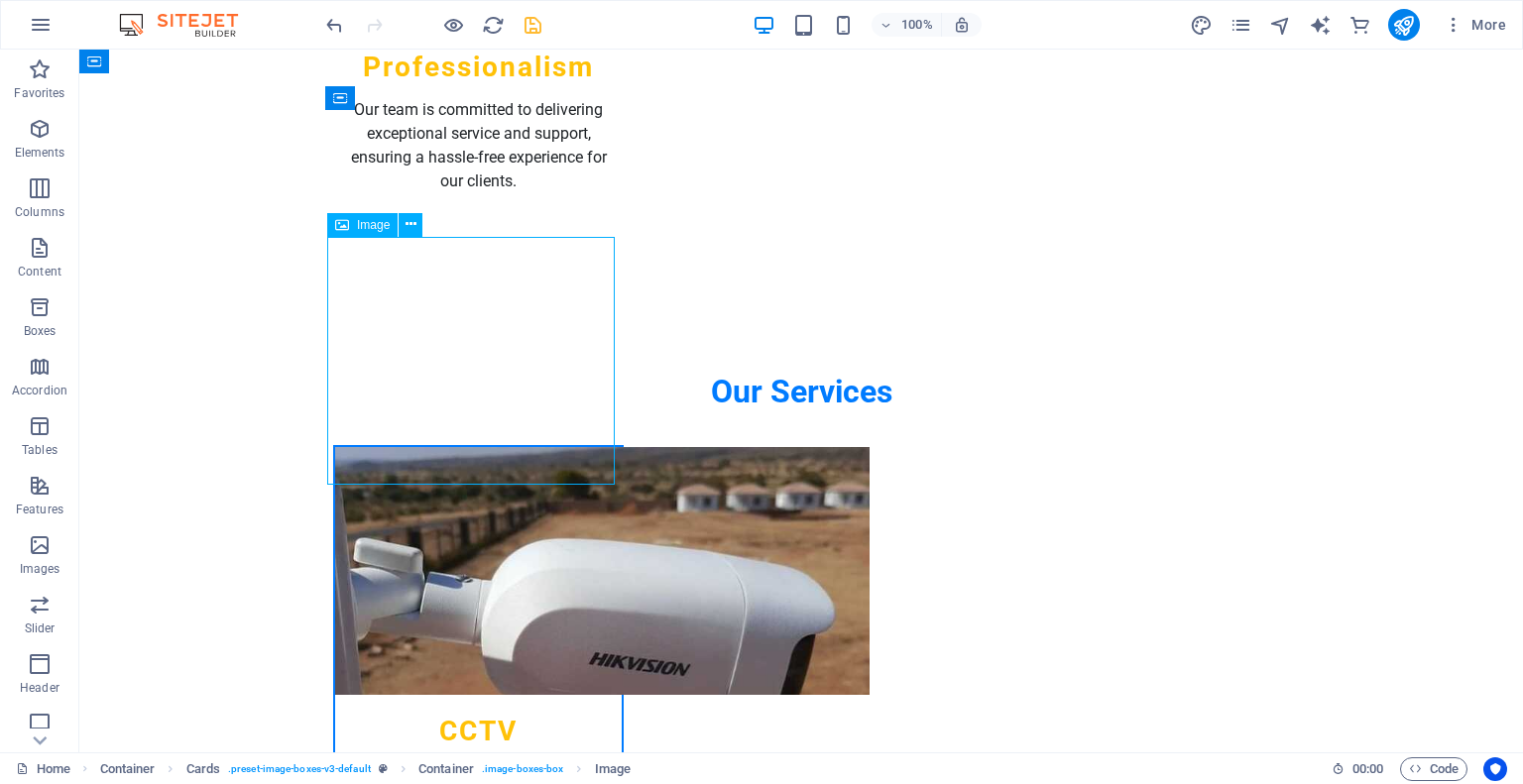 click at bounding box center (478, 3895) 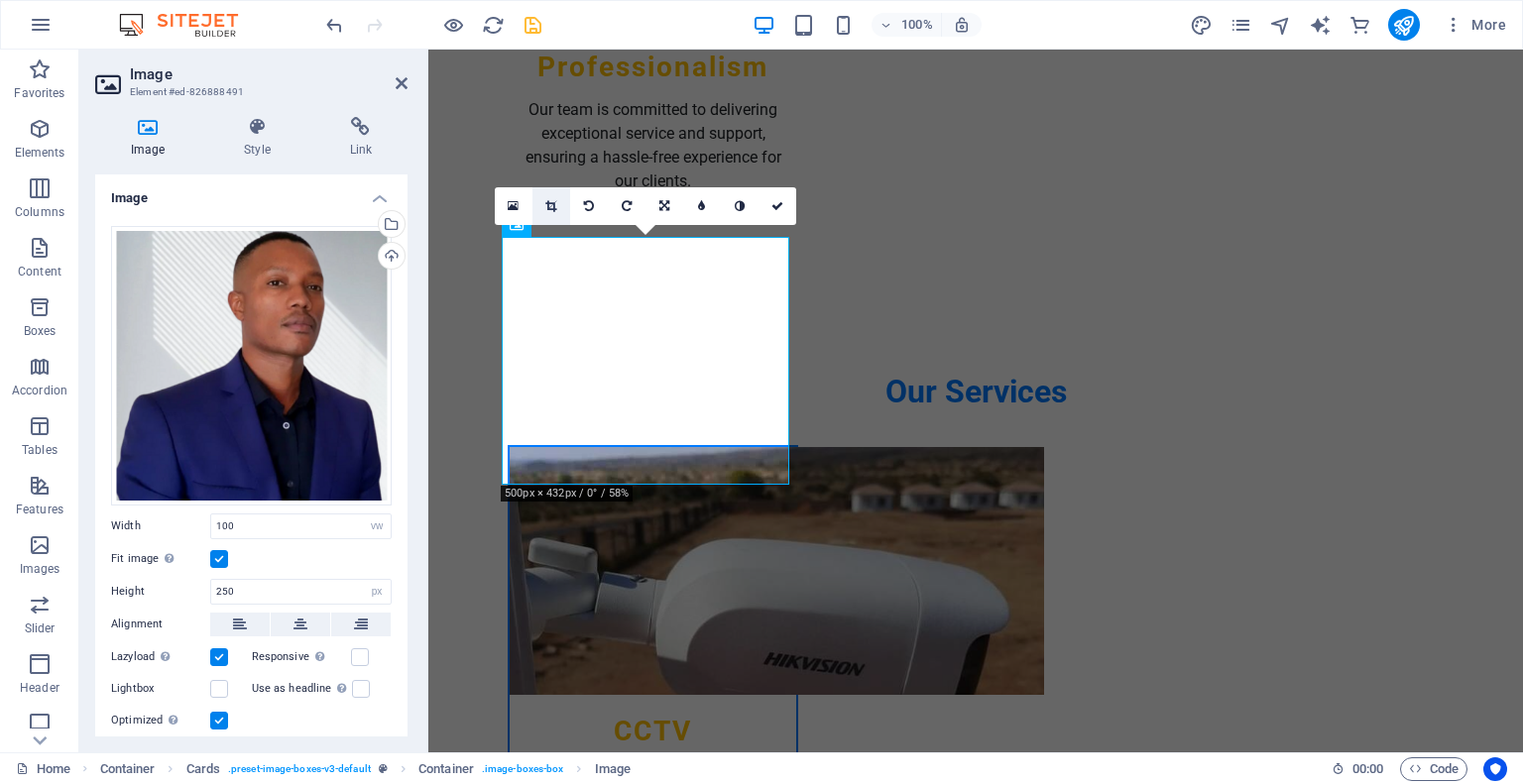 click at bounding box center (550, 206) 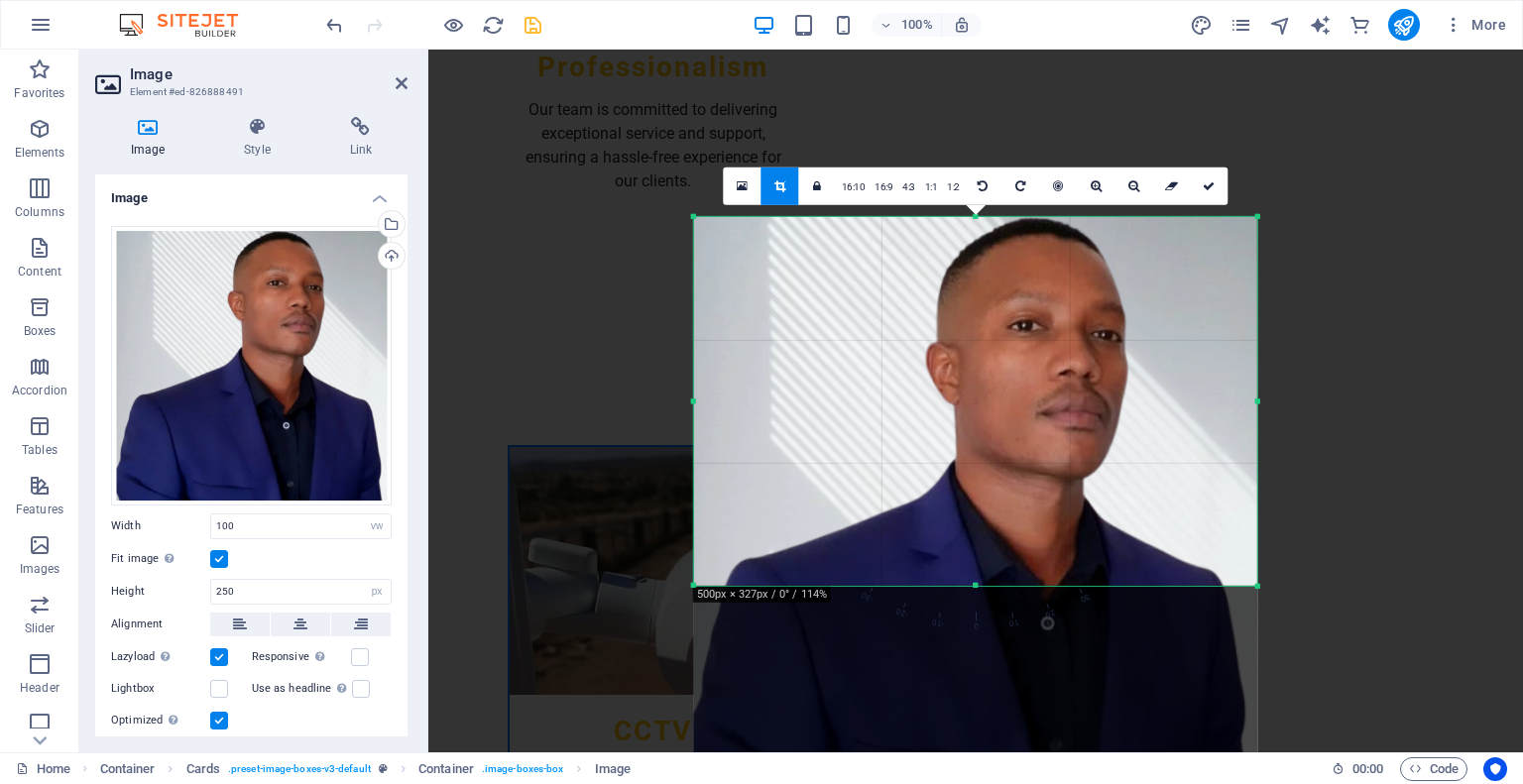 drag, startPoint x: 1253, startPoint y: 680, endPoint x: 1254, endPoint y: 487, distance: 193.00259 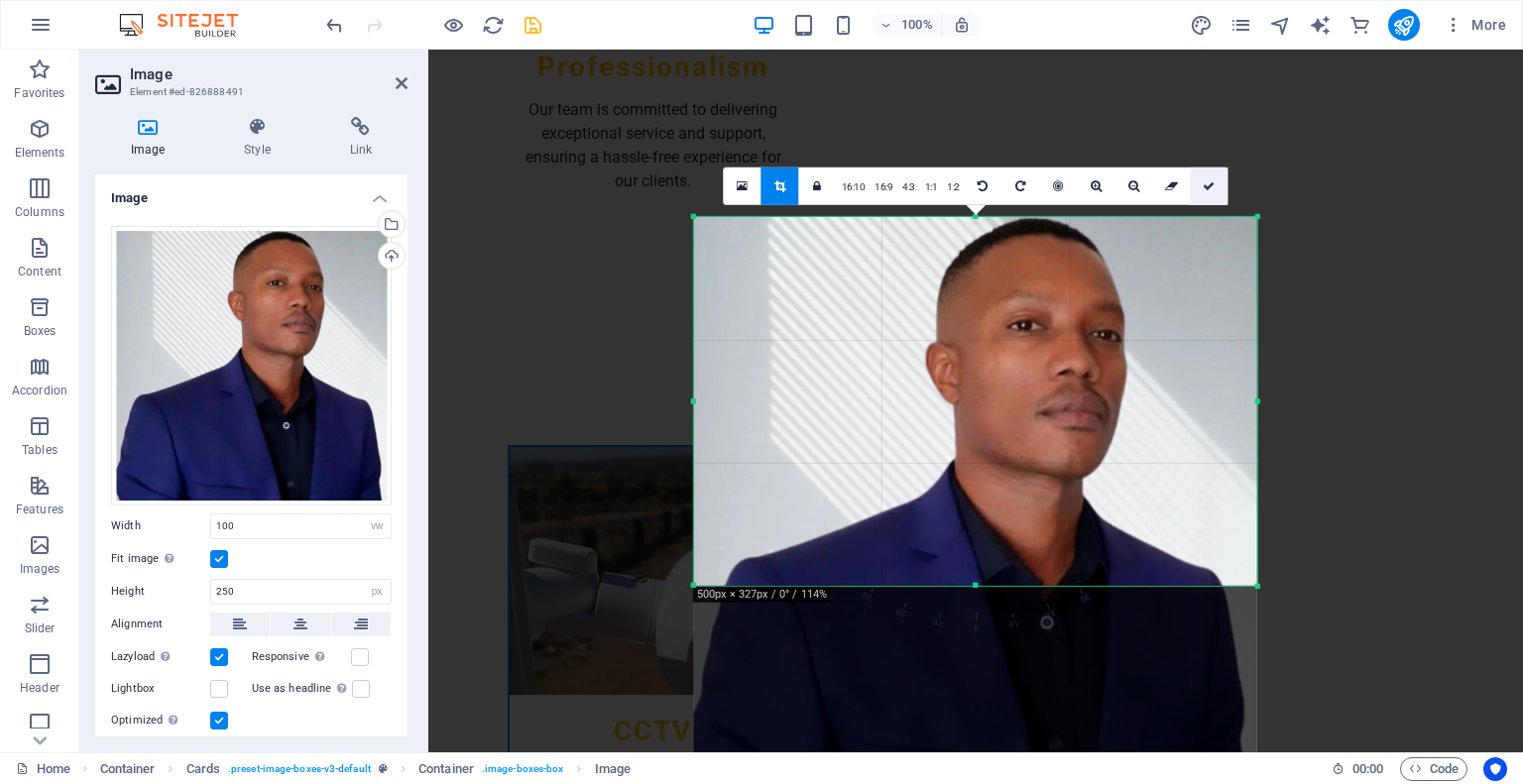 click at bounding box center (1209, 185) 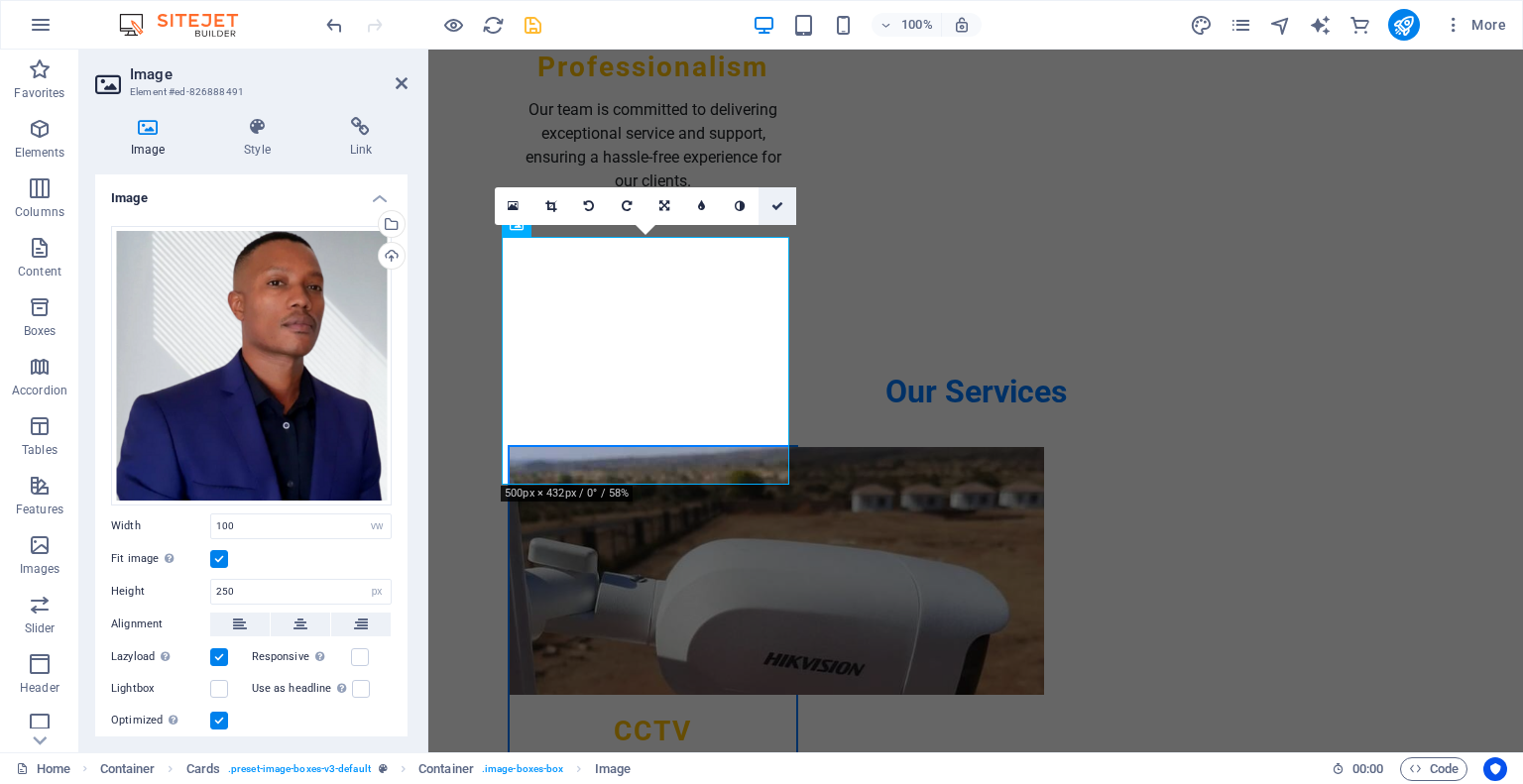 click at bounding box center (777, 206) 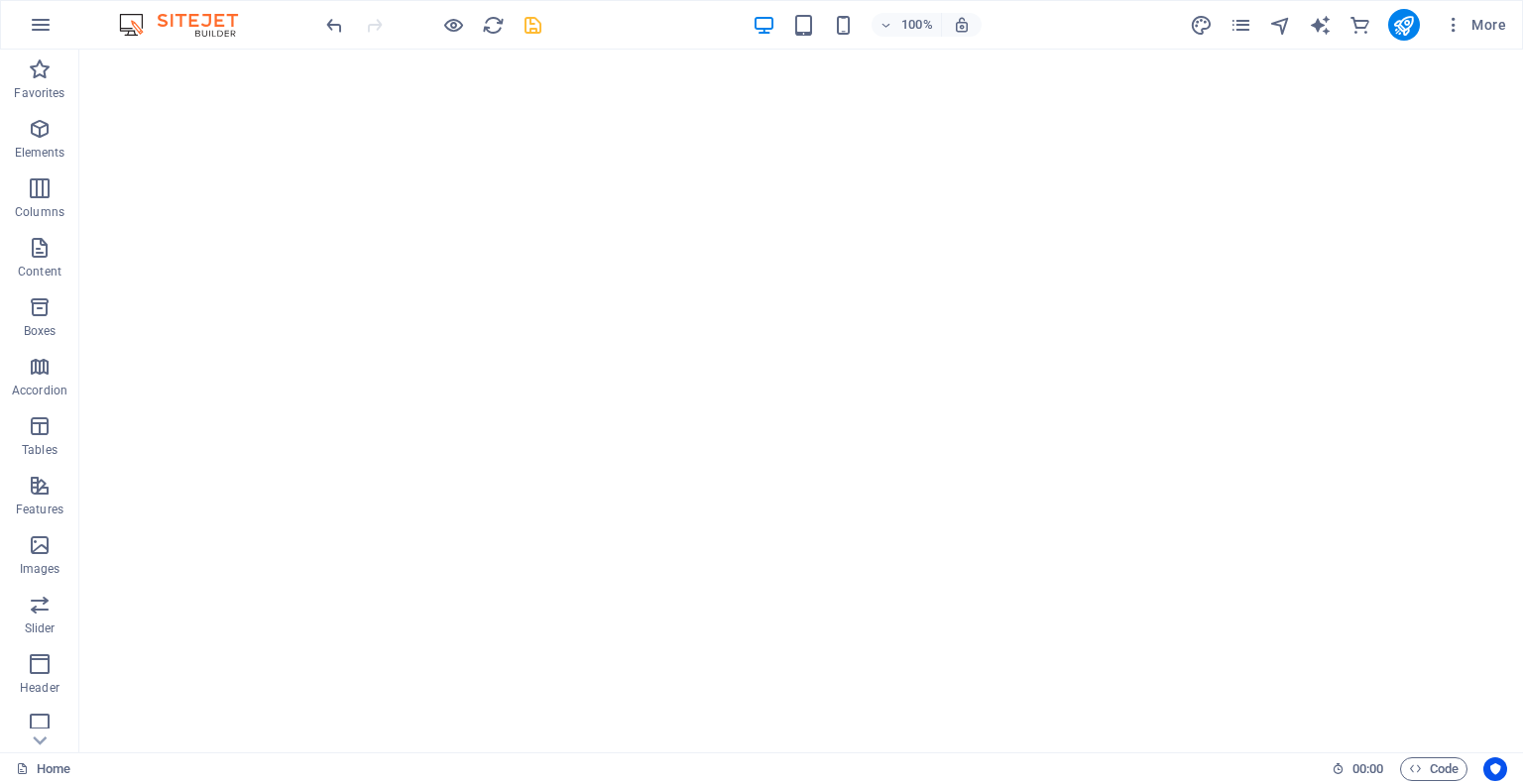 scroll, scrollTop: 0, scrollLeft: 0, axis: both 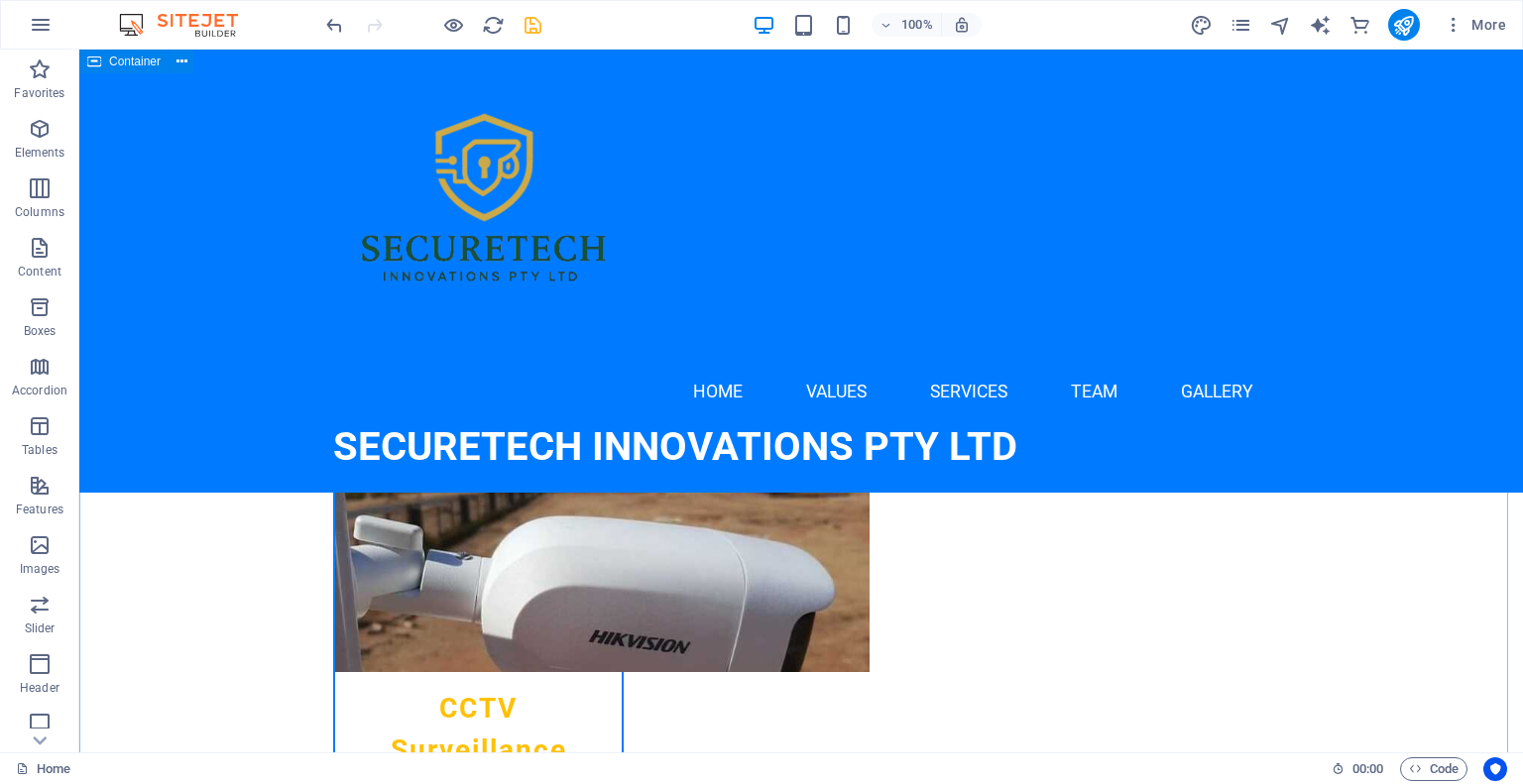 click on "[FIRST] [LAST]- Managing Director At Securetech Innovations Pty Ltd, we are committed to providing advanced and reliable security solutions that ensure the safety of your home and business. Our focus is on professionalism, innovation, and building lasting relationships with our clients. Your security is our priority, and we thank you for trusting us as your security partner. [FIRST] [LAST]- Operations Manager At Securetech Innovations Pty Ltd, we strive to set the standard in electronic security by combining innovation, expertise, and dedication. Our mission is to provide reliable solutions that give our clients peace of mind while ensuring the highest levels of professionalism and service excellence. Thank you for trusting us to protect what matters most. [FIRST] [LAST] Technical Manager [FIRST] [LAST] -Security Technician" at bounding box center (801, 4887) 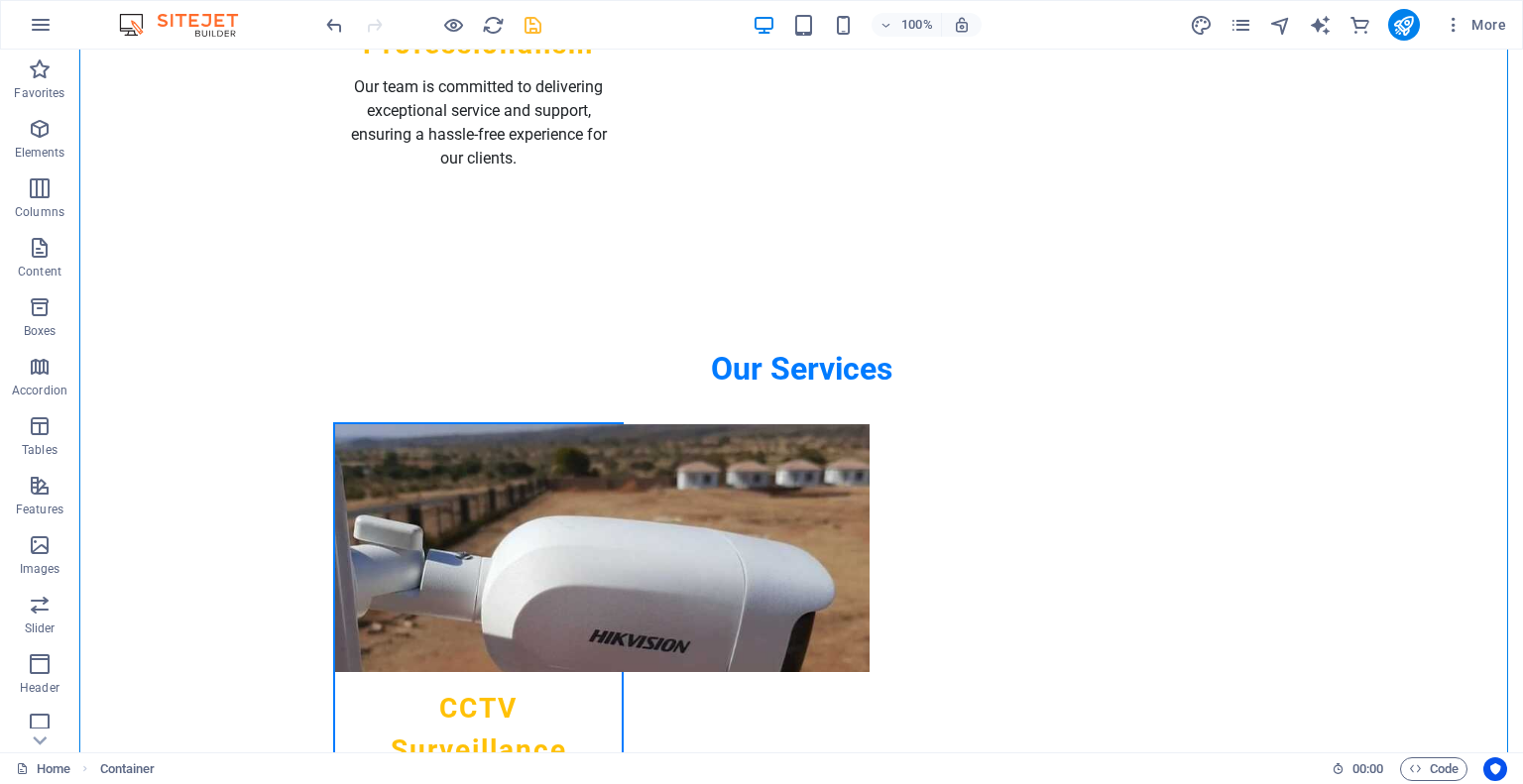scroll, scrollTop: 2839, scrollLeft: 0, axis: vertical 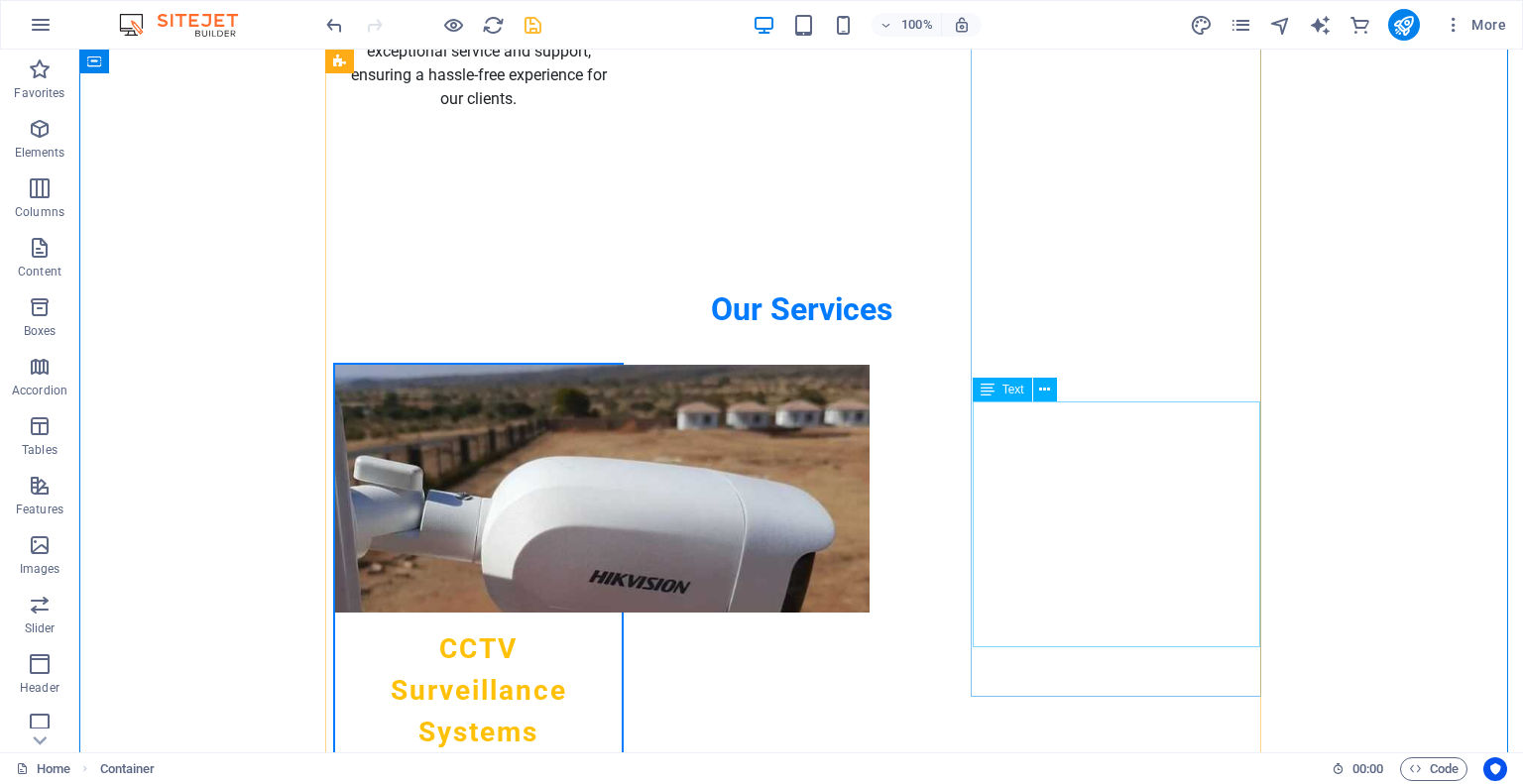 click on "As your dedicated security technician, my goal is to ensure that every system we install is reliable, efficient, and tailored to your needs. At Securetech Innovations Pty Ltd, we take pride in delivering quality workmanship and advanced security solutions to keep you and your property safe" at bounding box center (478, 5408) 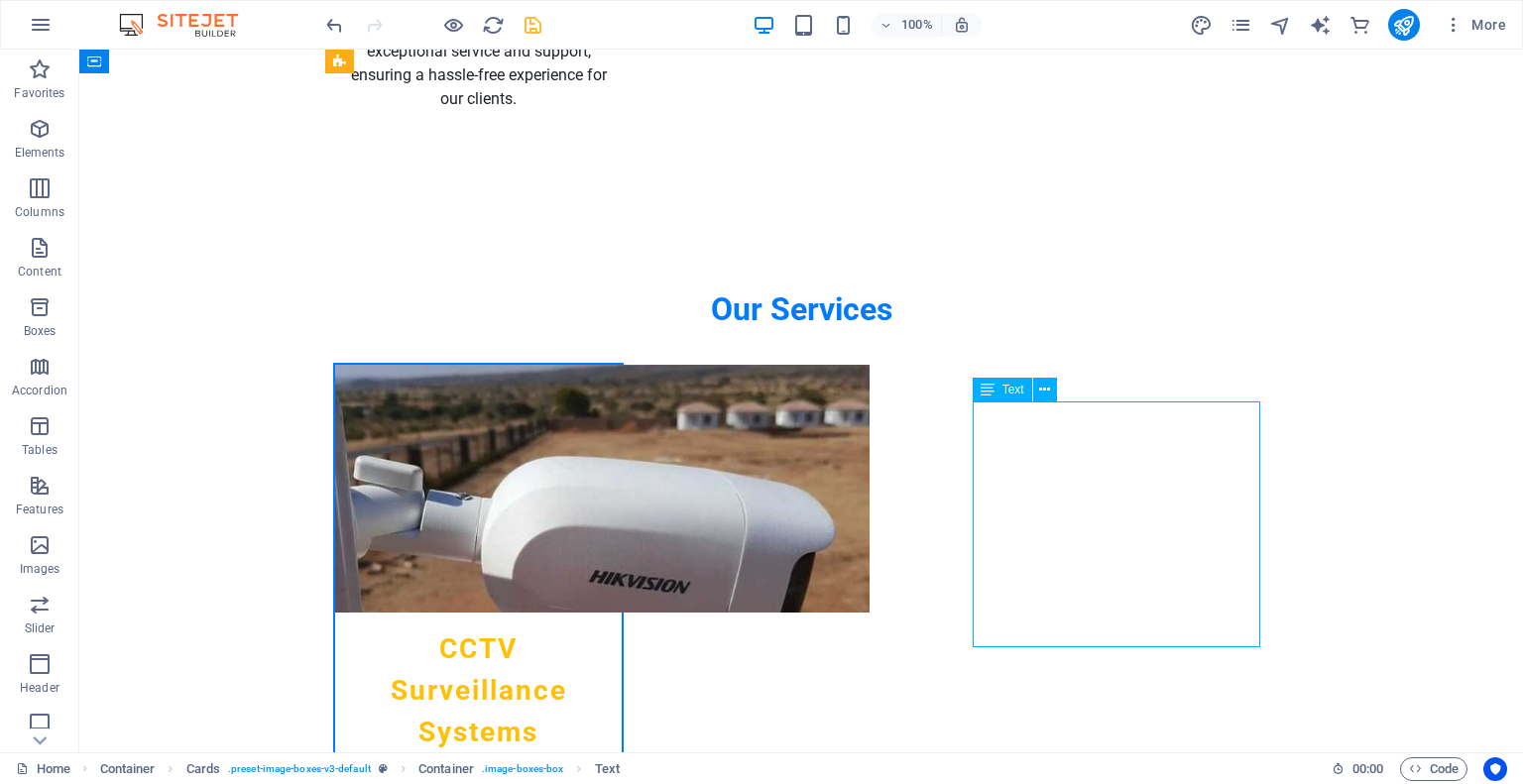 click on "As your dedicated security technician, my goal is to ensure that every system we install is reliable, efficient, and tailored to your needs. At Securetech Innovations Pty Ltd, we take pride in delivering quality workmanship and advanced security solutions to keep you and your property safe" at bounding box center (478, 5408) 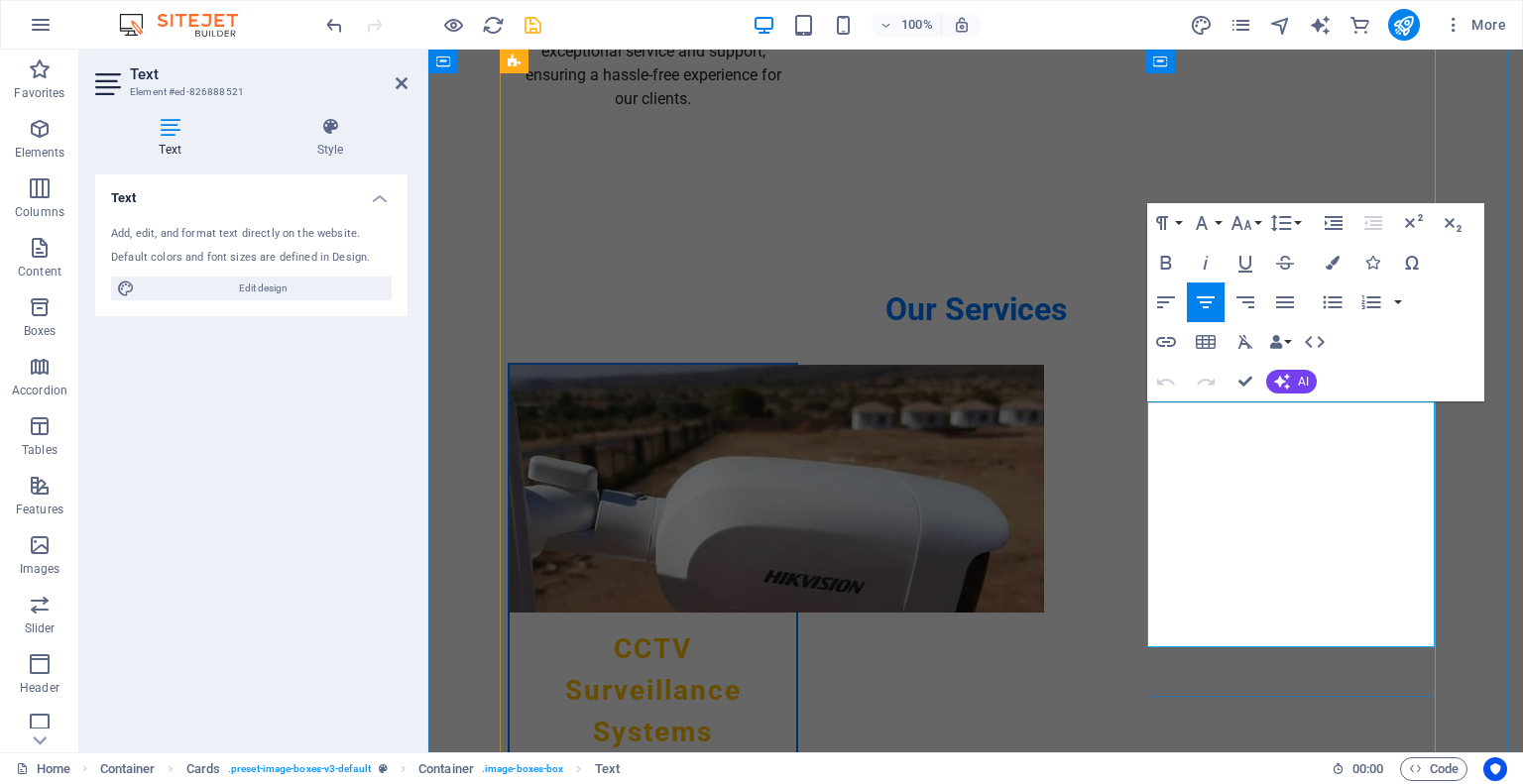 drag, startPoint x: 1357, startPoint y: 624, endPoint x: 1178, endPoint y: 415, distance: 275.1763 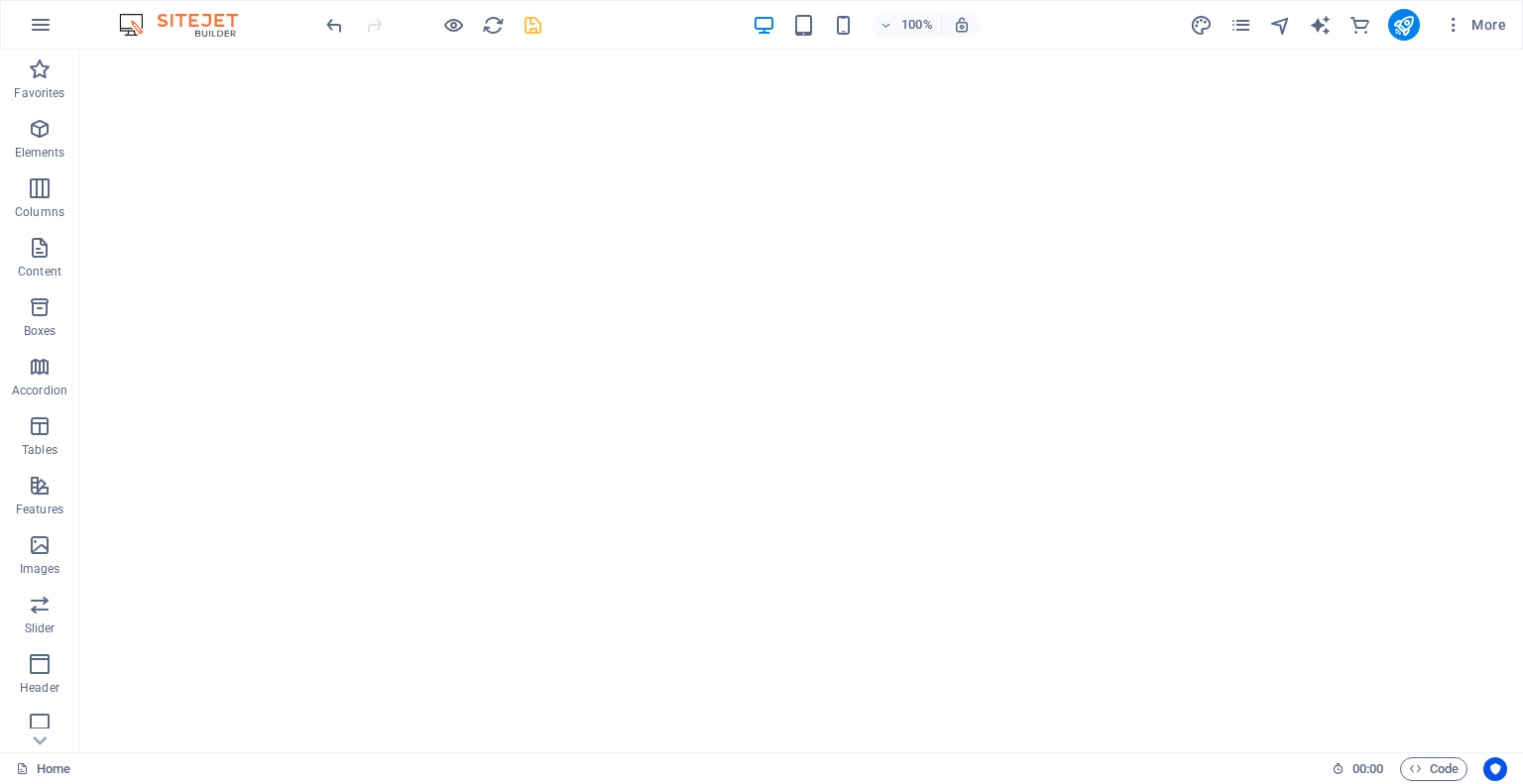 scroll, scrollTop: 0, scrollLeft: 0, axis: both 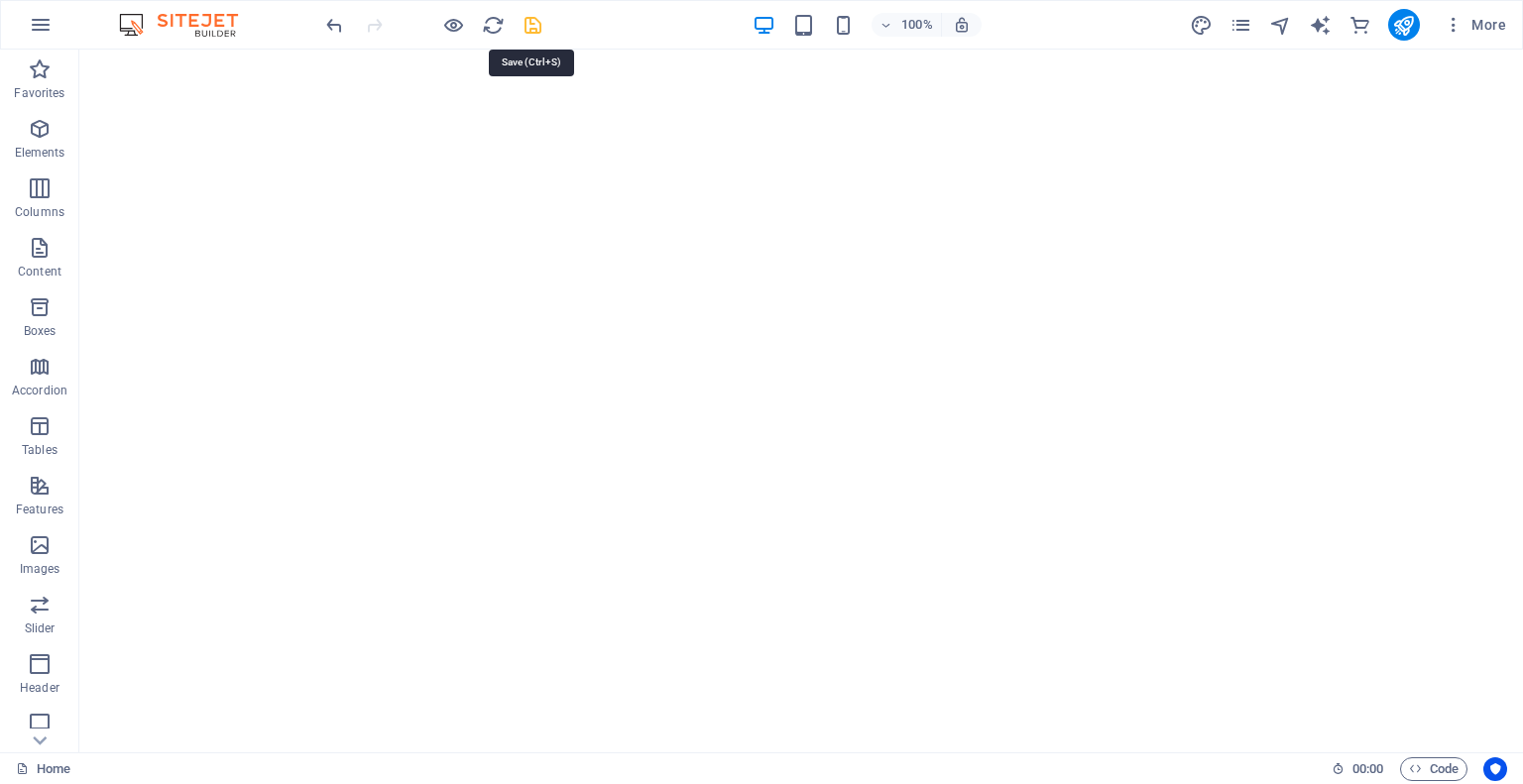 click at bounding box center [532, 25] 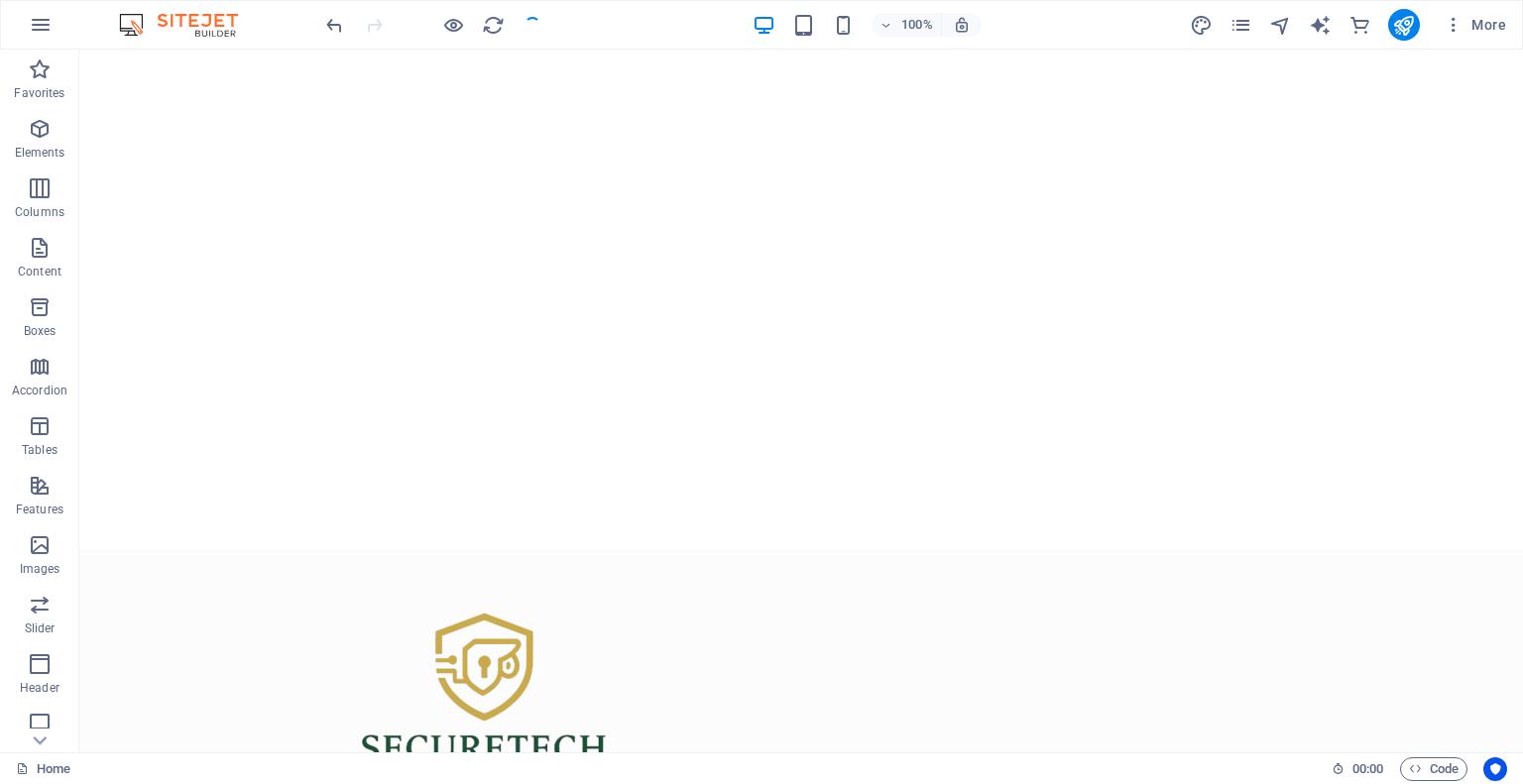 scroll, scrollTop: 217, scrollLeft: 0, axis: vertical 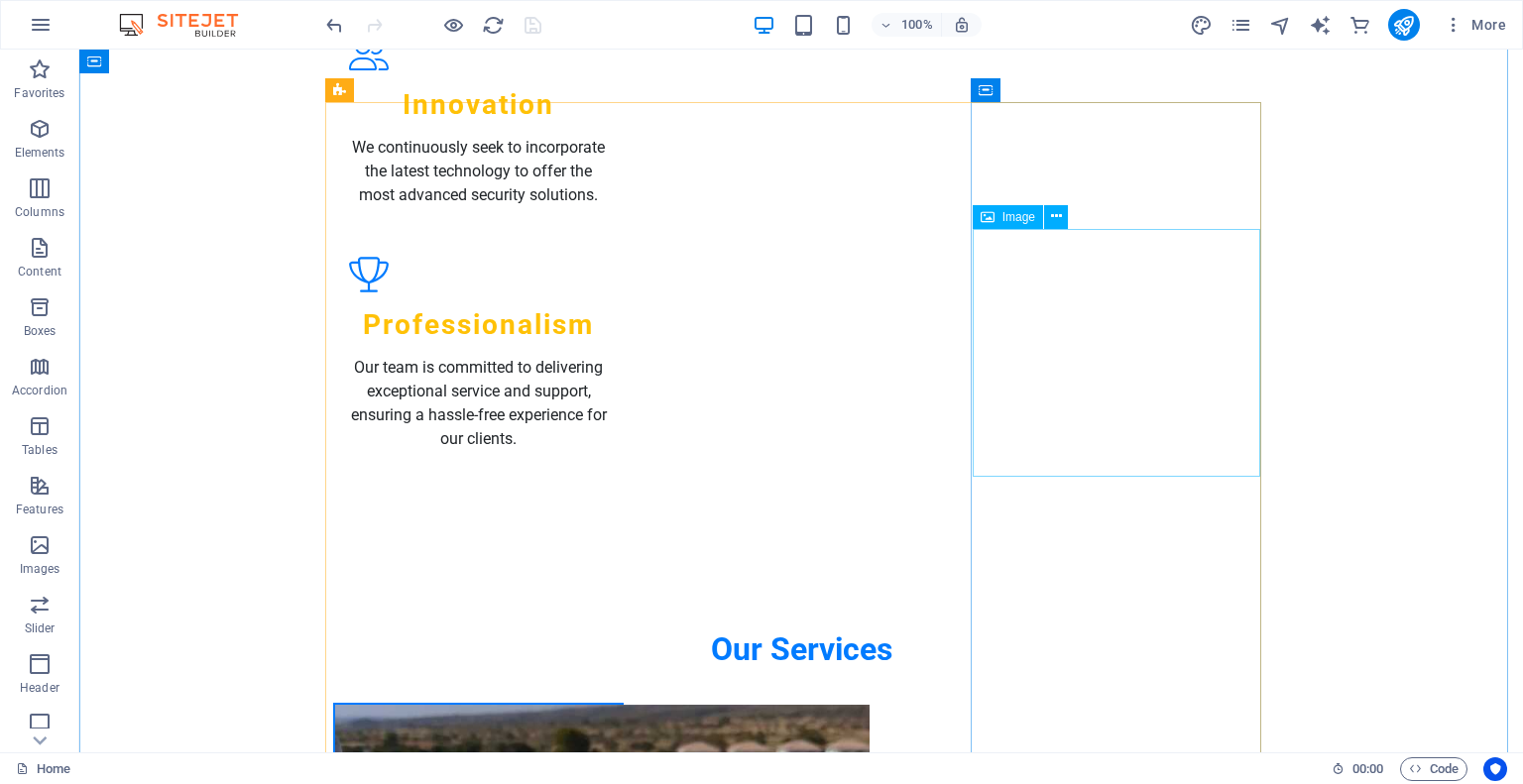click at bounding box center [478, 5501] 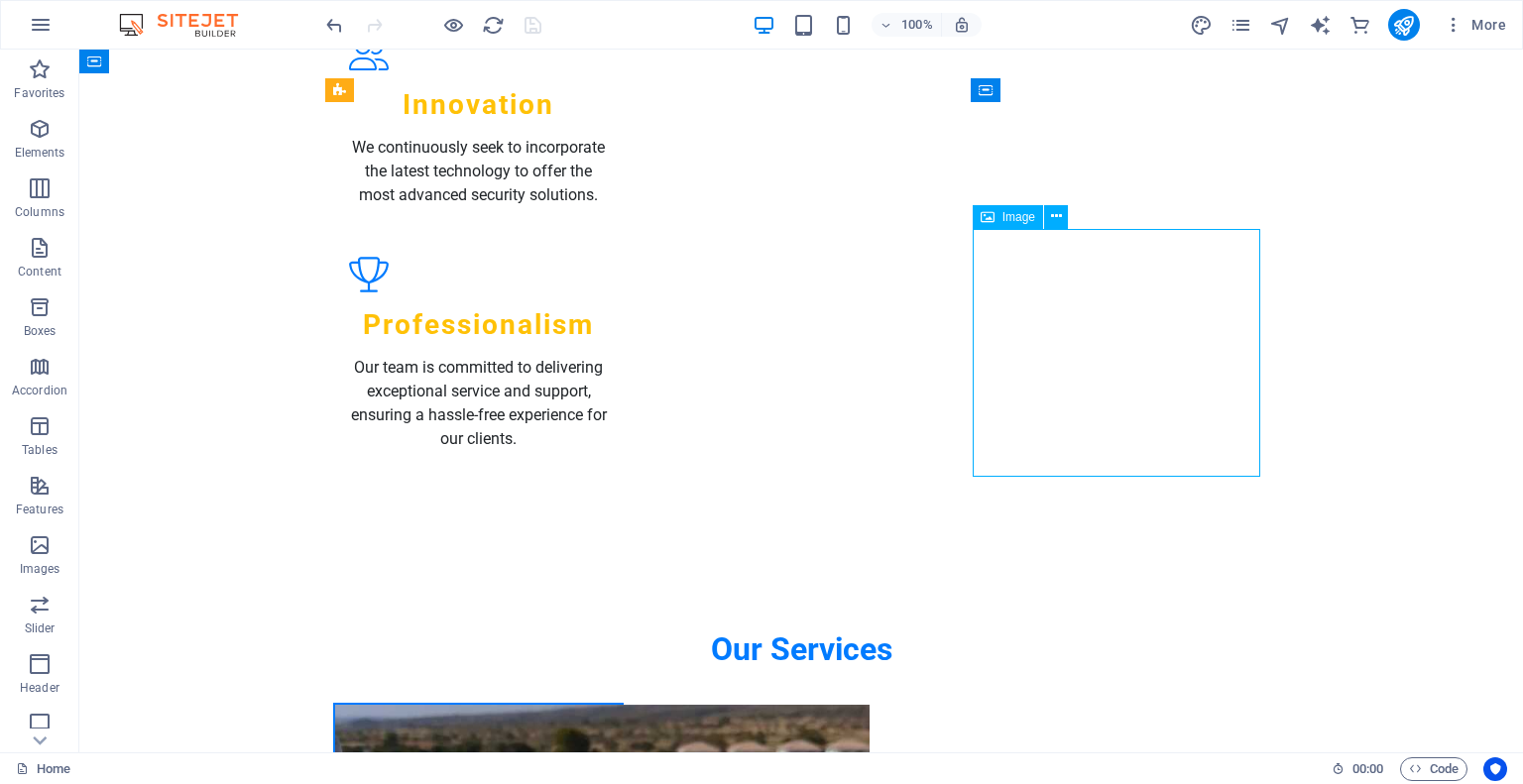 click at bounding box center (478, 5501) 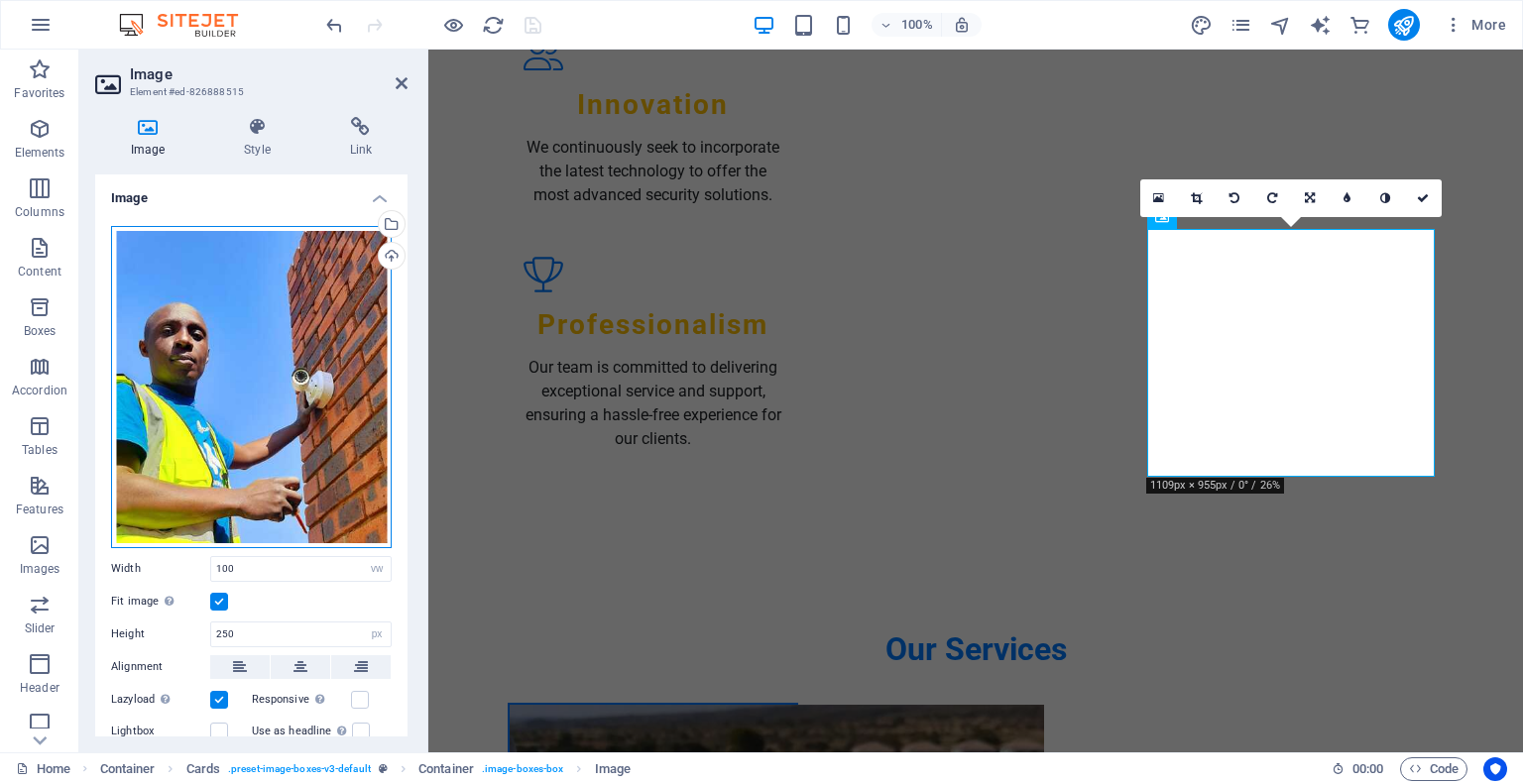 click on "Drag files here, click to choose files or select files from Files or our free stock photos & videos" at bounding box center (251, 387) 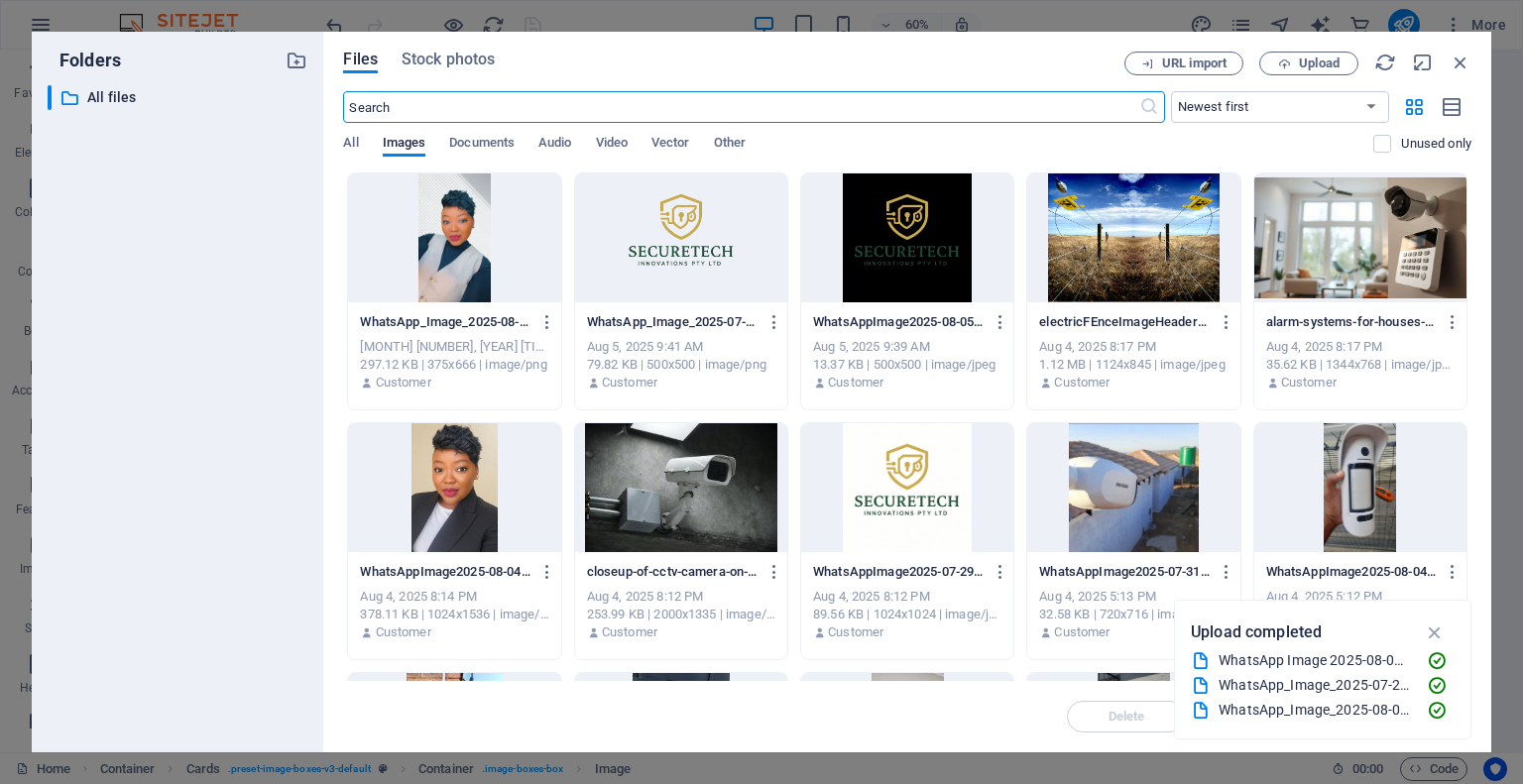 click on "securetechinnovations.co.za Home Favorites Elements Columns Content Boxes Accordion Tables Features Images Slider Header Footer Forms Marketing Collections Commerce Image Element #ed-826888515 Image Style Link Image Drag files here, click to choose files or select files from Files or our free stock photos & videos Select files from the file manager, stock photos, or upload file(s) Upload Width 100 Default auto px rem % em vh vw Fit image Automatically fit image to a fixed width and height Height 250 Default auto px Alignment Lazyload Loading images after the page loads improves page speed. Responsive Automatically load retina image and smartphone optimized sizes. Lightbox Use as headline The image will be wrapped in an H1 headline tag. Useful for giving alternative text the weight of an H1 headline, e.g. for the logo. Leave unchecked if uncertain. Optimized Images are compressed to improve page speed. Position Direction Custom 50" at bounding box center (762, 392) 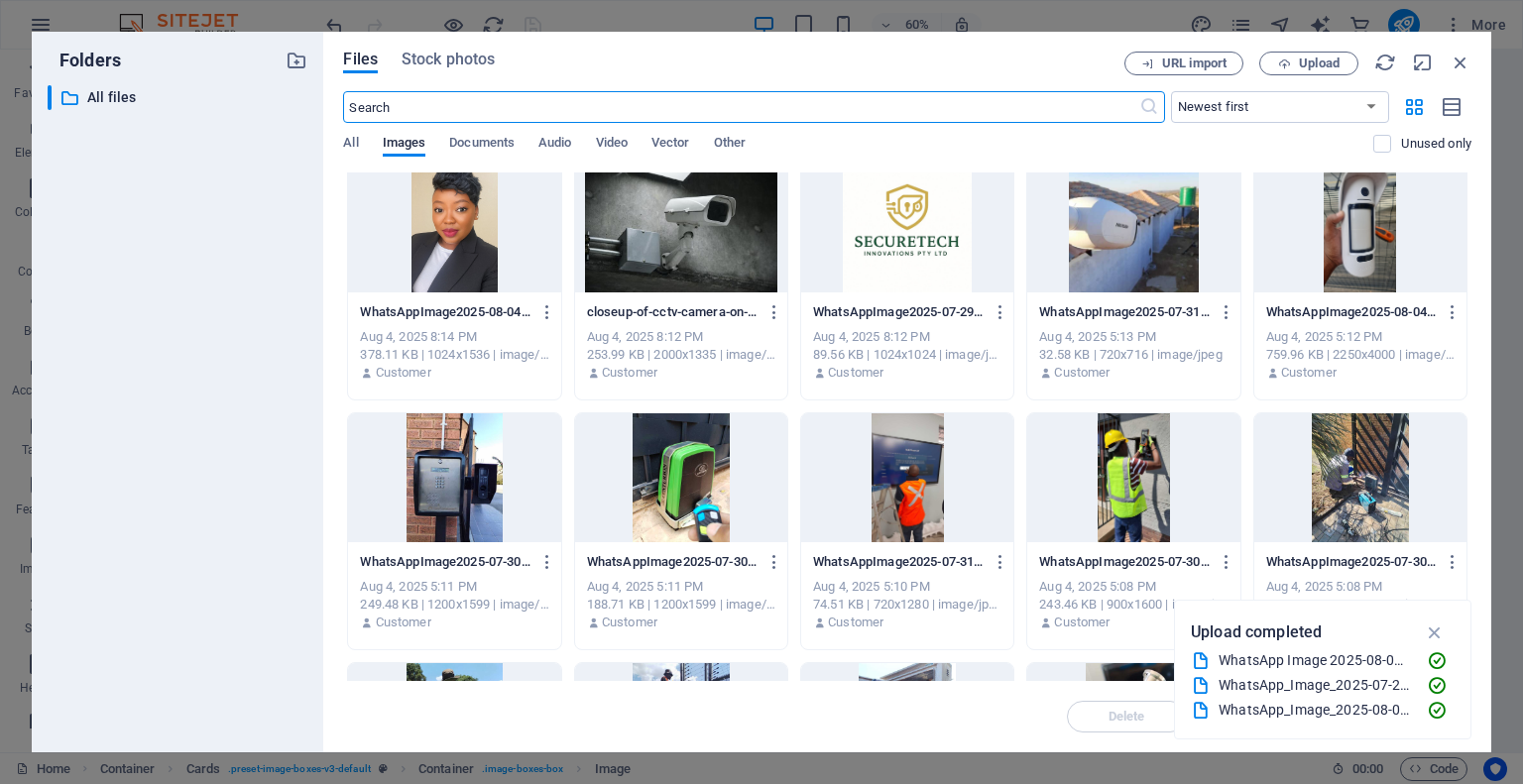 scroll, scrollTop: 0, scrollLeft: 0, axis: both 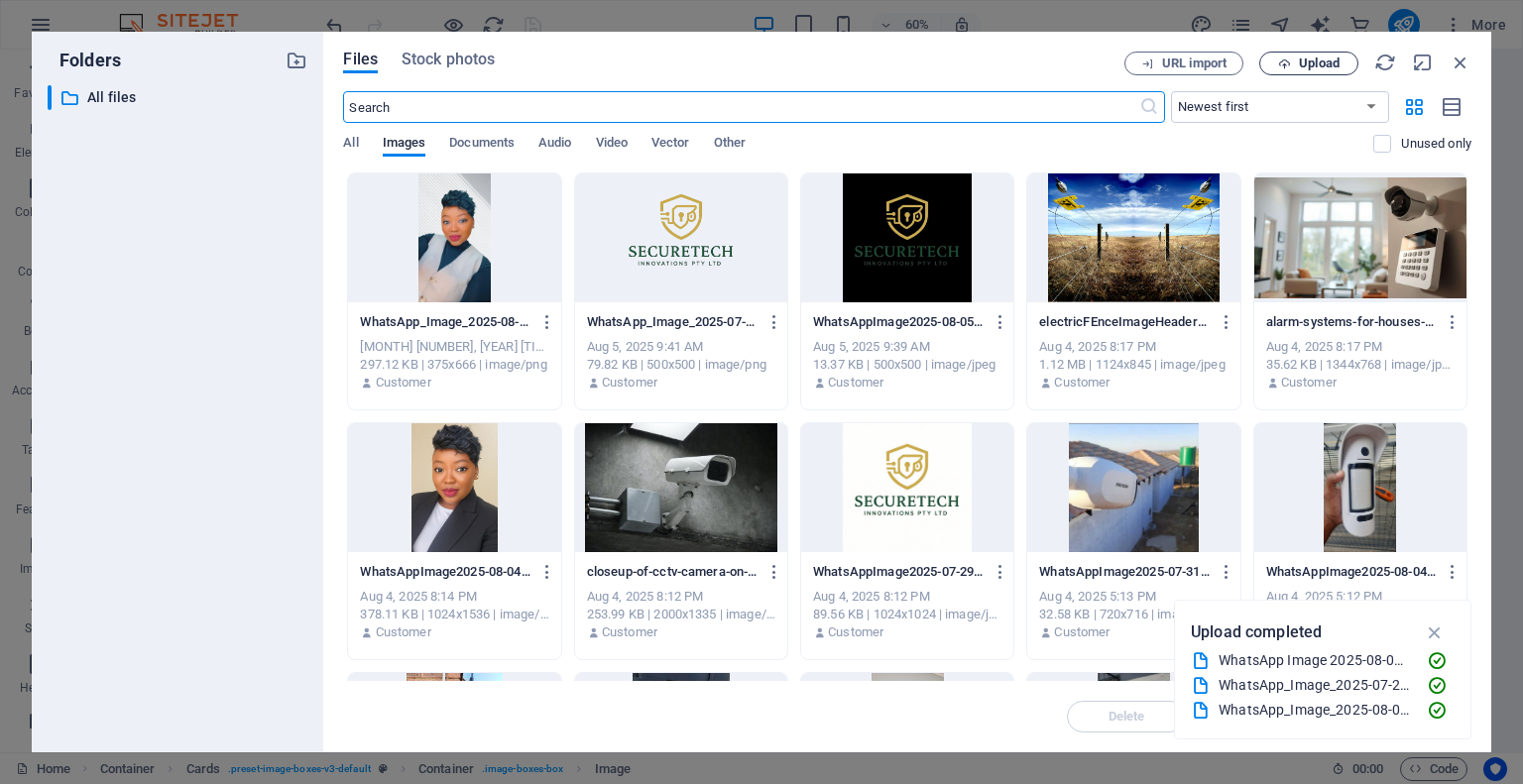 click on "Upload" at bounding box center (1309, 63) 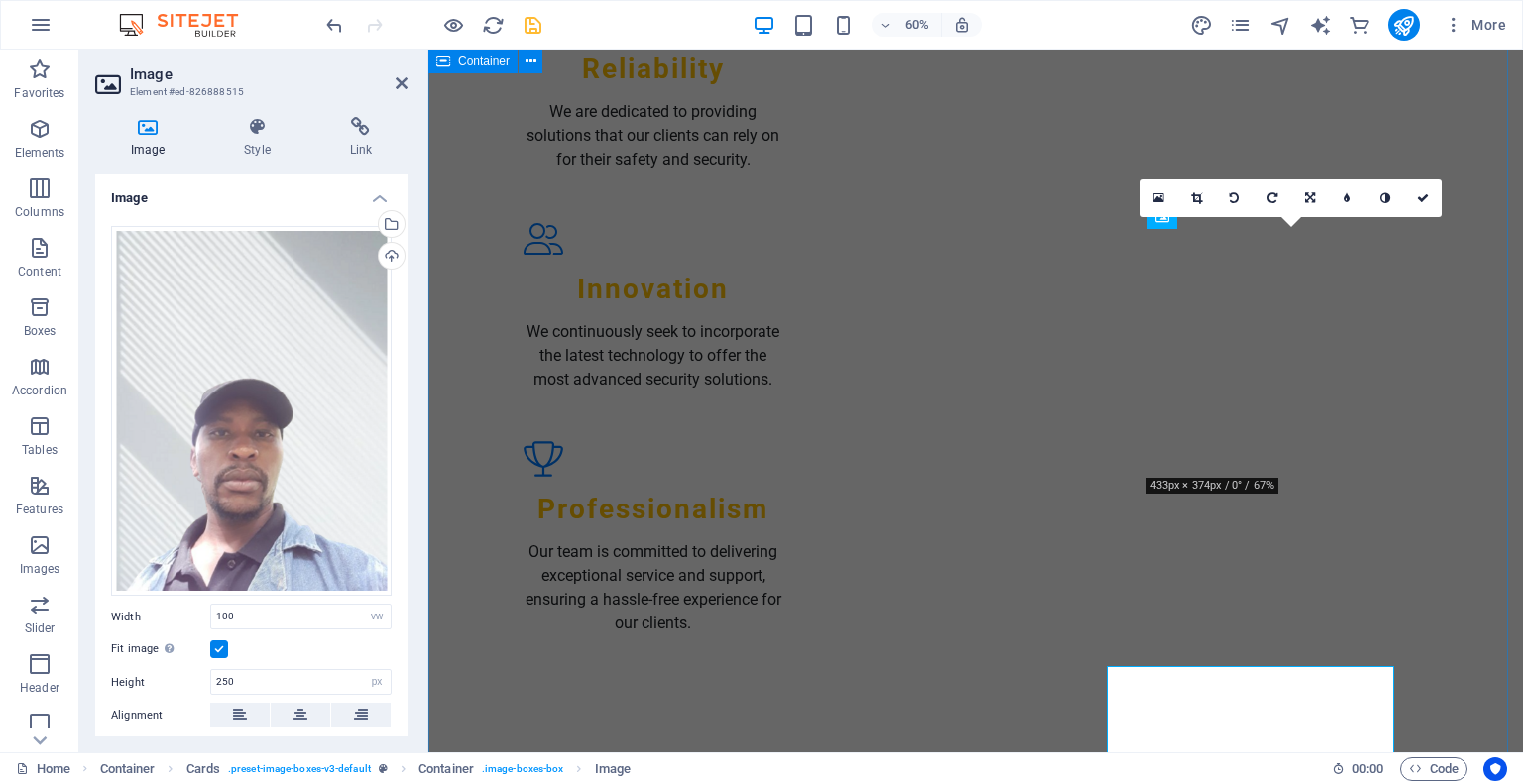 scroll, scrollTop: 2557, scrollLeft: 0, axis: vertical 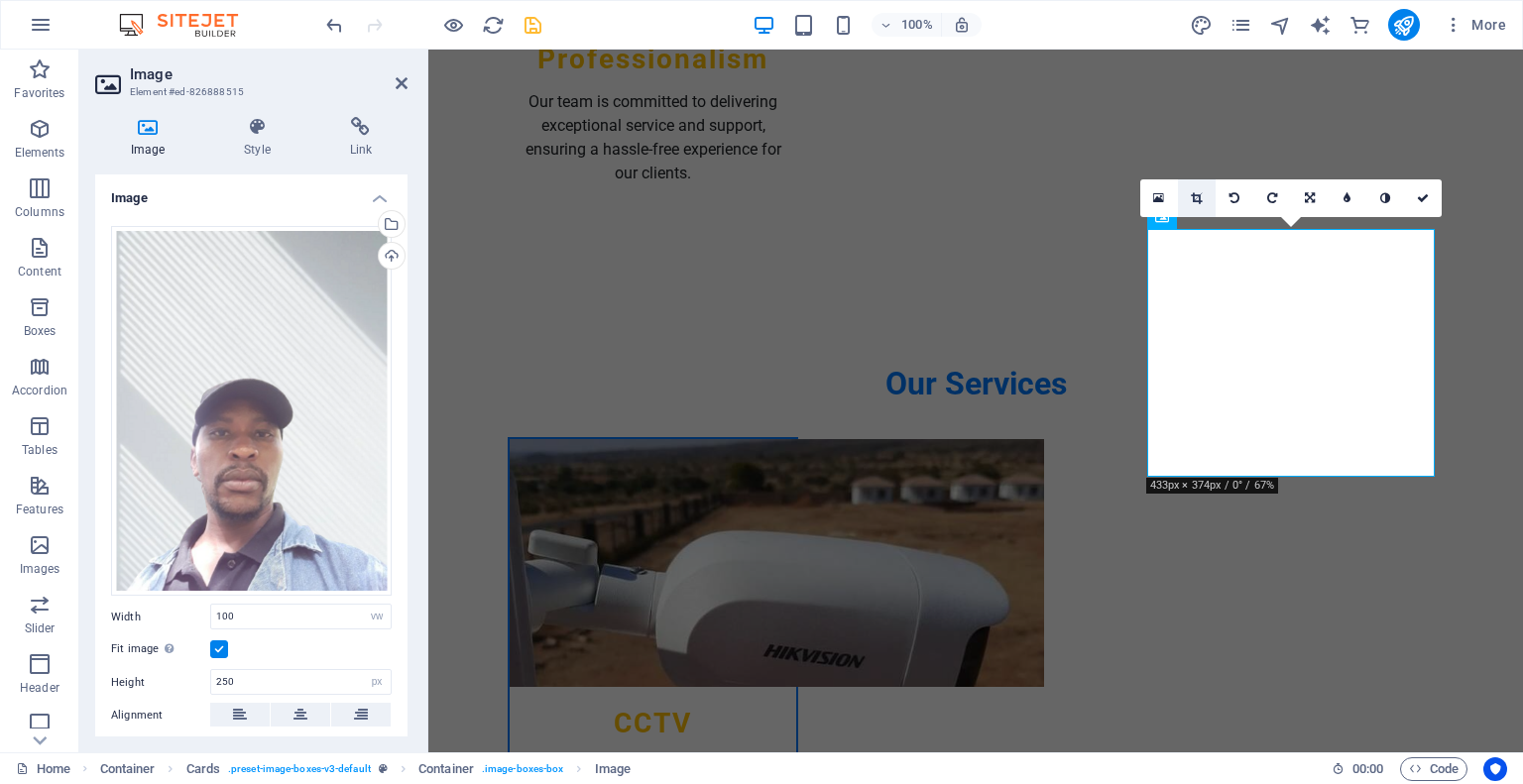 click at bounding box center [1196, 198] 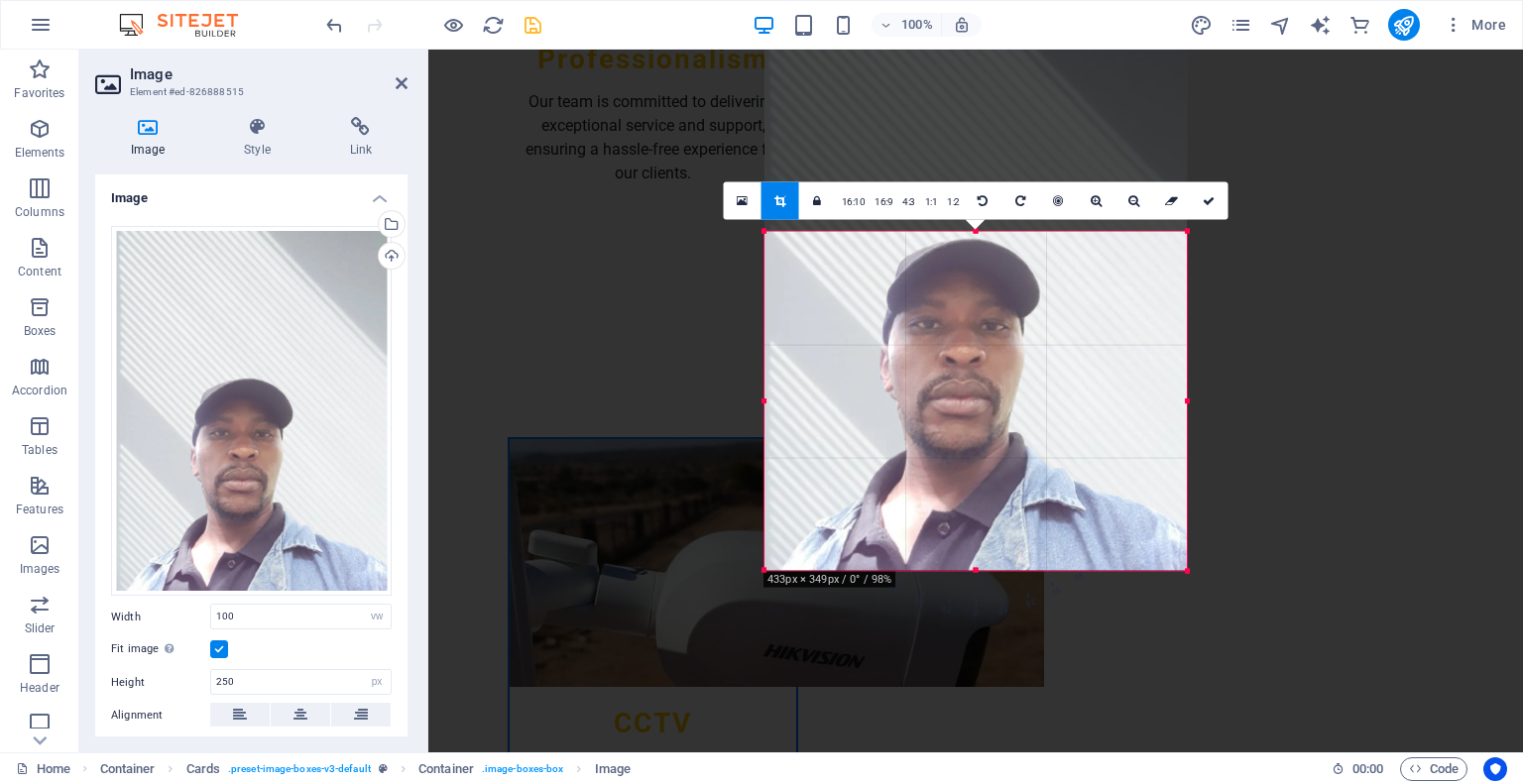 drag, startPoint x: 977, startPoint y: 119, endPoint x: 975, endPoint y: 342, distance: 223.009 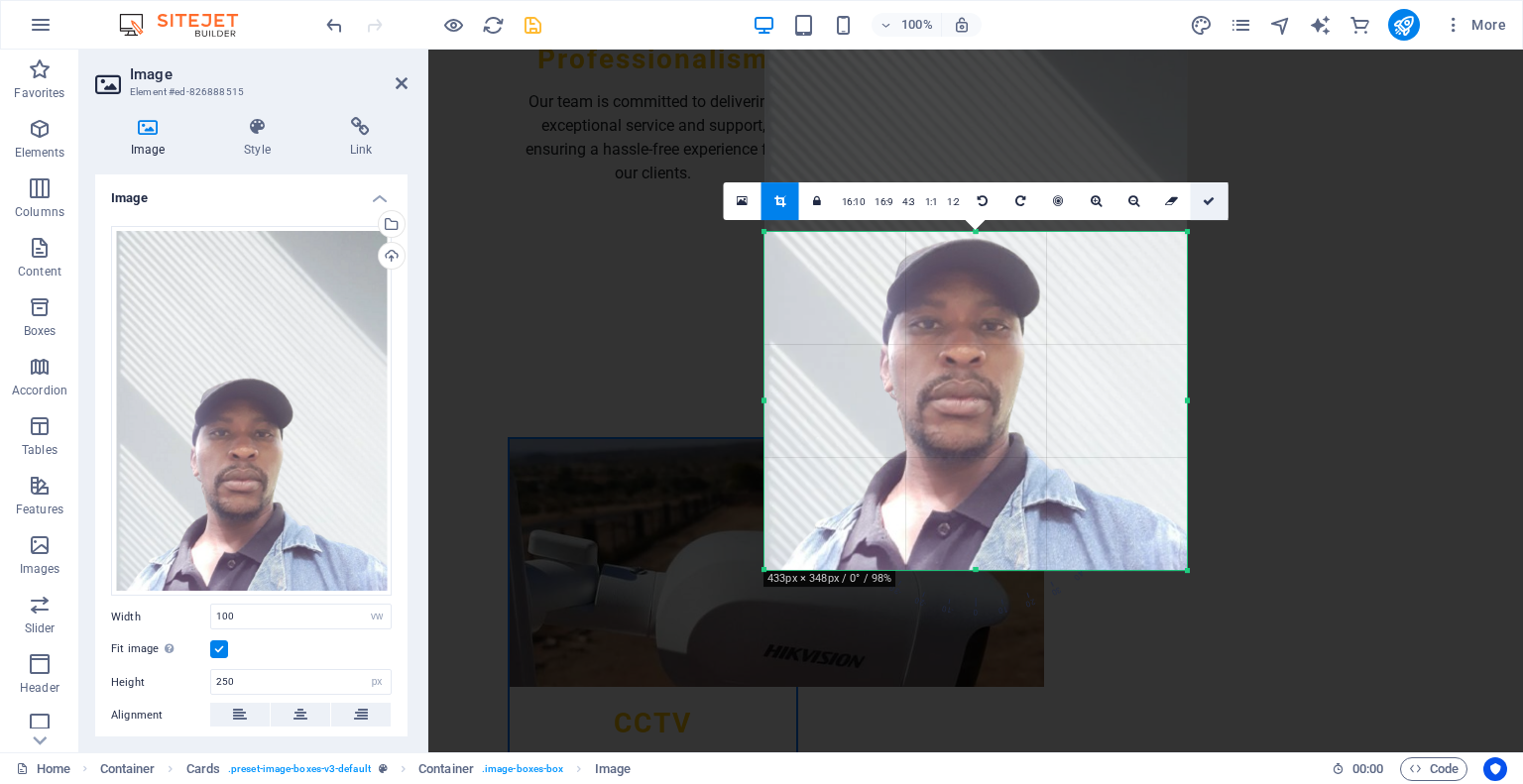 click at bounding box center [1209, 201] 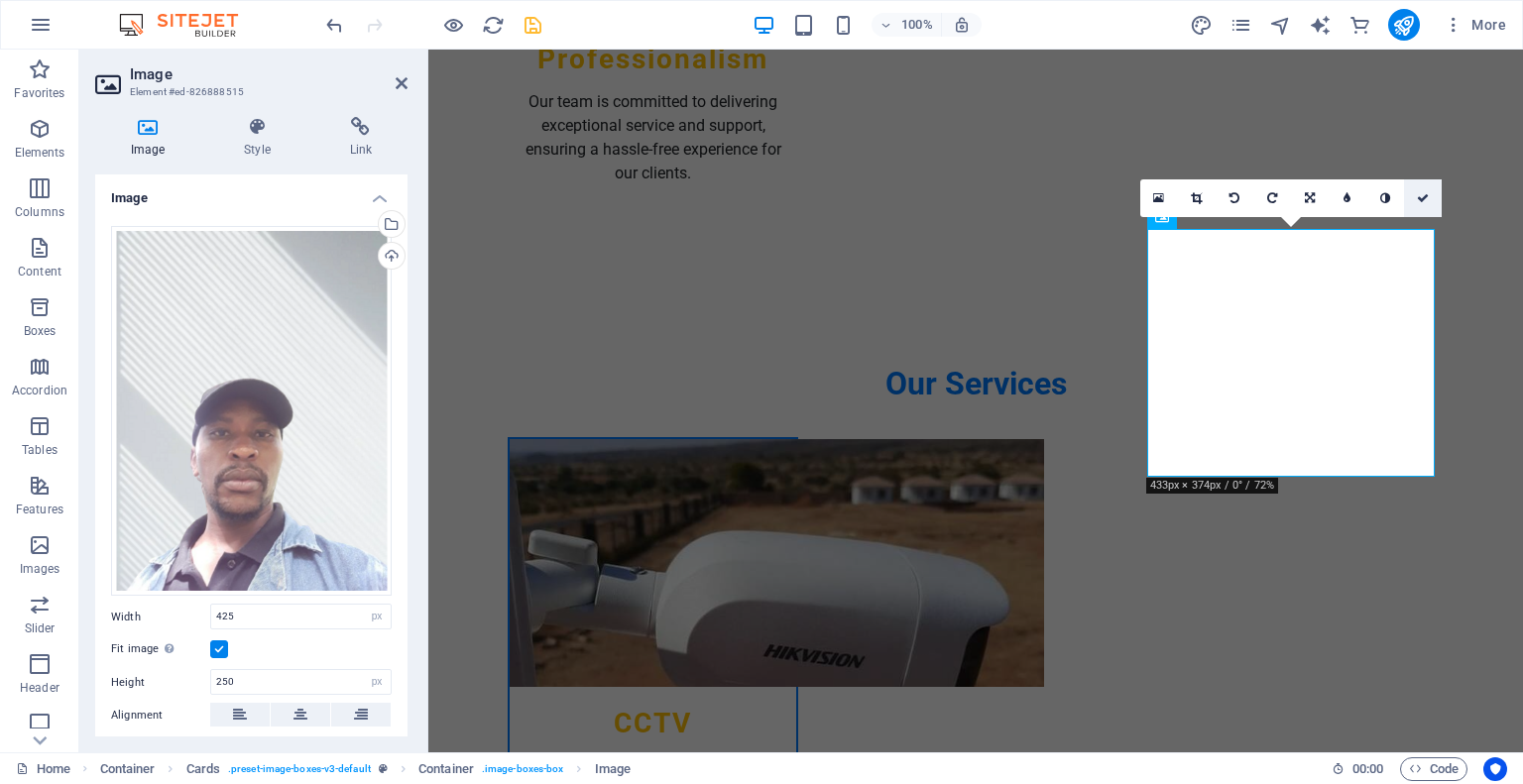 click at bounding box center (1423, 198) 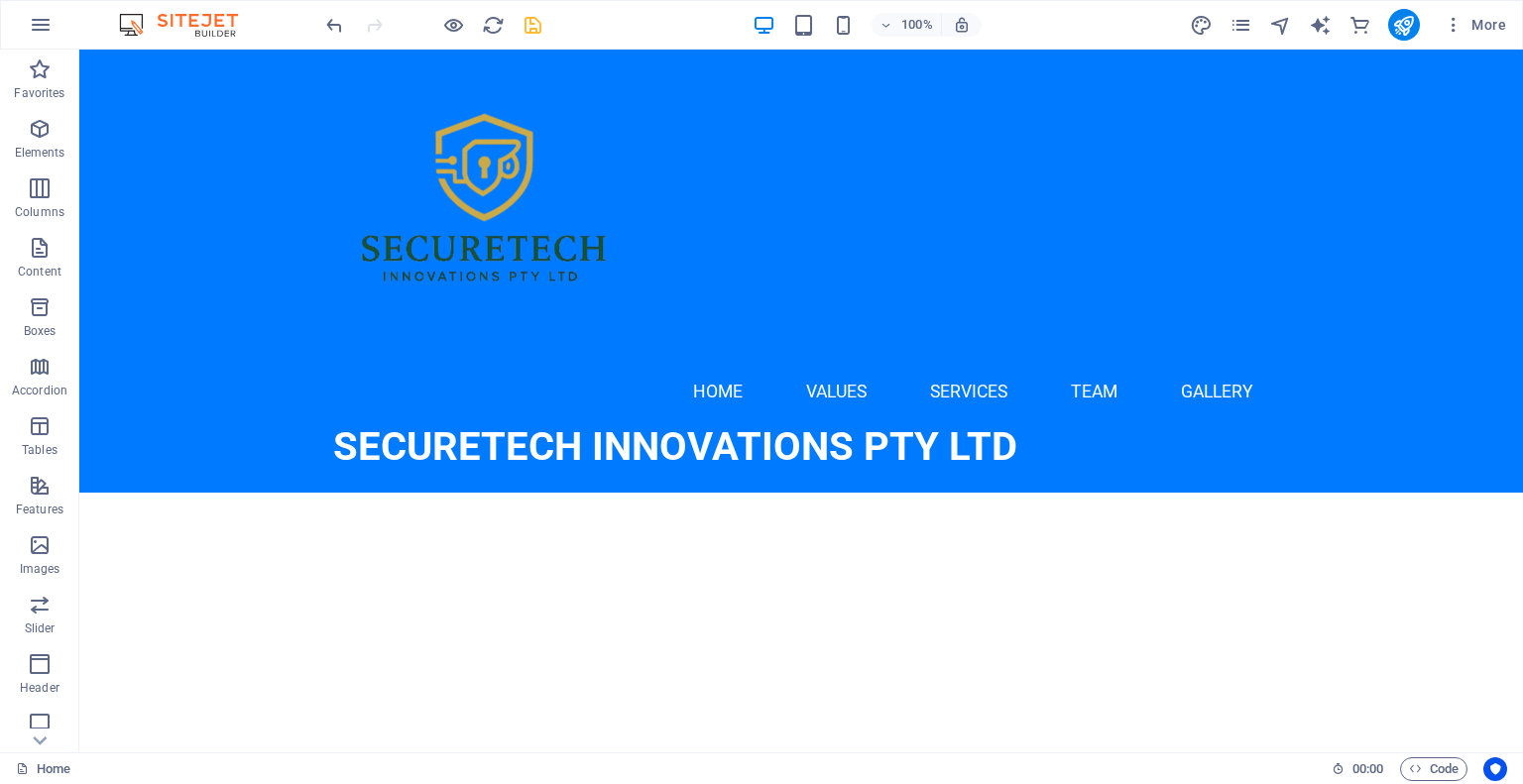 scroll, scrollTop: 0, scrollLeft: 0, axis: both 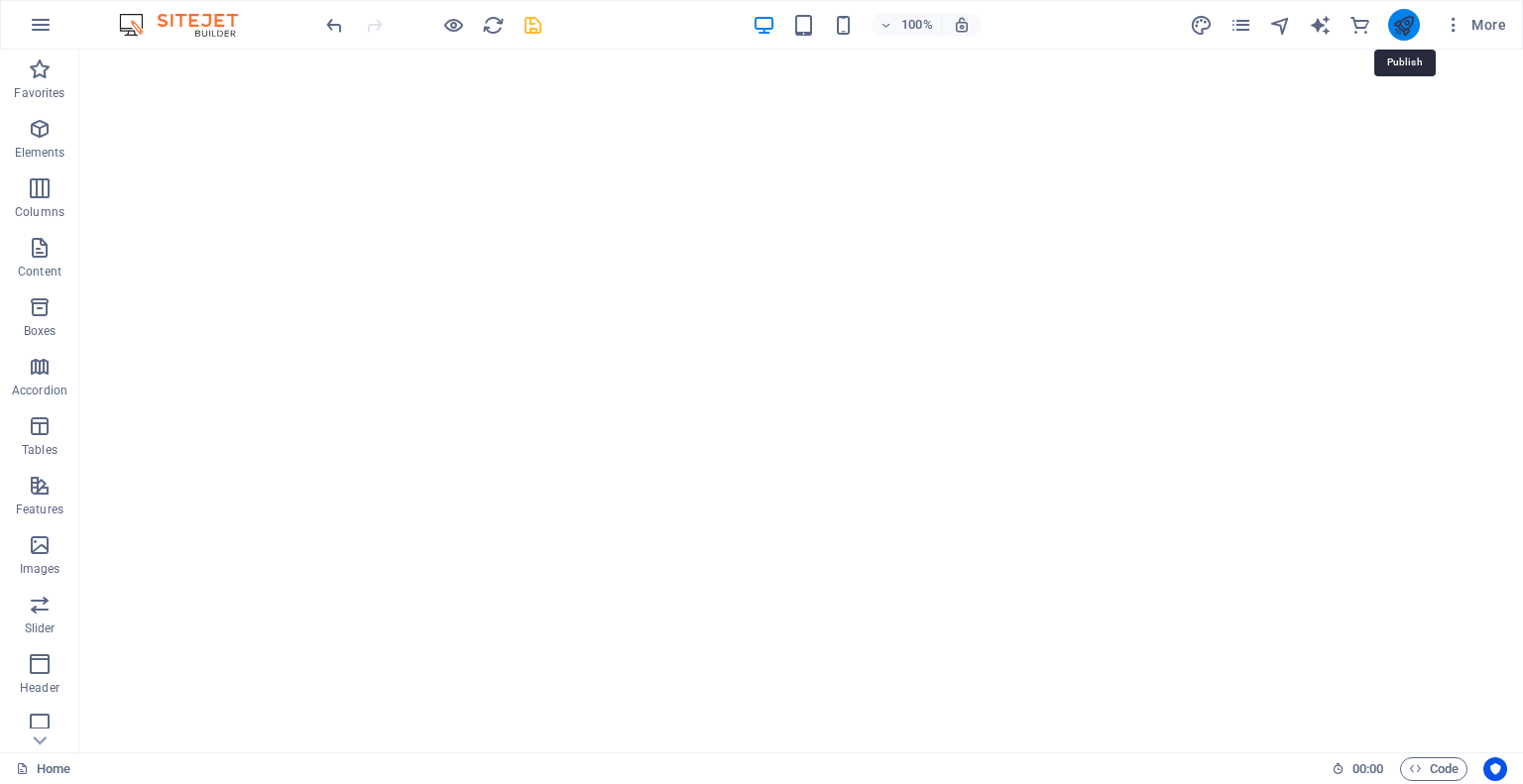 click at bounding box center [1403, 25] 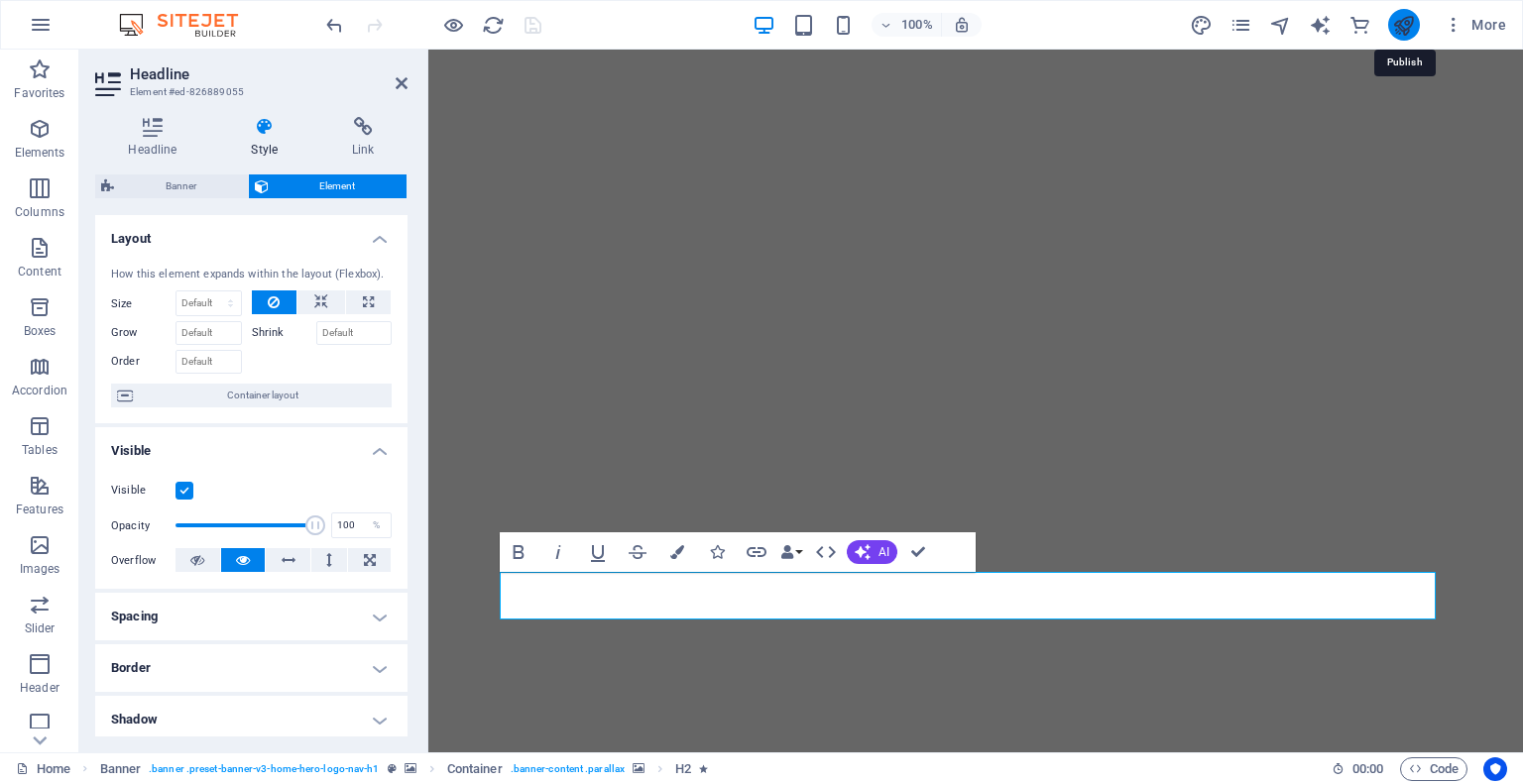 click at bounding box center [1403, 25] 